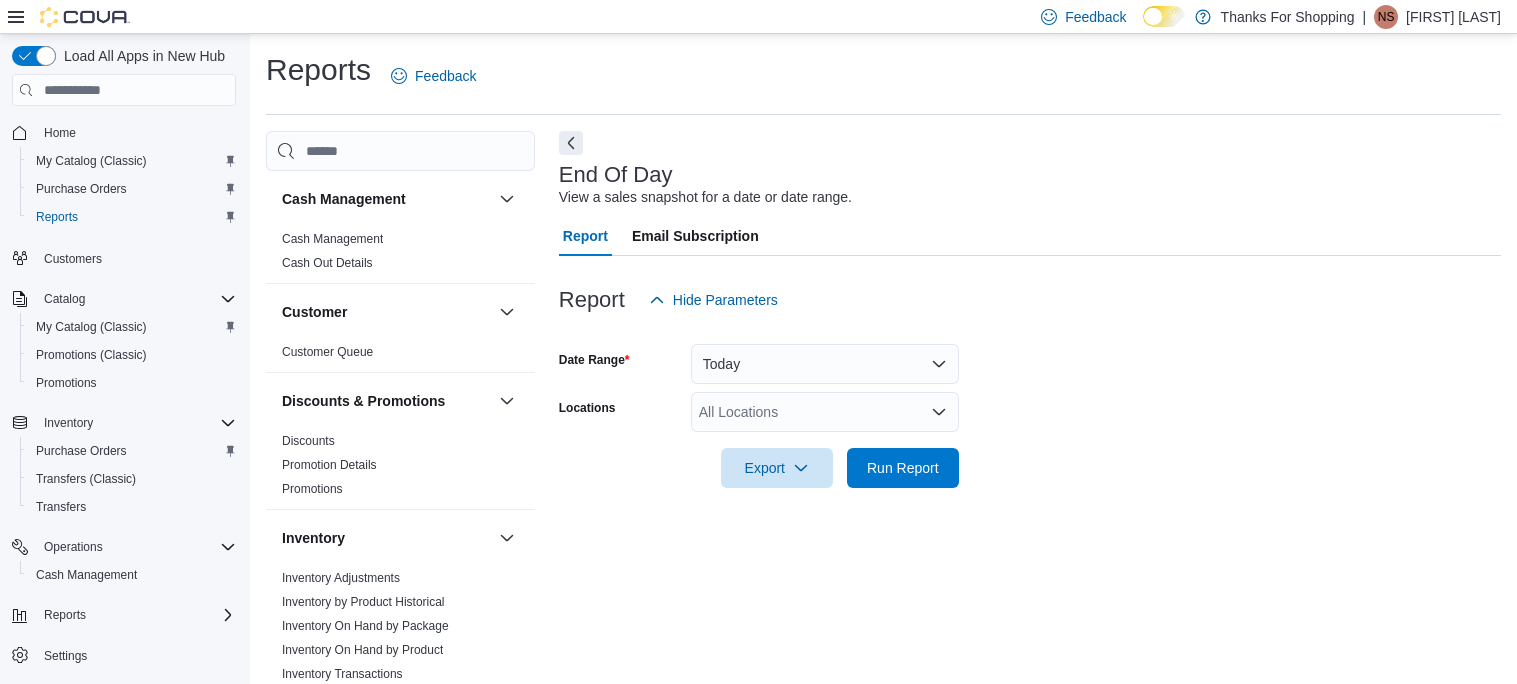 scroll, scrollTop: 16, scrollLeft: 0, axis: vertical 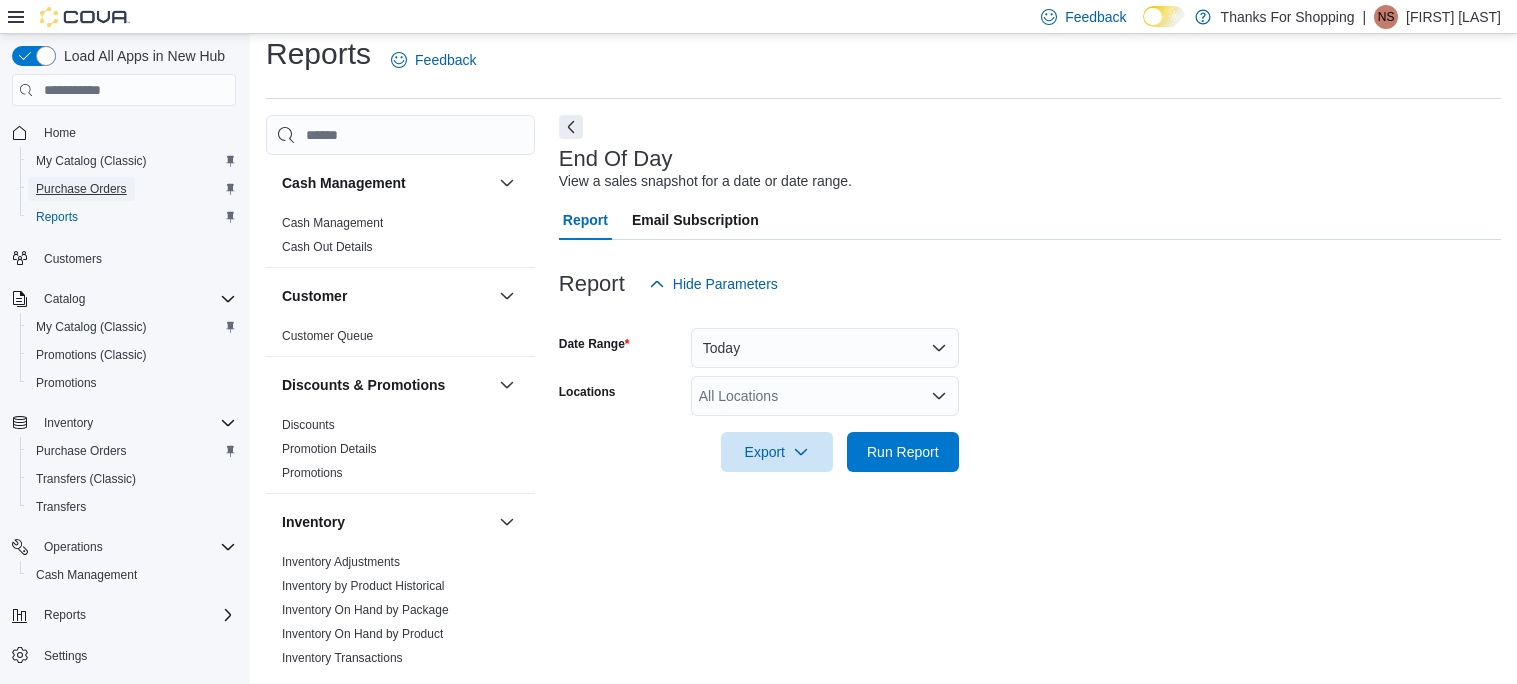click on "Purchase Orders" at bounding box center [81, 189] 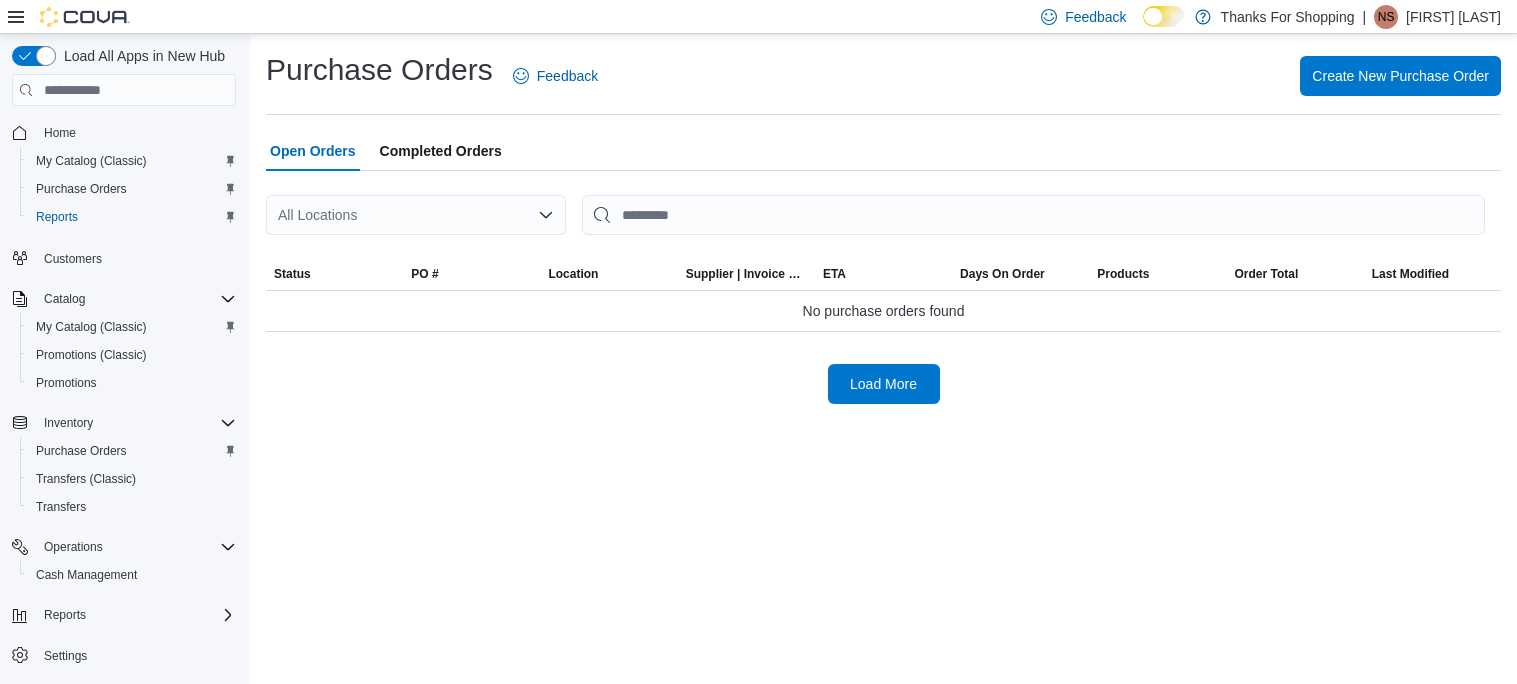 click on "All Locations" at bounding box center [416, 215] 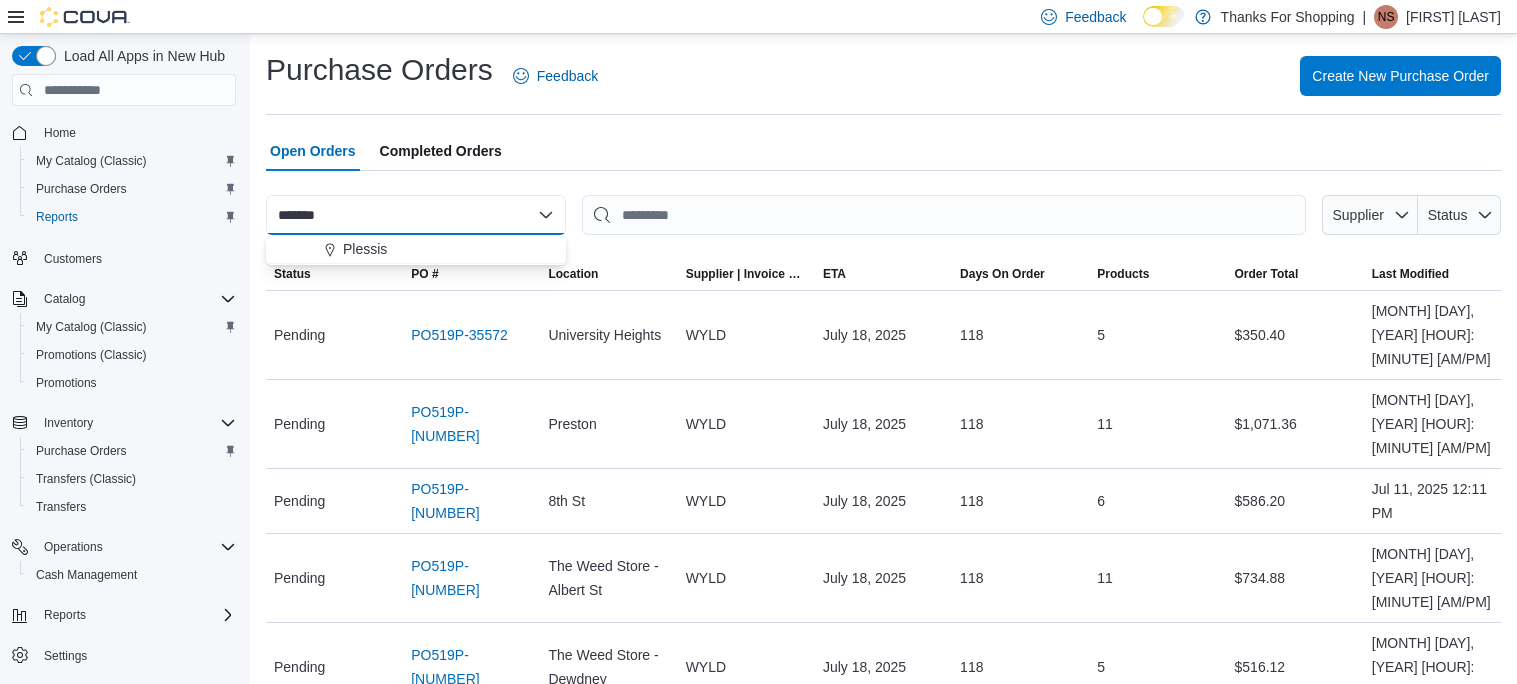 type on "*******" 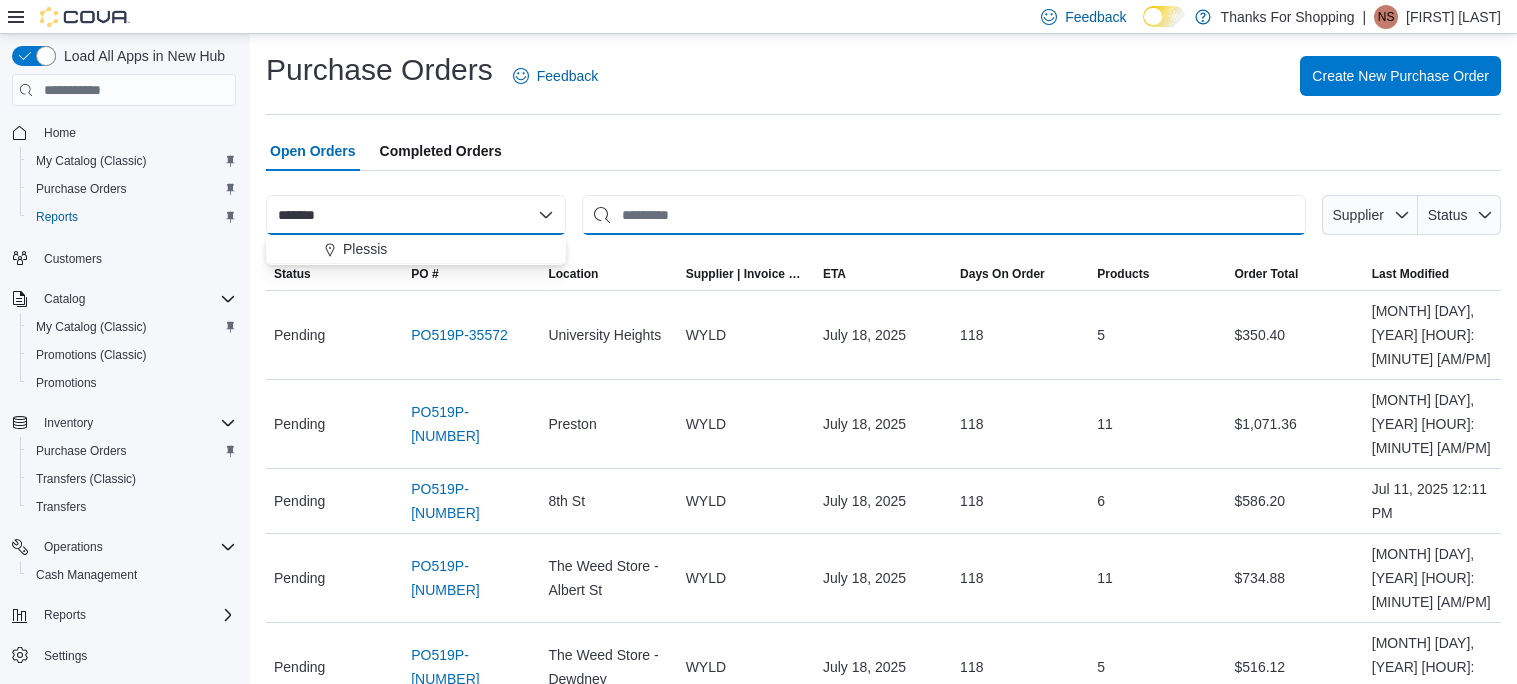 click at bounding box center [944, 215] 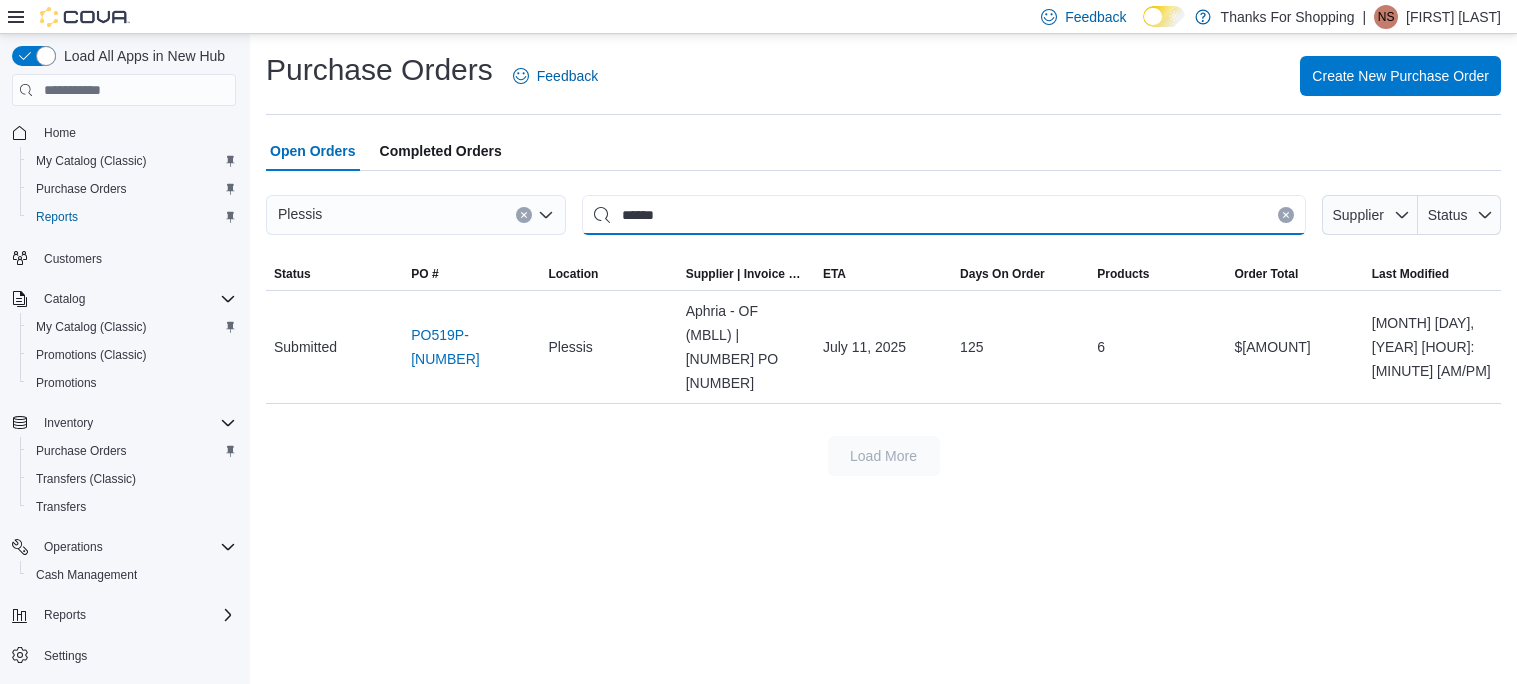 click on "******" at bounding box center [944, 215] 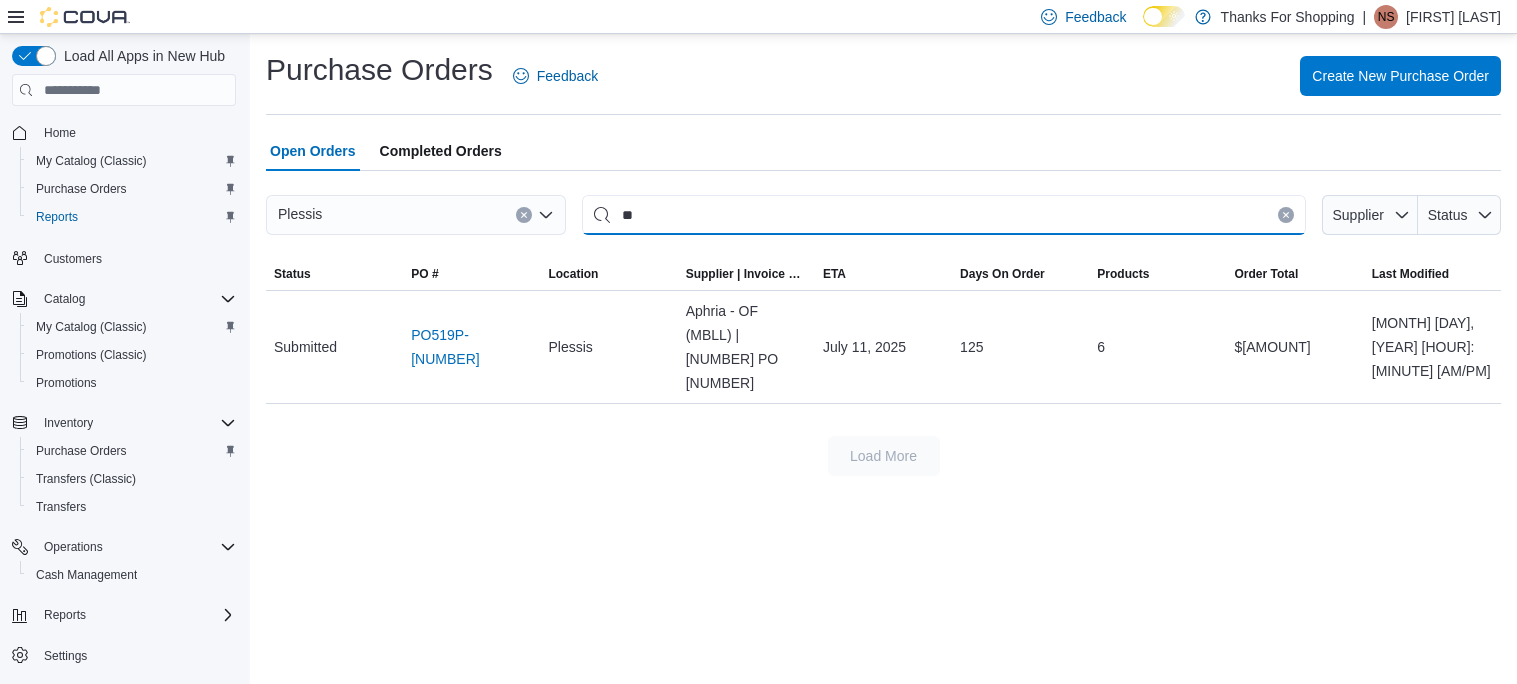 type on "*" 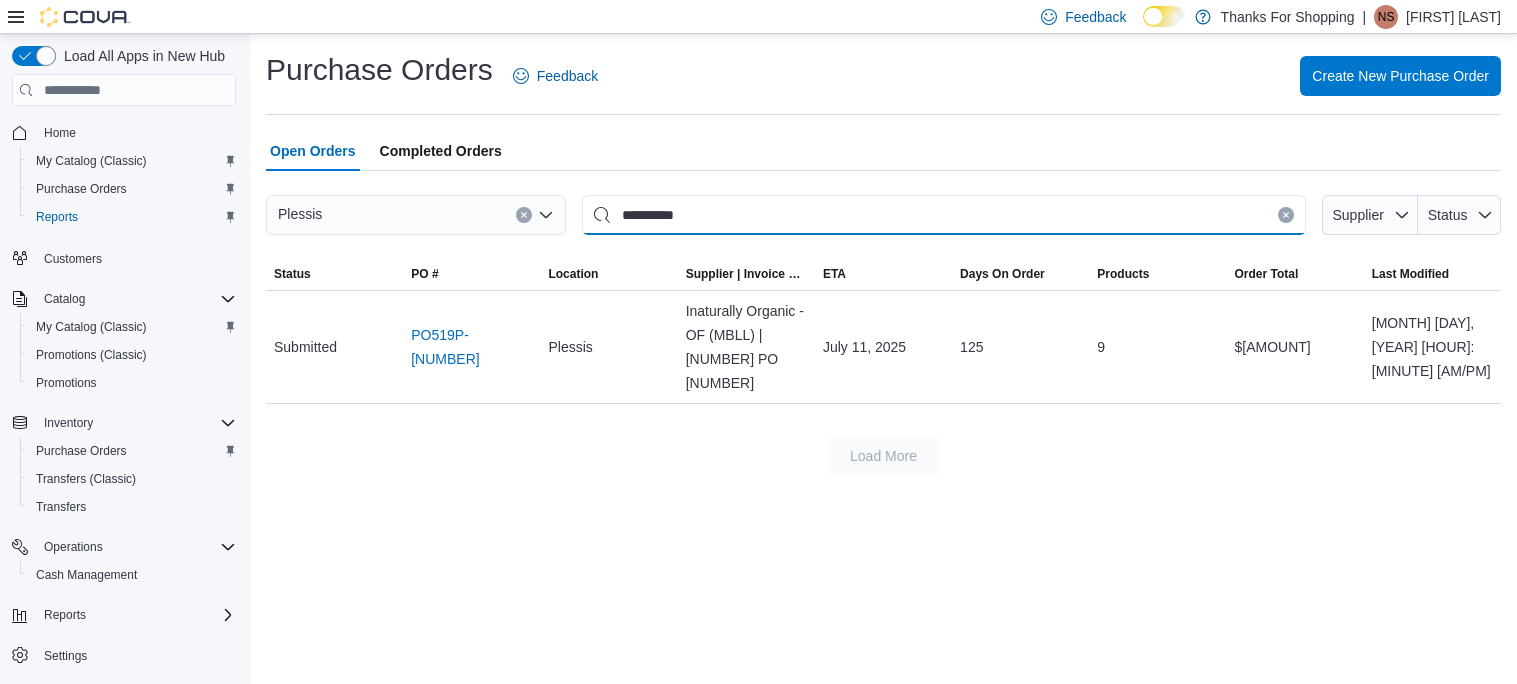 click on "**********" at bounding box center (944, 215) 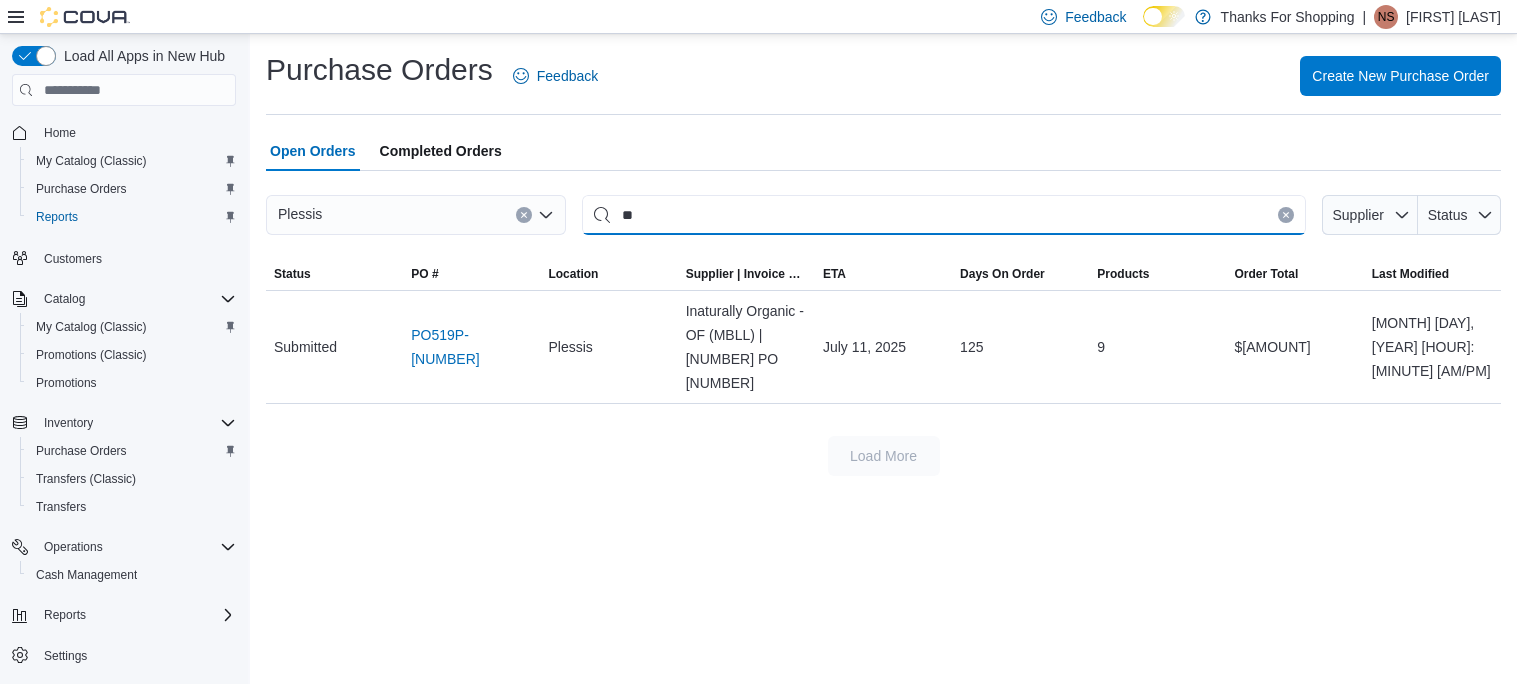 type on "*" 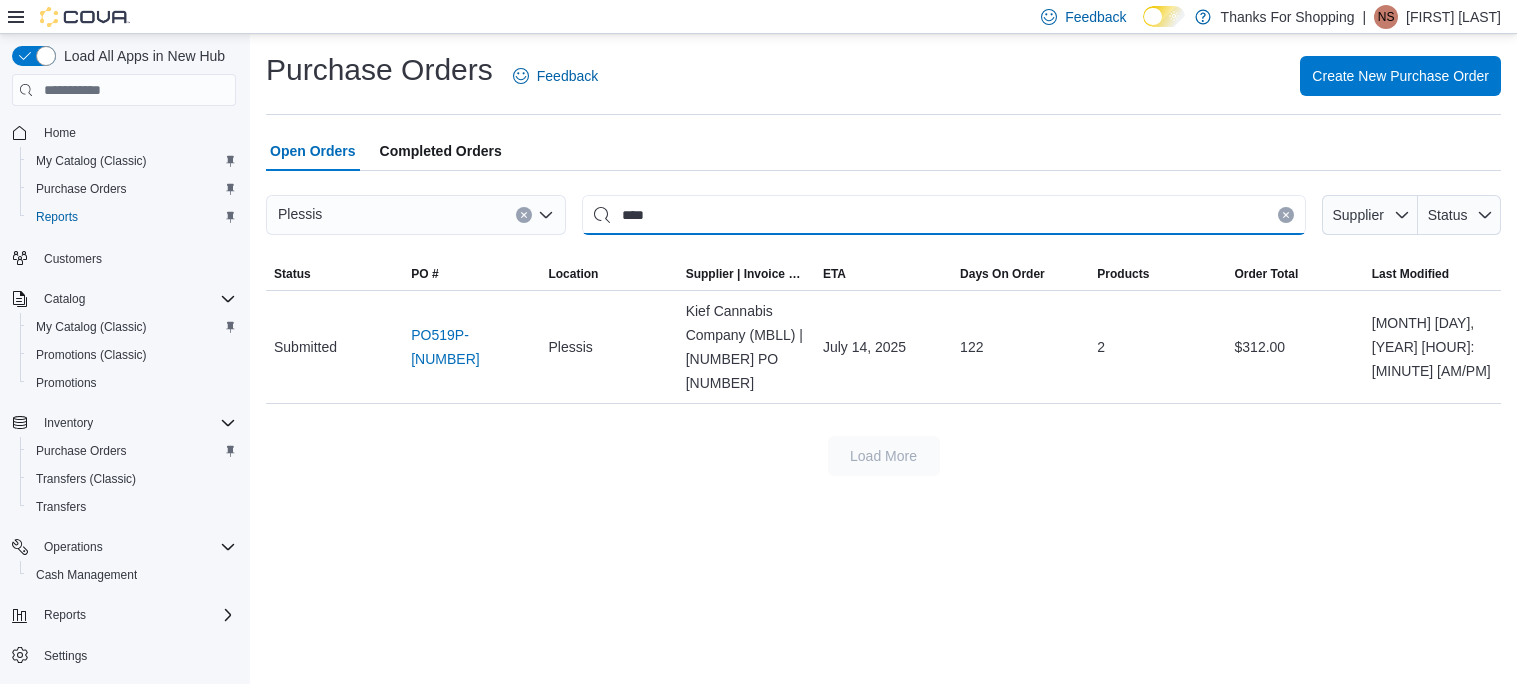 click on "****" at bounding box center (944, 215) 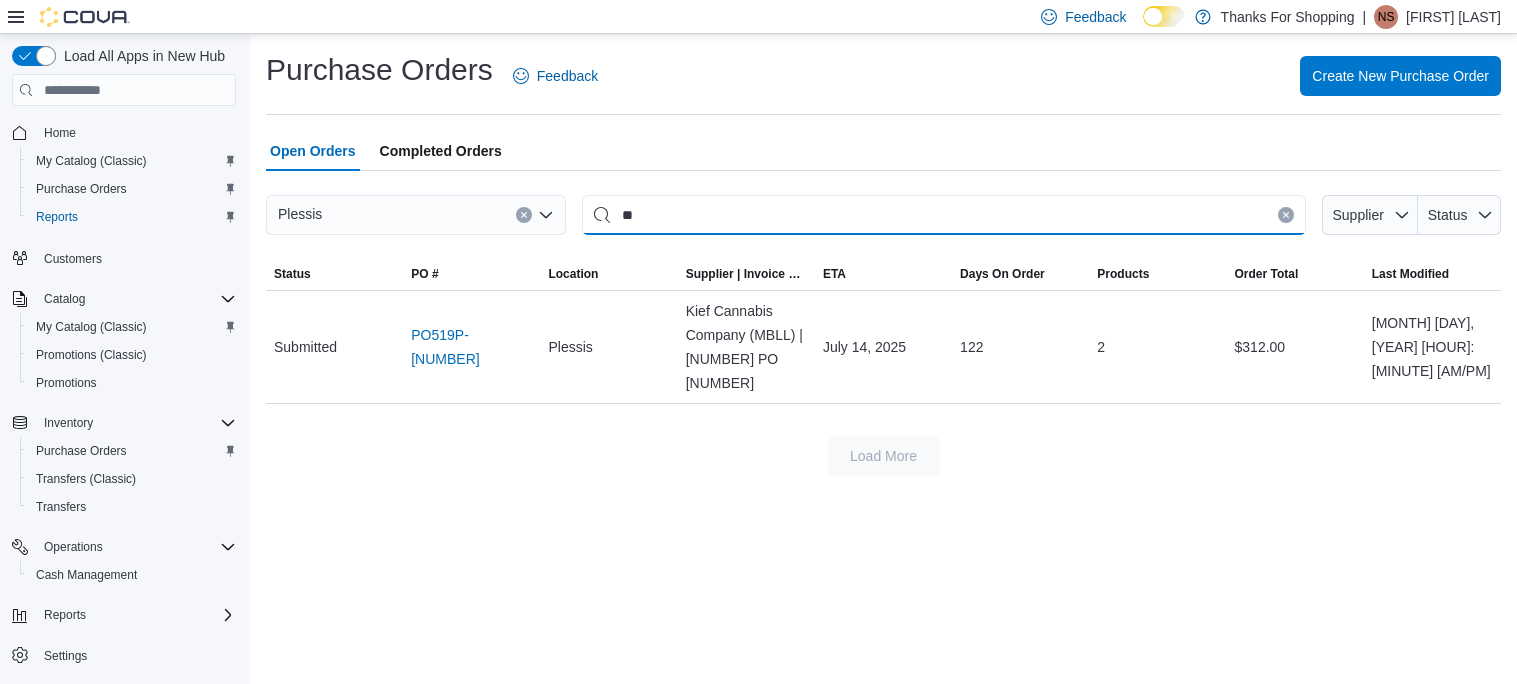 type on "*" 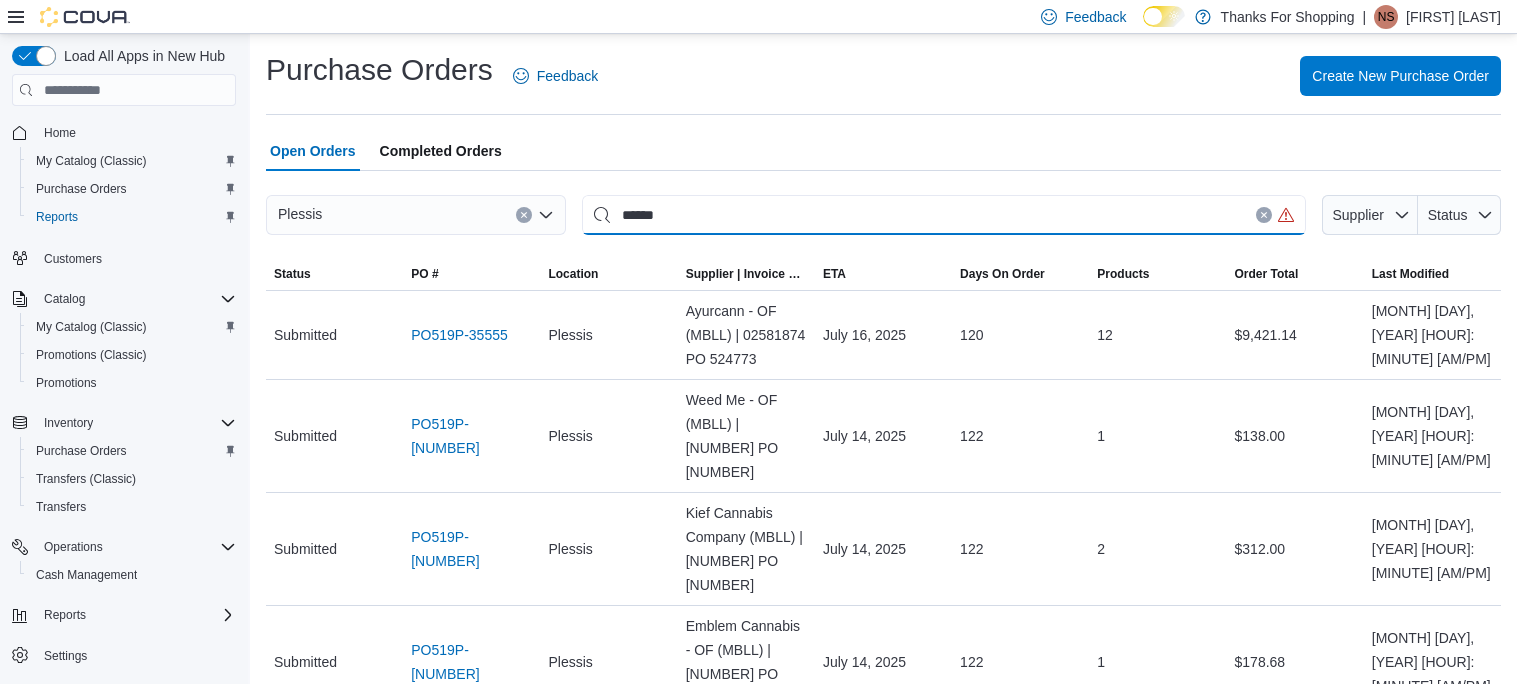 type on "******" 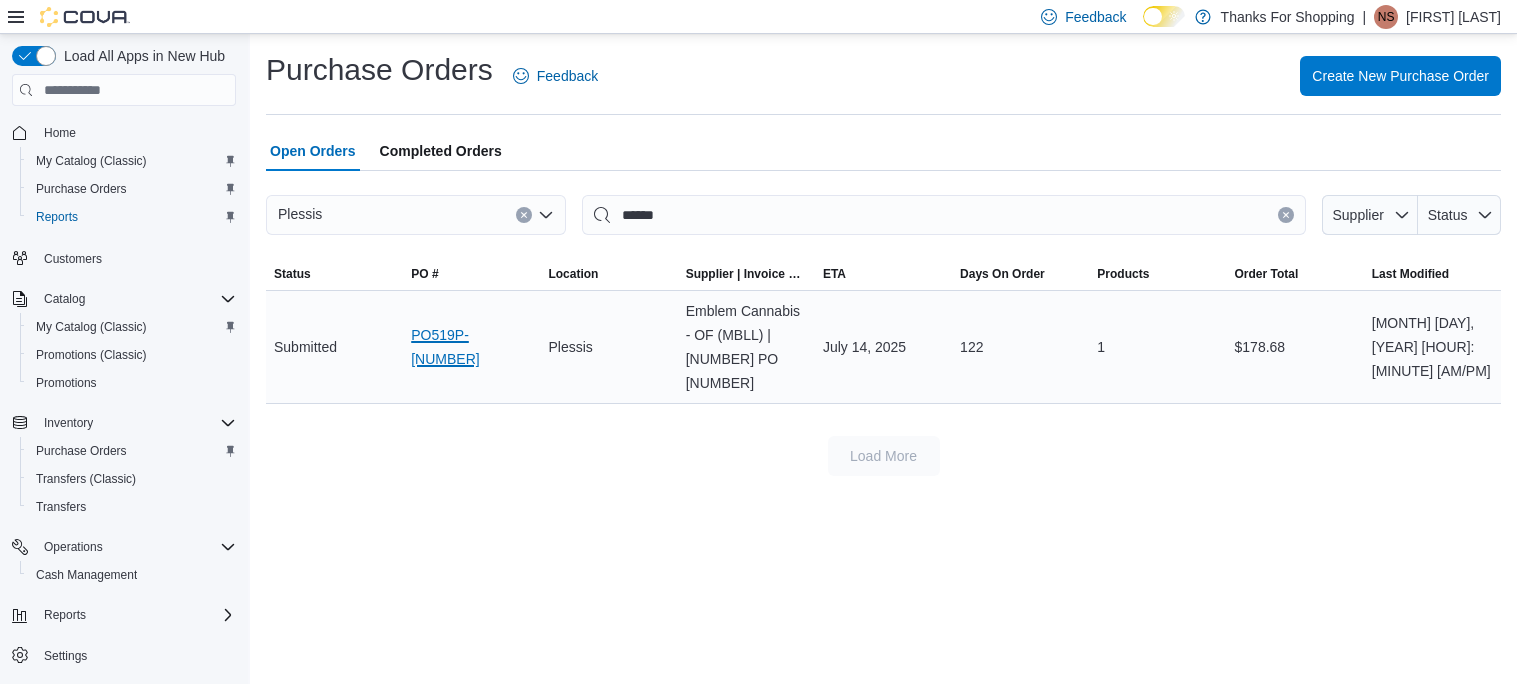 click on "[PRODUCT_CODE]-[NUMBER]" at bounding box center [471, 347] 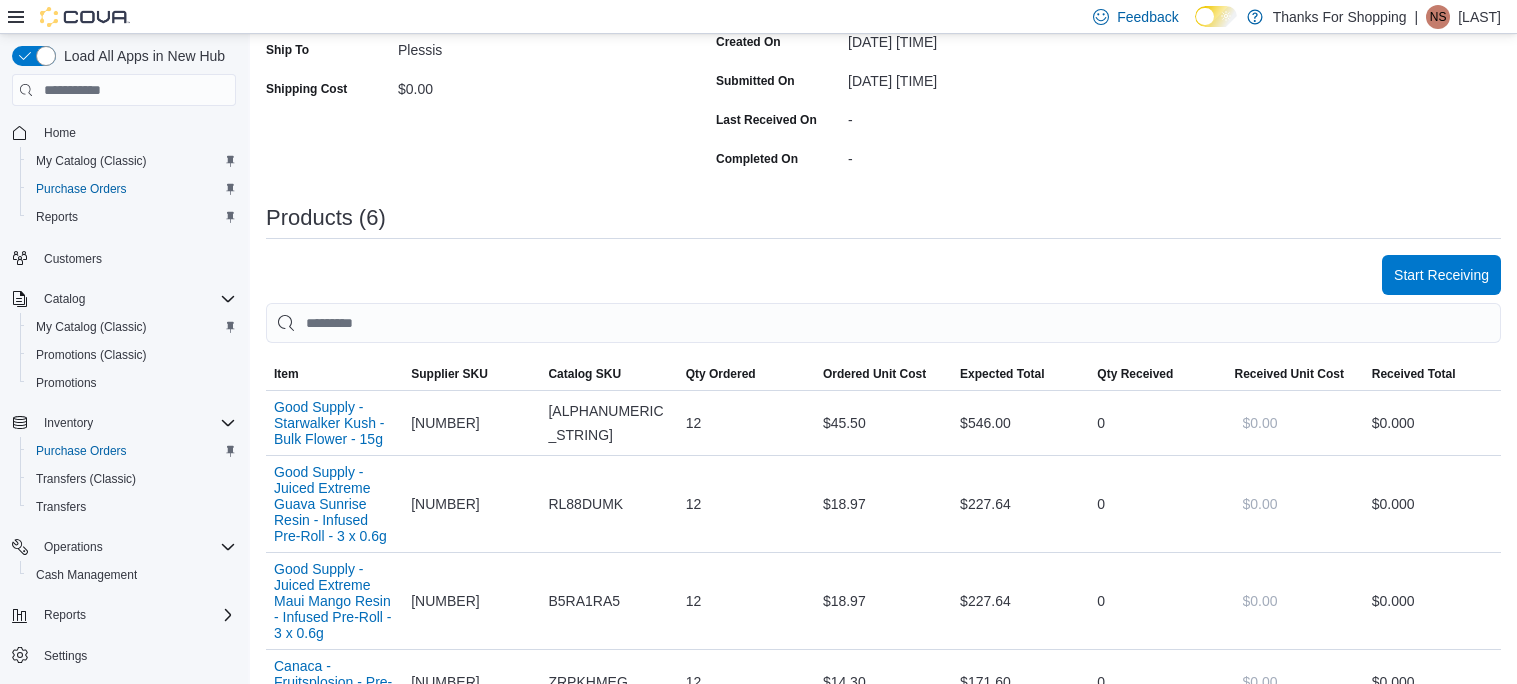 scroll, scrollTop: 377, scrollLeft: 0, axis: vertical 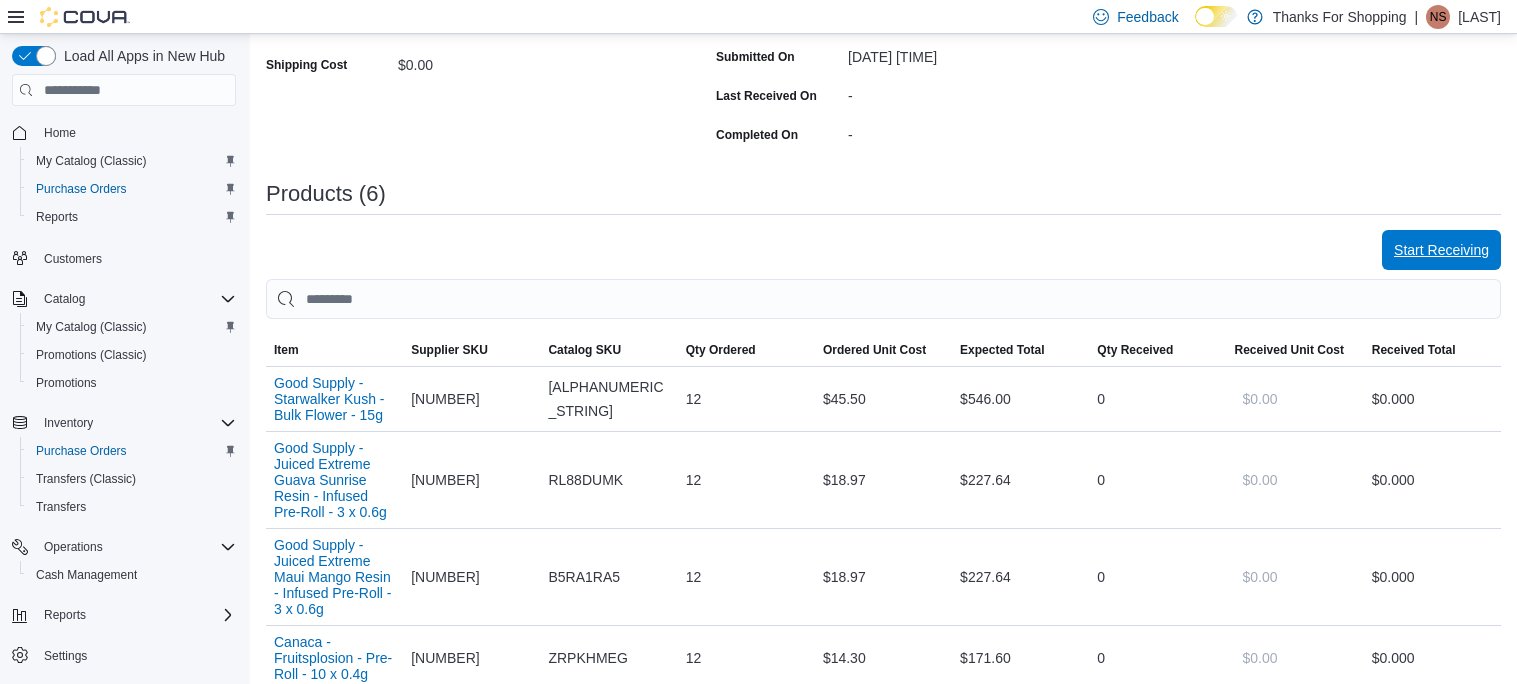 click on "Start Receiving" at bounding box center (1441, 250) 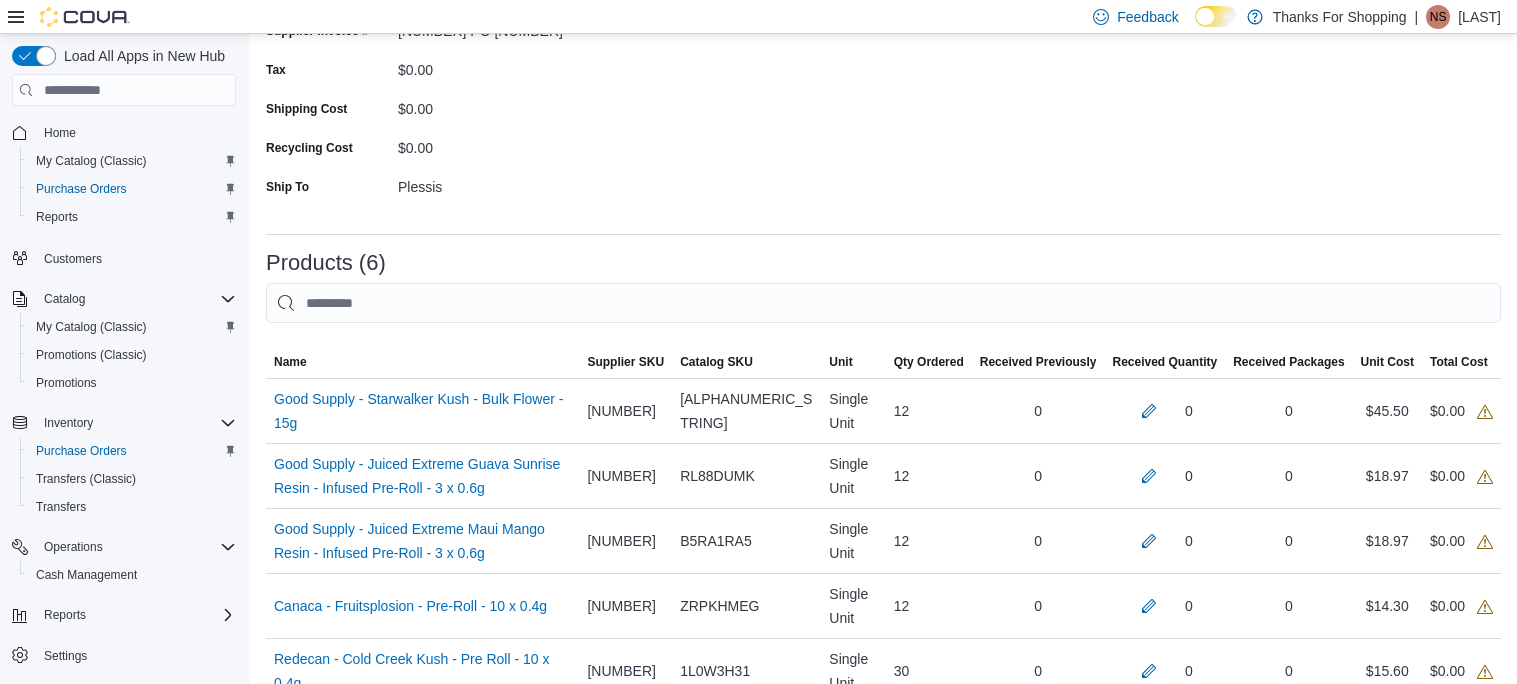 scroll, scrollTop: 268, scrollLeft: 0, axis: vertical 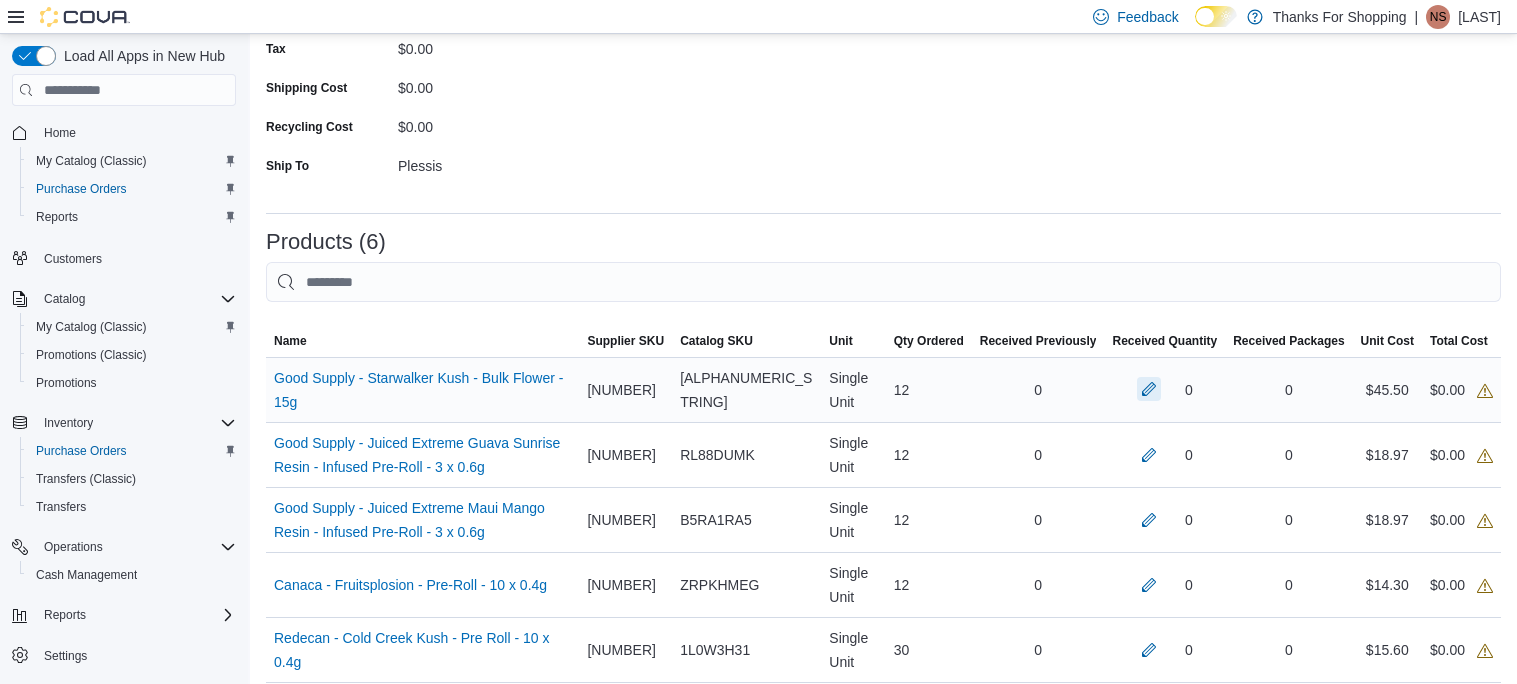 click at bounding box center (1149, 389) 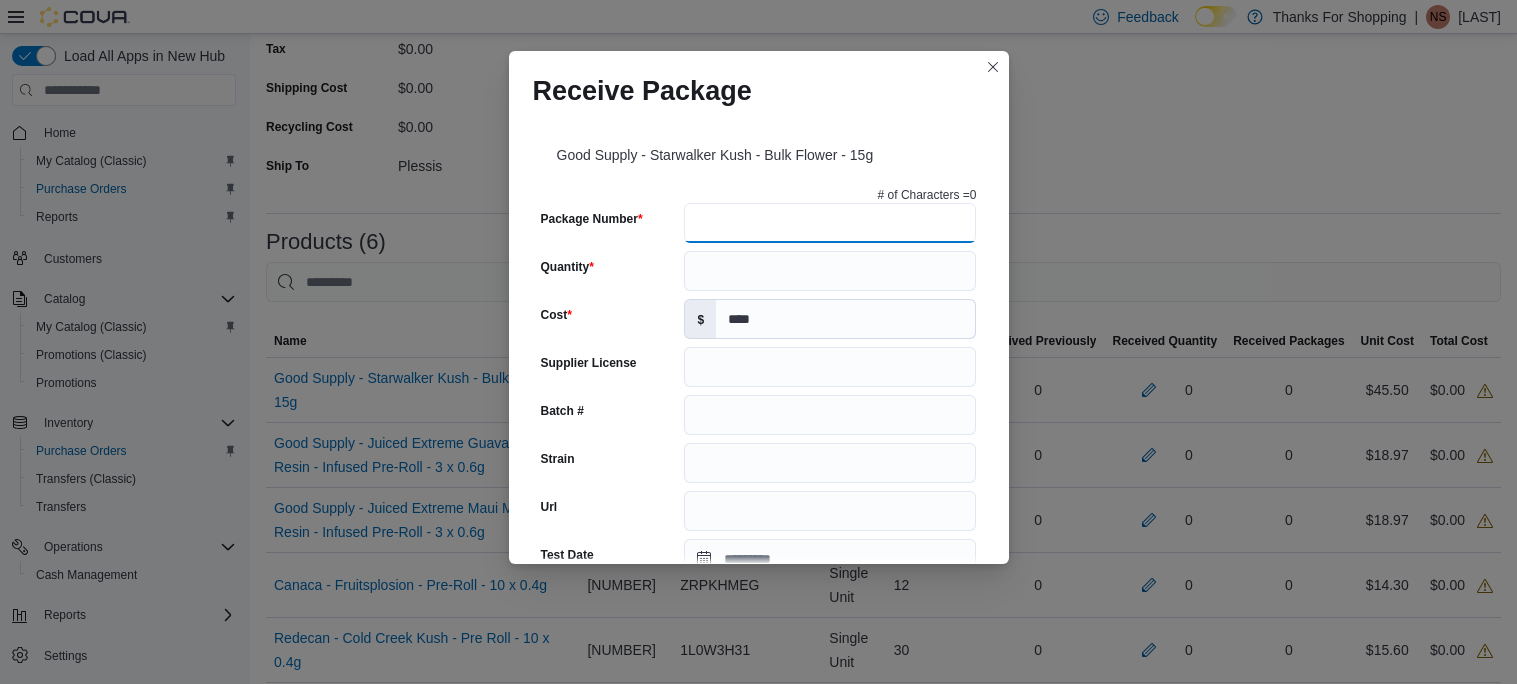 click on "Package Number" at bounding box center (830, 223) 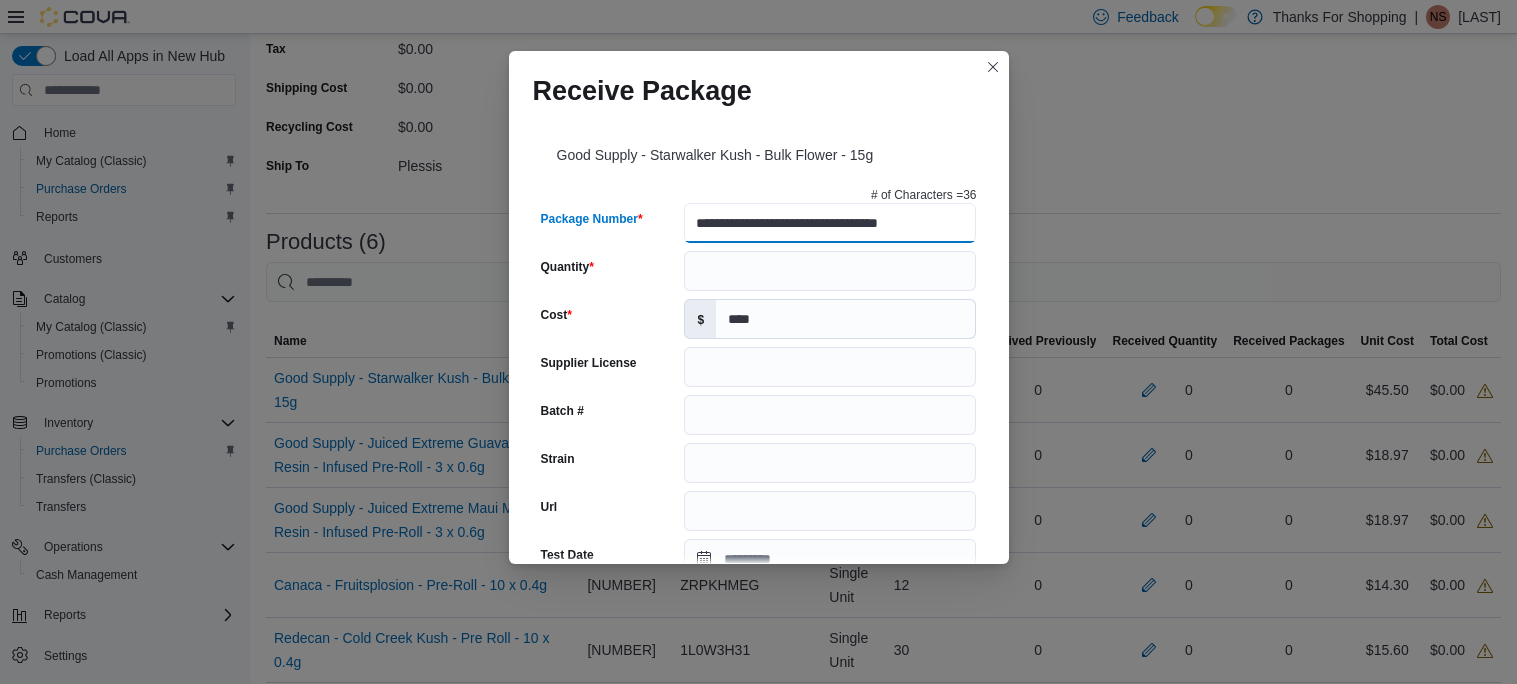 scroll, scrollTop: 0, scrollLeft: 12, axis: horizontal 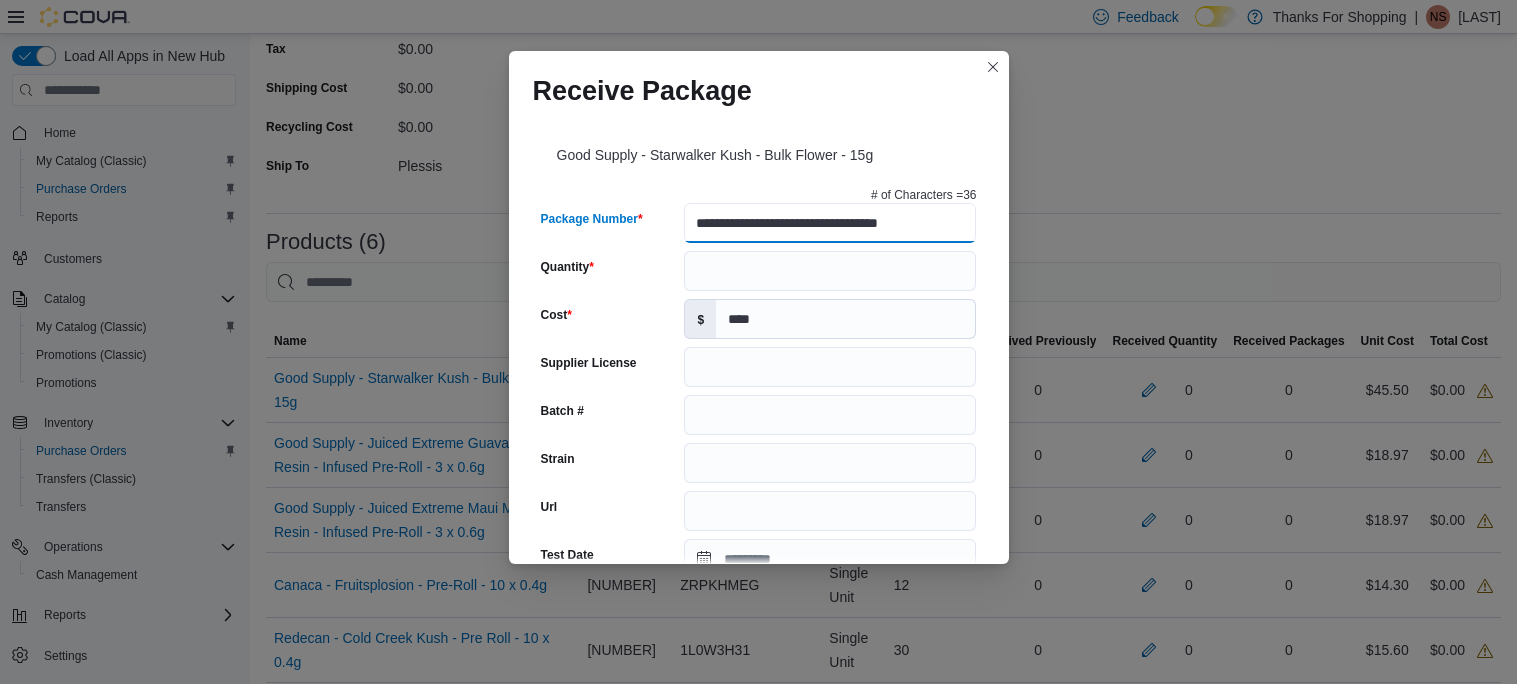 type on "**********" 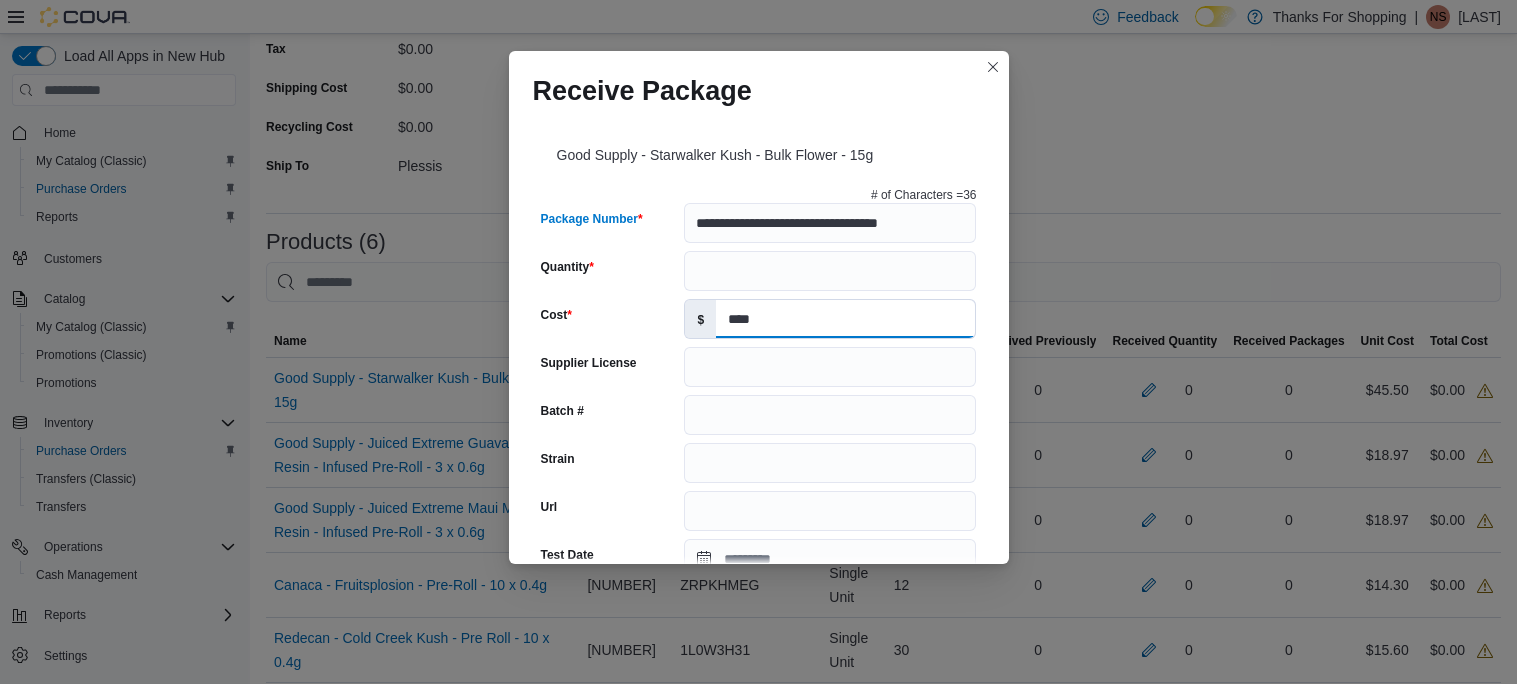 click on "****" at bounding box center [845, 319] 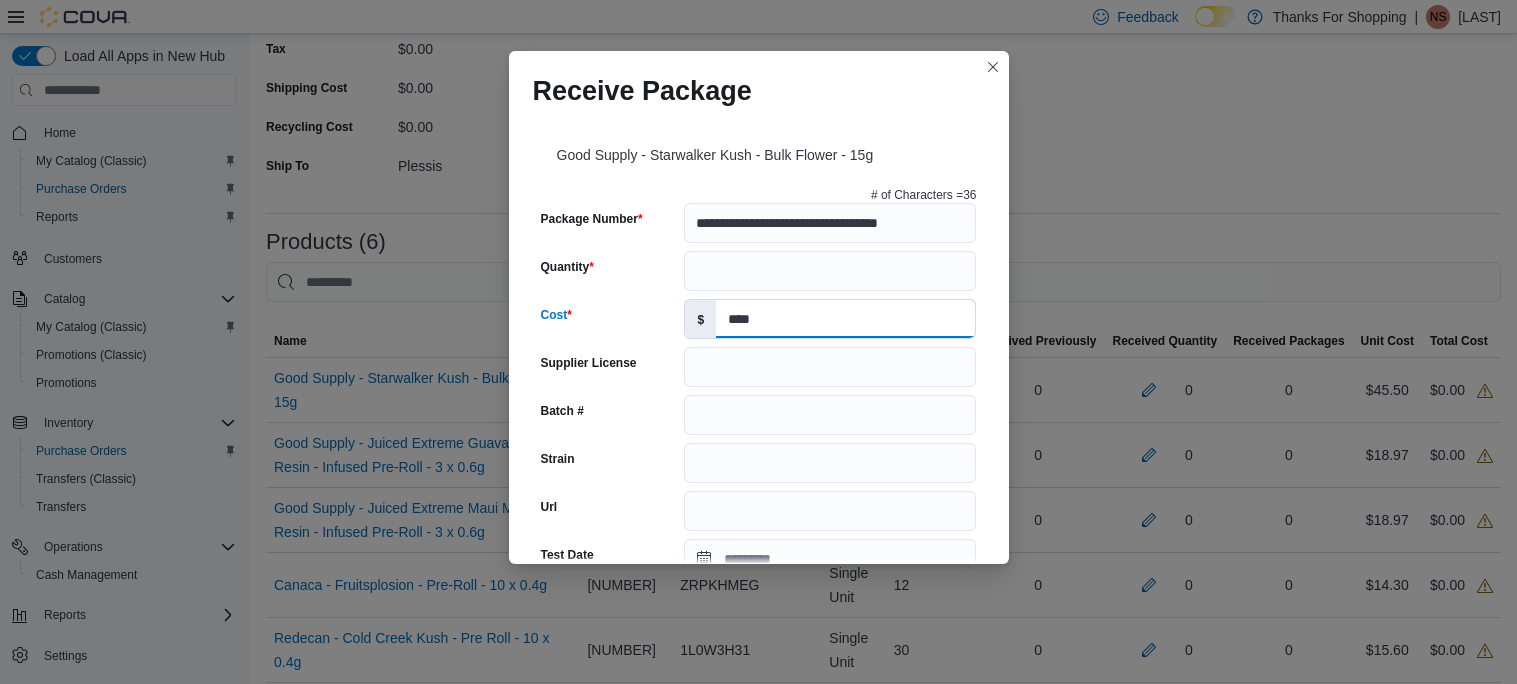 scroll, scrollTop: 0, scrollLeft: 0, axis: both 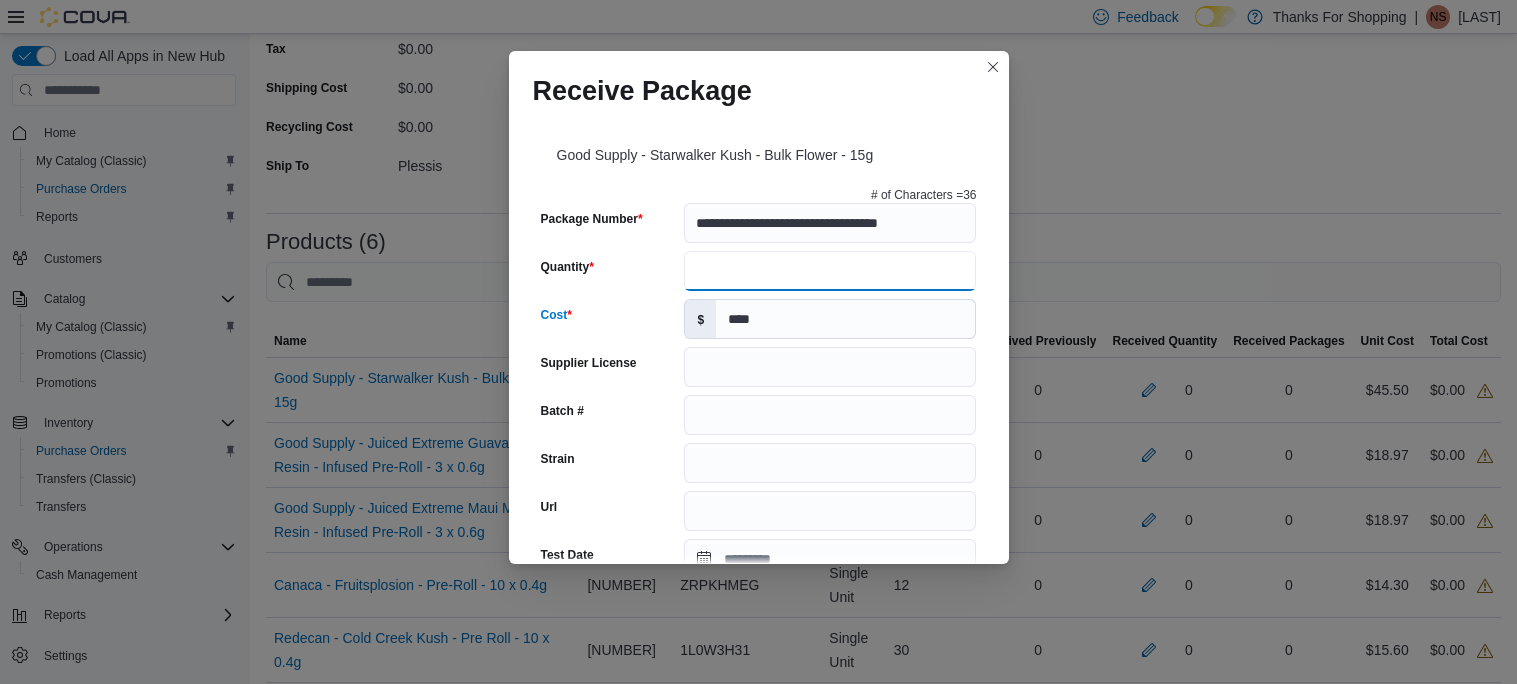 click on "Quantity" at bounding box center [830, 271] 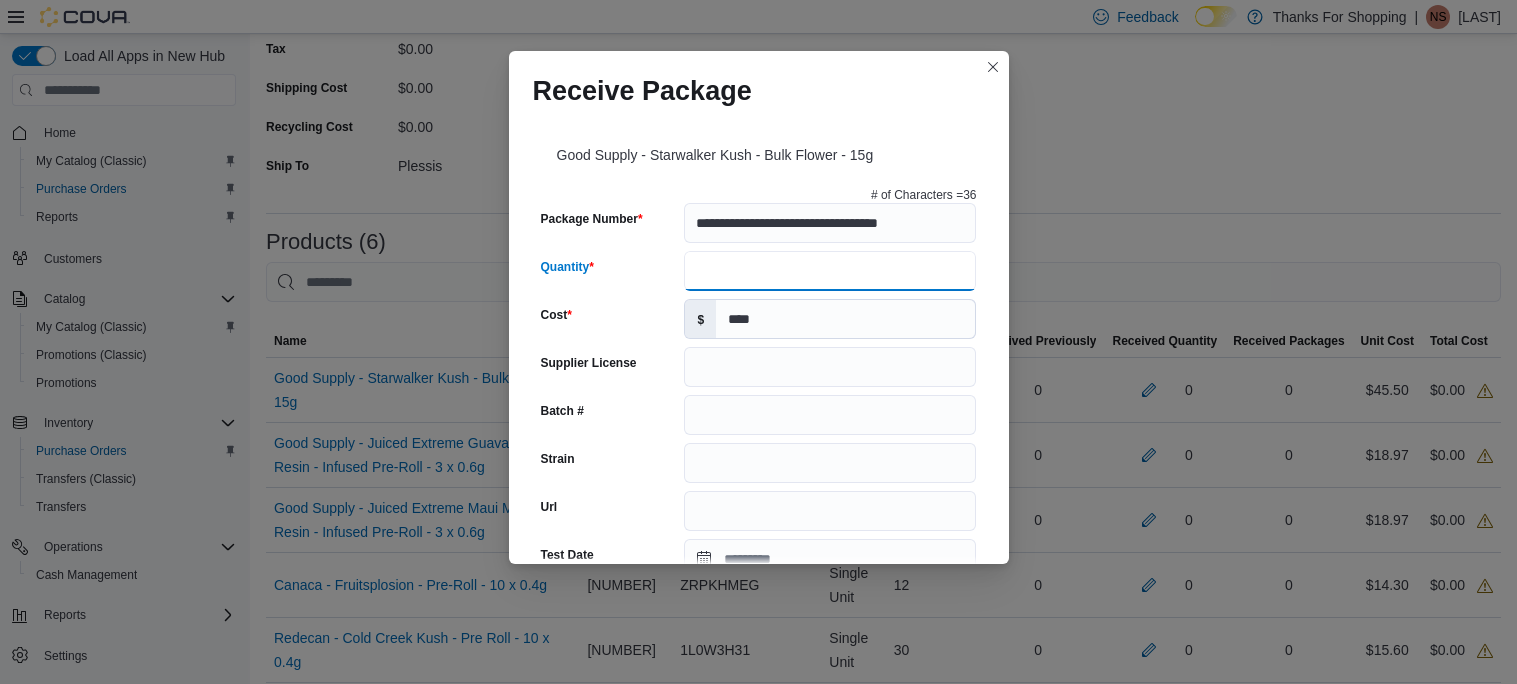 type on "**" 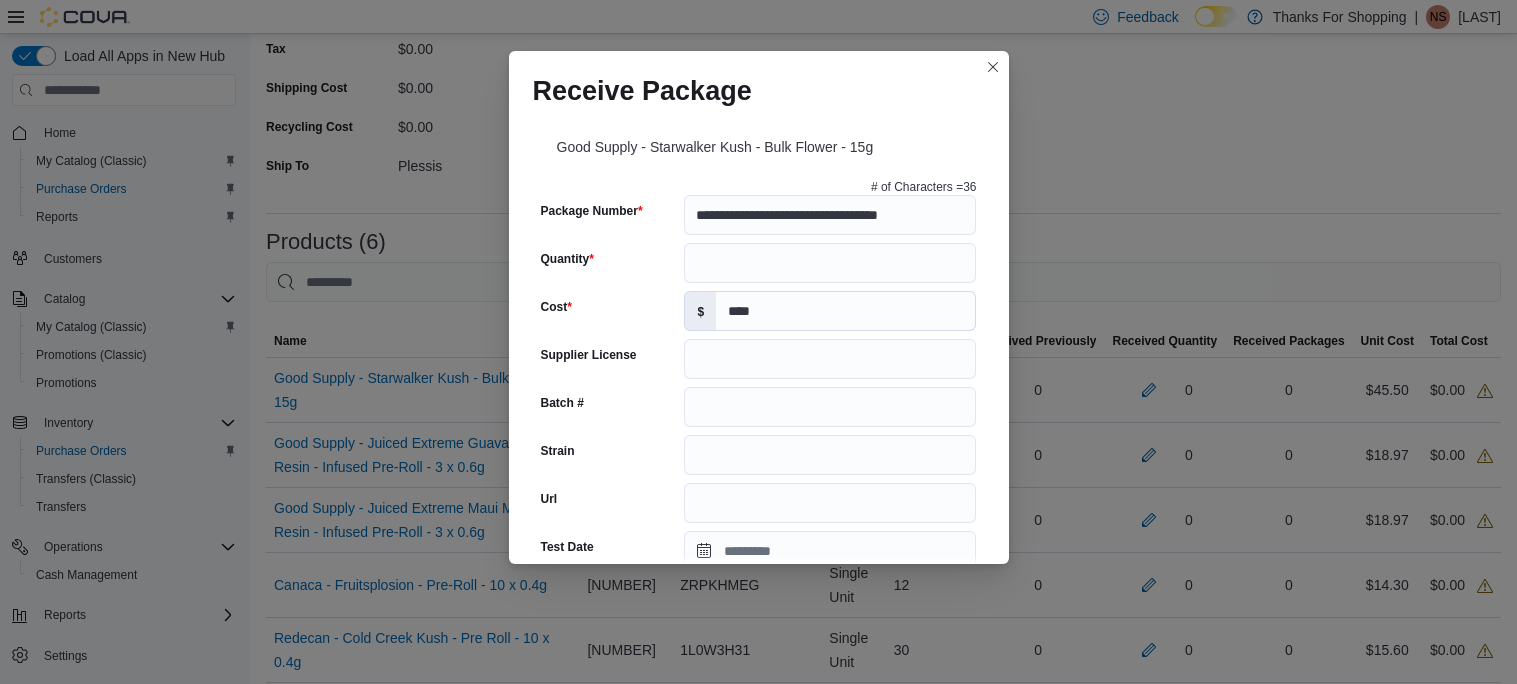 scroll, scrollTop: 0, scrollLeft: 0, axis: both 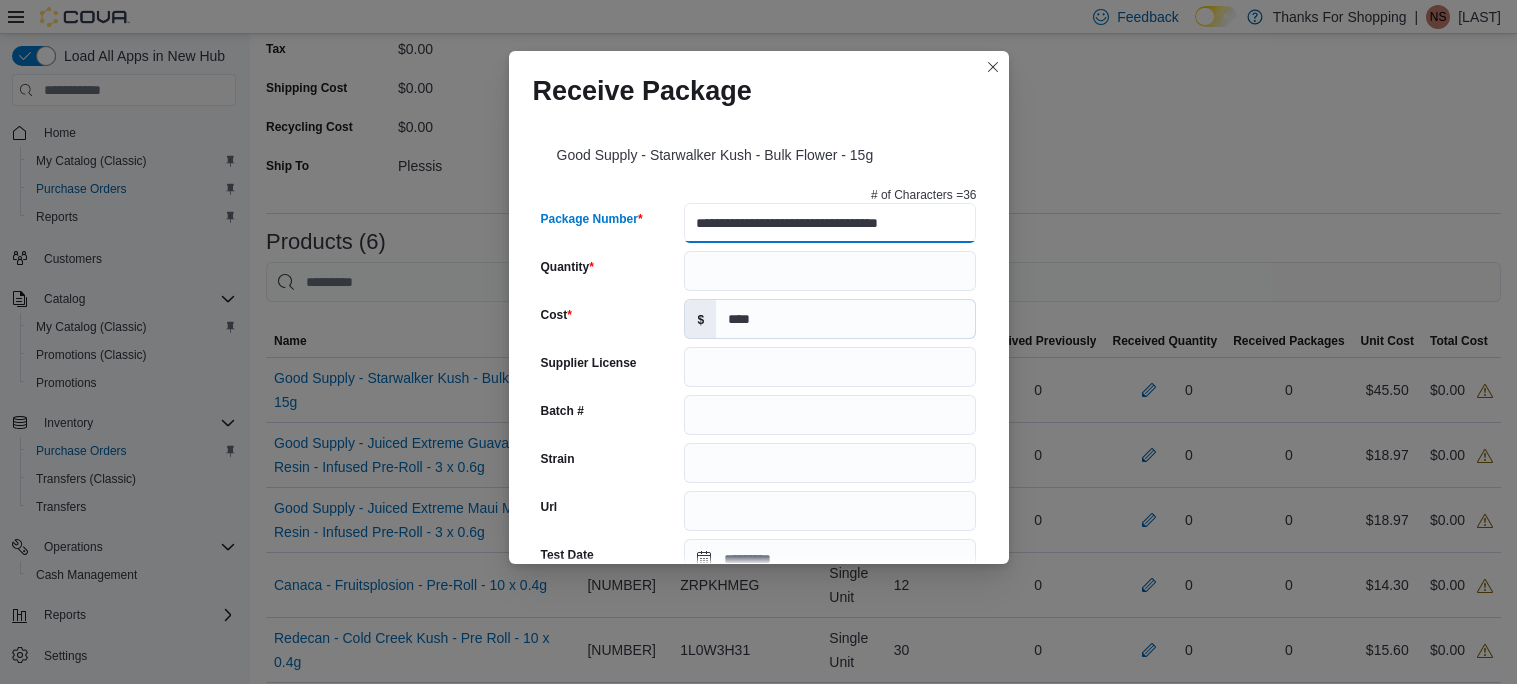 drag, startPoint x: 883, startPoint y: 227, endPoint x: 995, endPoint y: 223, distance: 112.0714 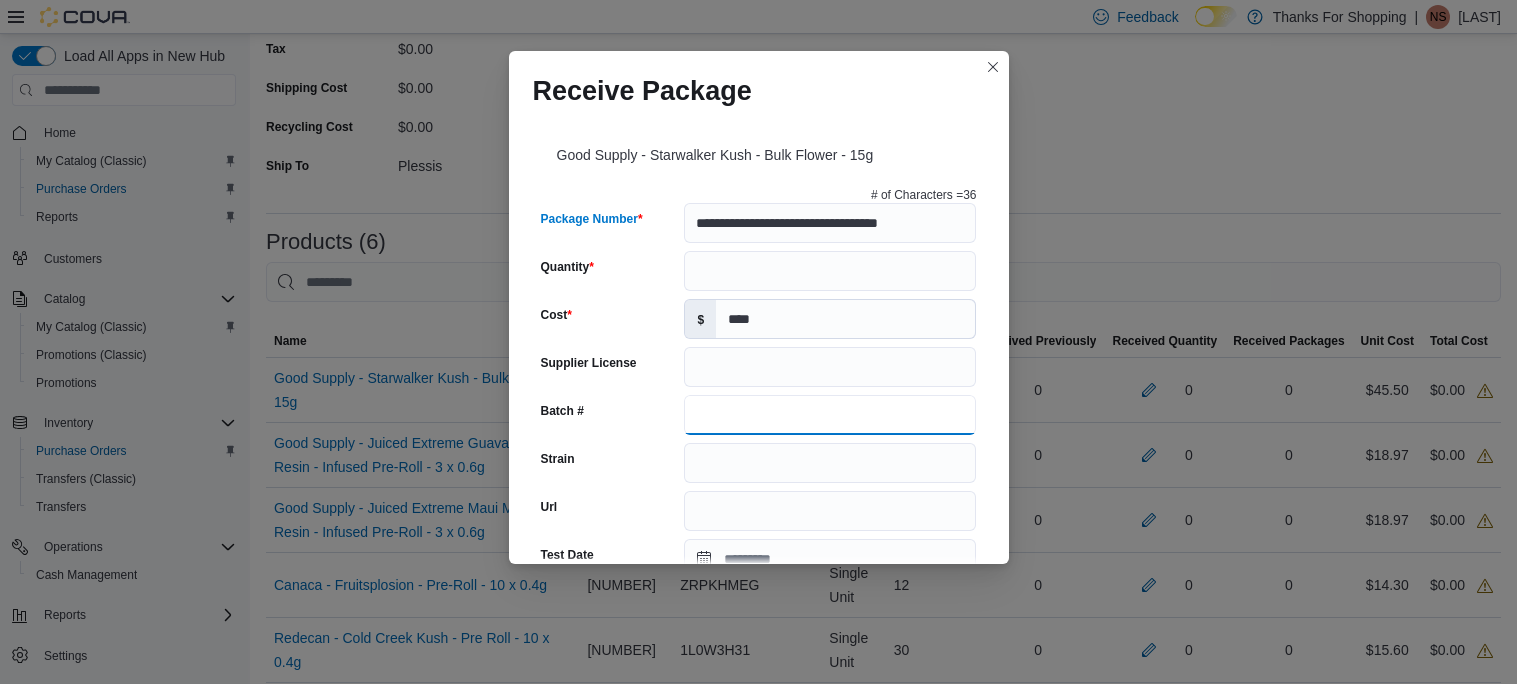 click on "Batch #" at bounding box center [830, 415] 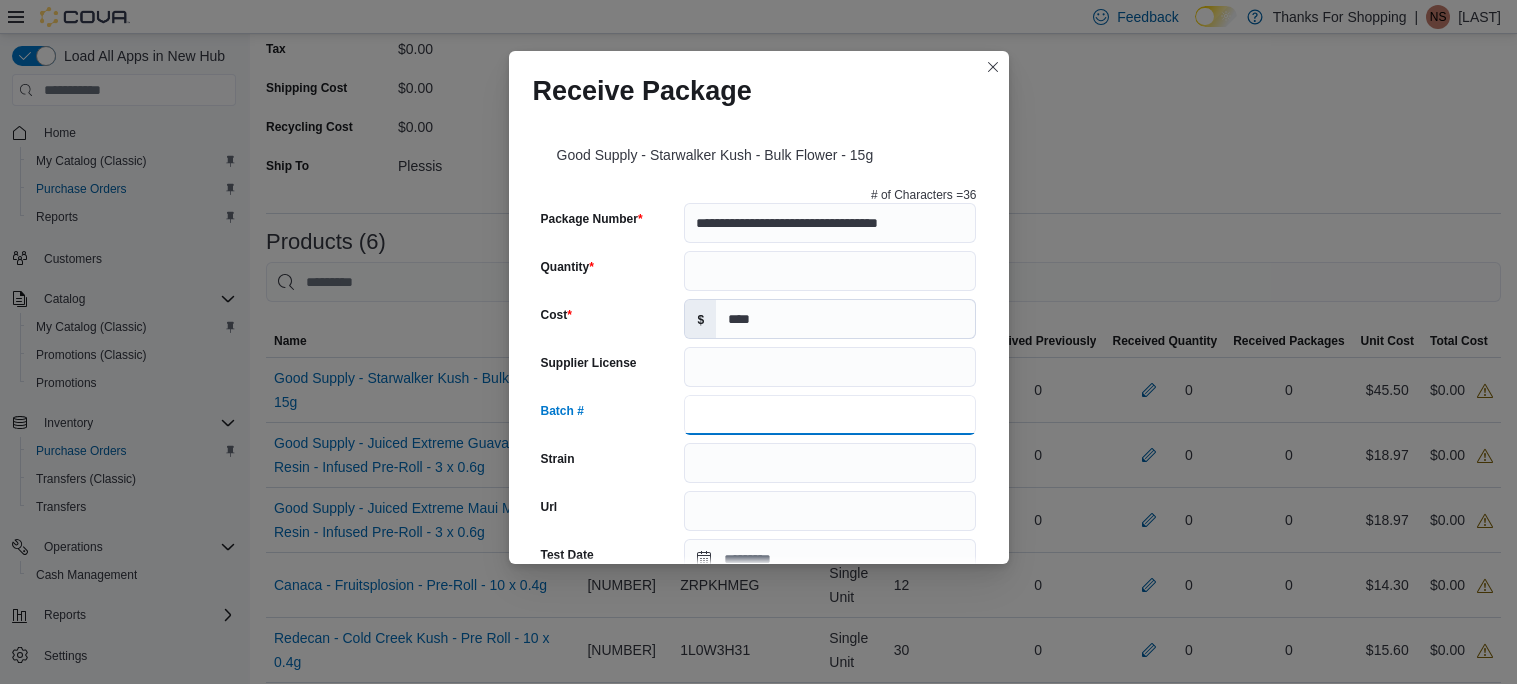 paste on "**********" 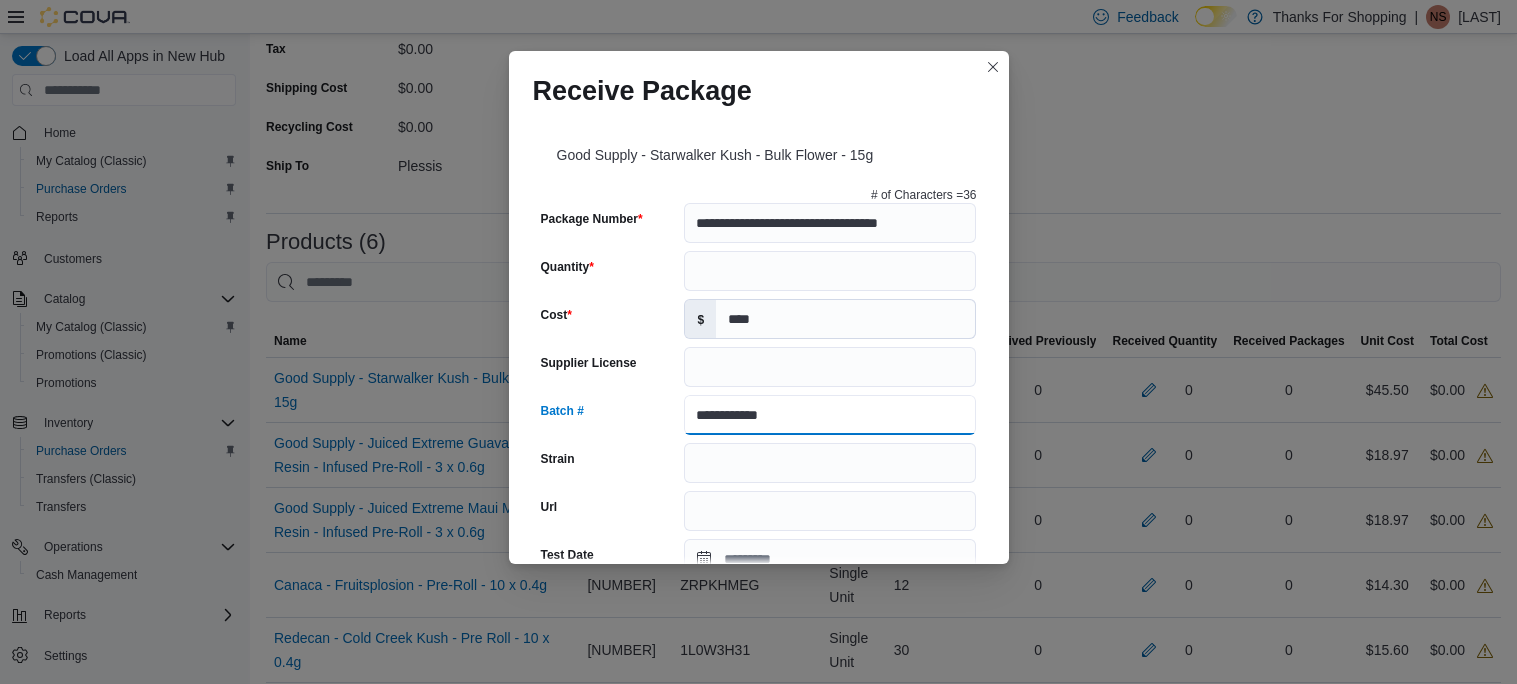 type on "**********" 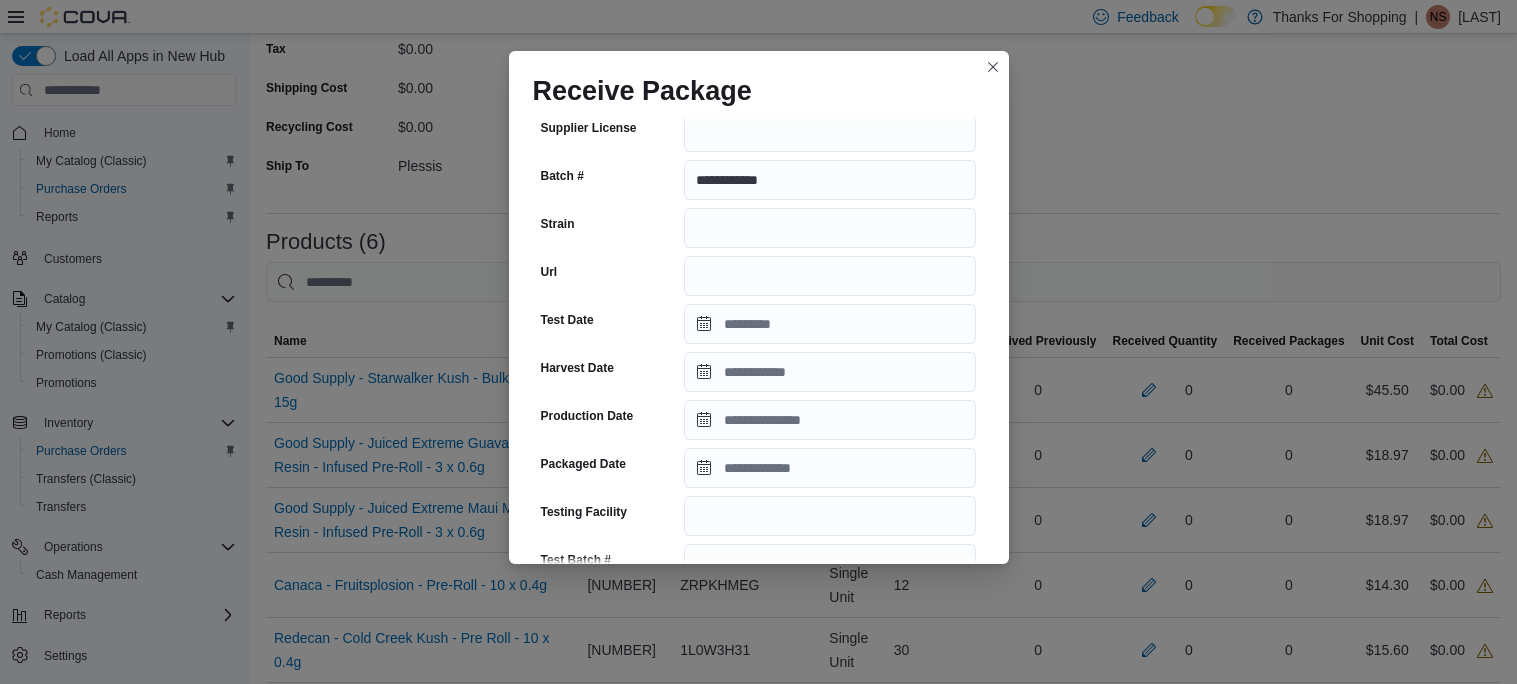 scroll, scrollTop: 242, scrollLeft: 0, axis: vertical 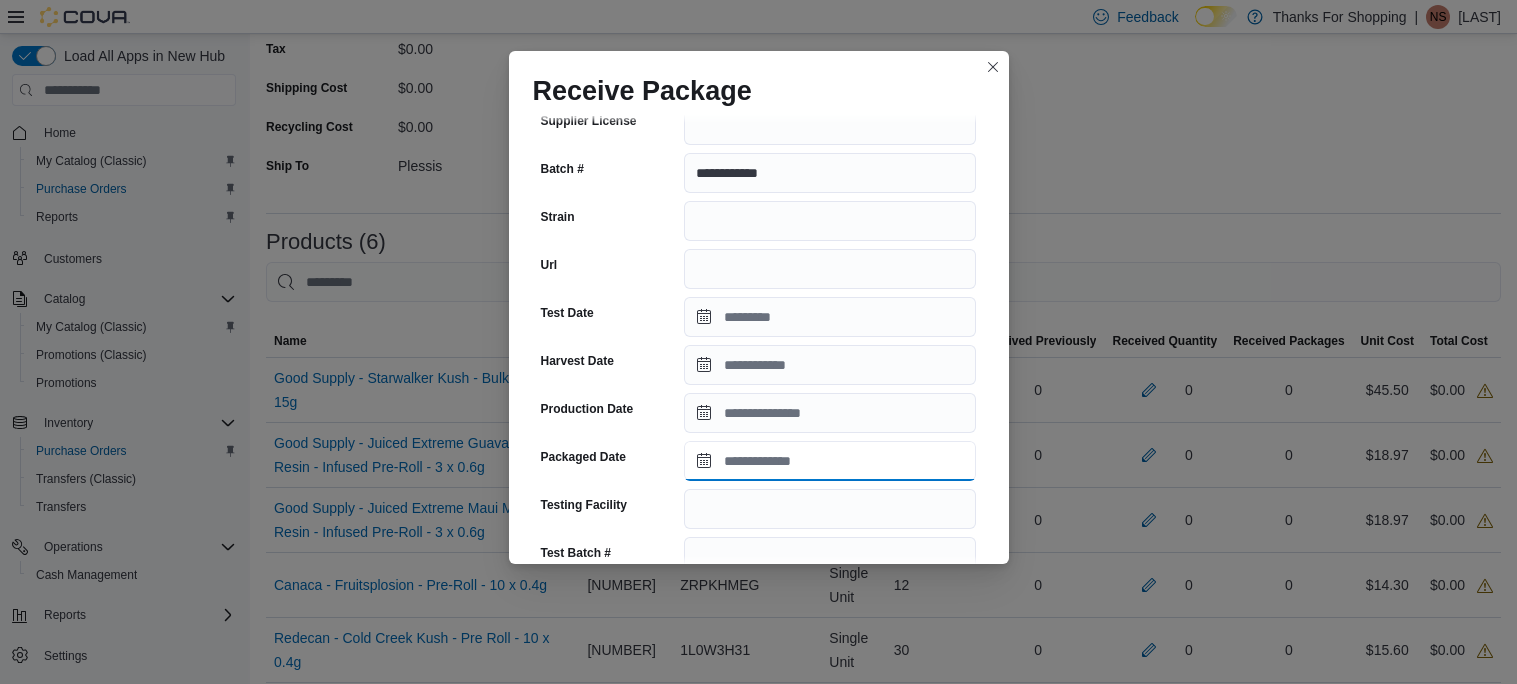 click on "Packaged Date" at bounding box center (830, 461) 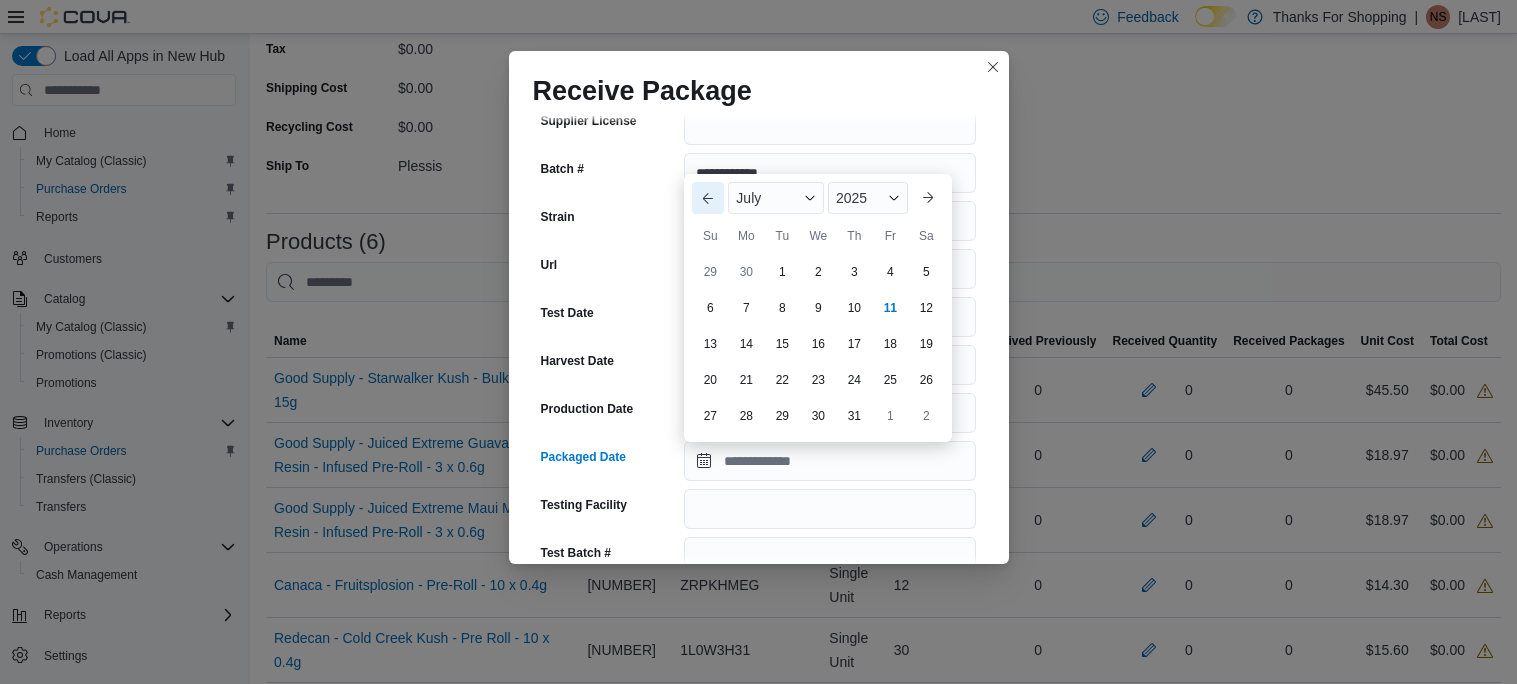 click on "Previous Month" at bounding box center [708, 198] 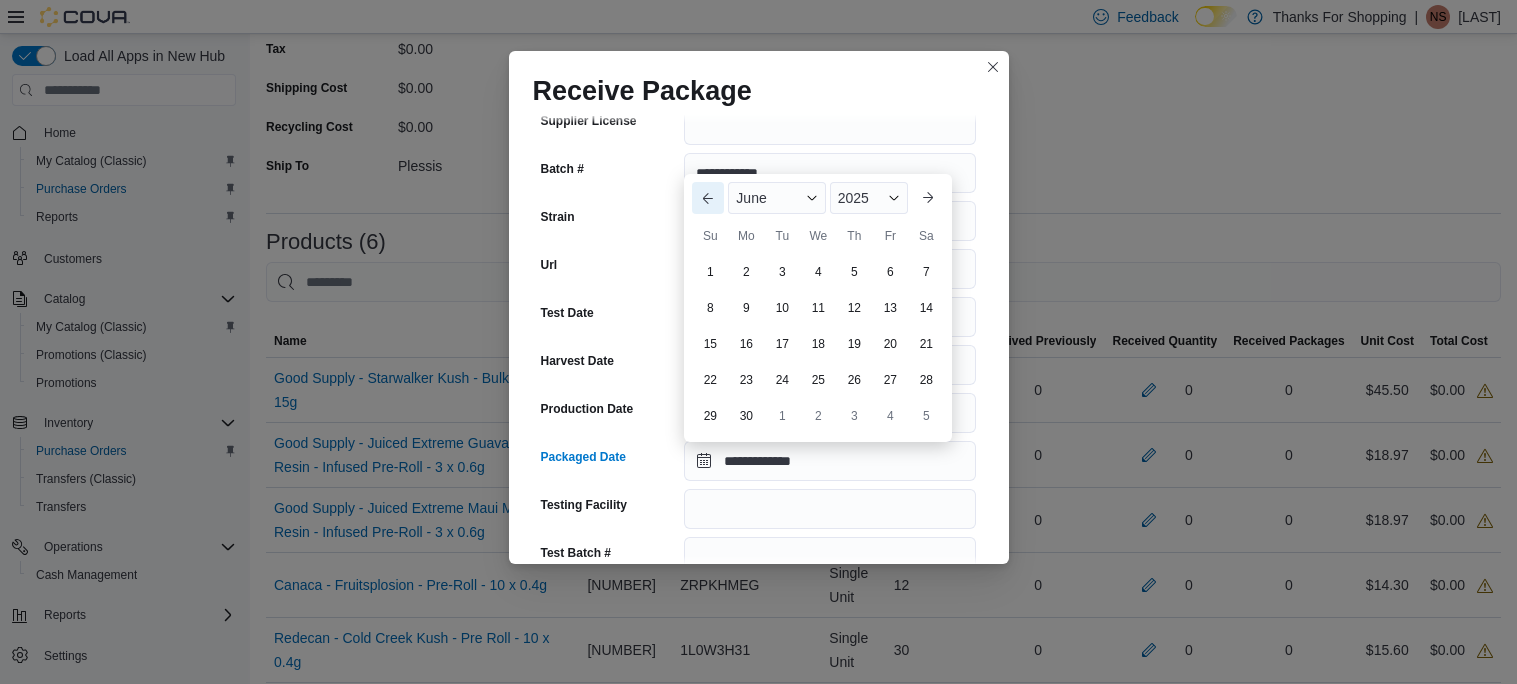 click on "Previous Month" at bounding box center (708, 198) 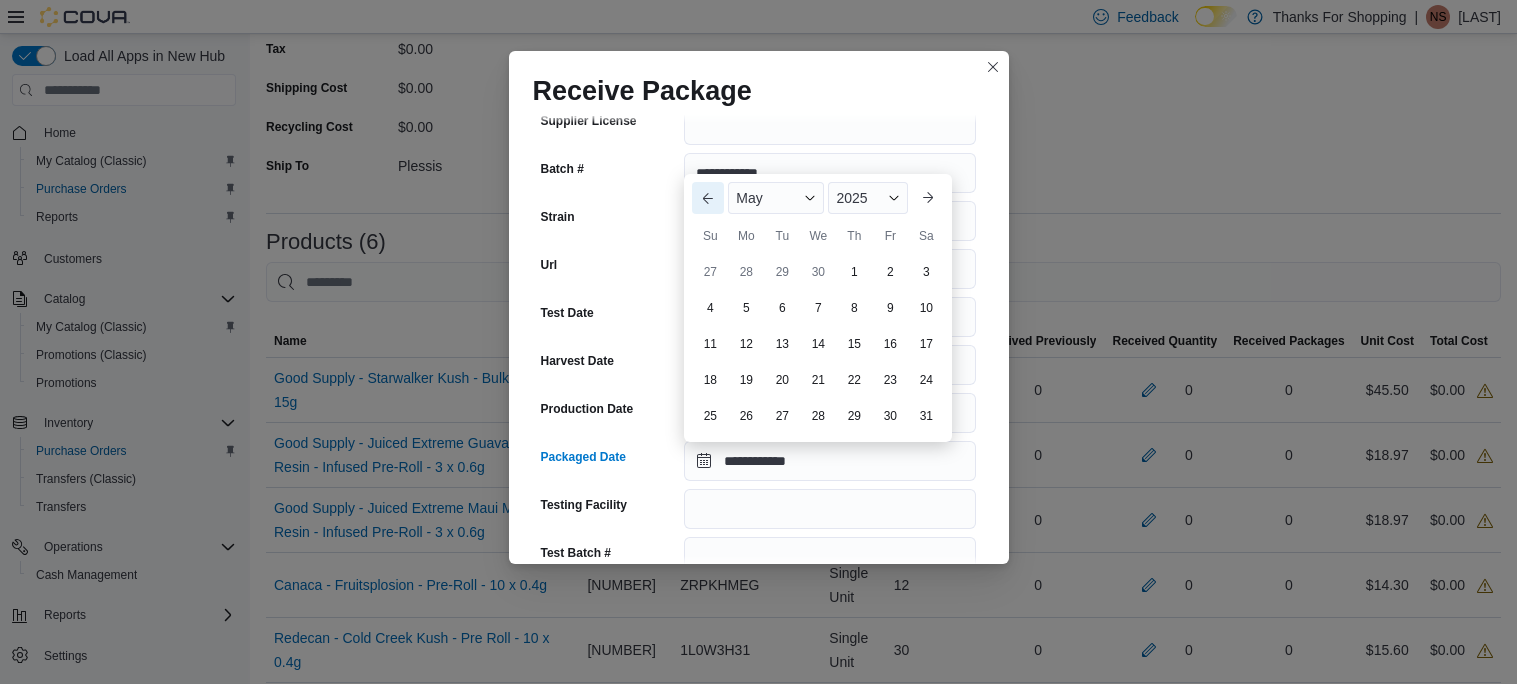 click on "Previous Month" at bounding box center (708, 198) 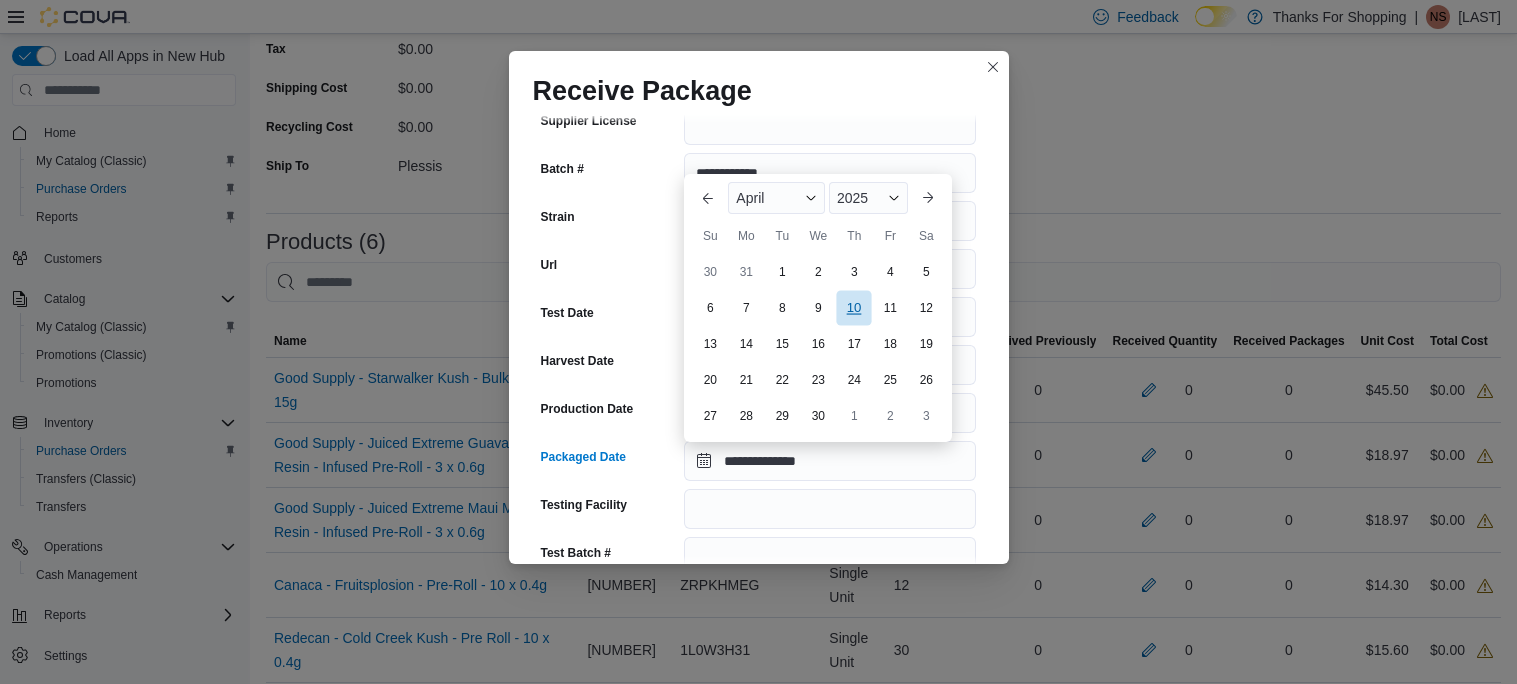 click on "10" at bounding box center [854, 307] 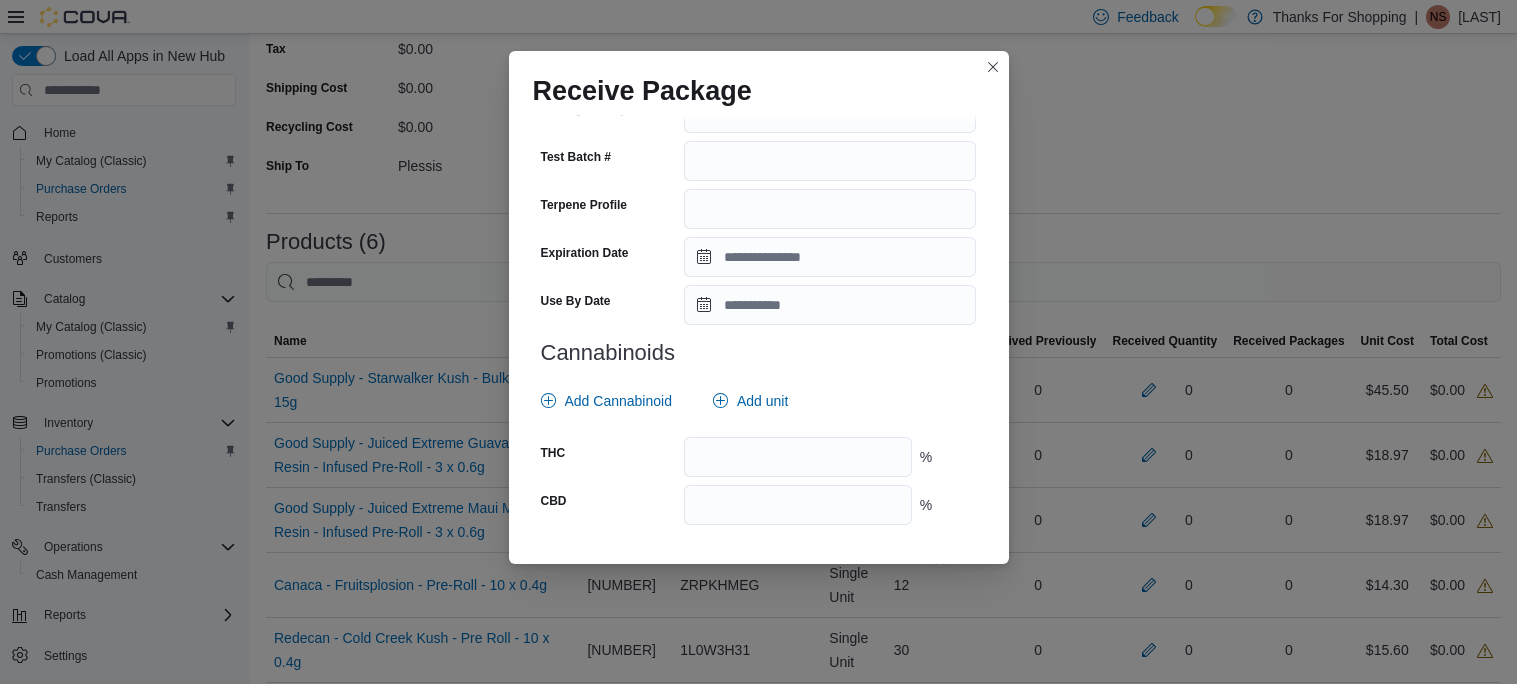 scroll, scrollTop: 660, scrollLeft: 0, axis: vertical 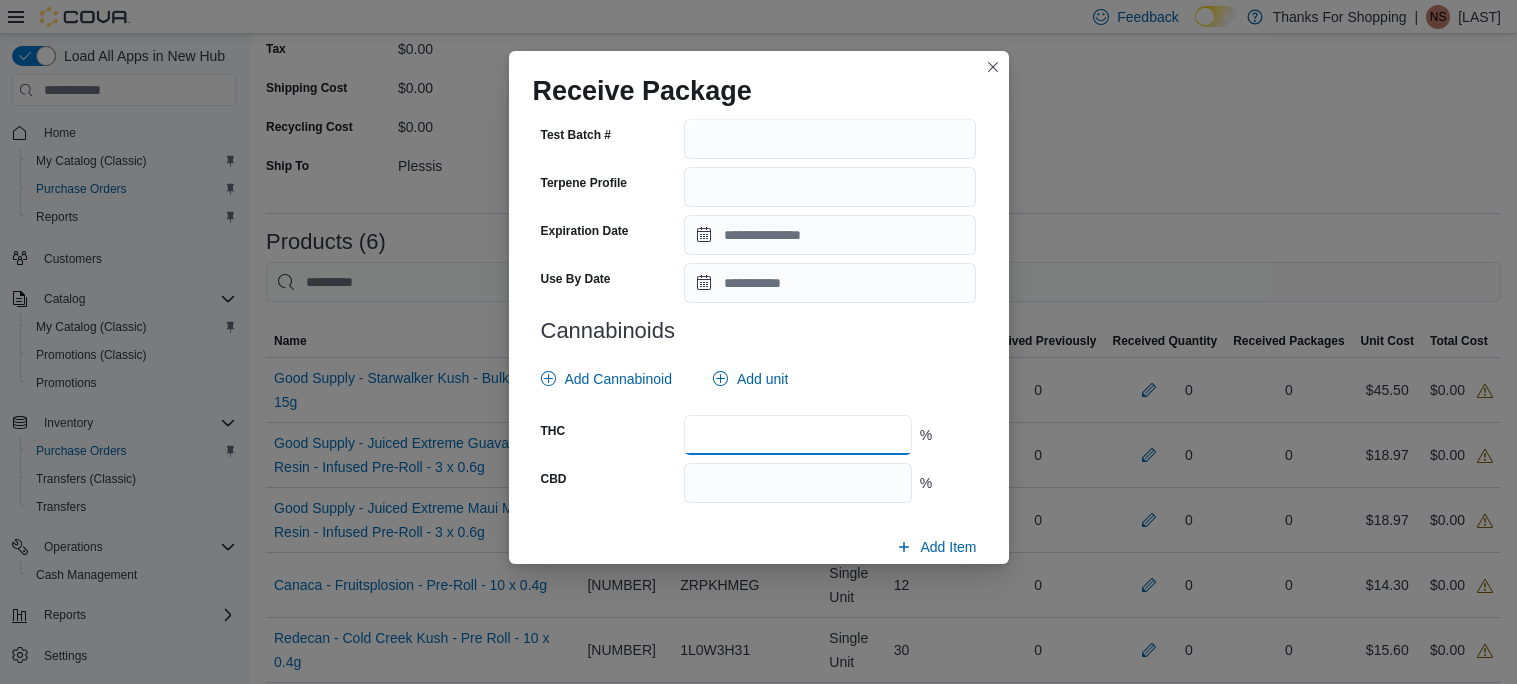 click at bounding box center [797, 435] 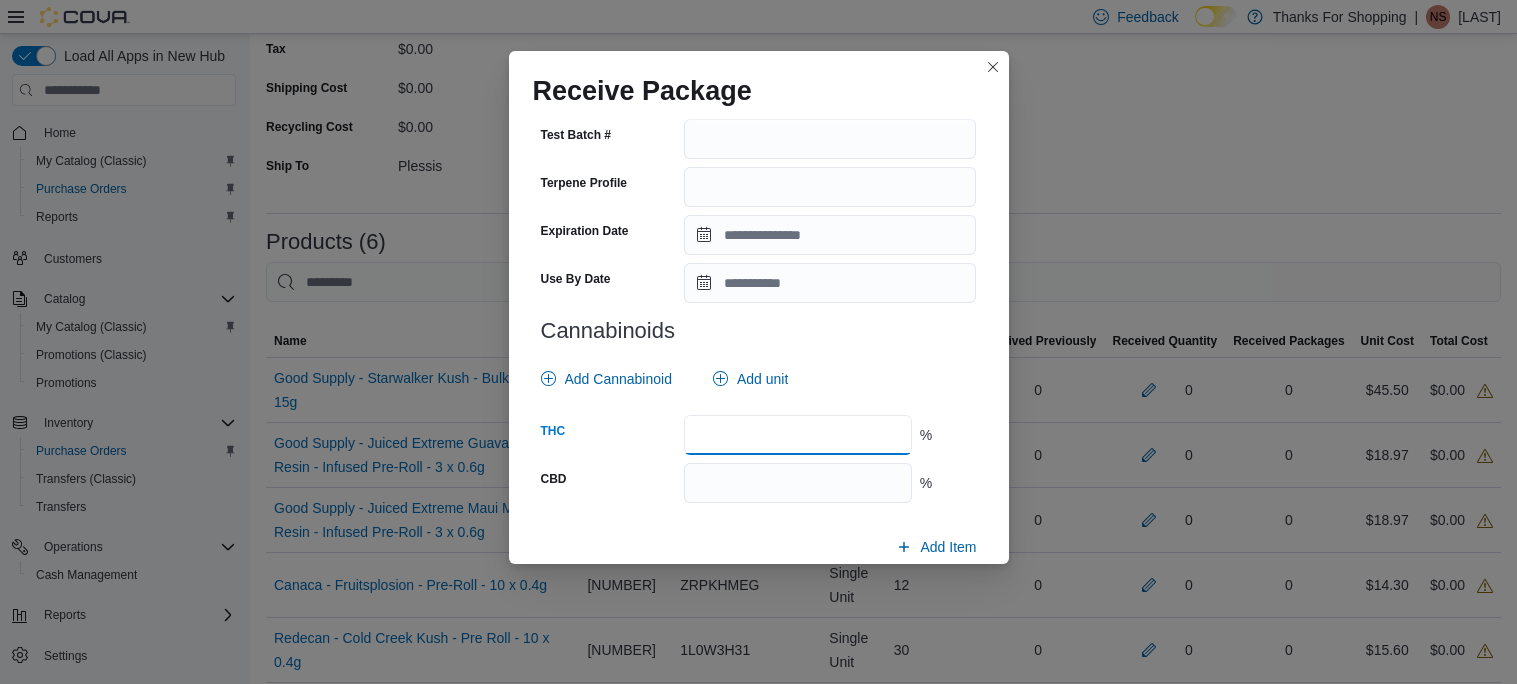 type on "****" 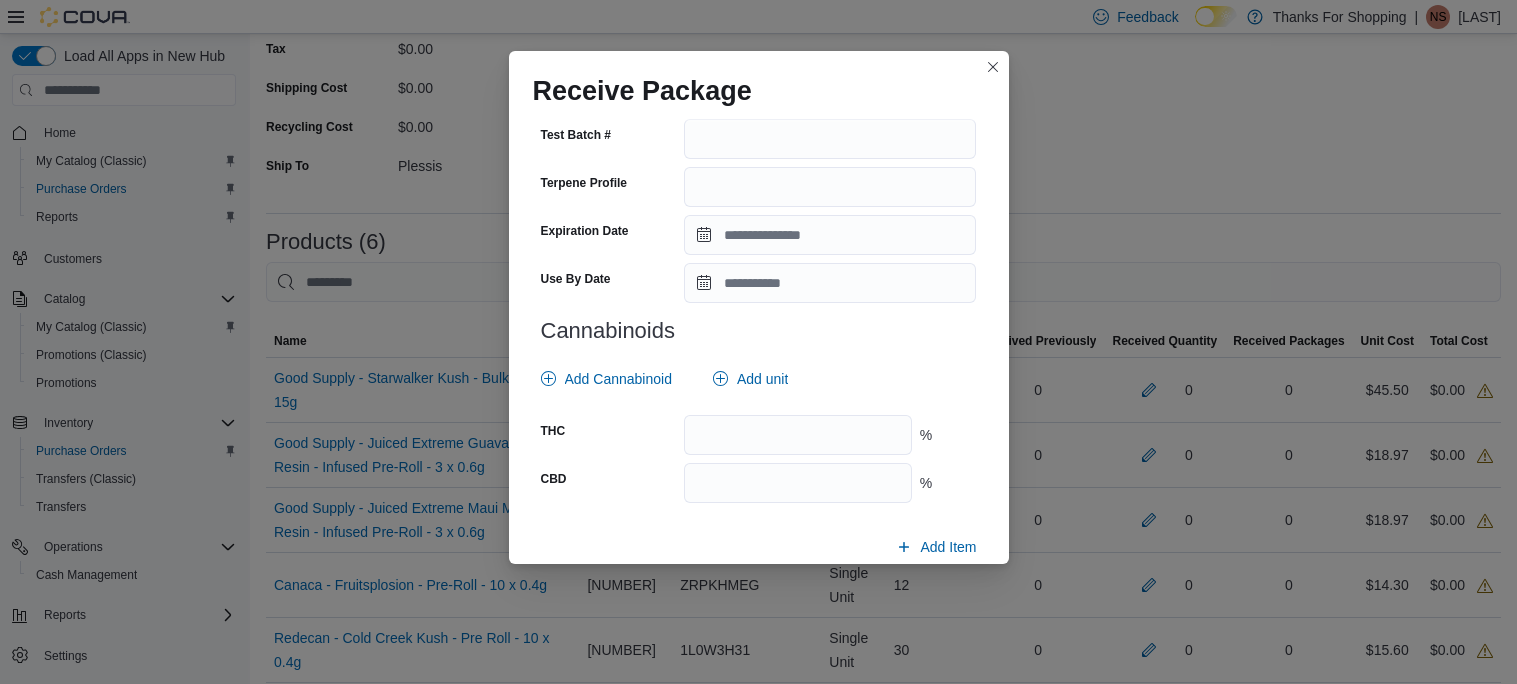 scroll, scrollTop: 735, scrollLeft: 0, axis: vertical 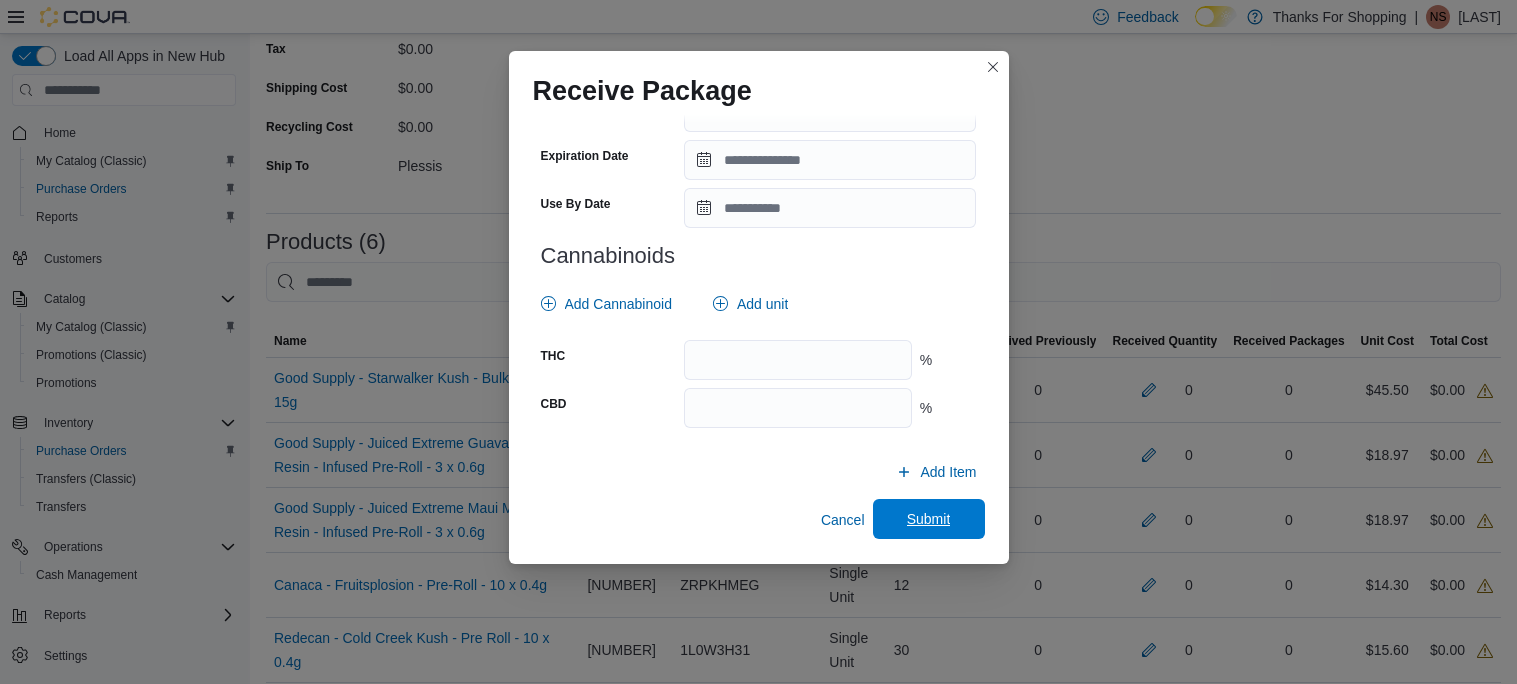 click on "Submit" at bounding box center [929, 519] 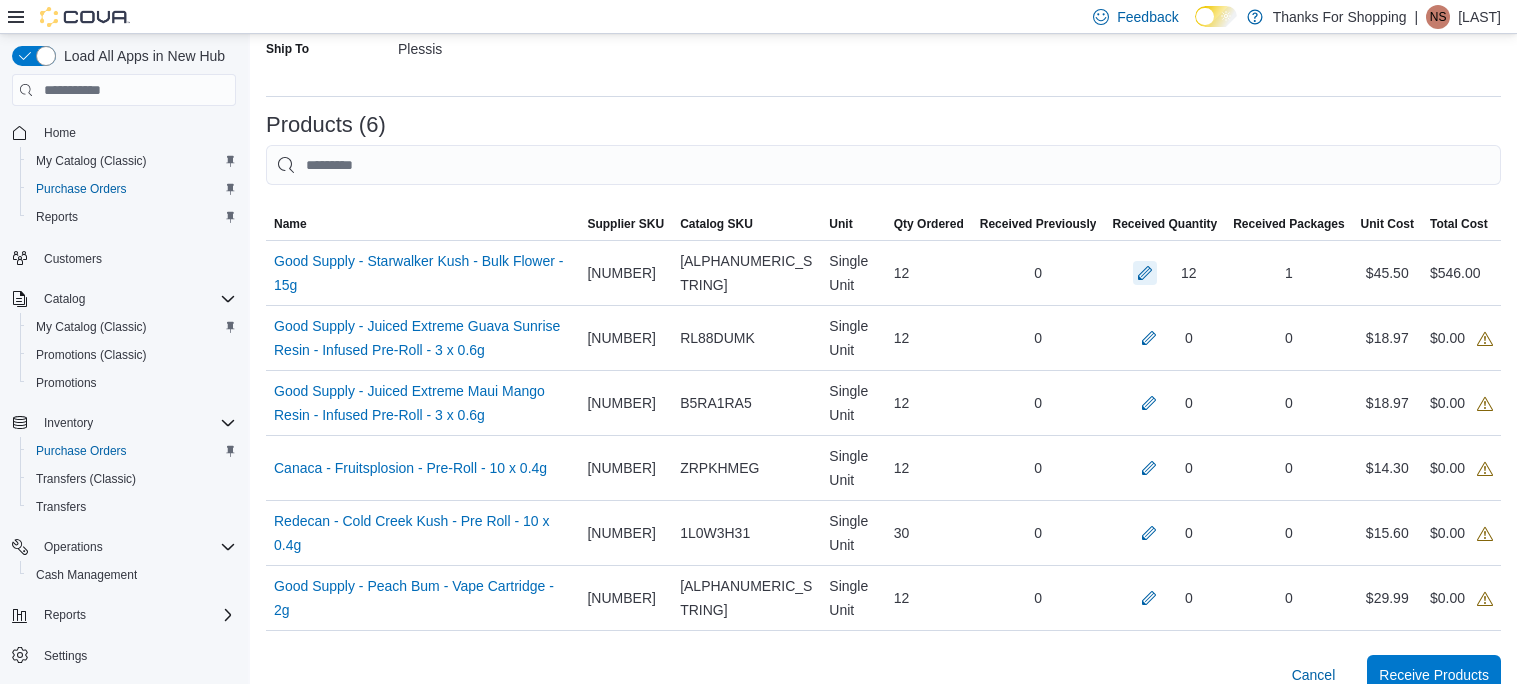scroll, scrollTop: 389, scrollLeft: 0, axis: vertical 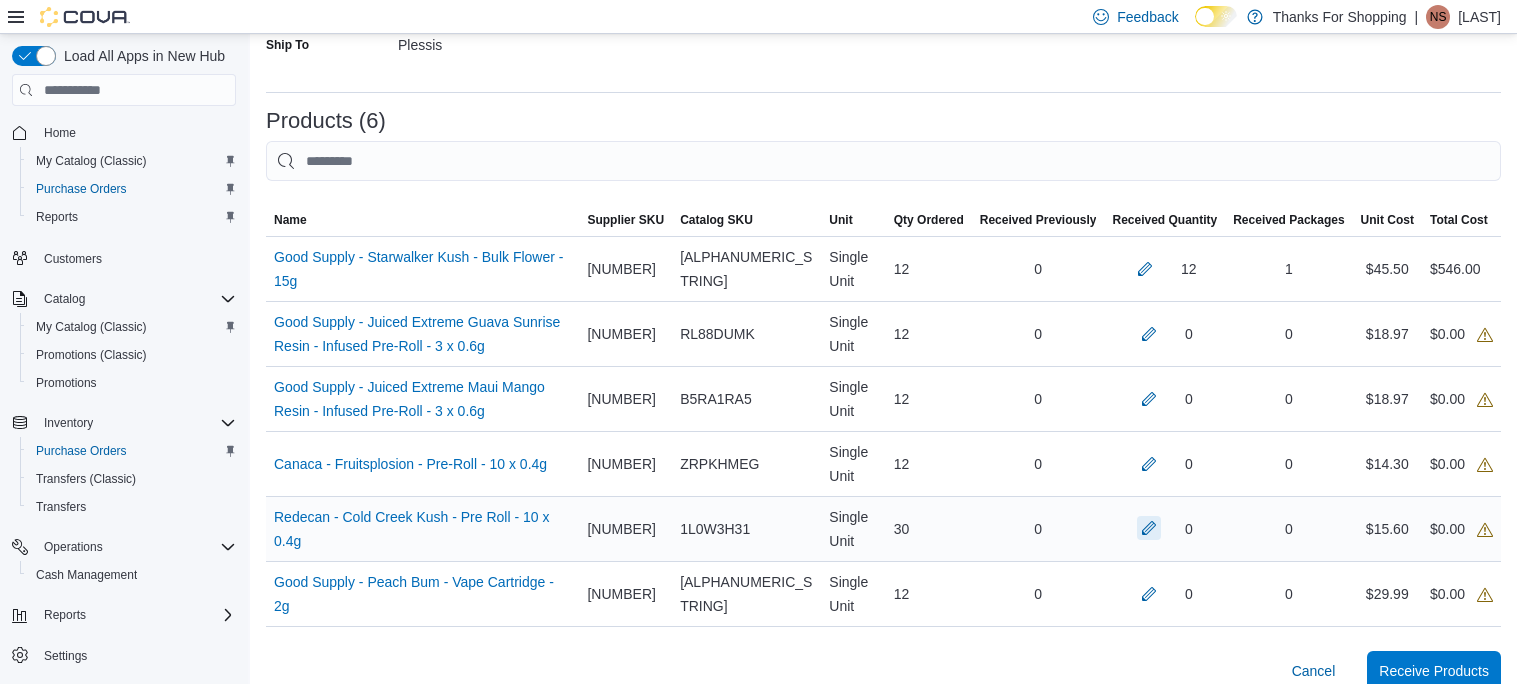 click at bounding box center [1149, 528] 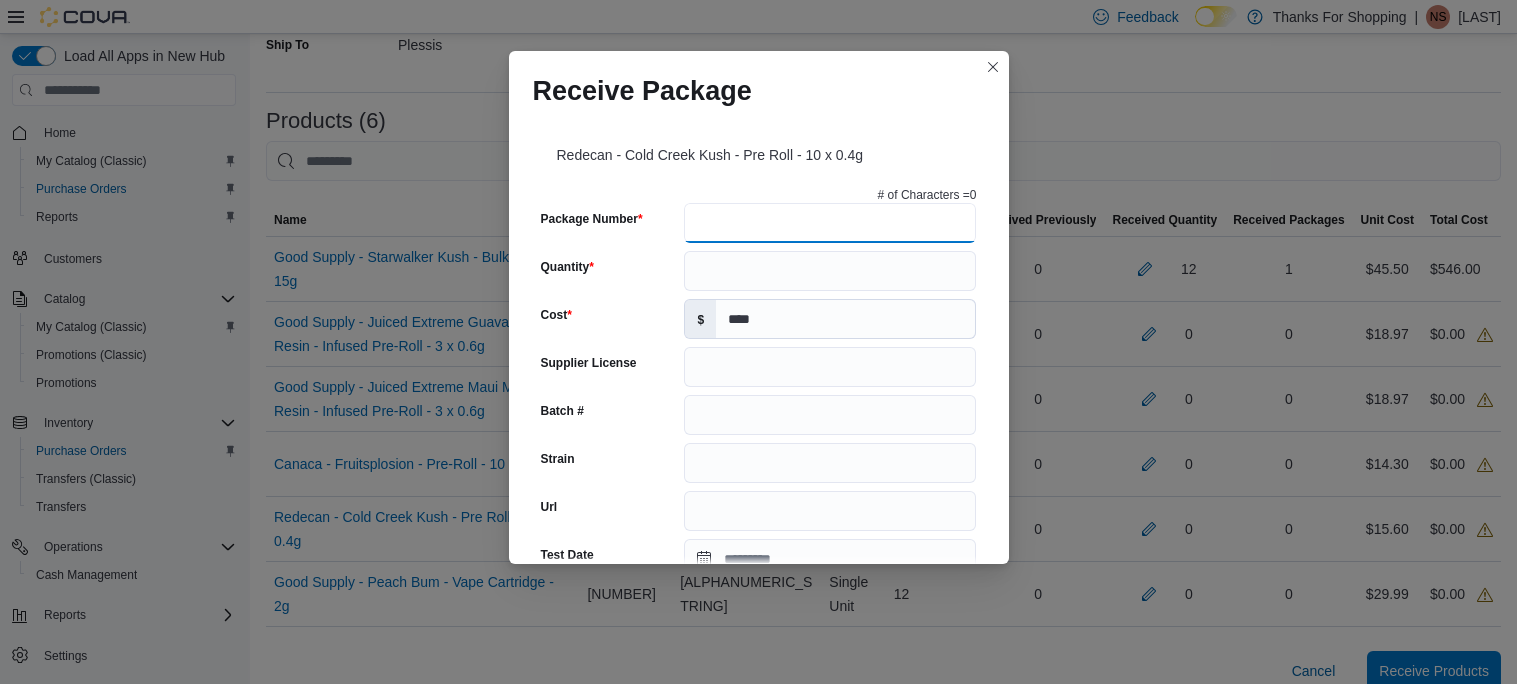 click on "Package Number" at bounding box center [830, 223] 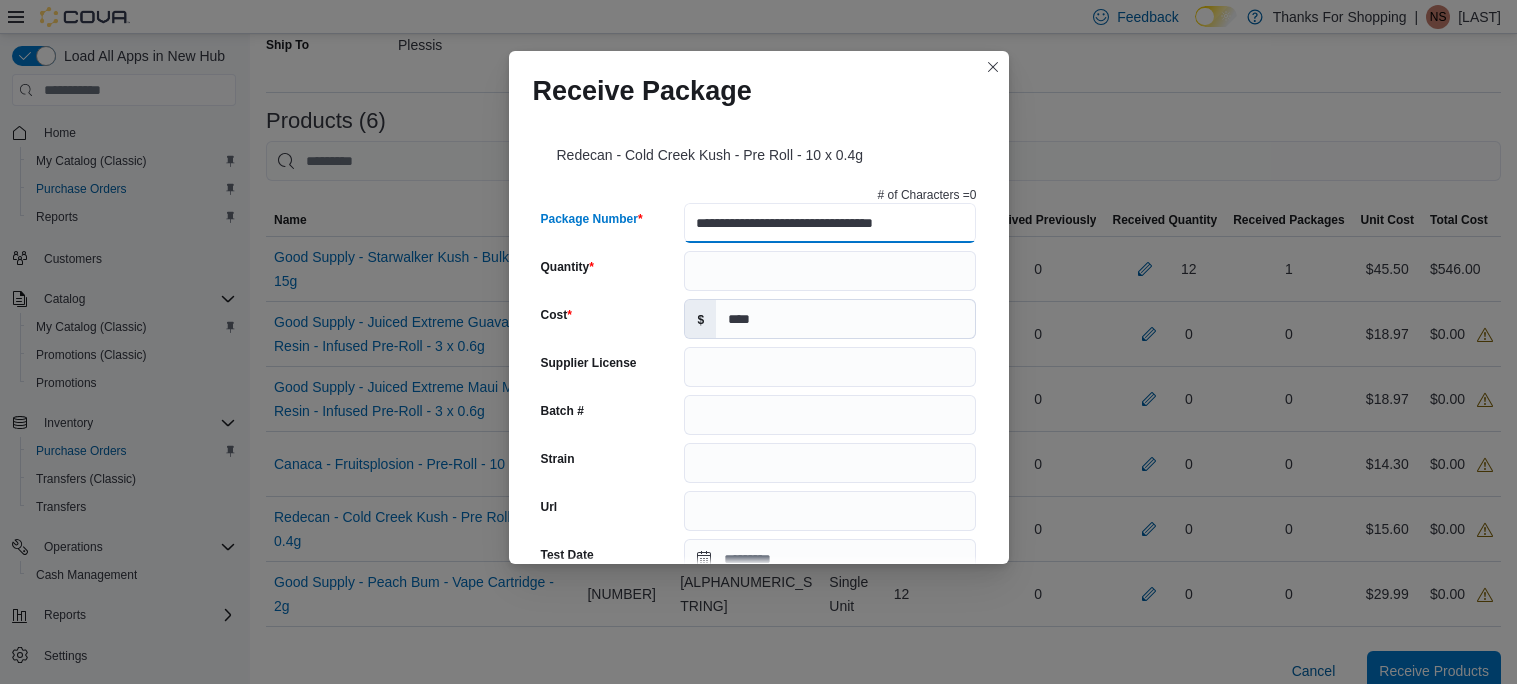 type on "**********" 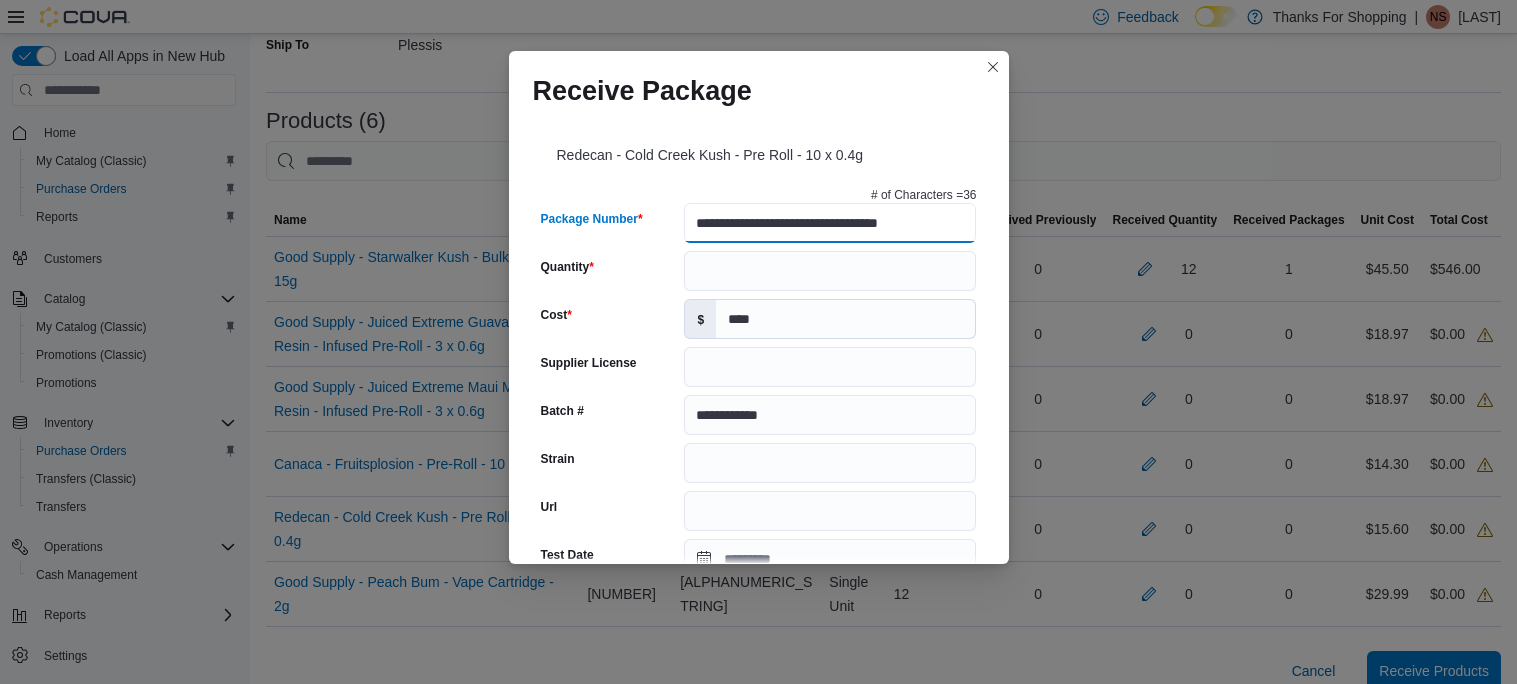 type on "**********" 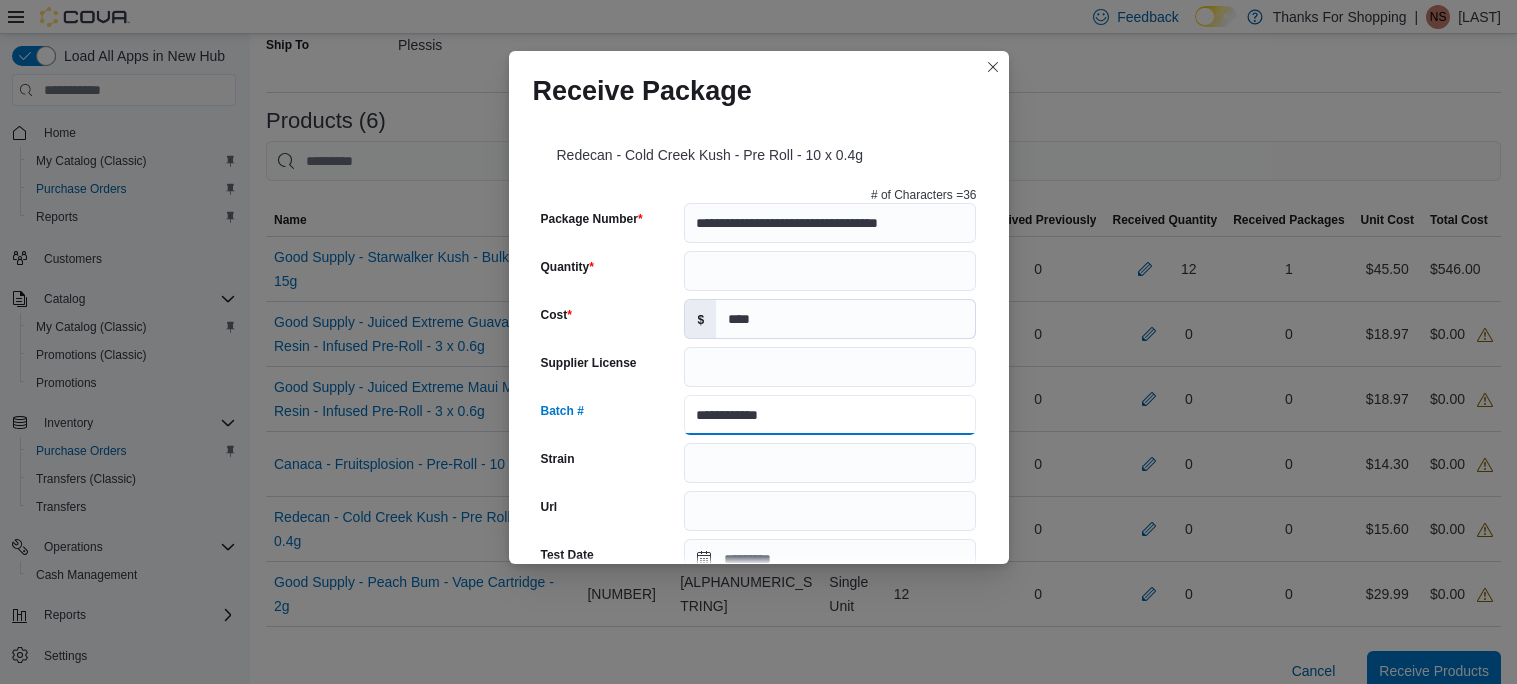 scroll, scrollTop: 0, scrollLeft: 0, axis: both 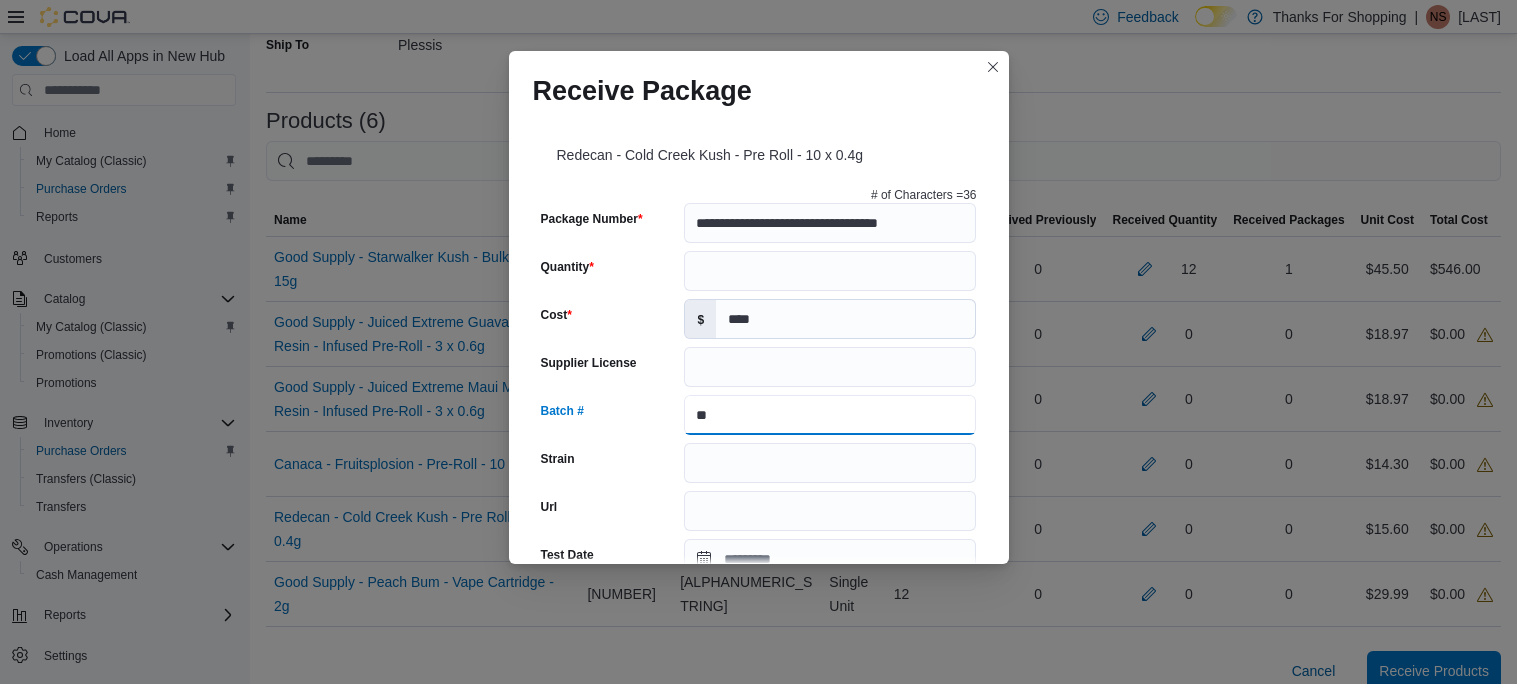 type on "*" 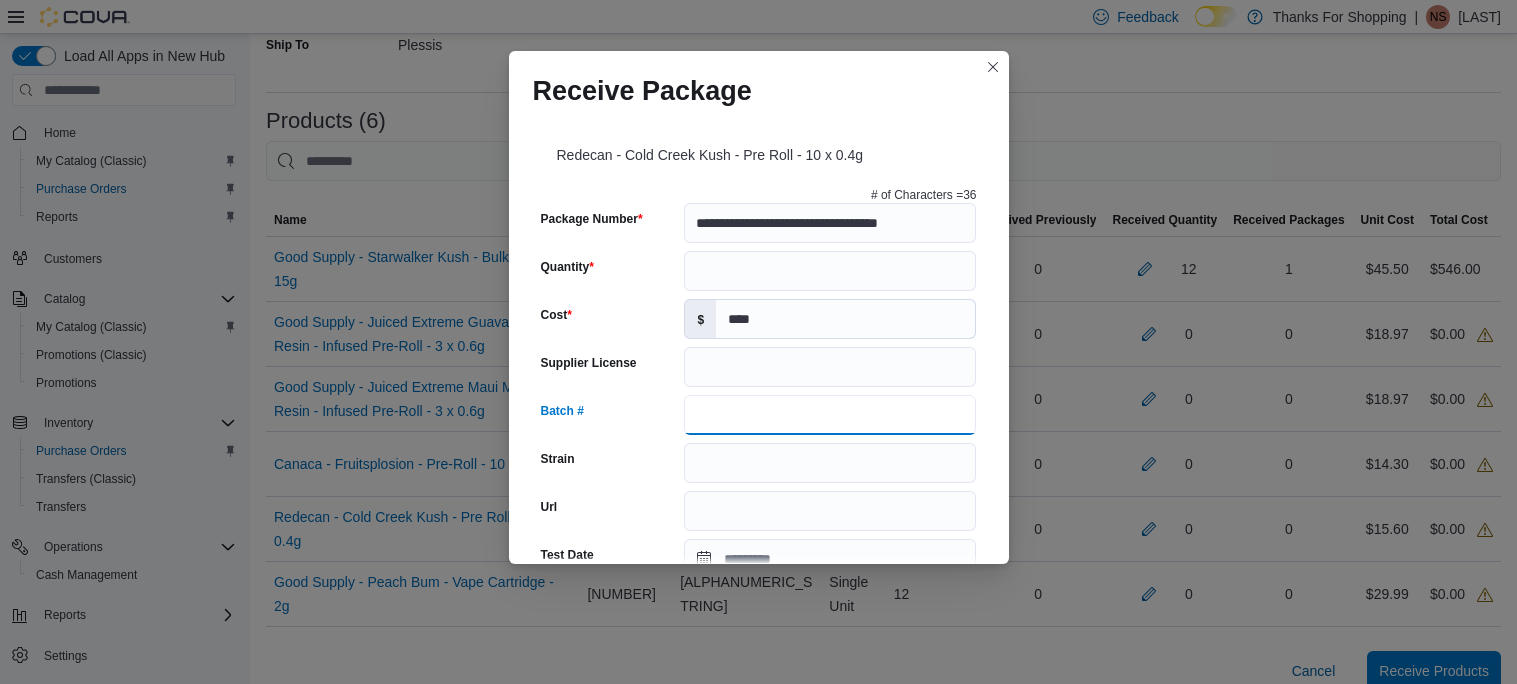 paste on "**********" 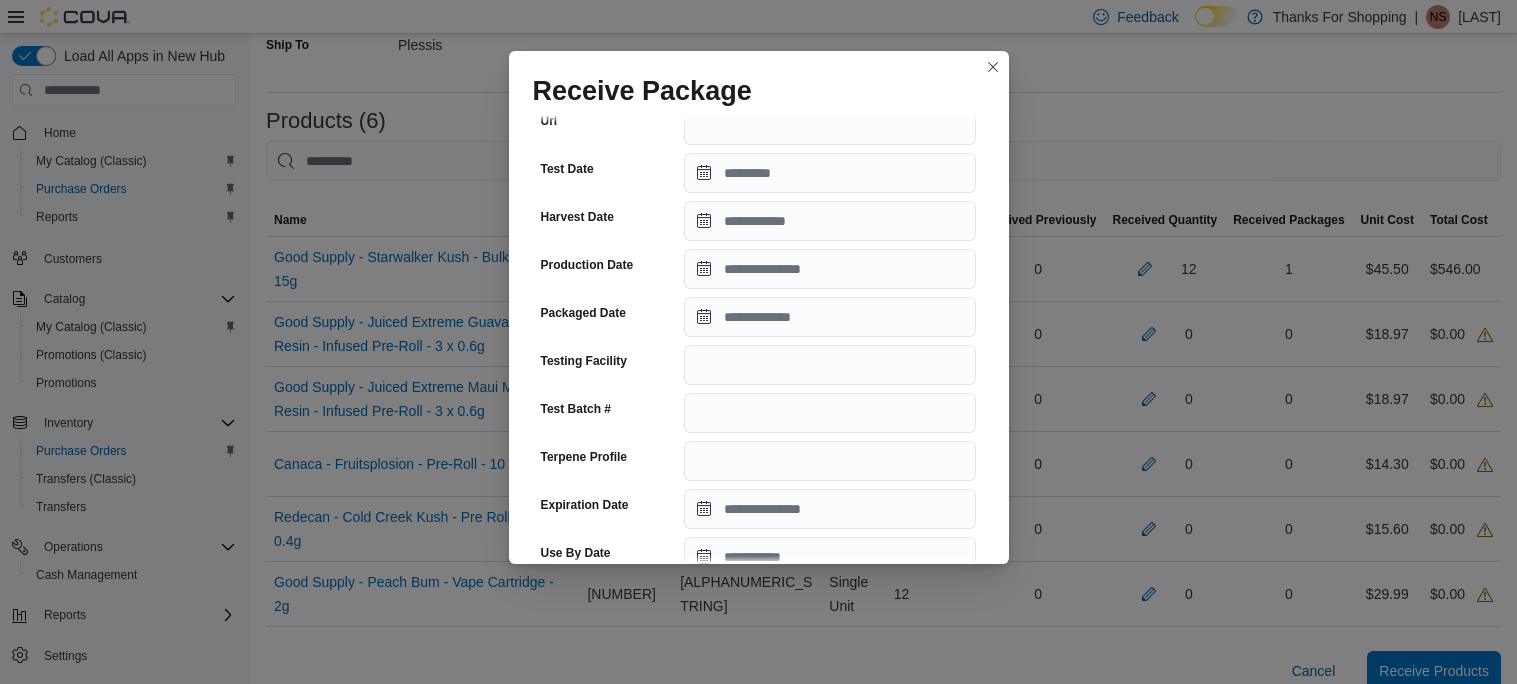 scroll, scrollTop: 394, scrollLeft: 0, axis: vertical 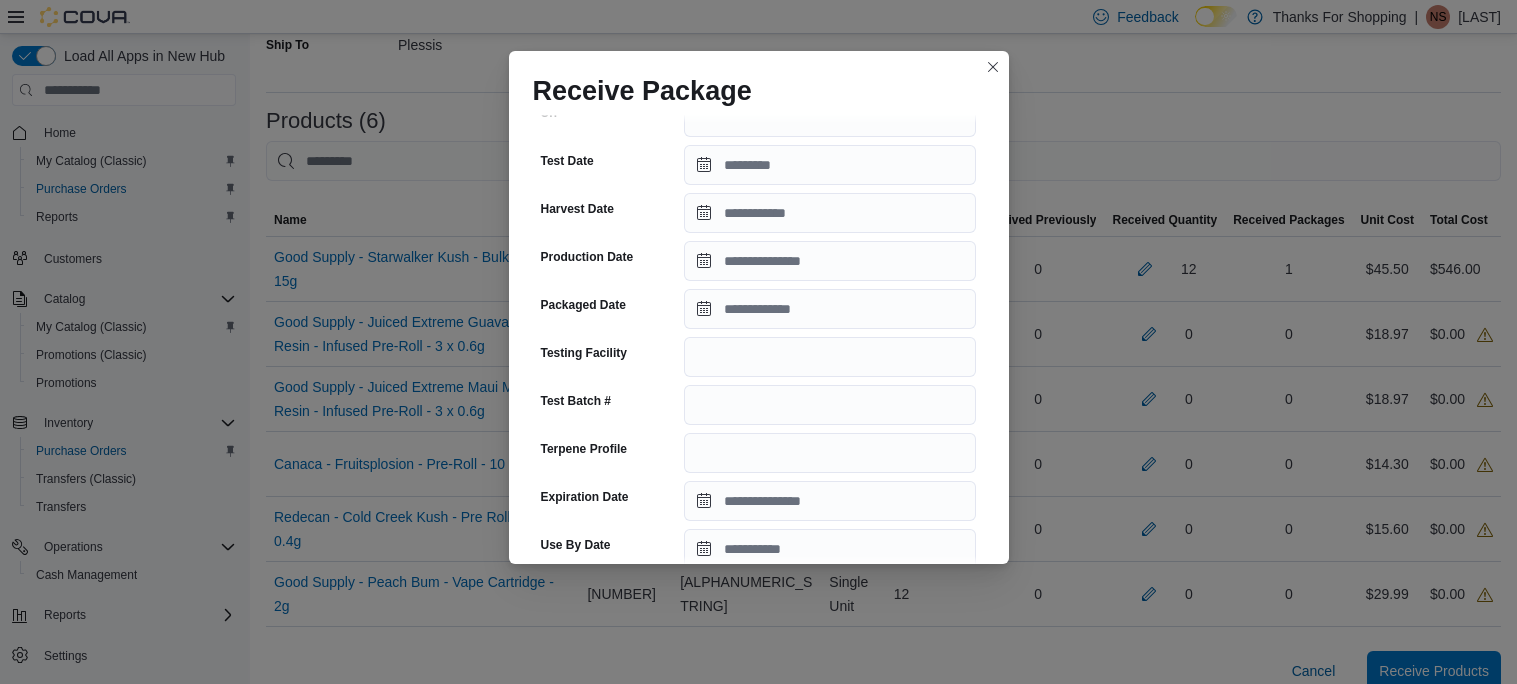 type on "**********" 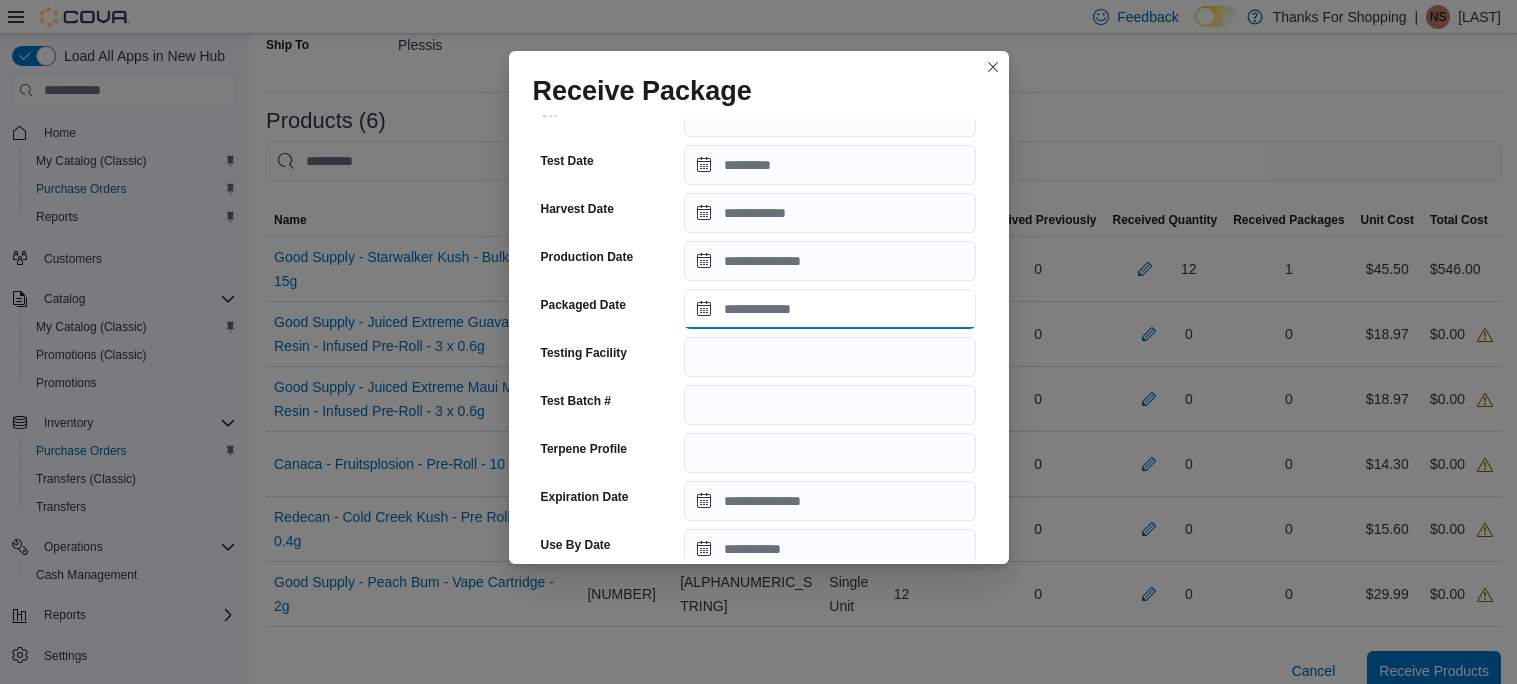 click on "Packaged Date" at bounding box center [830, 309] 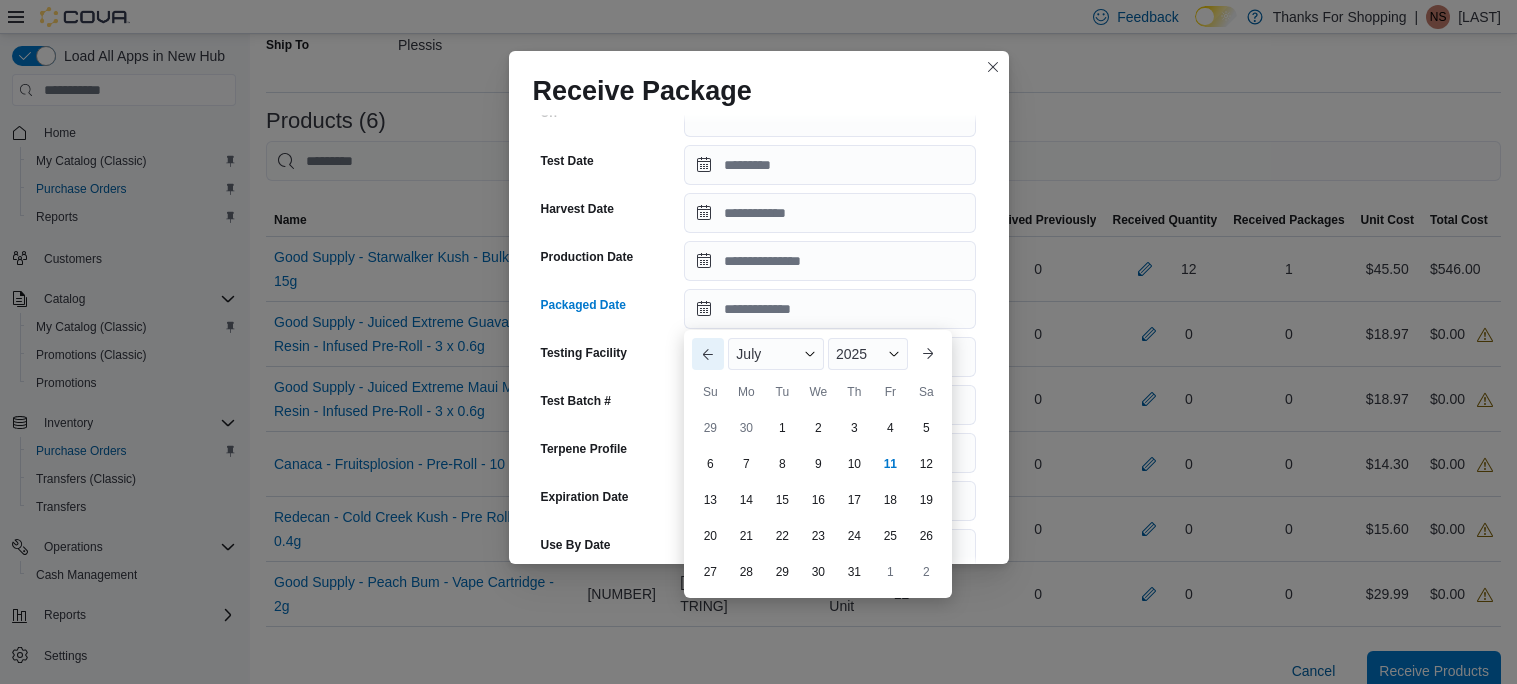 click on "Previous Month" at bounding box center [708, 354] 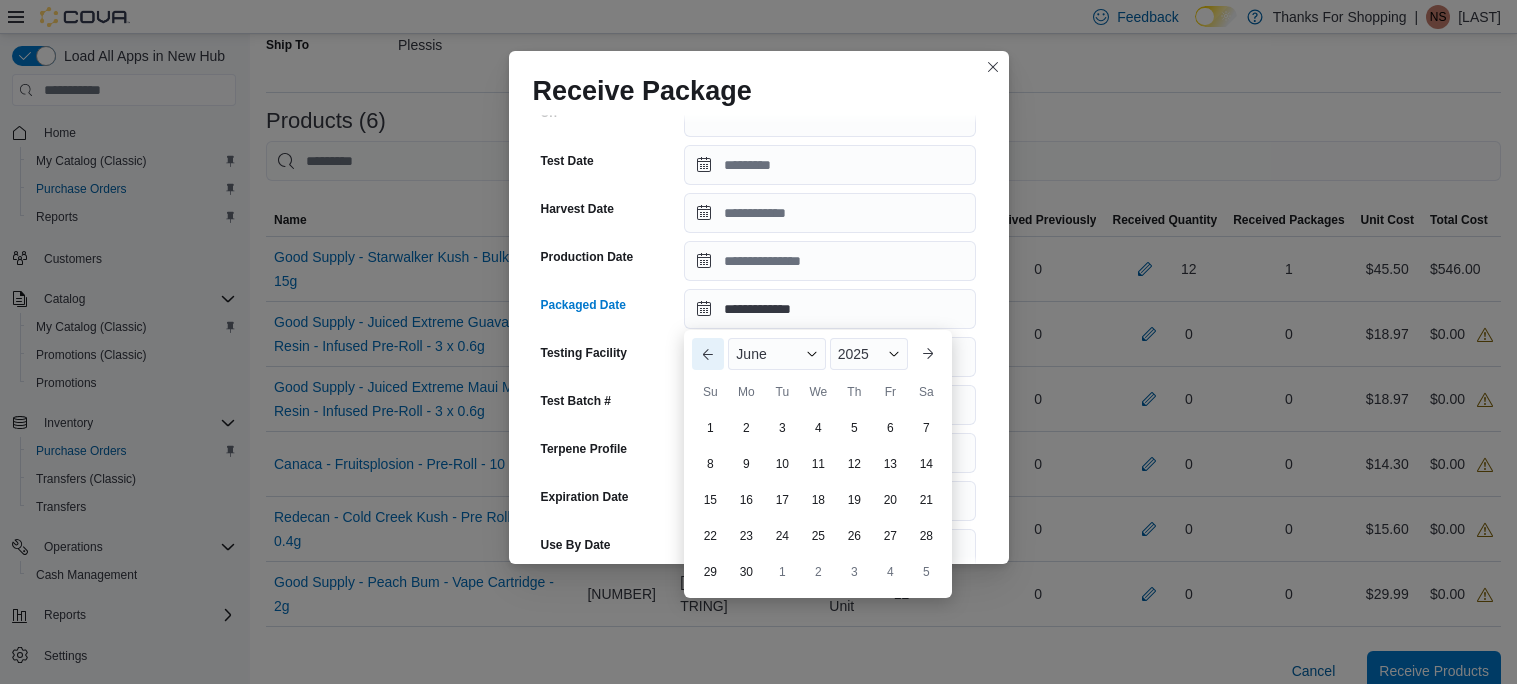 click on "Previous Month" at bounding box center [708, 354] 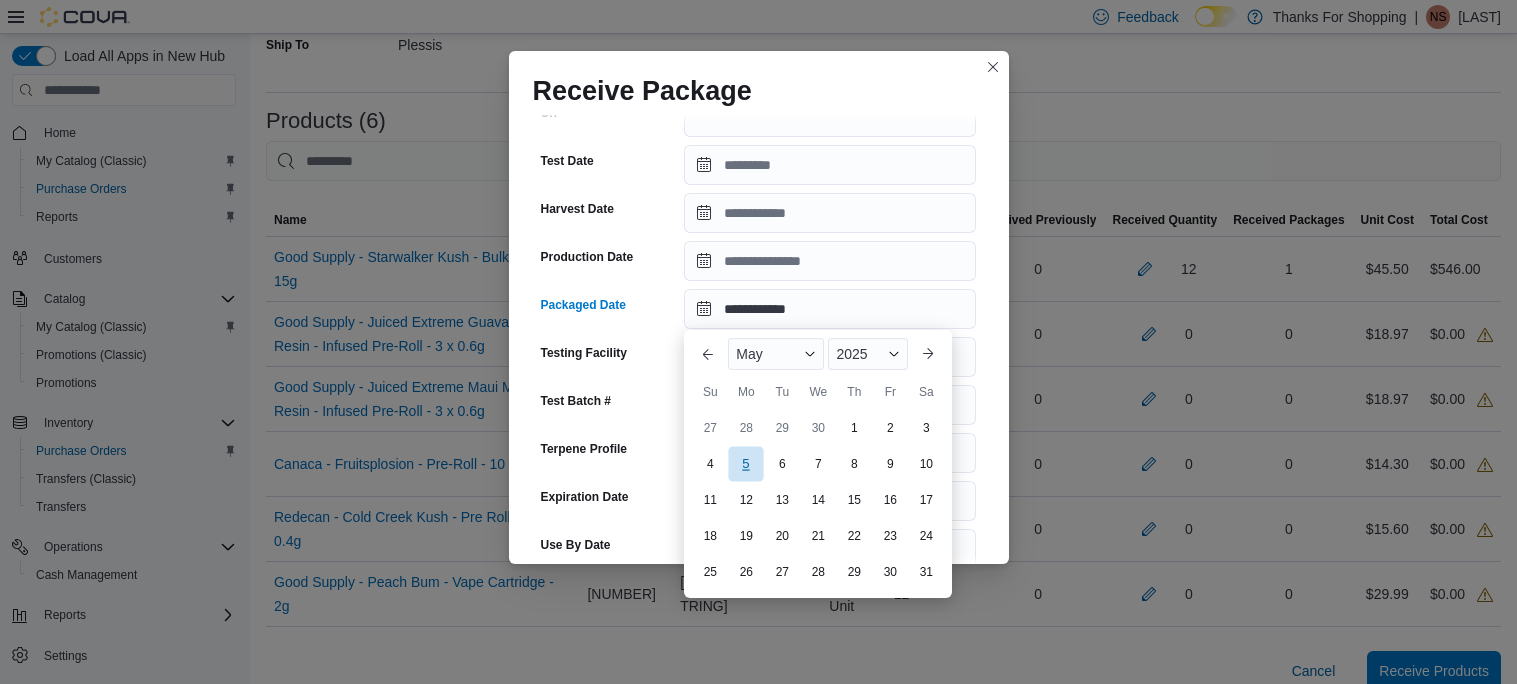 click on "5" at bounding box center [746, 463] 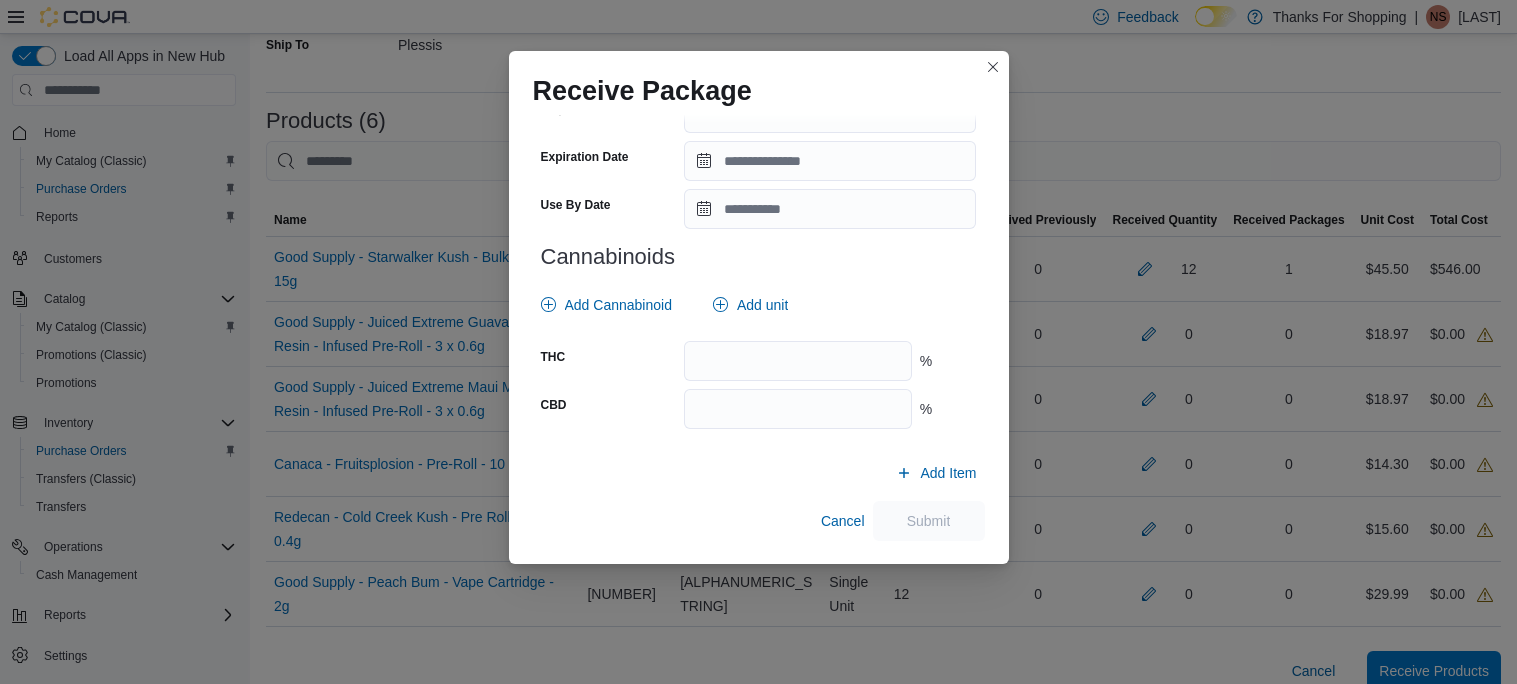 scroll, scrollTop: 735, scrollLeft: 0, axis: vertical 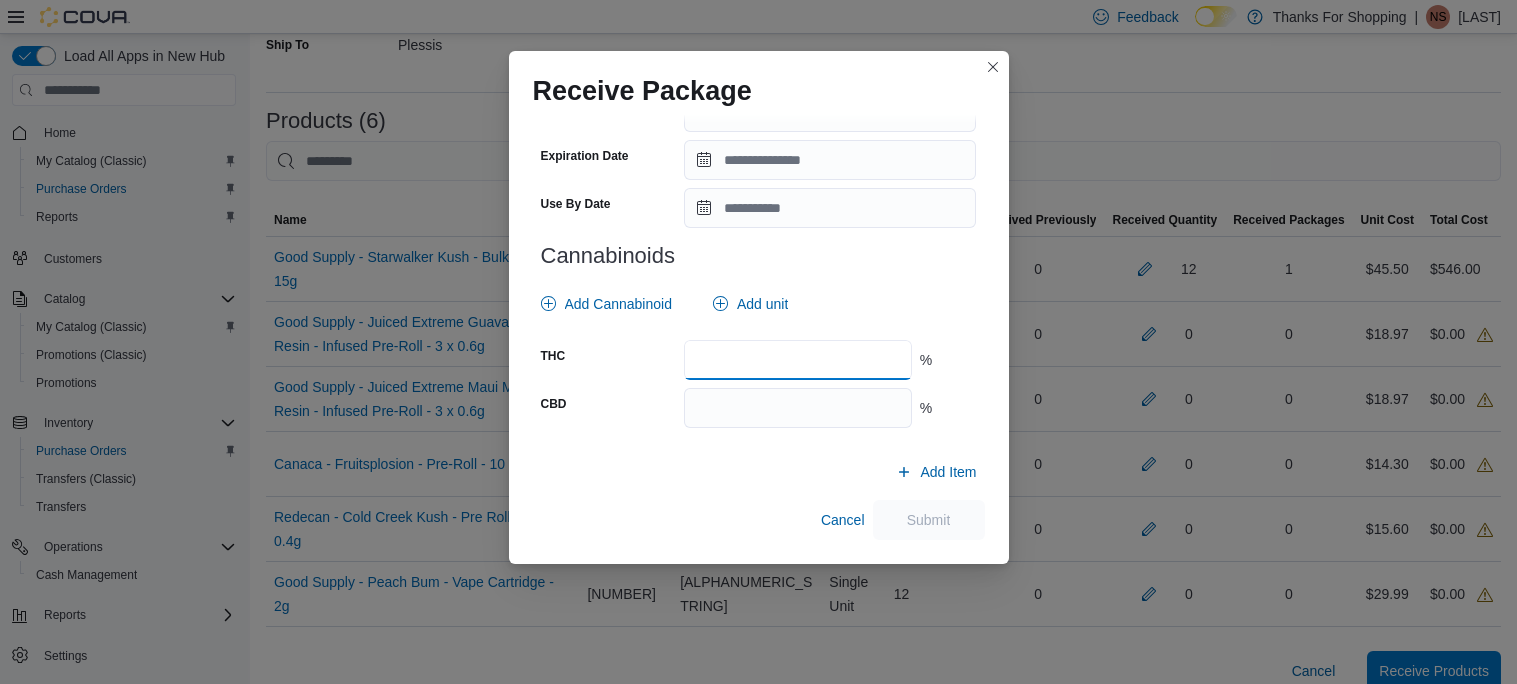 click on "****" at bounding box center (797, 360) 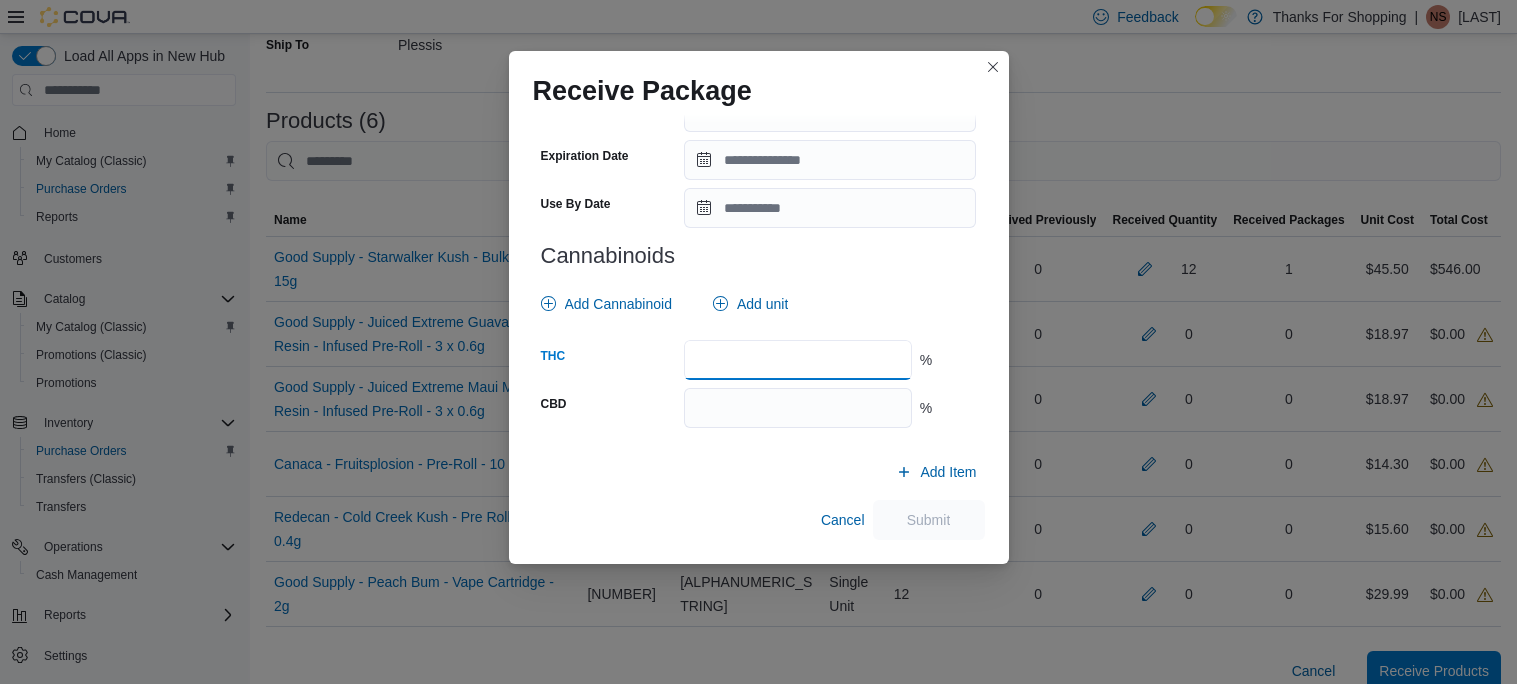 type on "*" 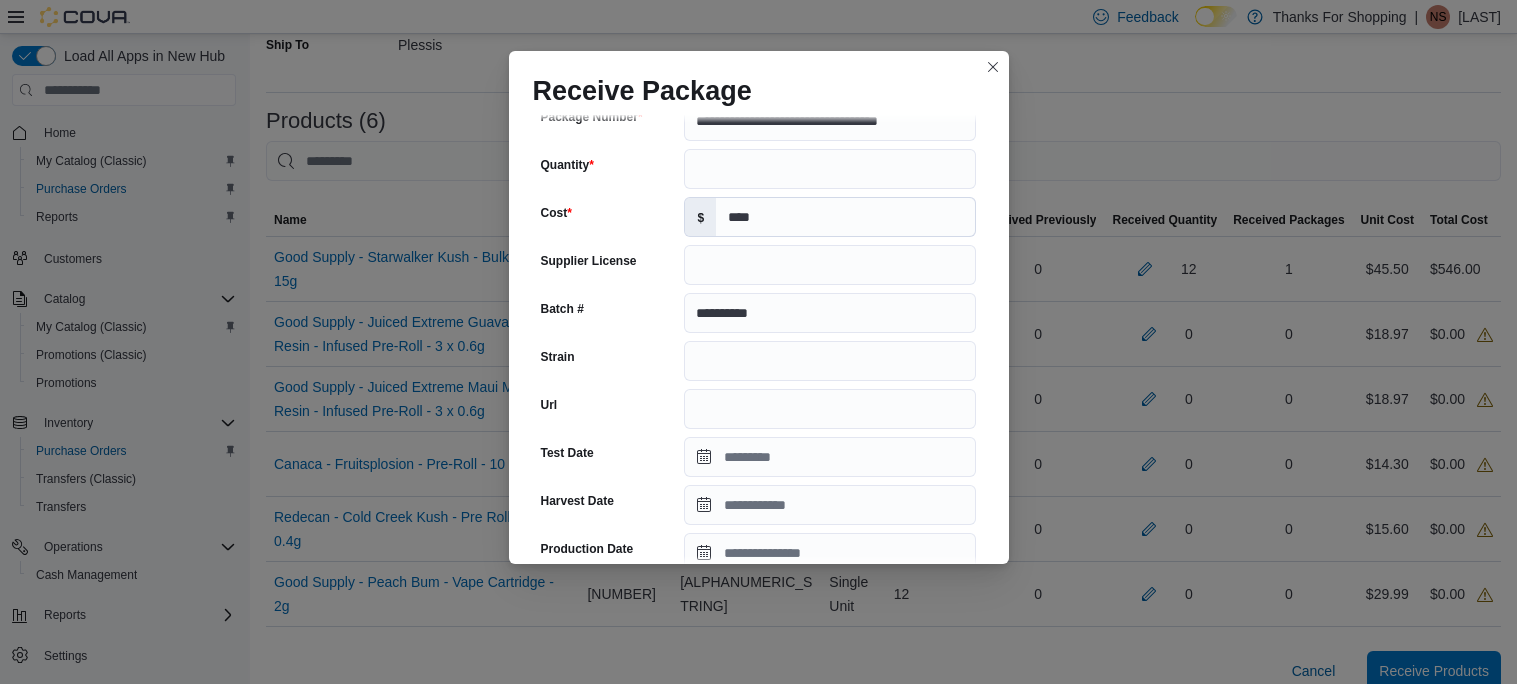 scroll, scrollTop: 99, scrollLeft: 0, axis: vertical 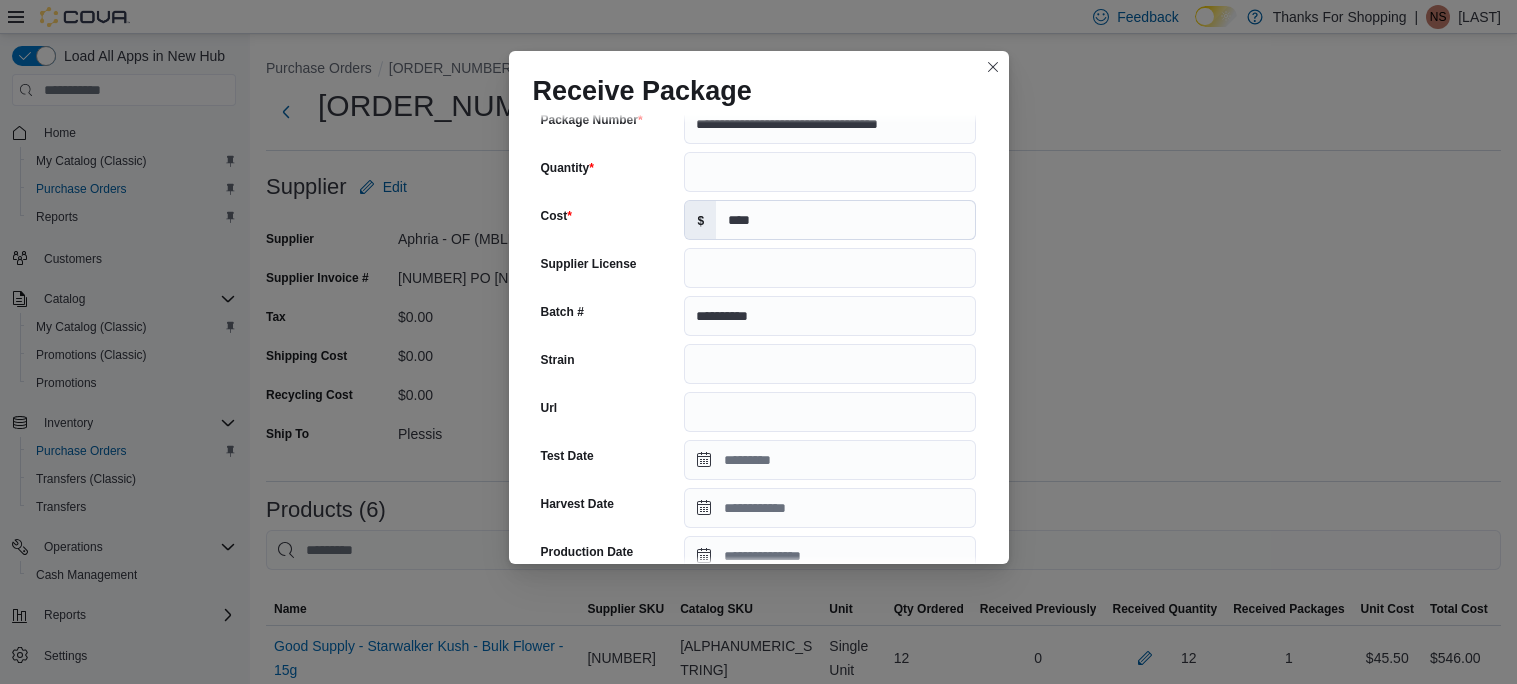 type on "****" 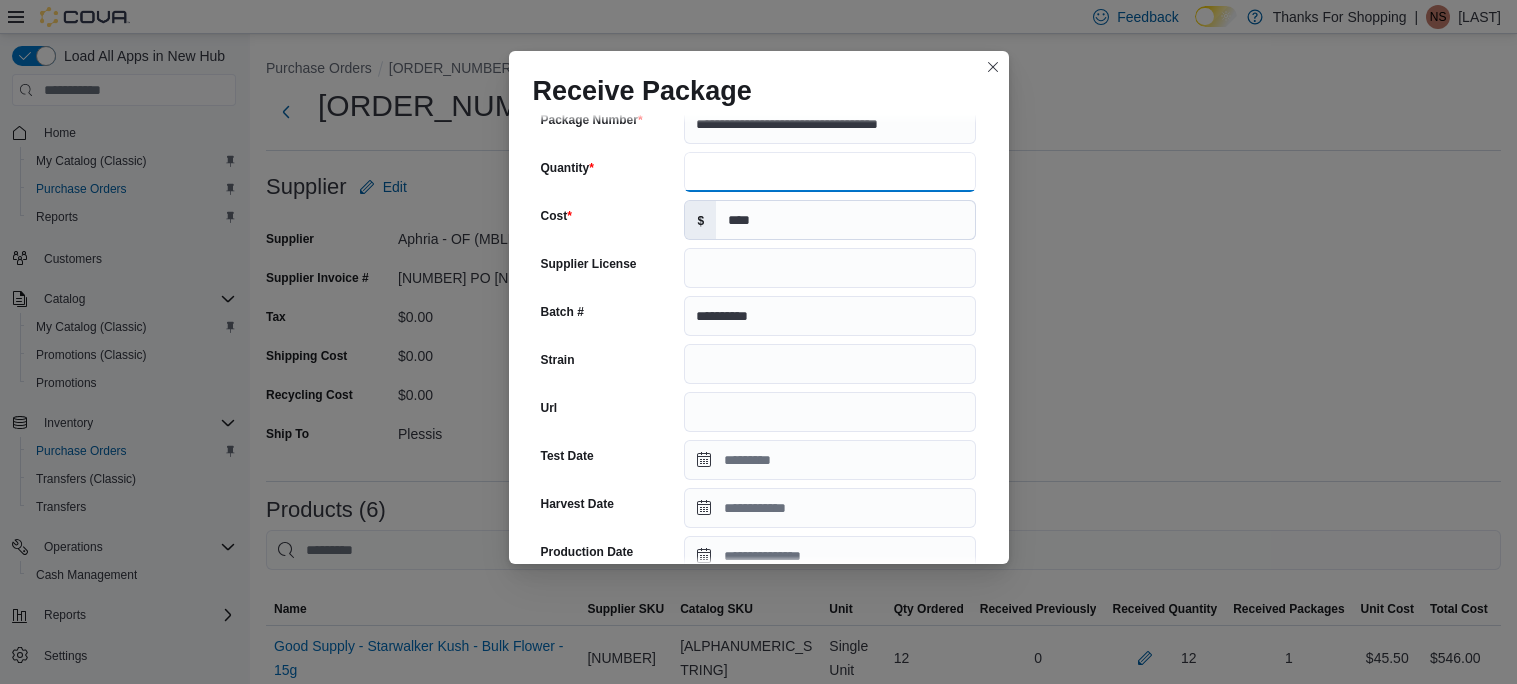 click on "Quantity" at bounding box center (830, 172) 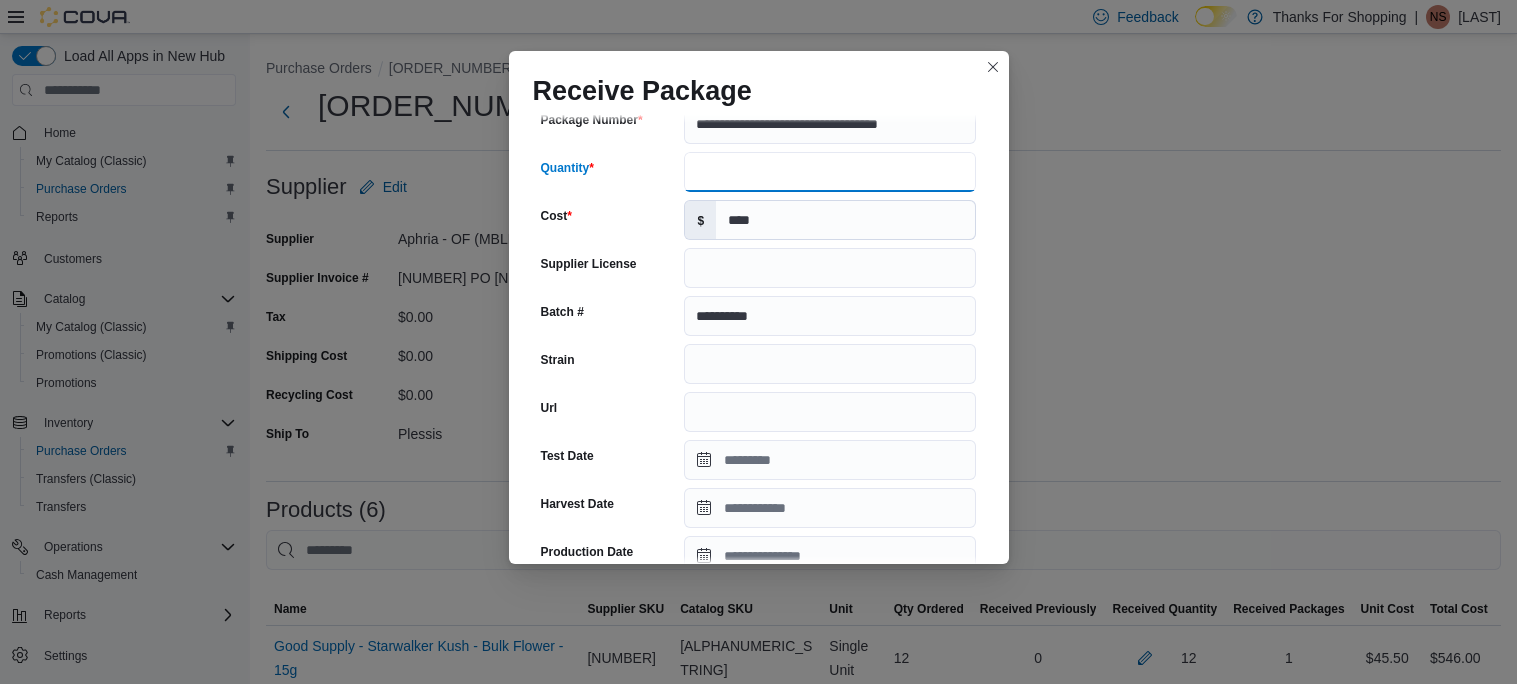 type on "**" 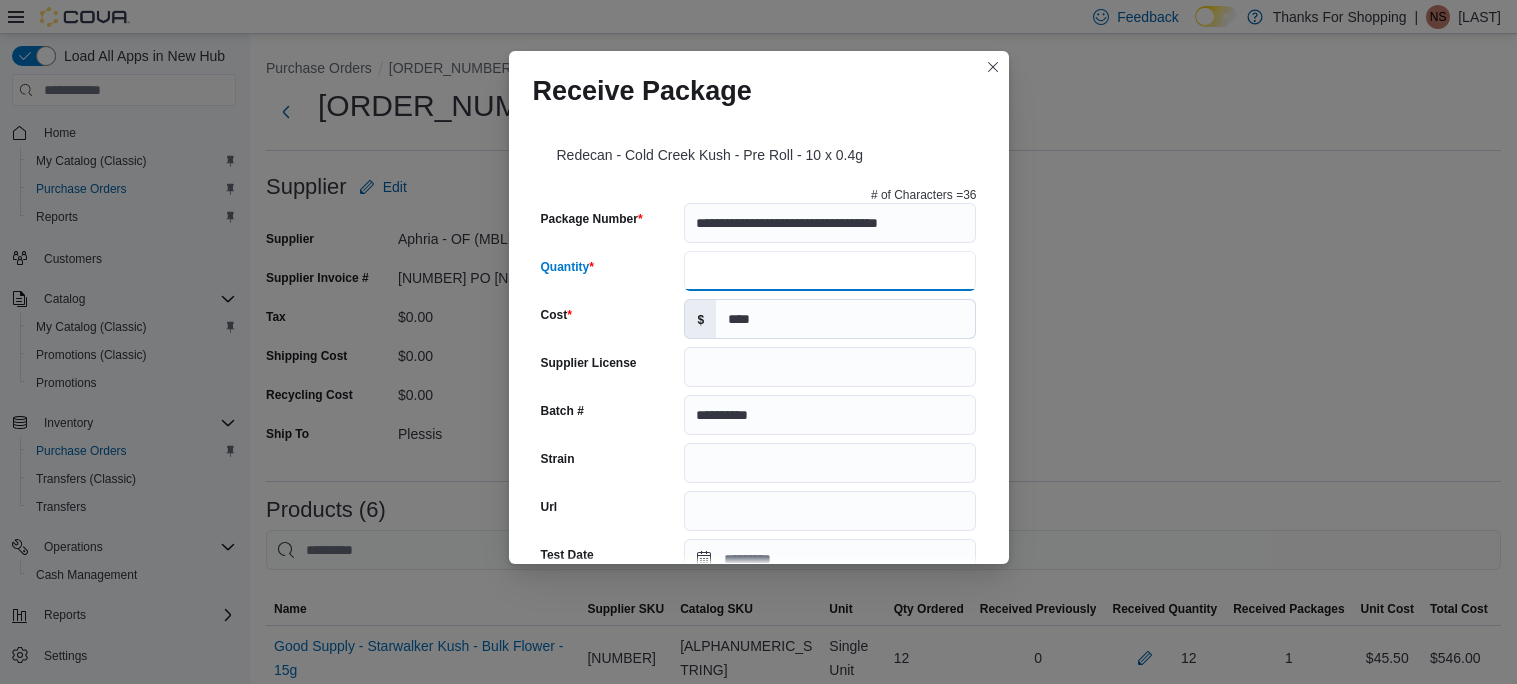 scroll, scrollTop: 735, scrollLeft: 0, axis: vertical 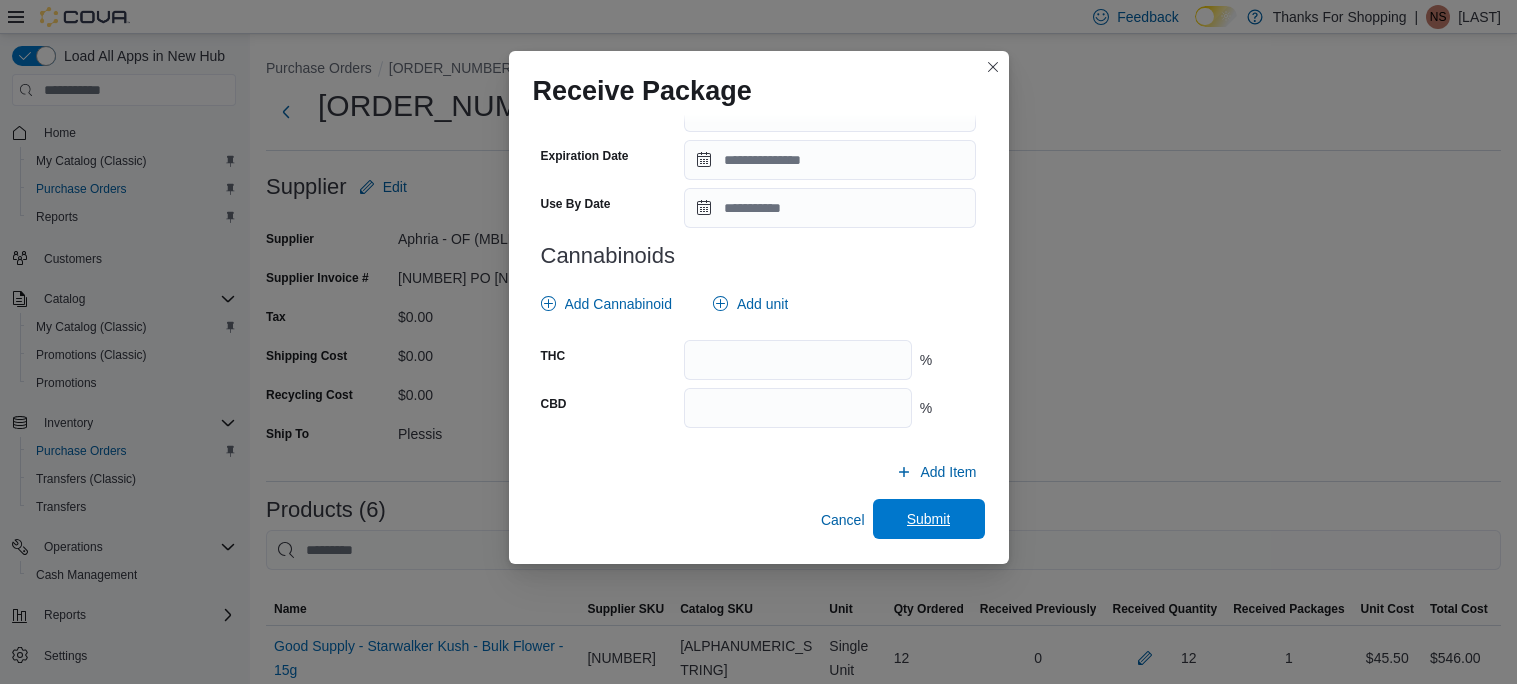 click on "Submit" at bounding box center [929, 519] 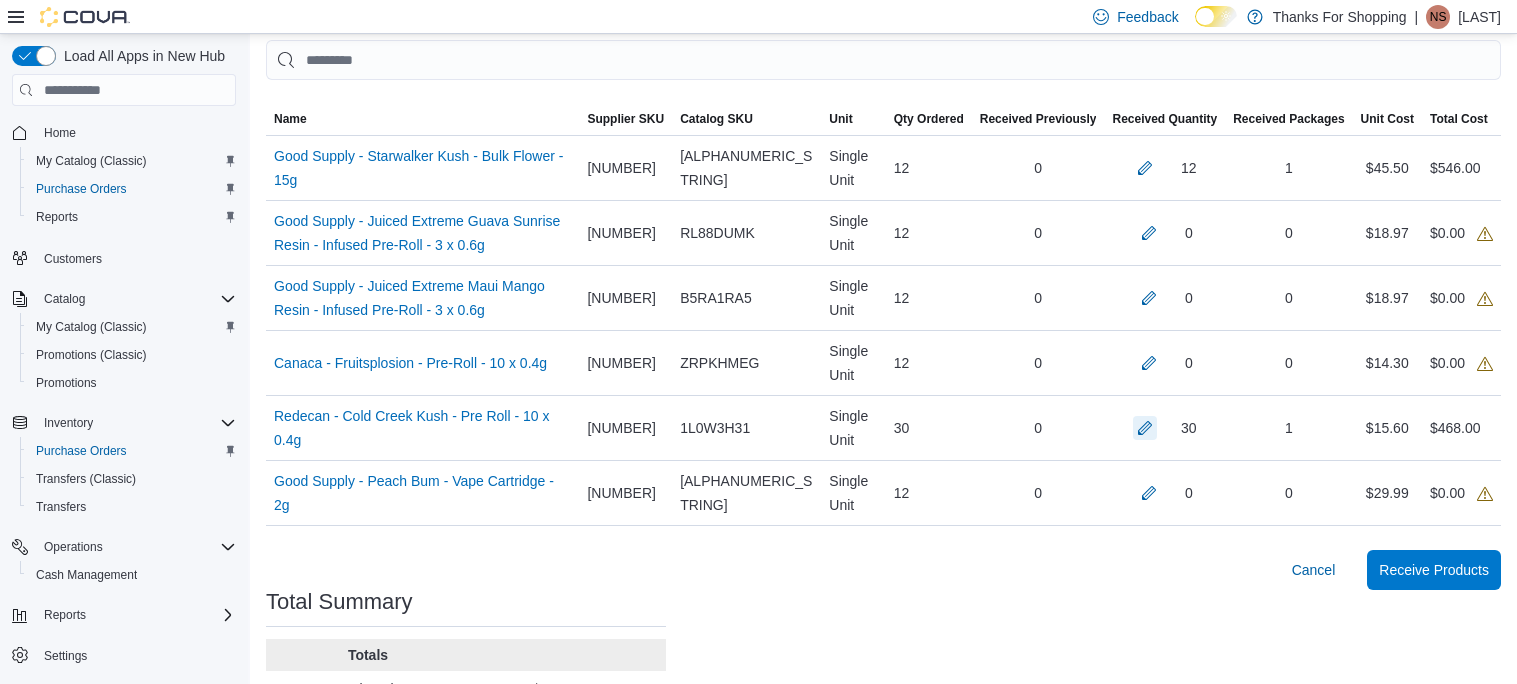 scroll, scrollTop: 488, scrollLeft: 0, axis: vertical 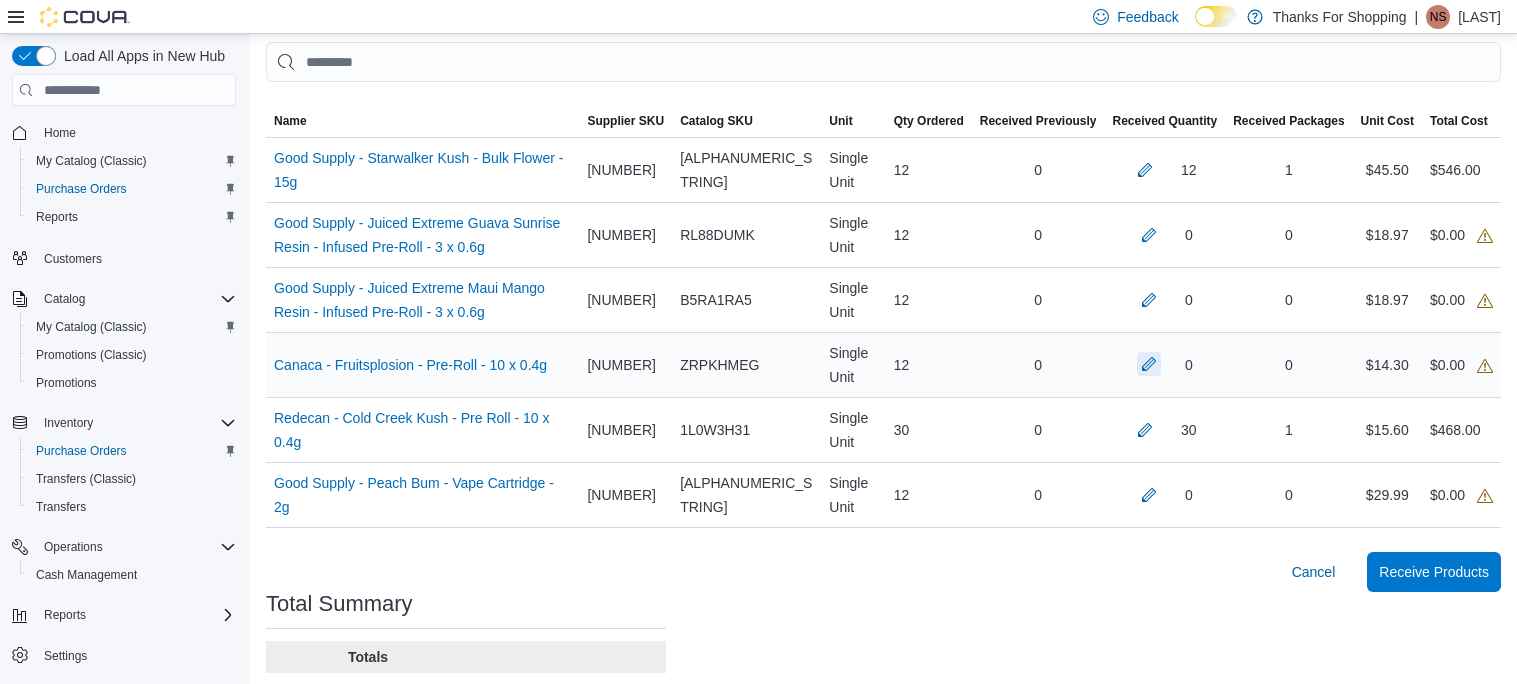 click at bounding box center [1149, 364] 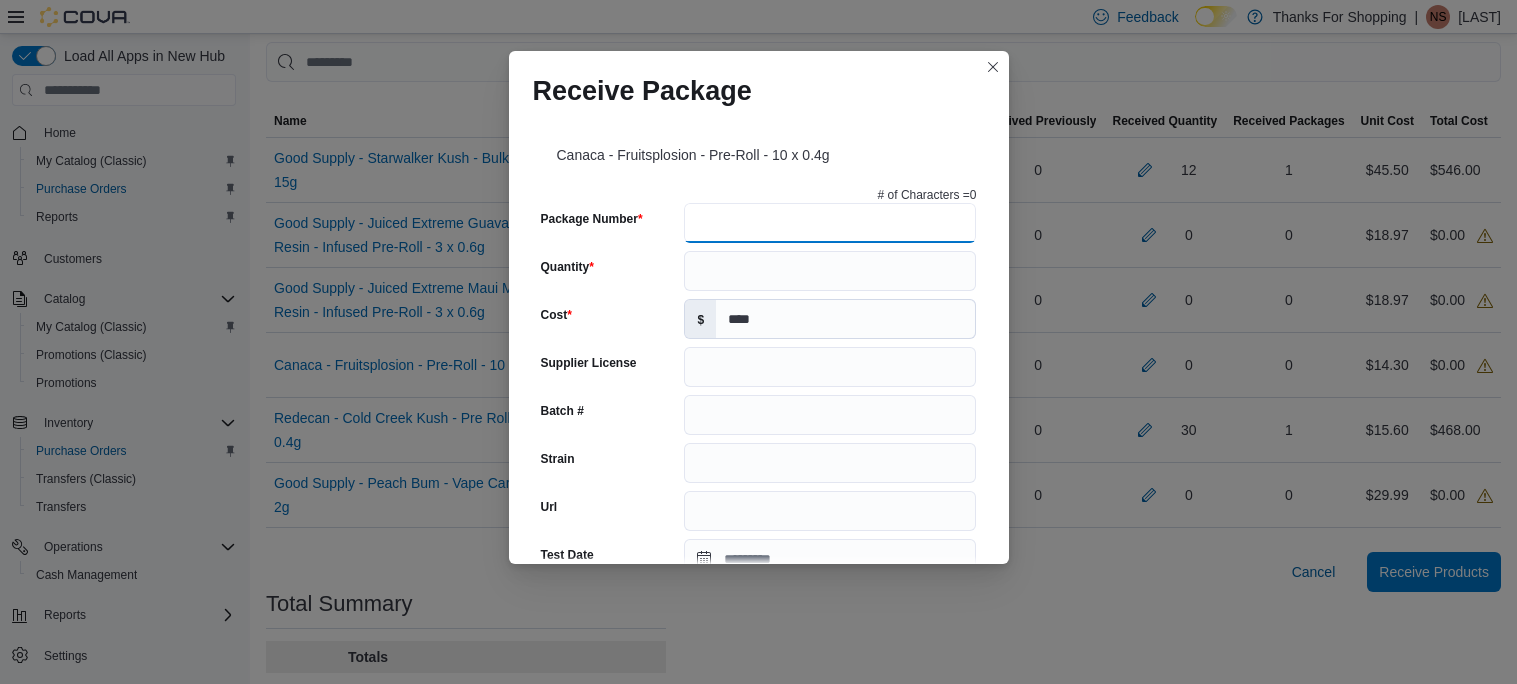 click on "Package Number" at bounding box center (830, 223) 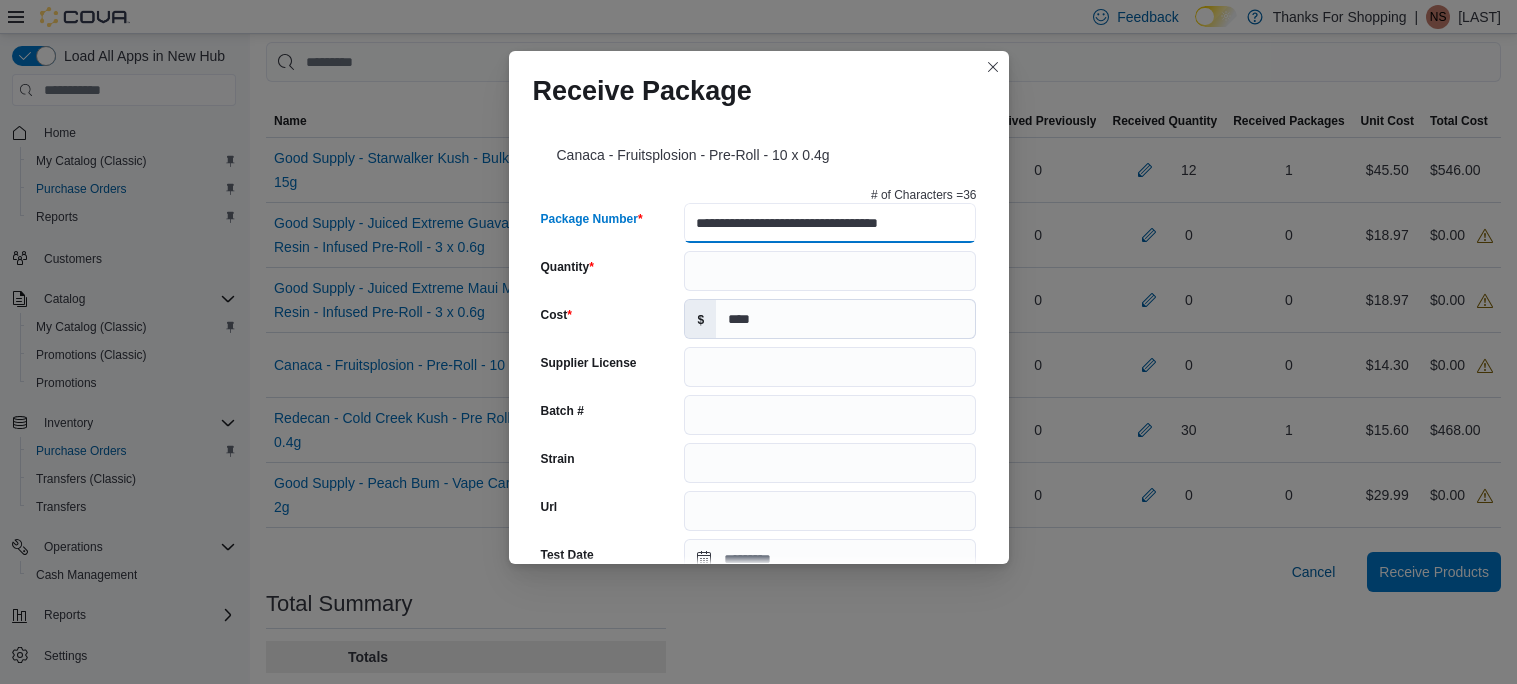 scroll, scrollTop: 0, scrollLeft: 12, axis: horizontal 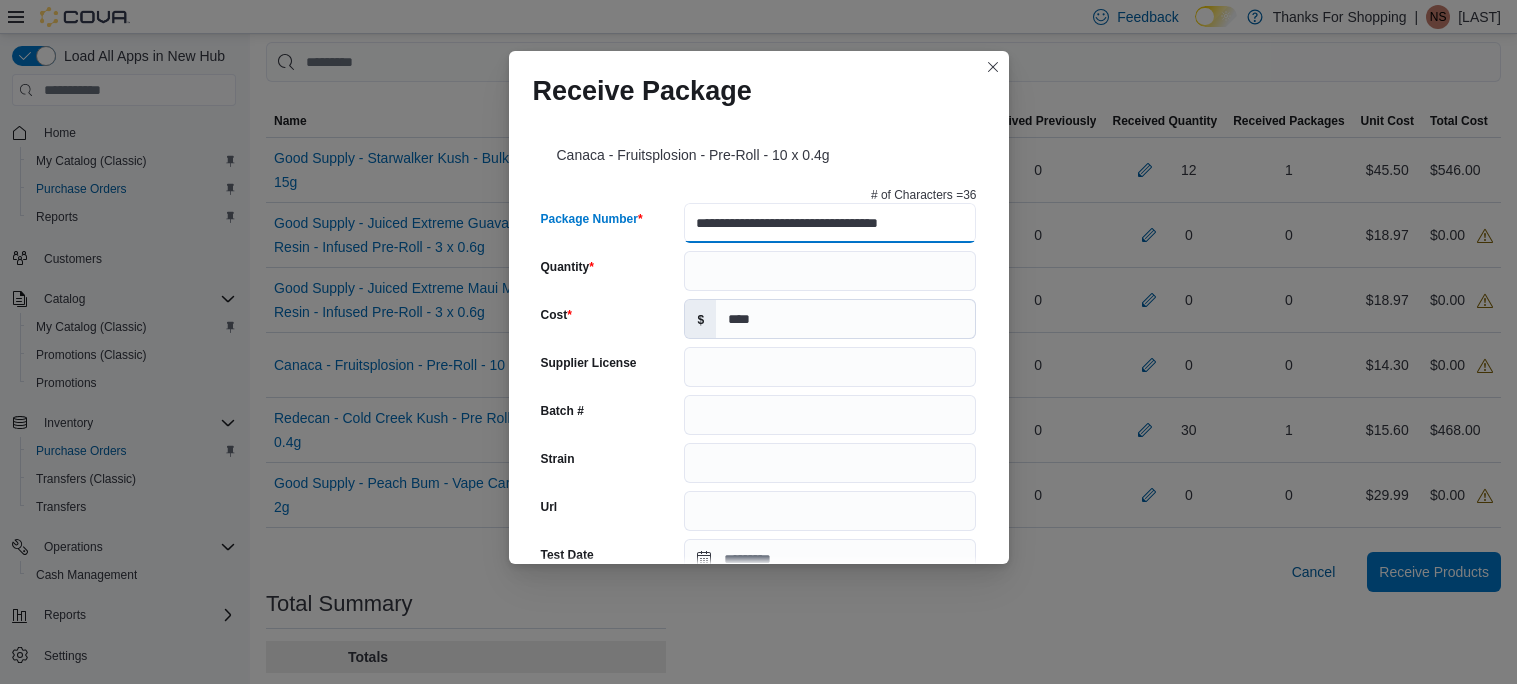 drag, startPoint x: 885, startPoint y: 215, endPoint x: 973, endPoint y: 226, distance: 88.68484 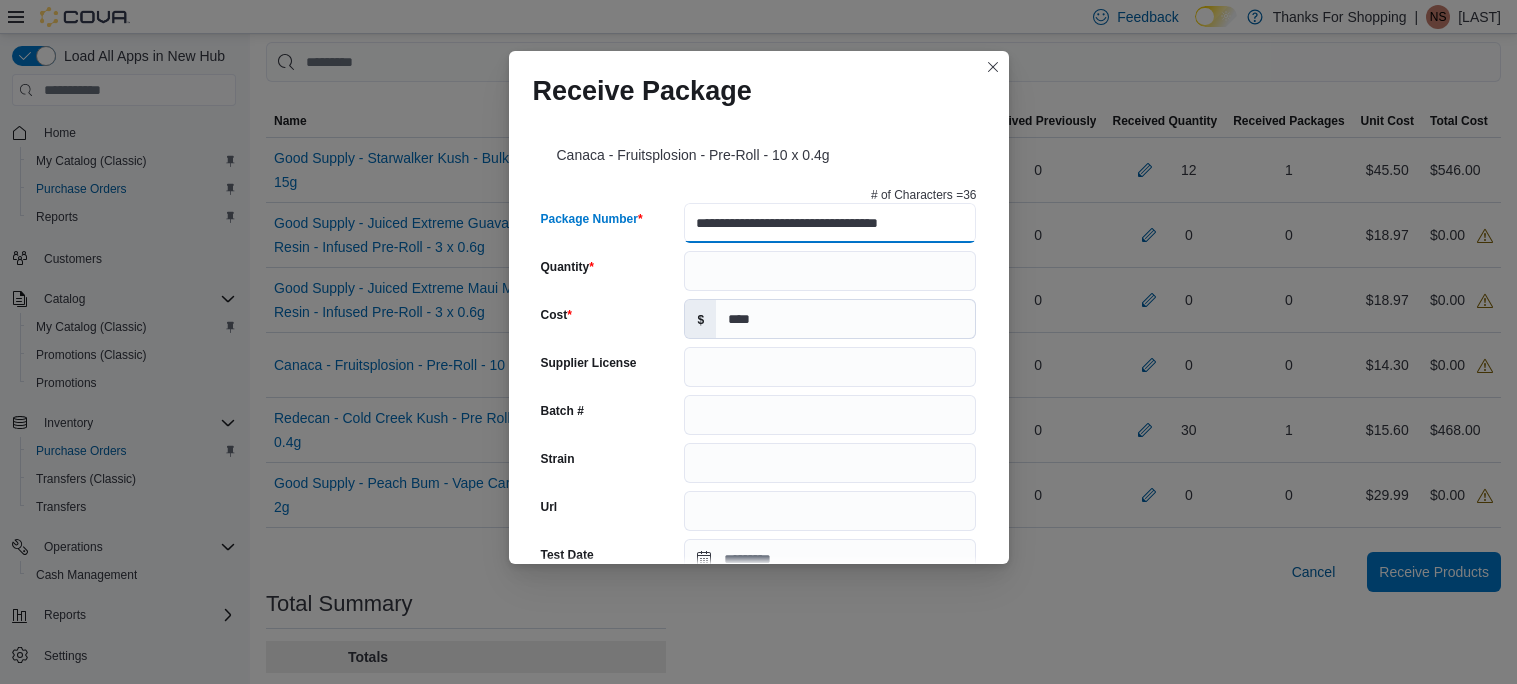 type on "**********" 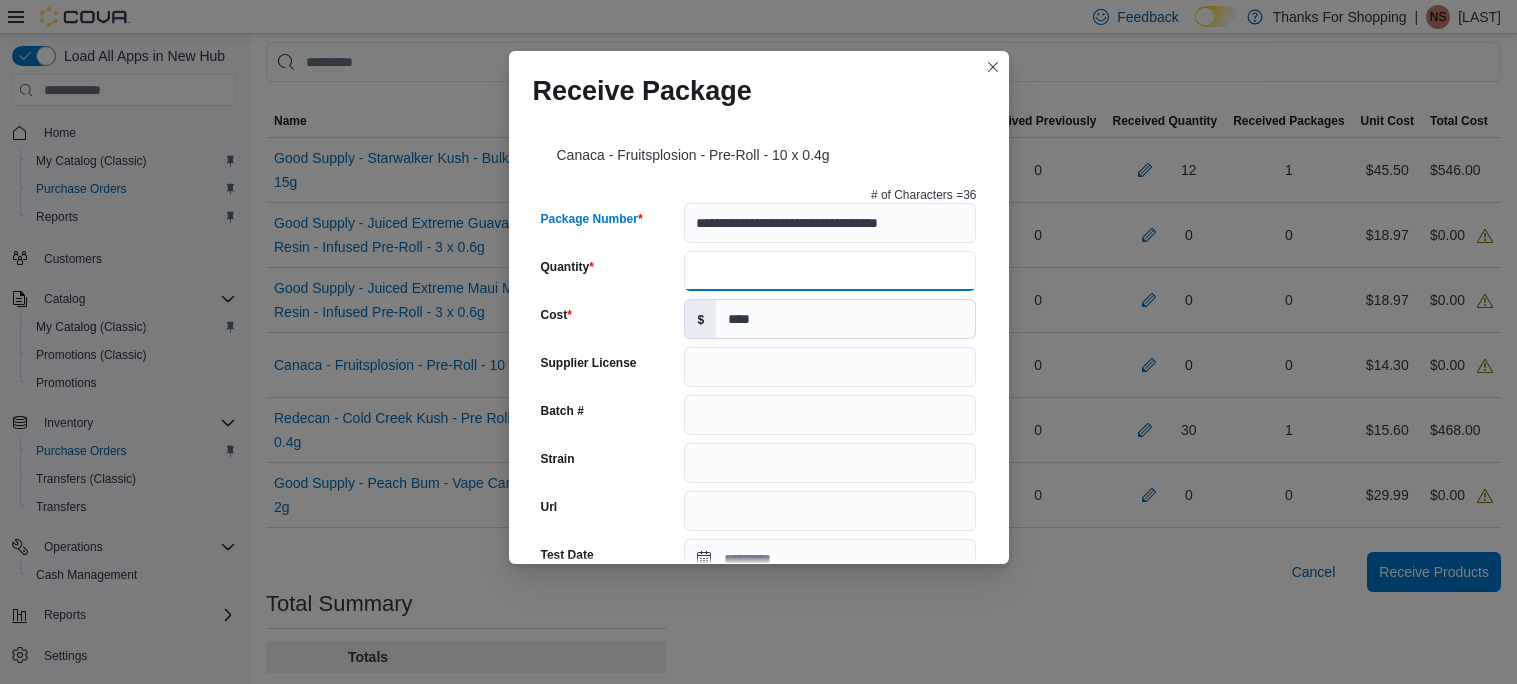 click on "Quantity" at bounding box center [830, 271] 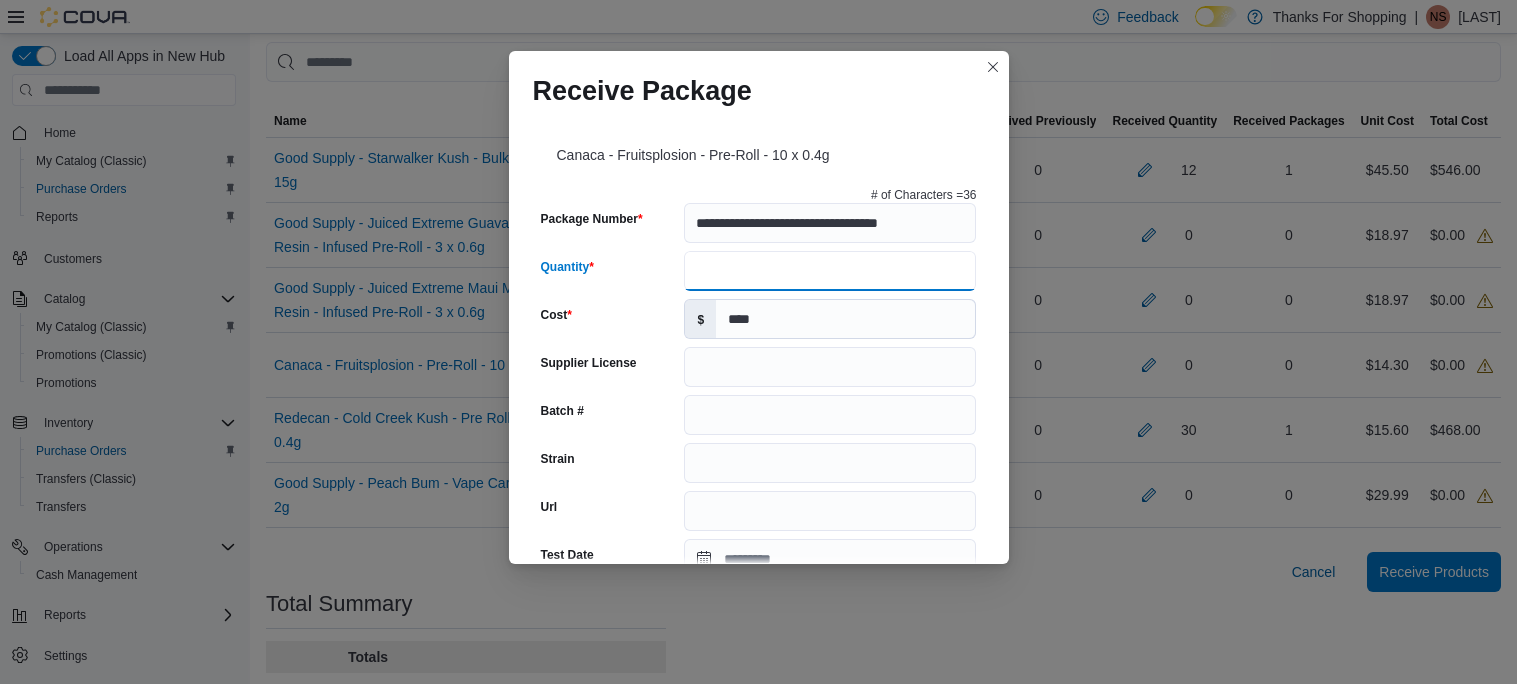 type on "**" 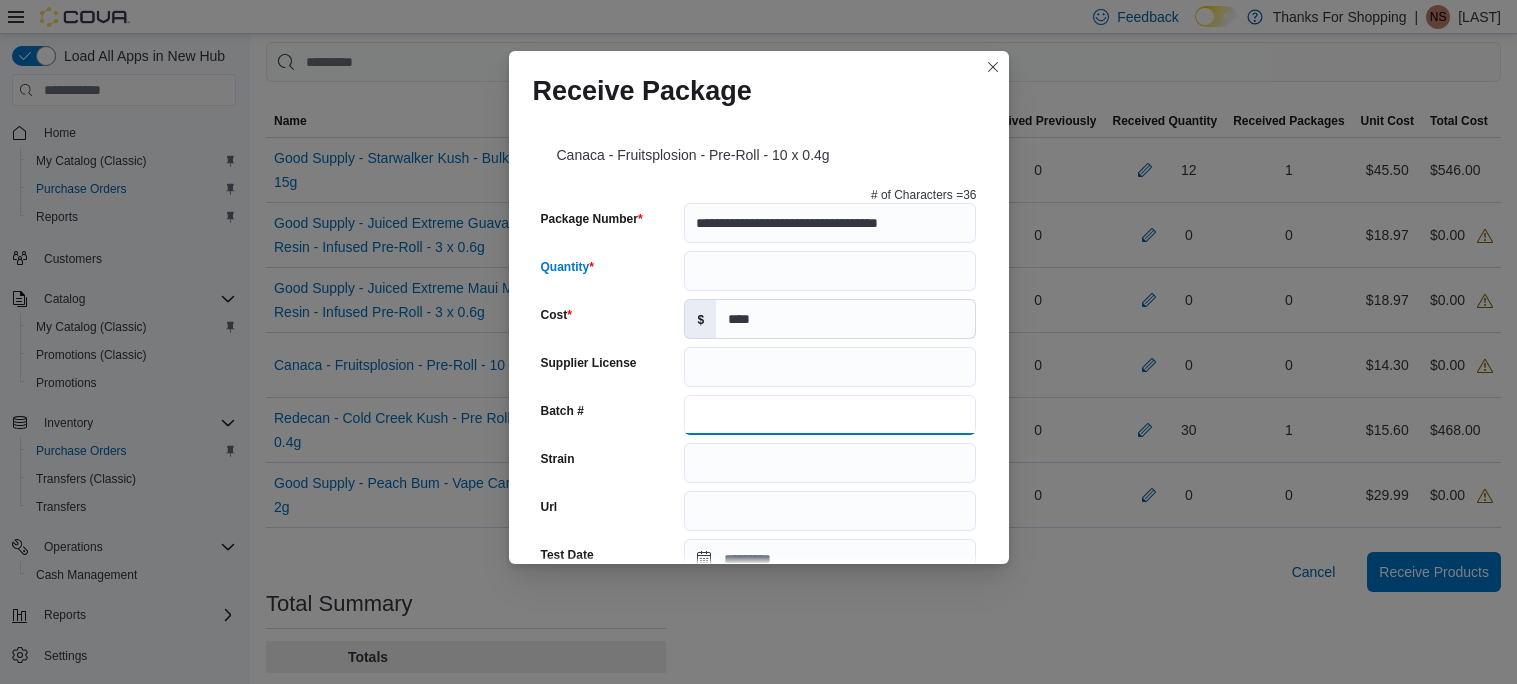 click on "Batch #" at bounding box center [830, 415] 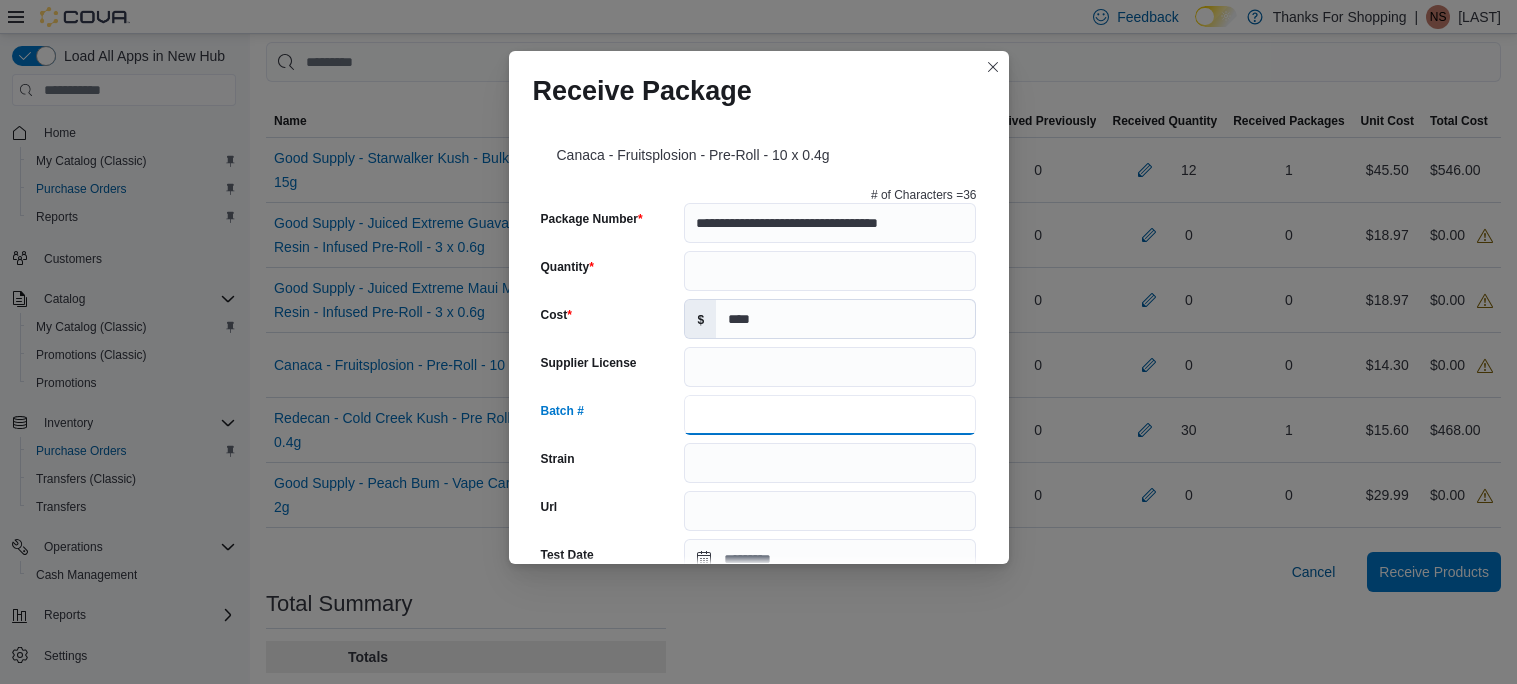 paste on "**********" 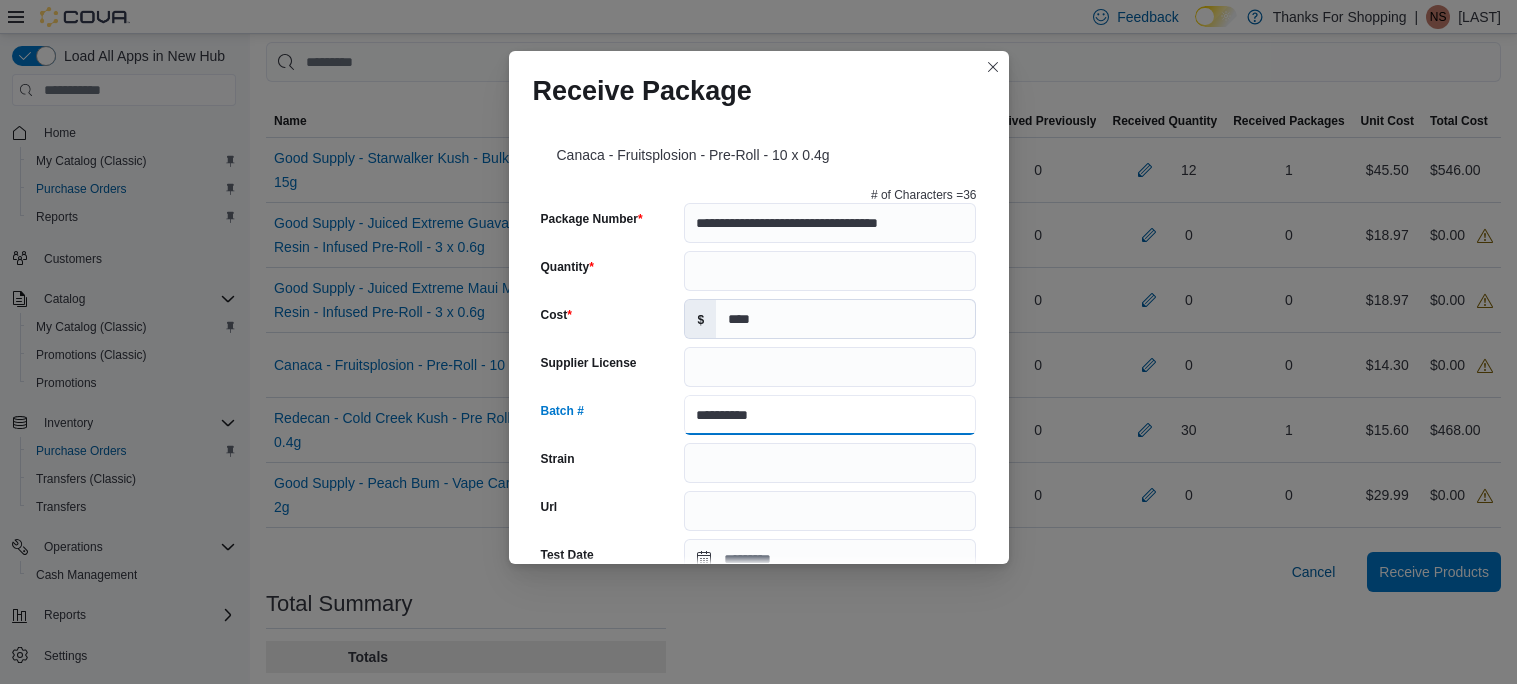 type on "**********" 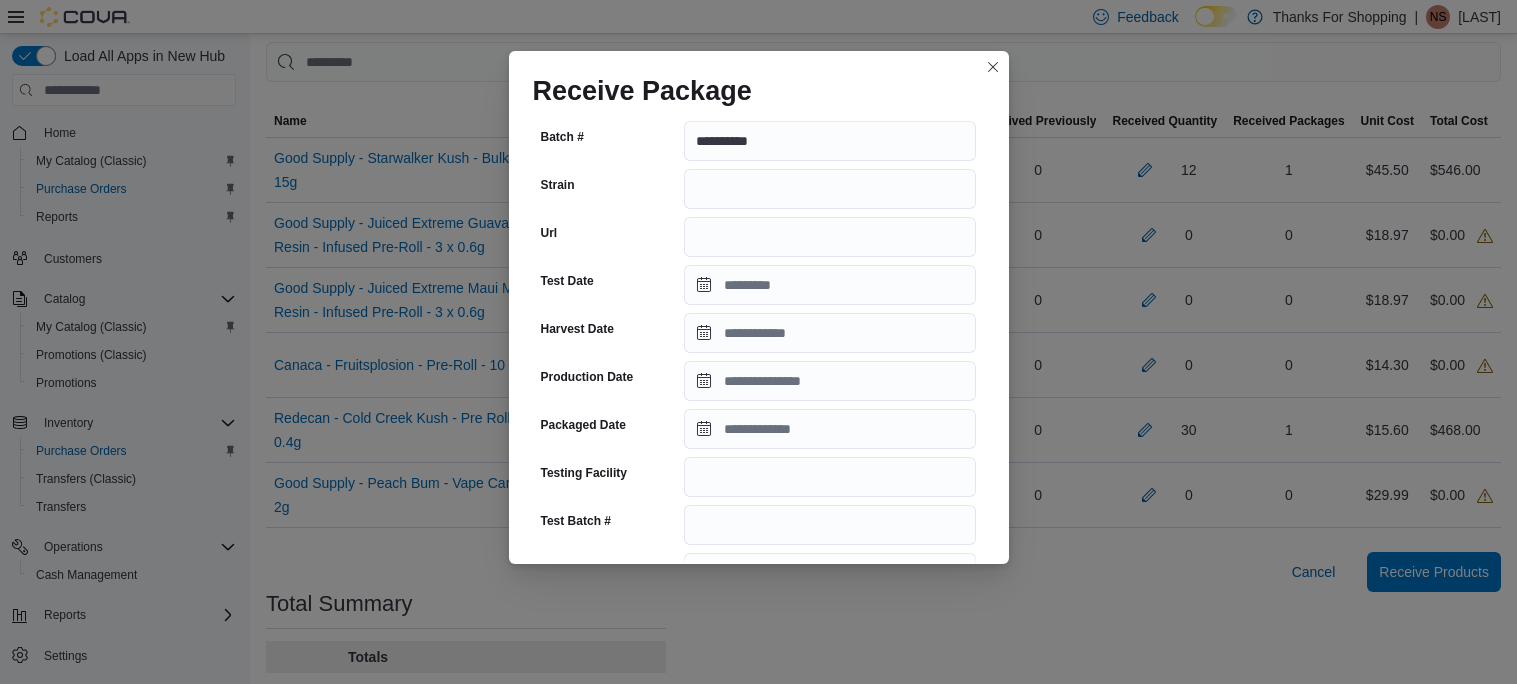 scroll, scrollTop: 279, scrollLeft: 0, axis: vertical 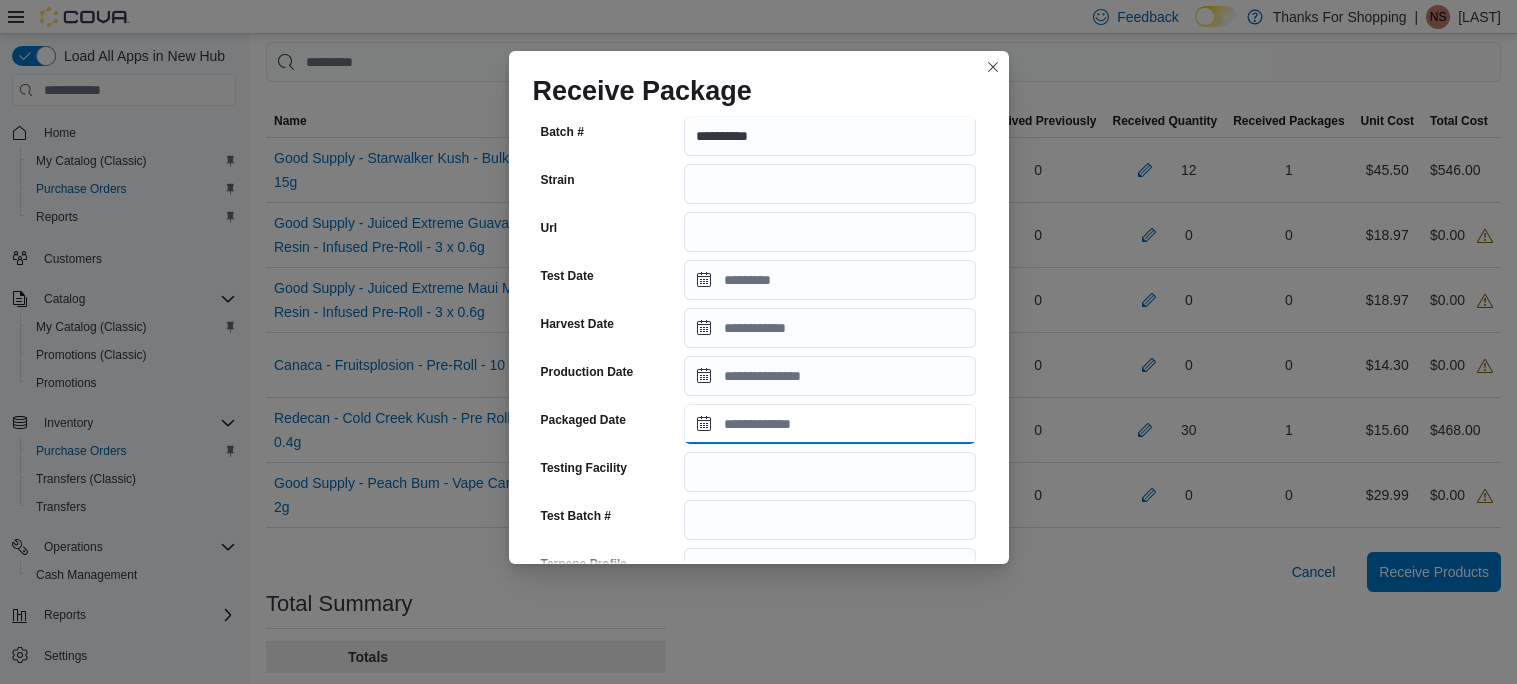 click on "Packaged Date" at bounding box center [830, 424] 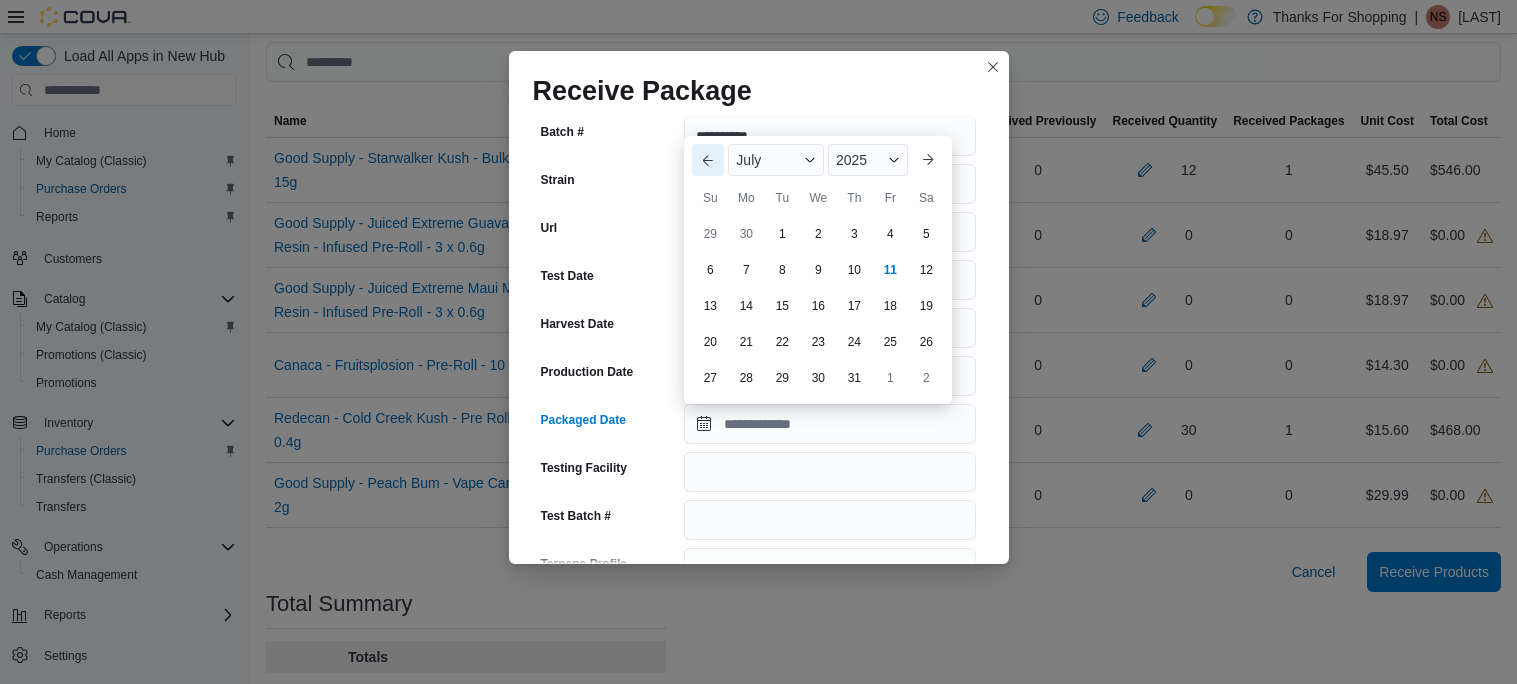 click on "Previous Month" at bounding box center (708, 160) 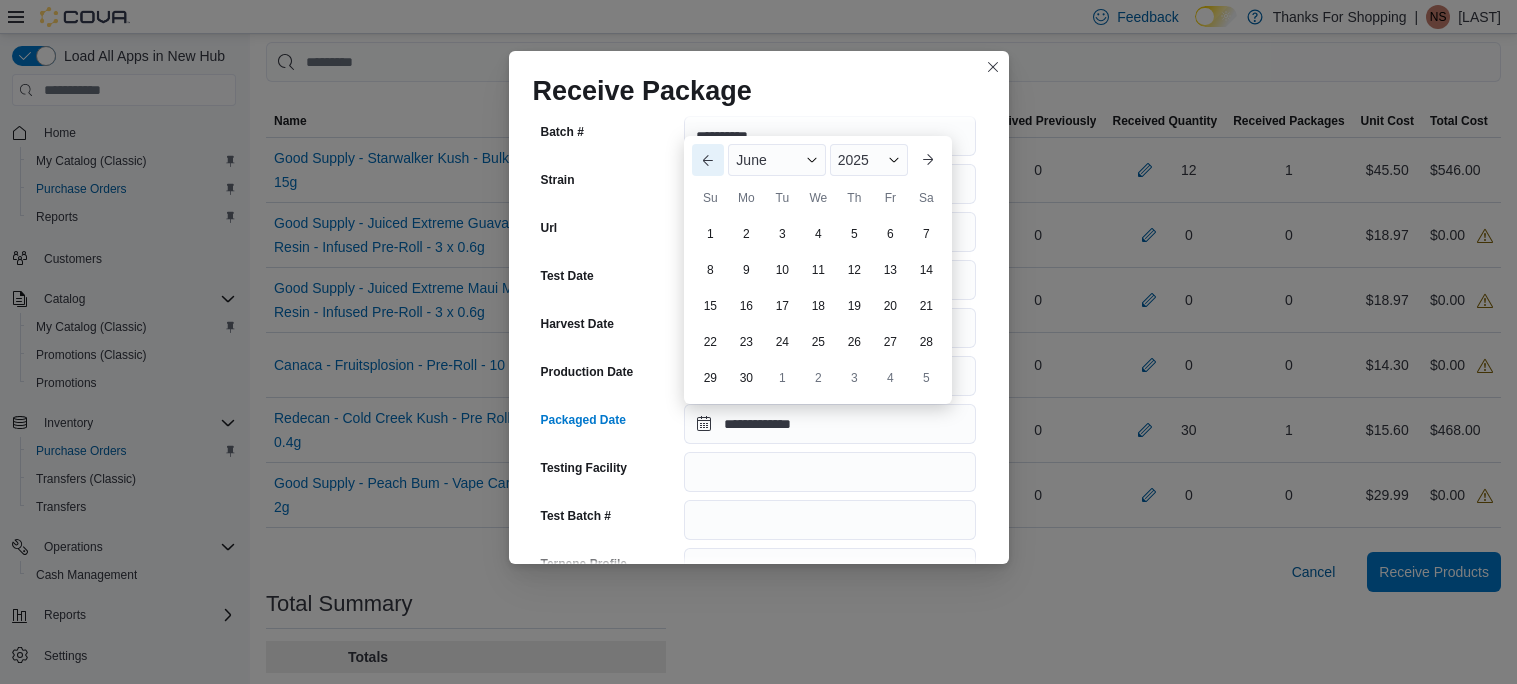 click on "Previous Month" at bounding box center [708, 160] 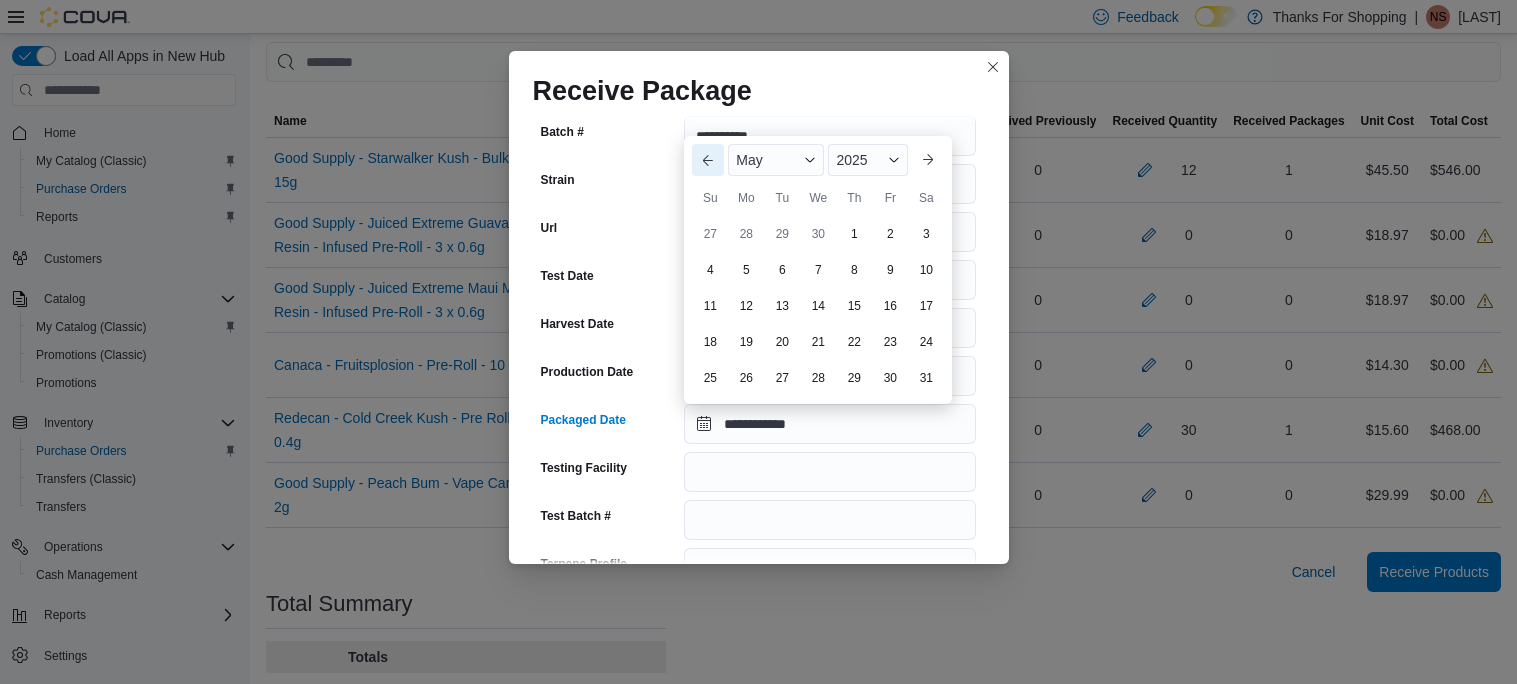 click on "Previous Month" at bounding box center (708, 160) 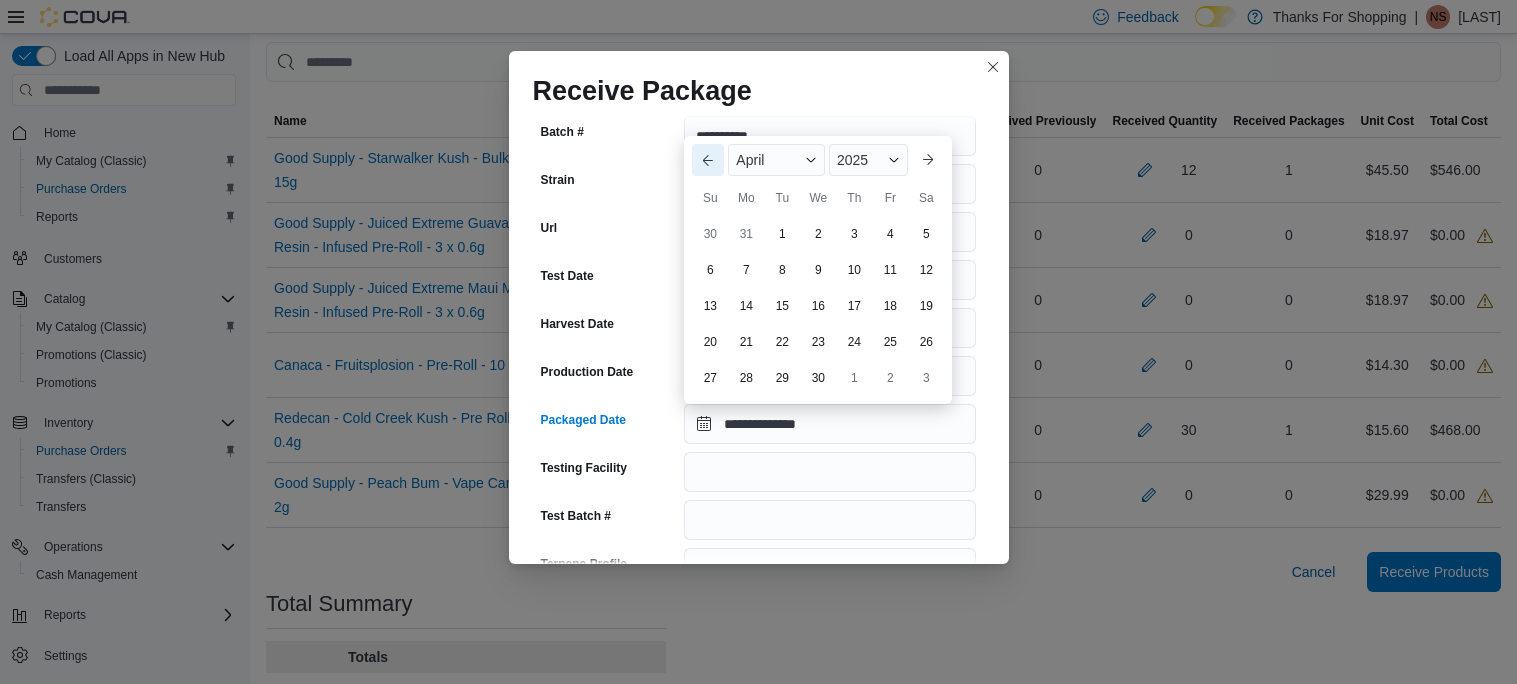 click on "Previous Month" at bounding box center [708, 160] 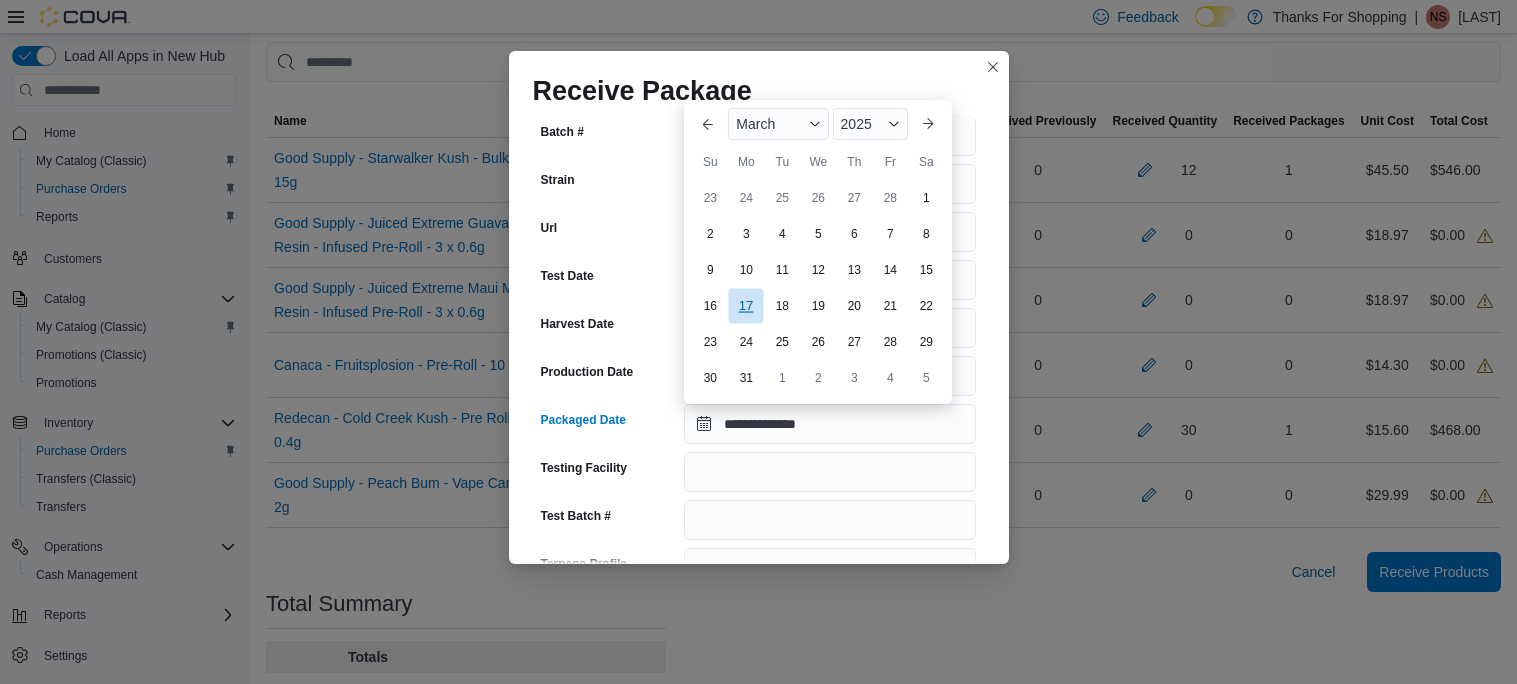 click on "17" at bounding box center [746, 306] 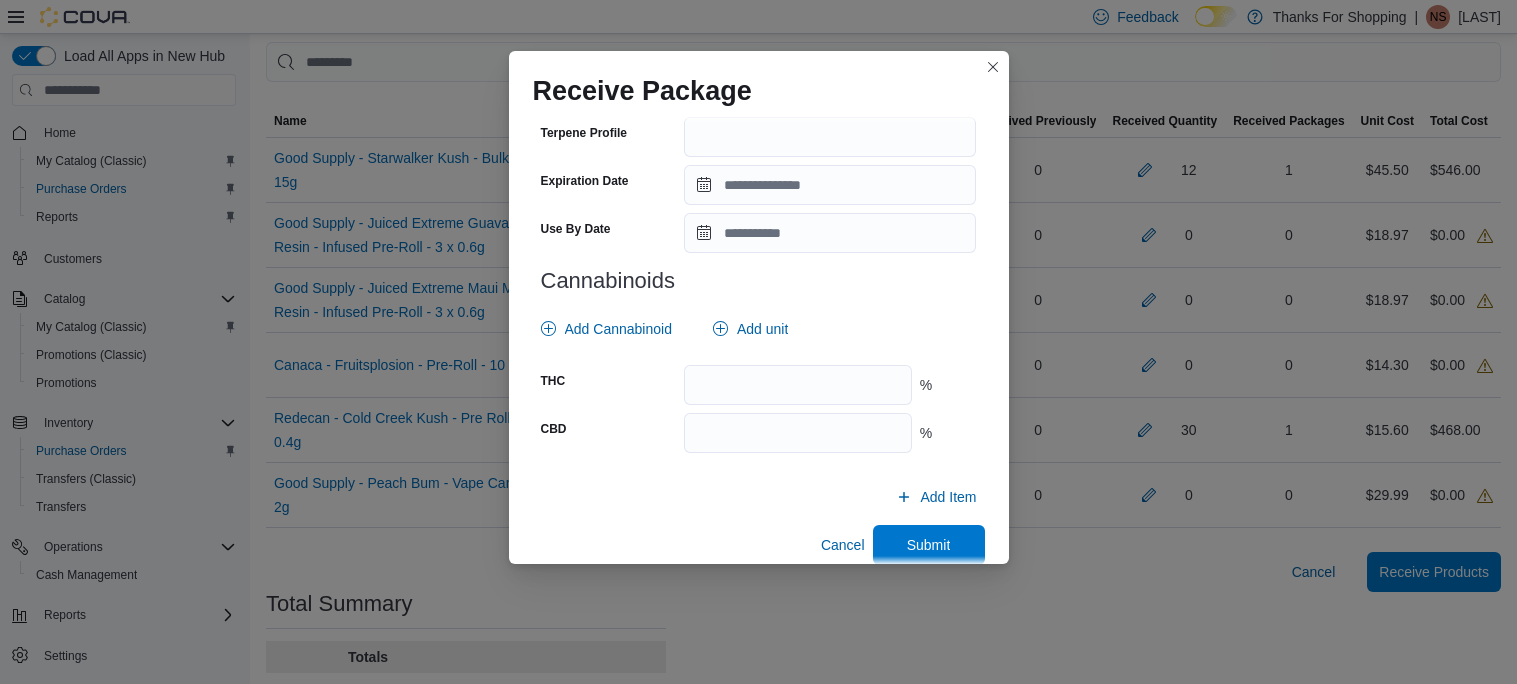 scroll, scrollTop: 719, scrollLeft: 0, axis: vertical 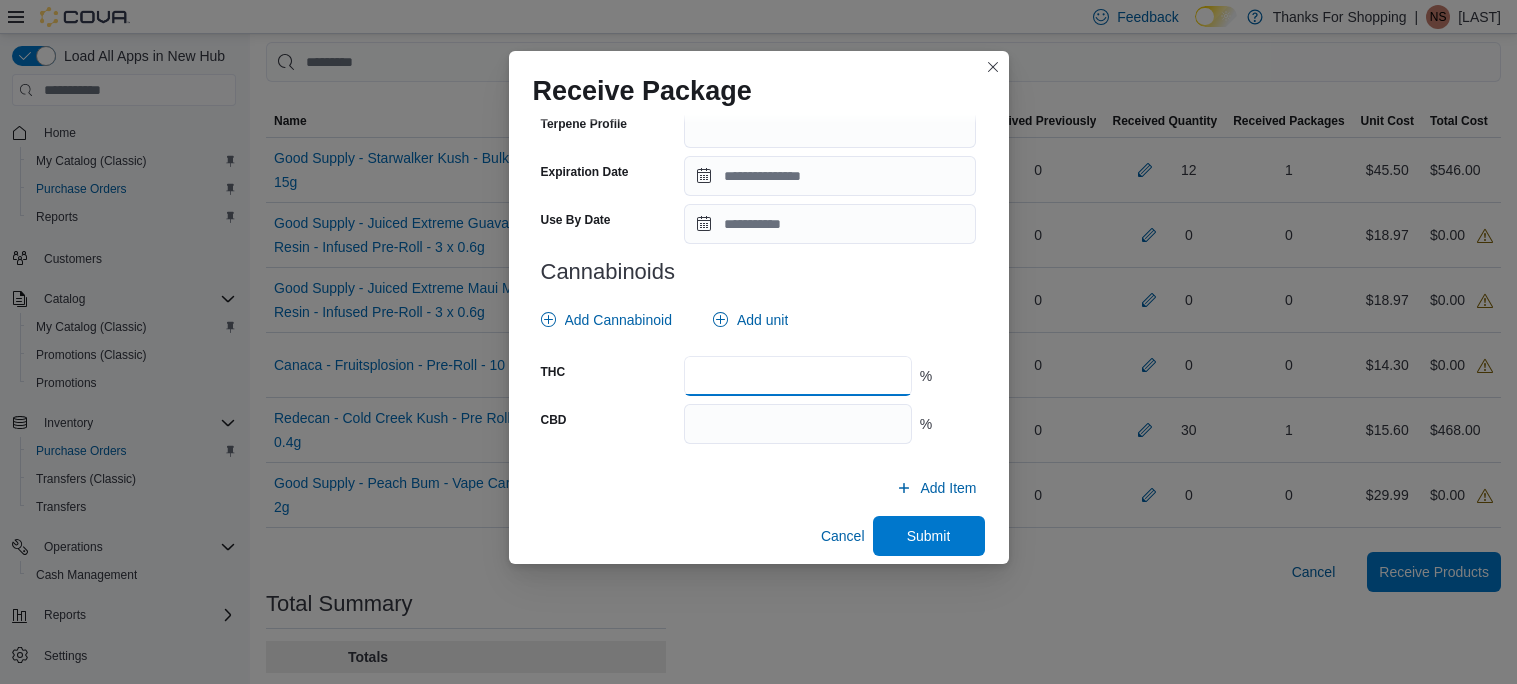 click at bounding box center [797, 376] 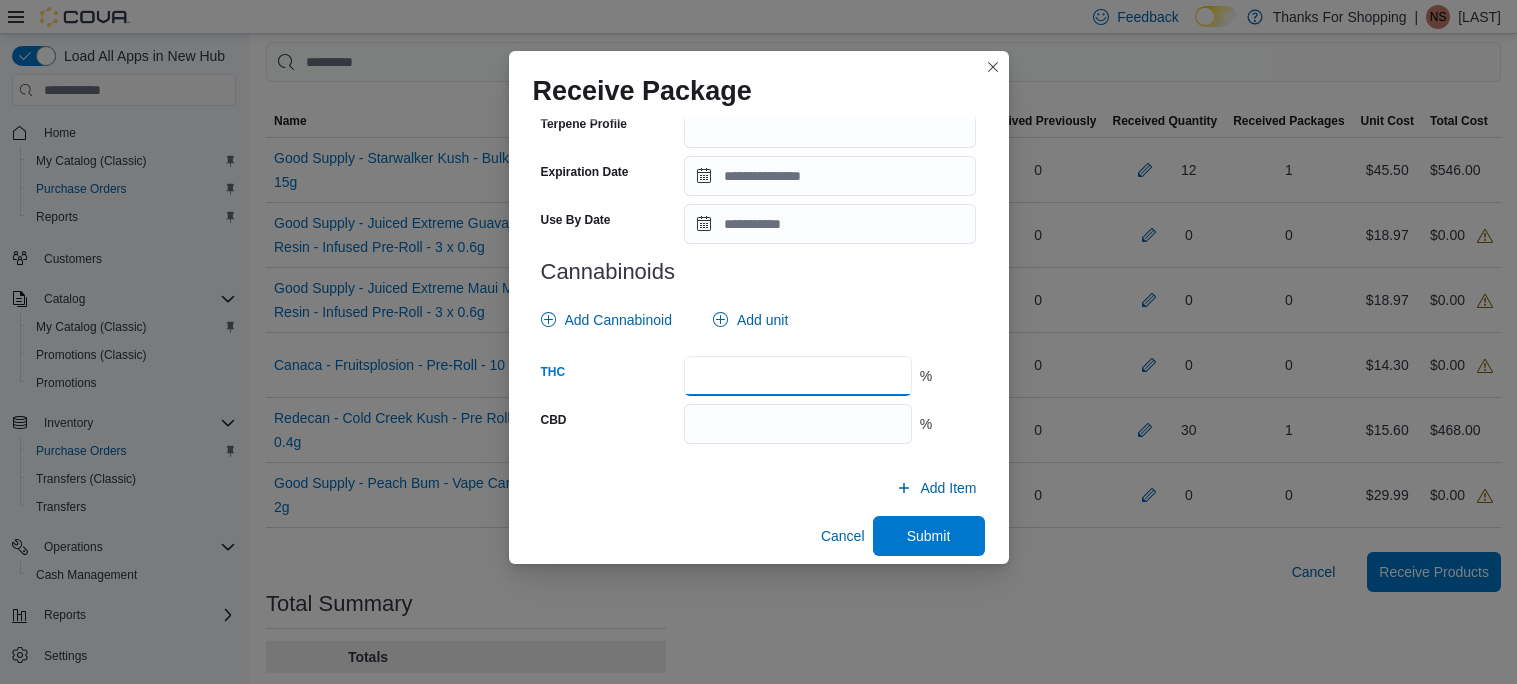 type on "****" 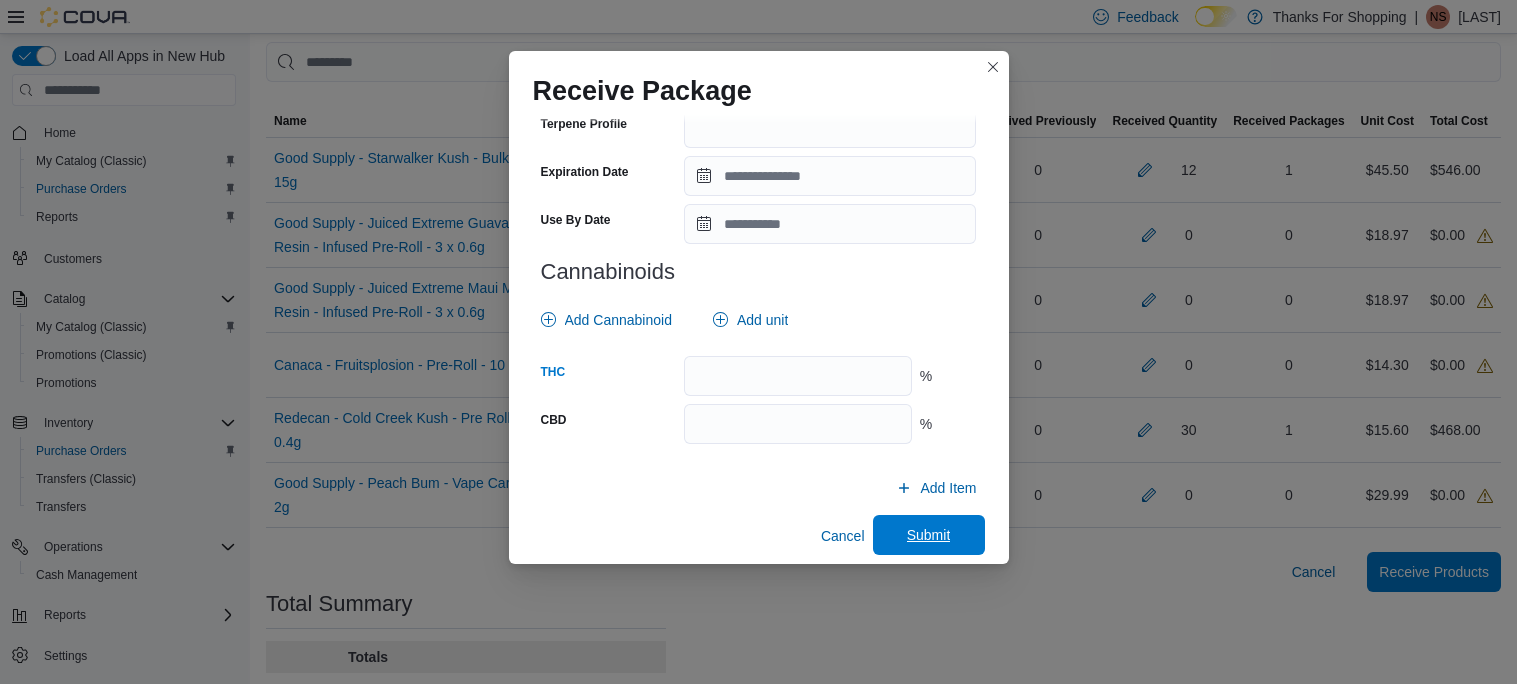 click on "Submit" at bounding box center (929, 535) 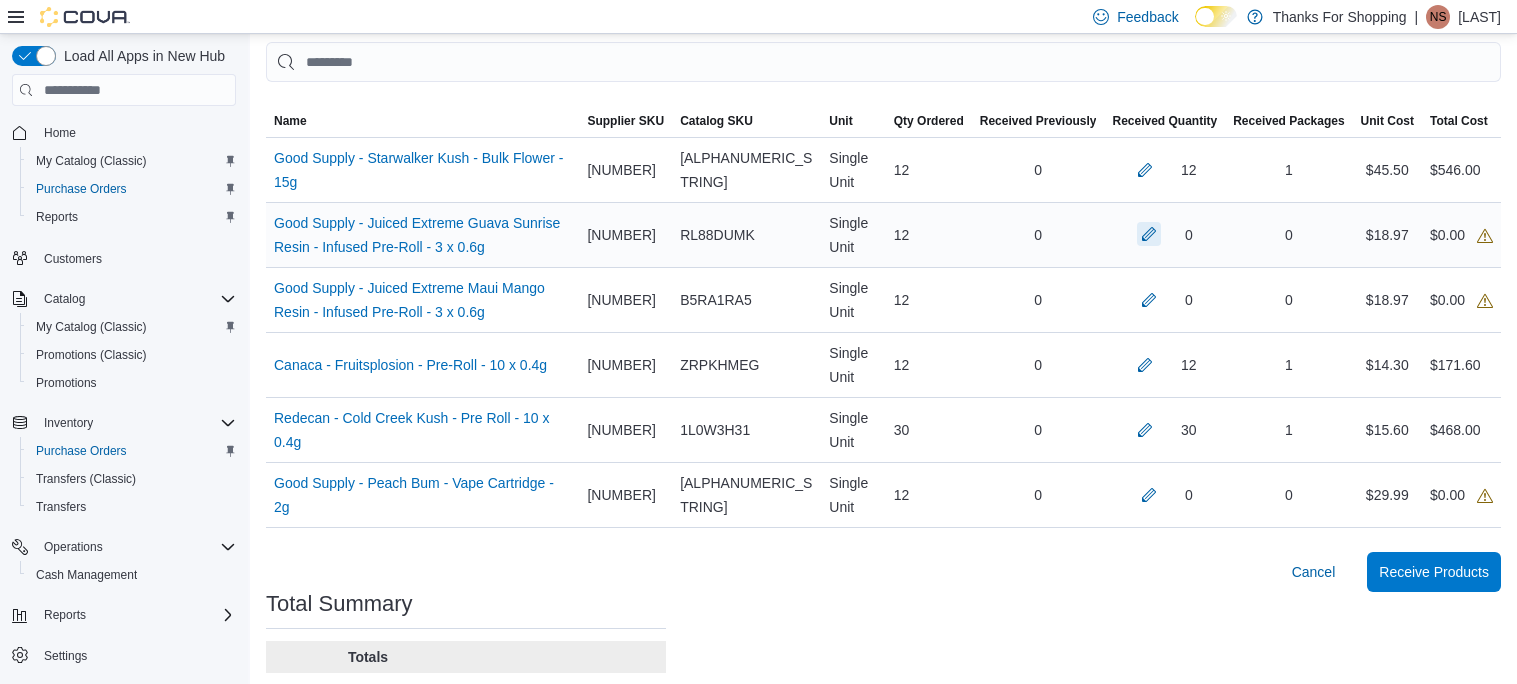 click at bounding box center [1149, 234] 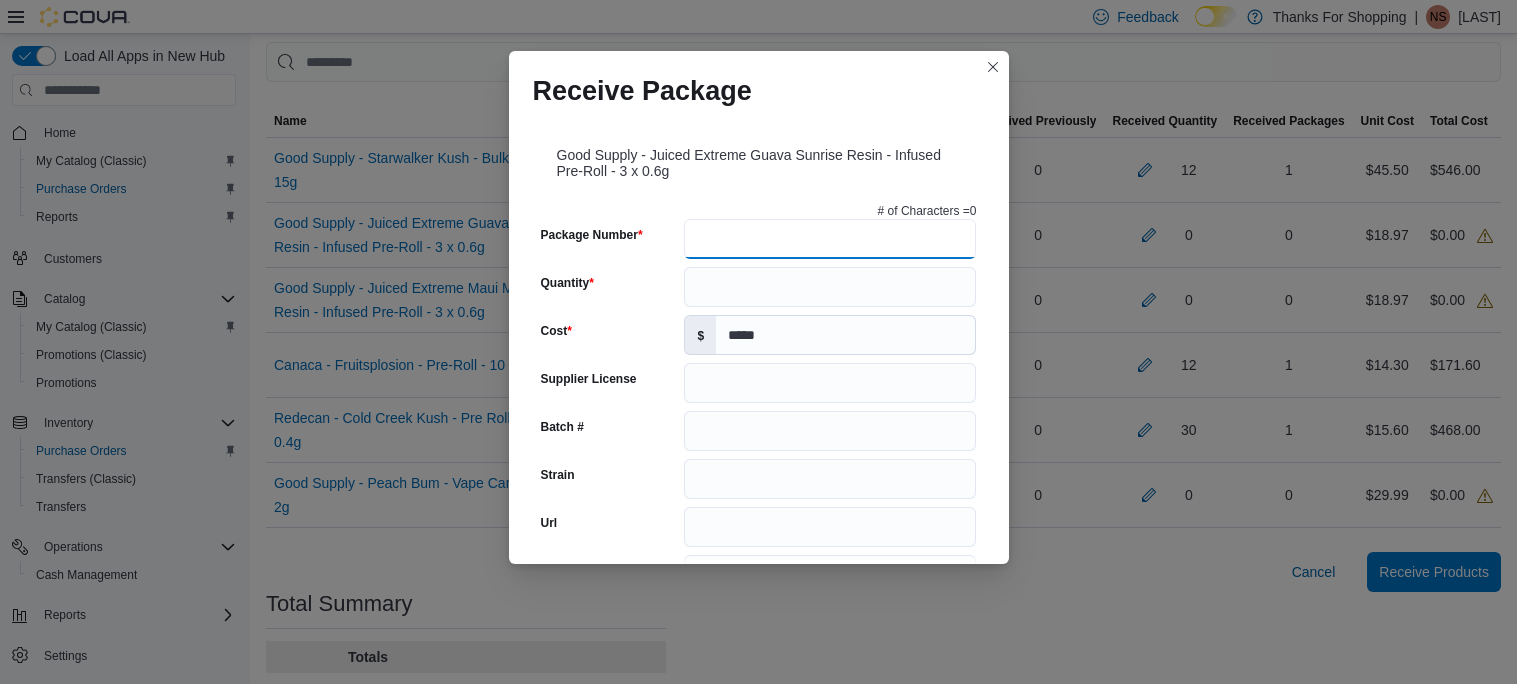 click on "Package Number" at bounding box center (830, 239) 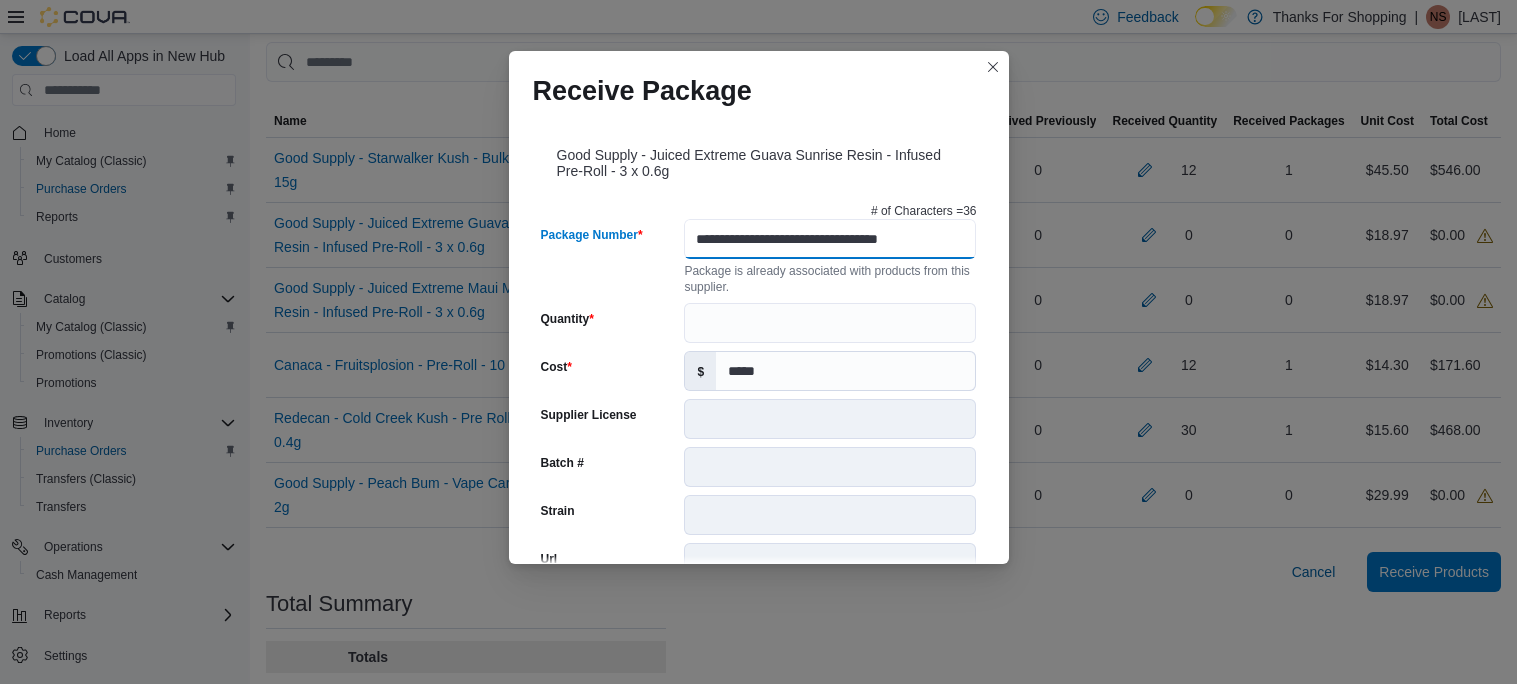 scroll, scrollTop: 0, scrollLeft: 12, axis: horizontal 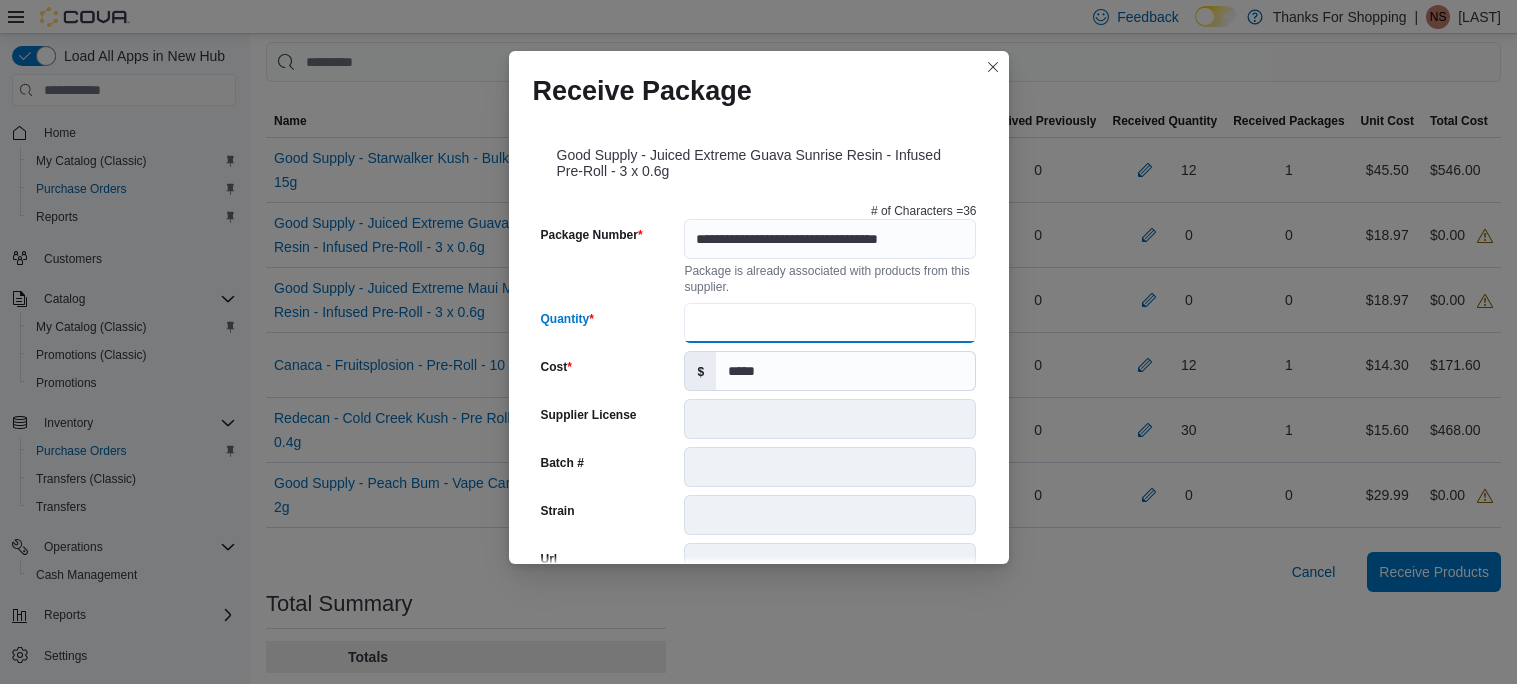 type on "**" 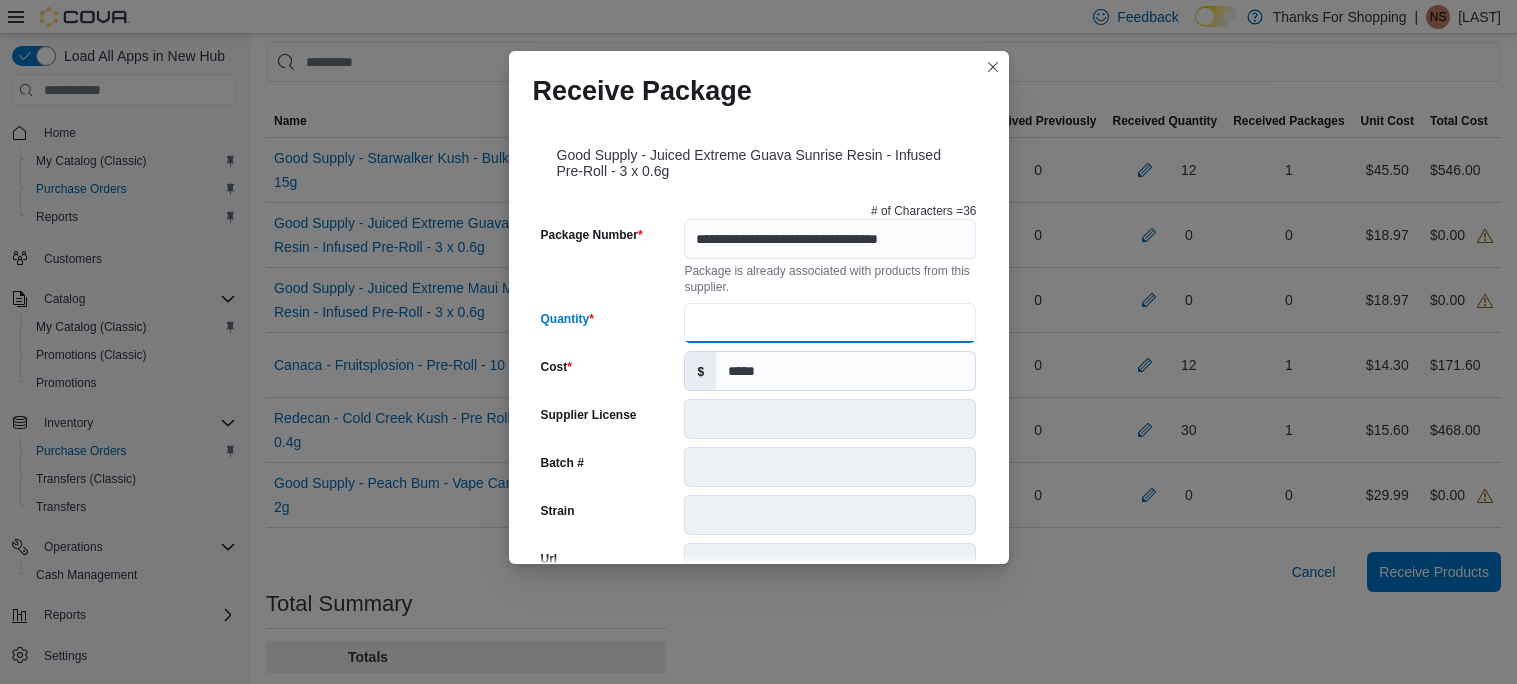 scroll, scrollTop: 730, scrollLeft: 0, axis: vertical 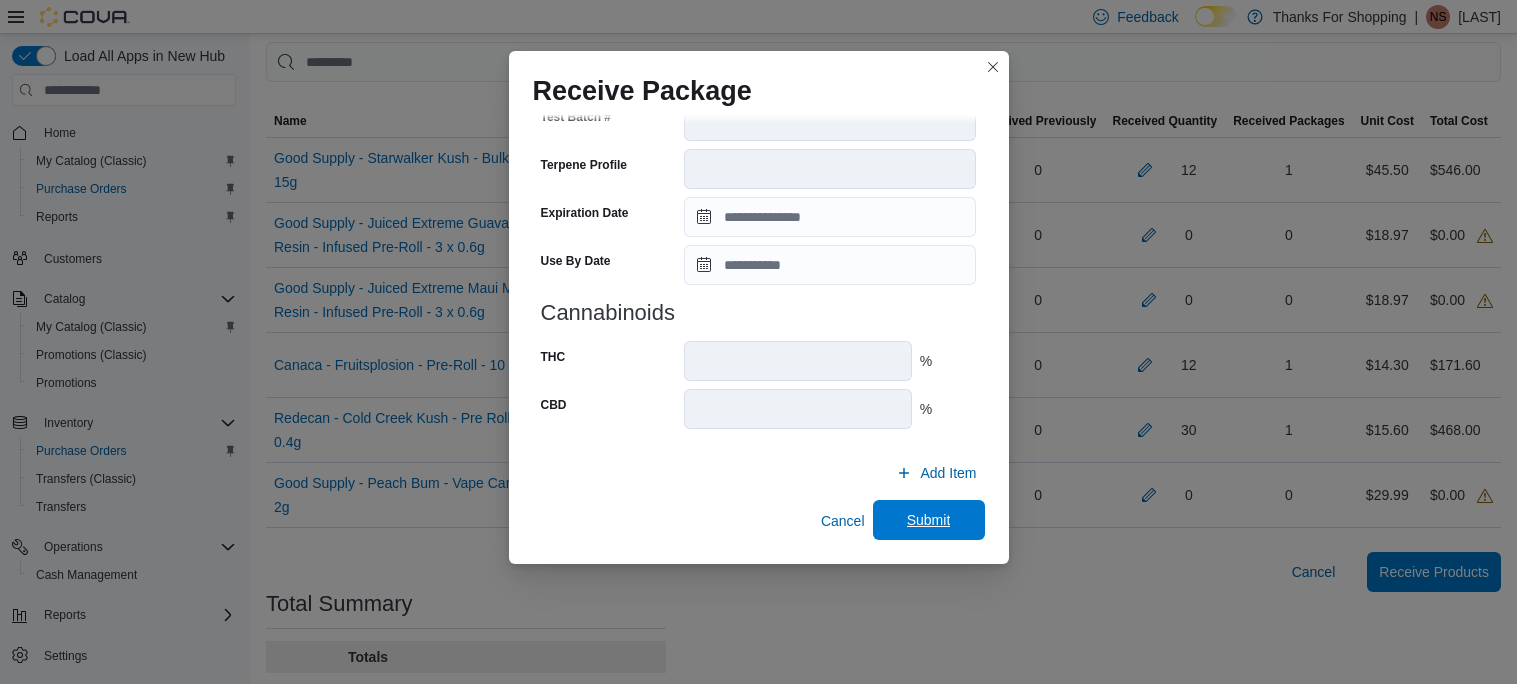 click on "Submit" at bounding box center (929, 520) 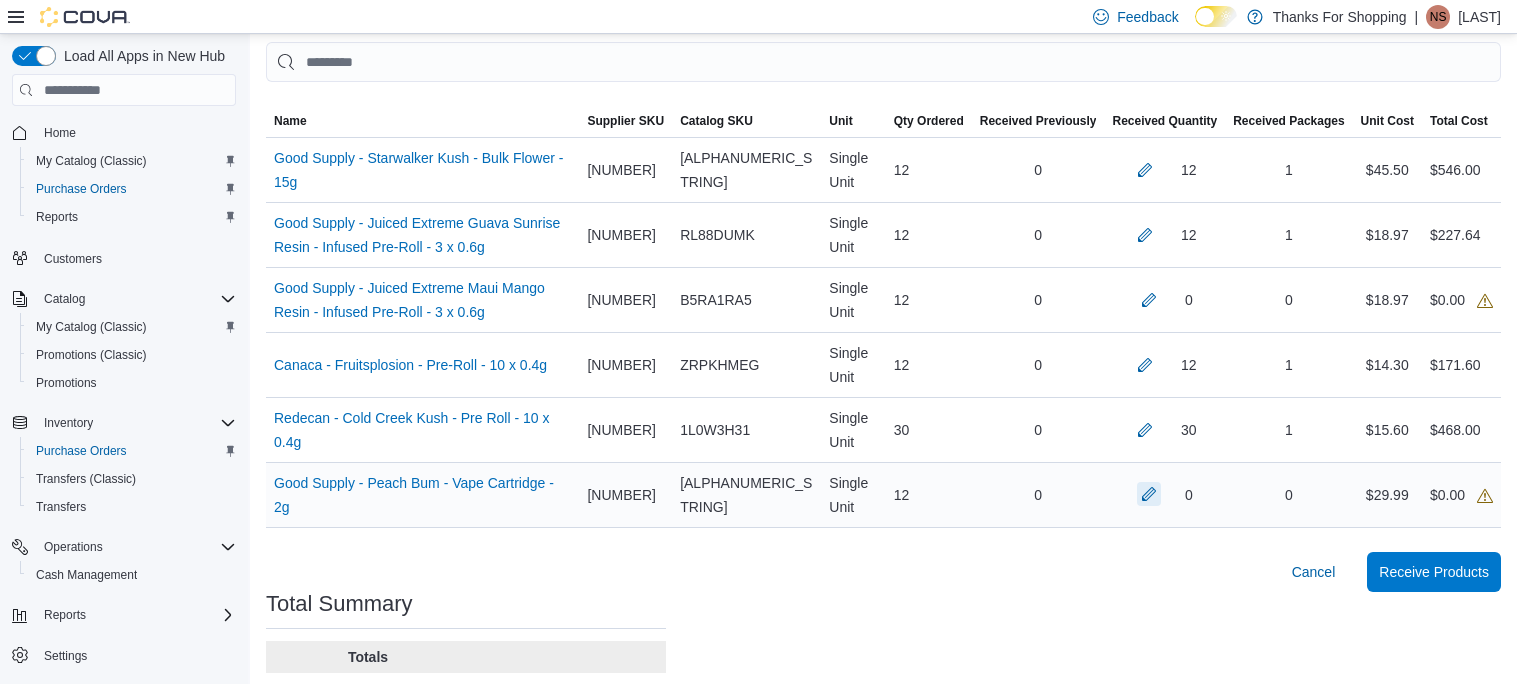 click at bounding box center (1149, 494) 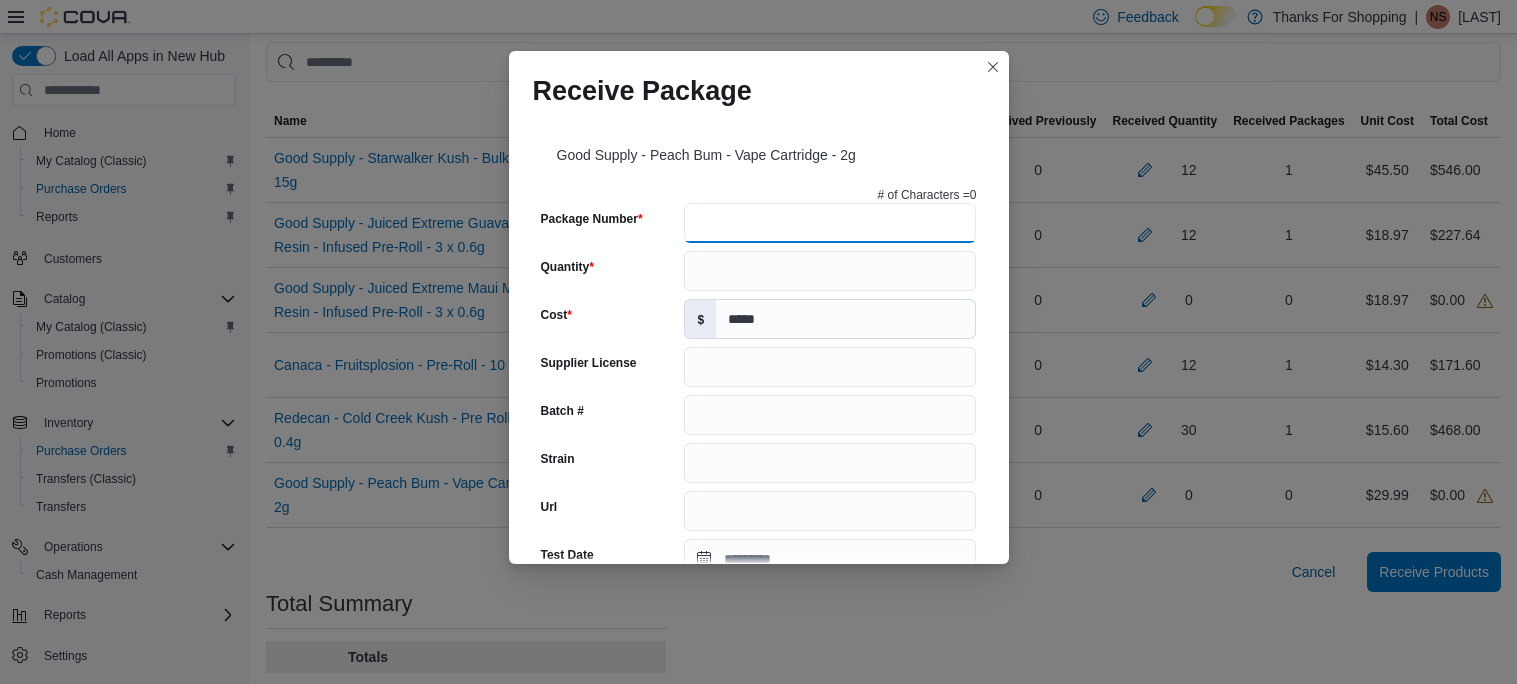 click on "Package Number" at bounding box center (830, 223) 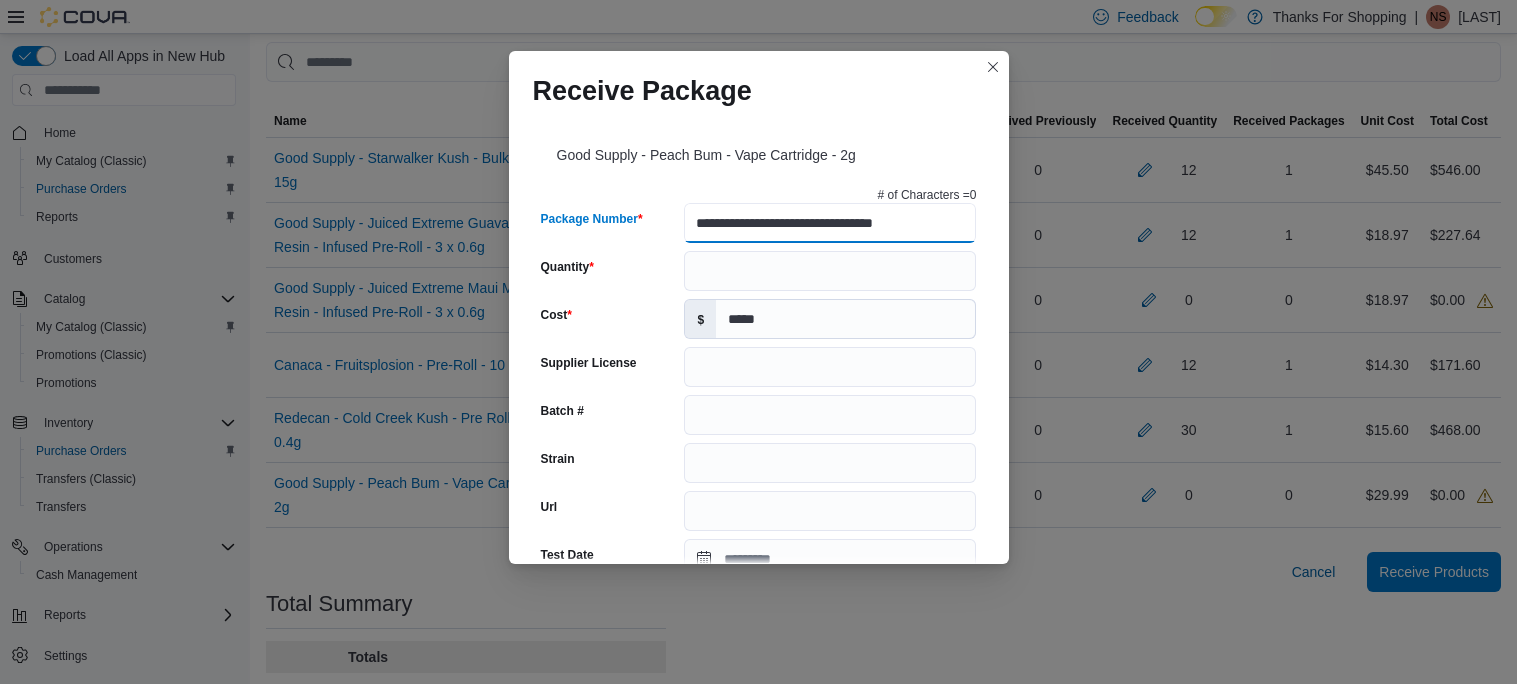 type on "**********" 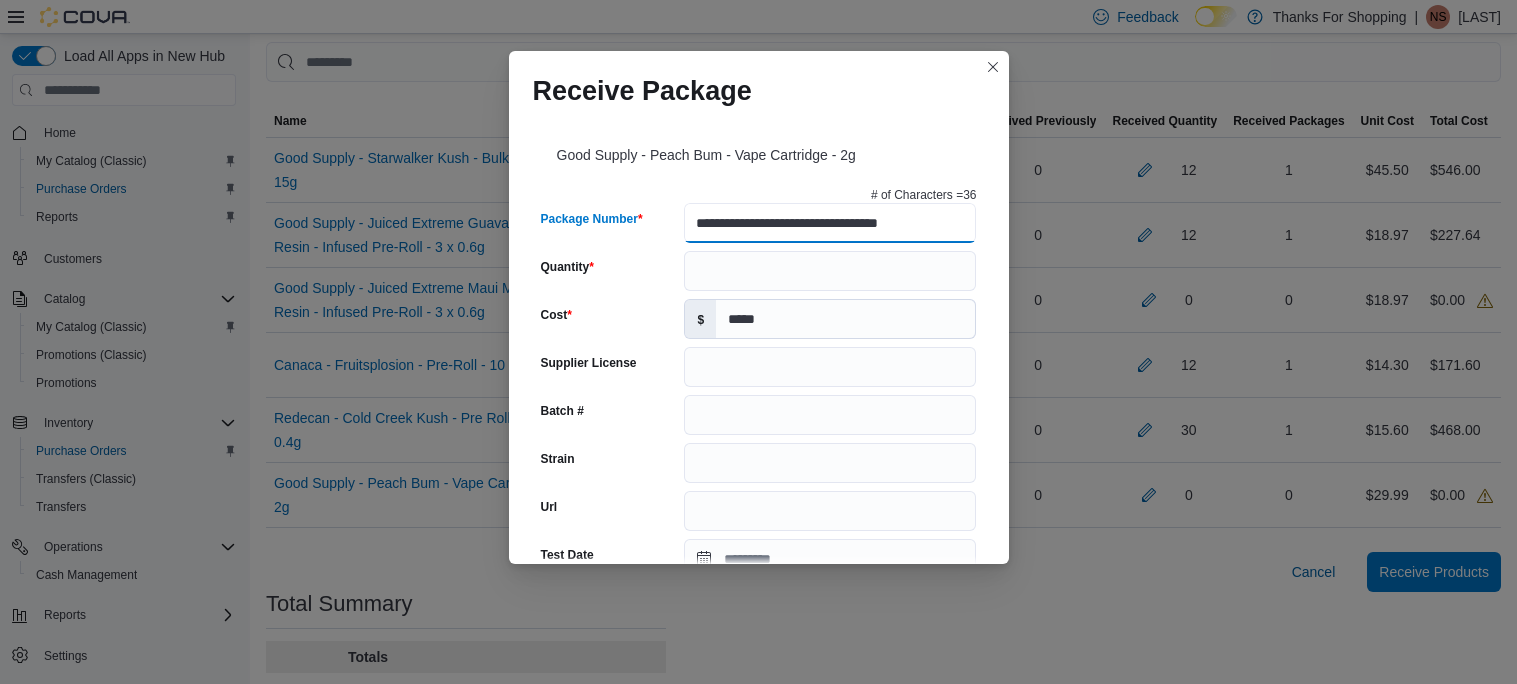 scroll, scrollTop: 0, scrollLeft: 12, axis: horizontal 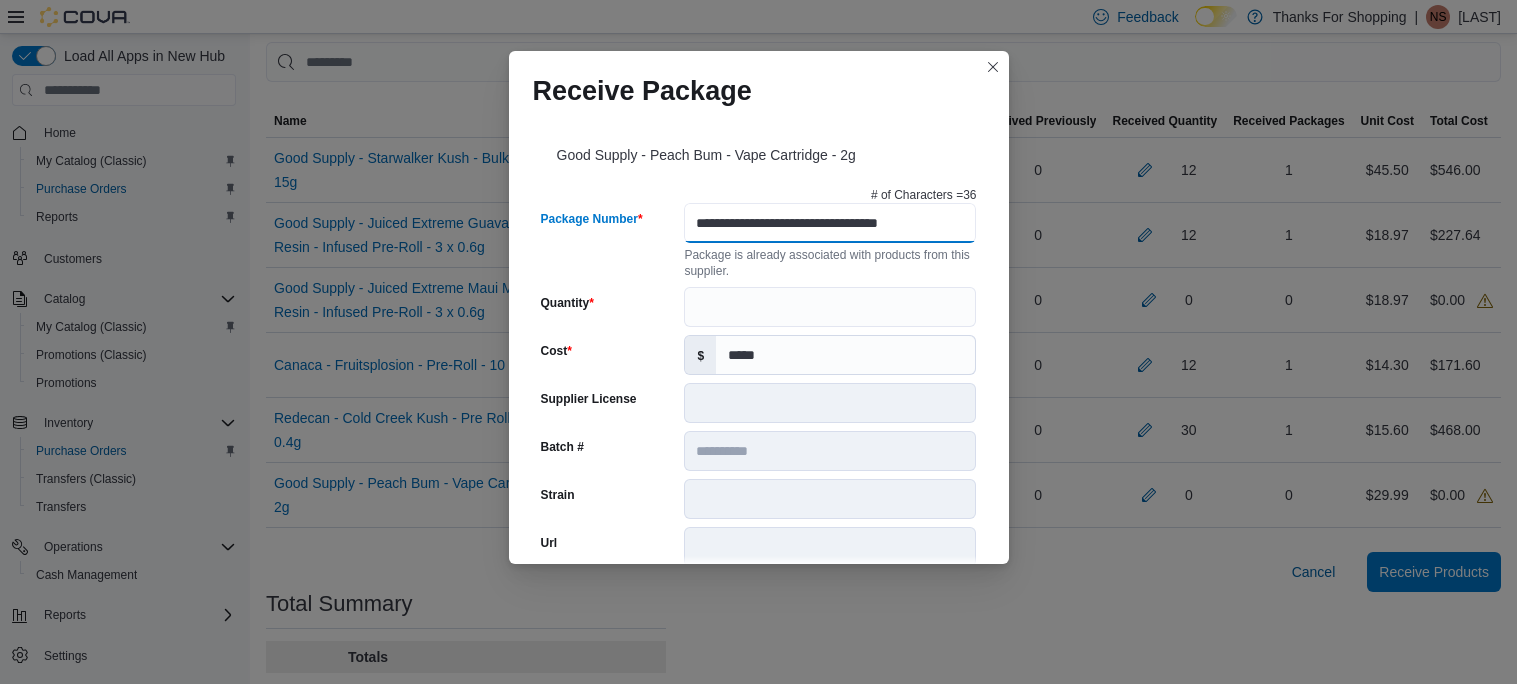 type on "**********" 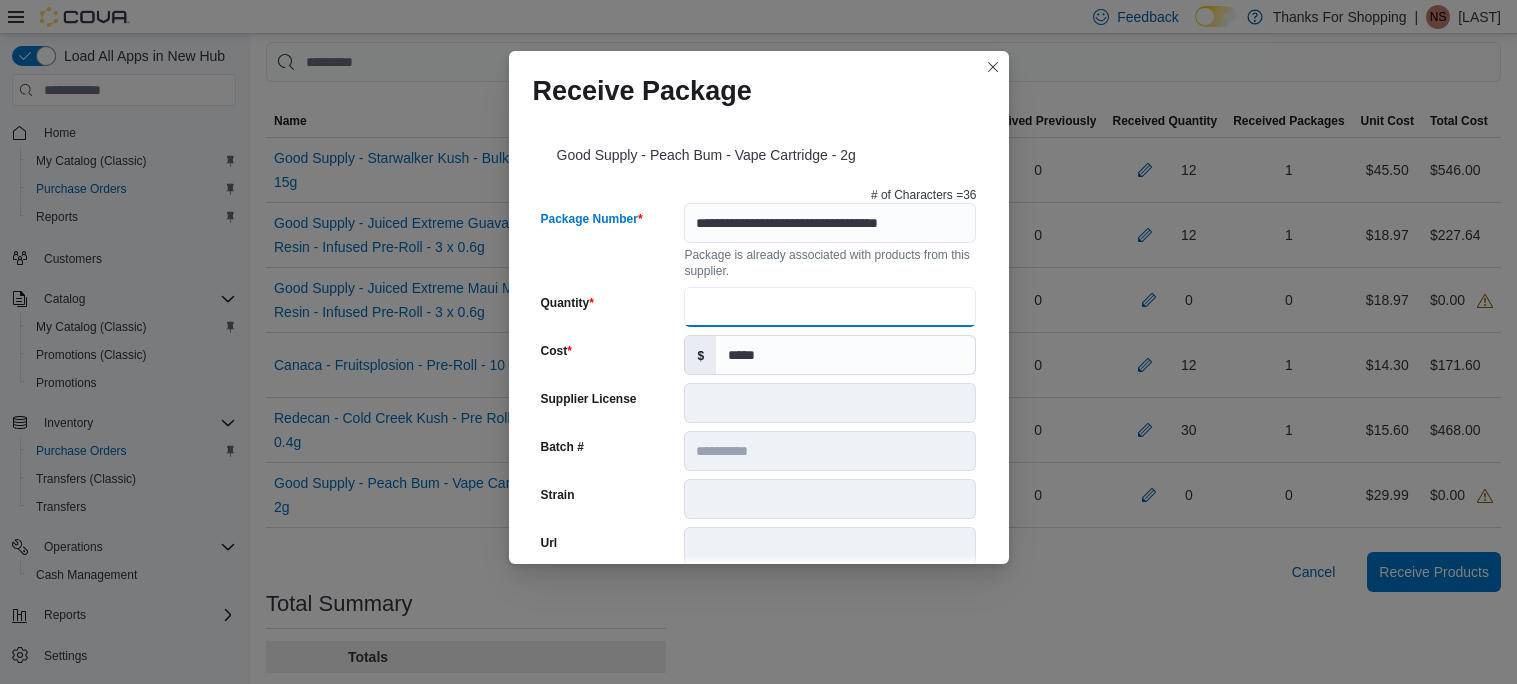 click on "Quantity" at bounding box center (830, 307) 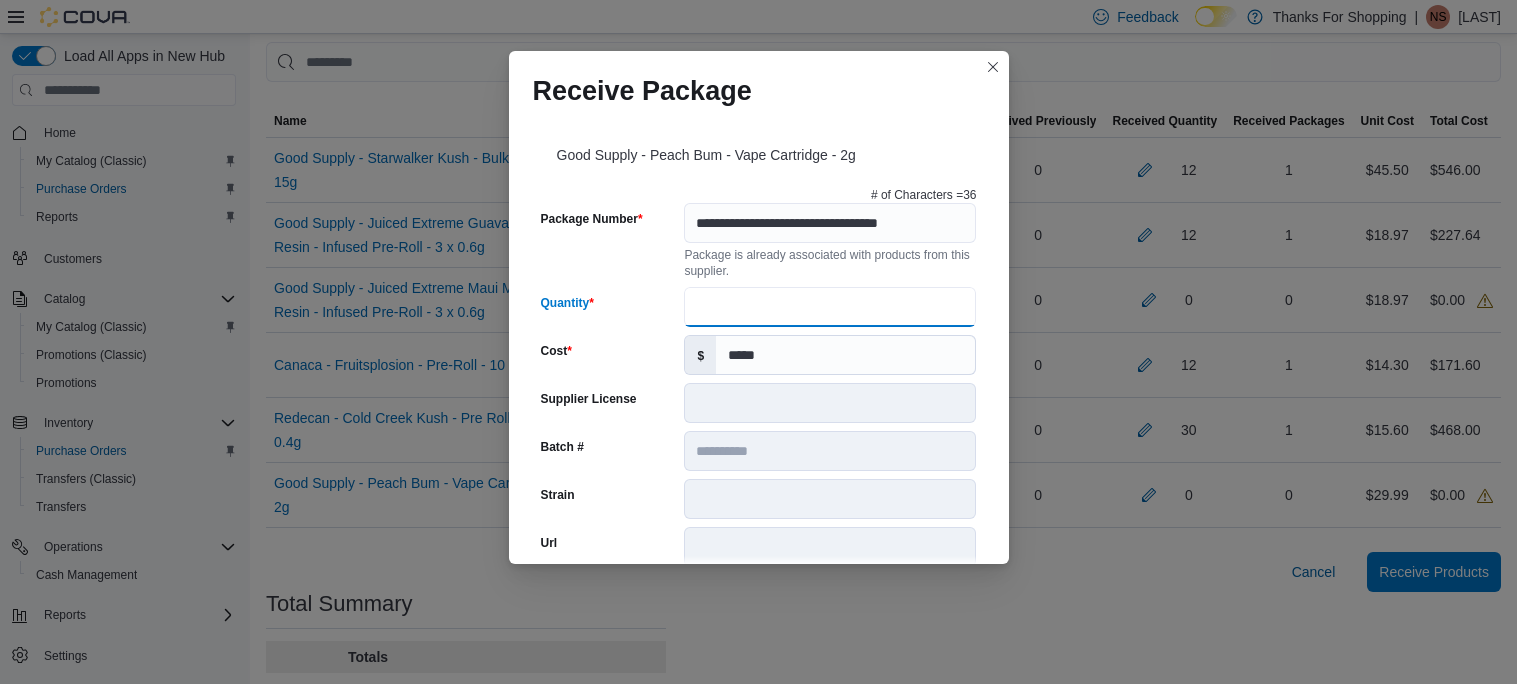 type on "**" 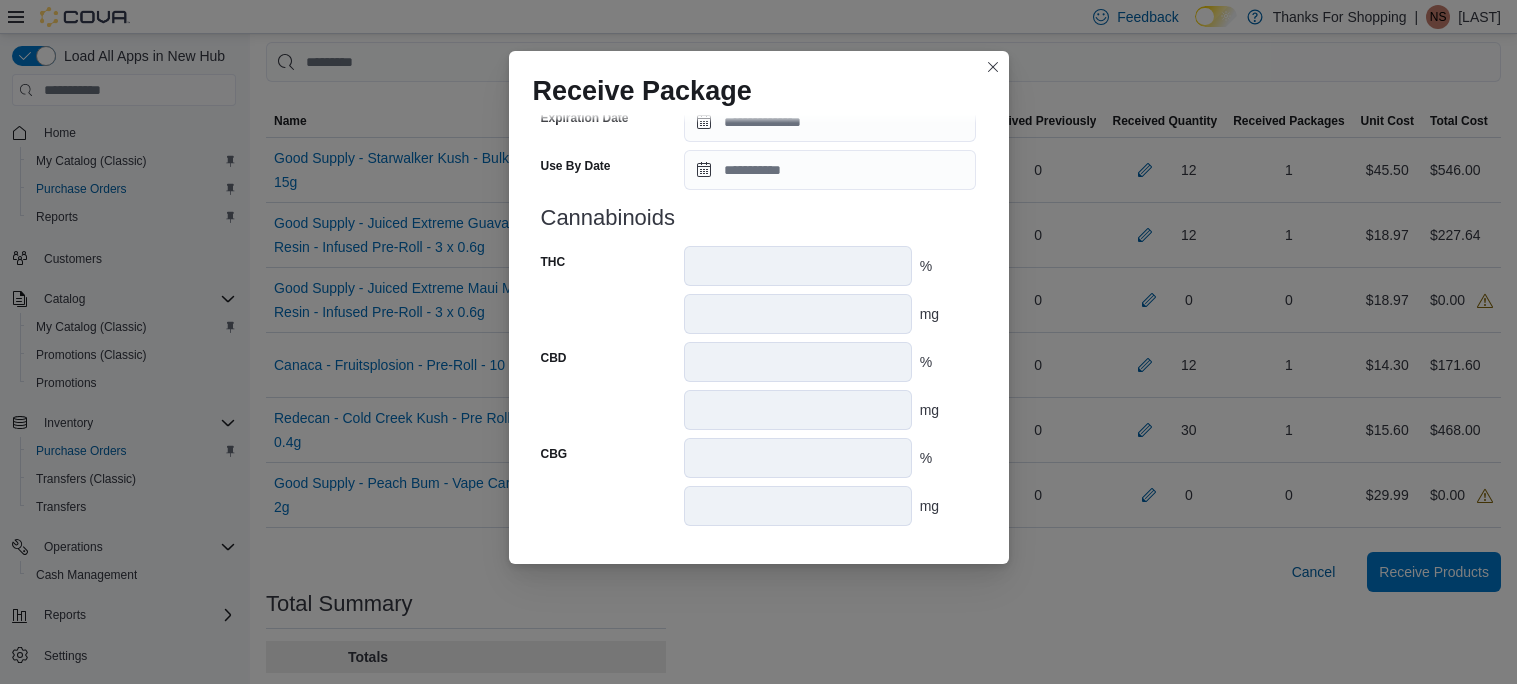 scroll, scrollTop: 907, scrollLeft: 0, axis: vertical 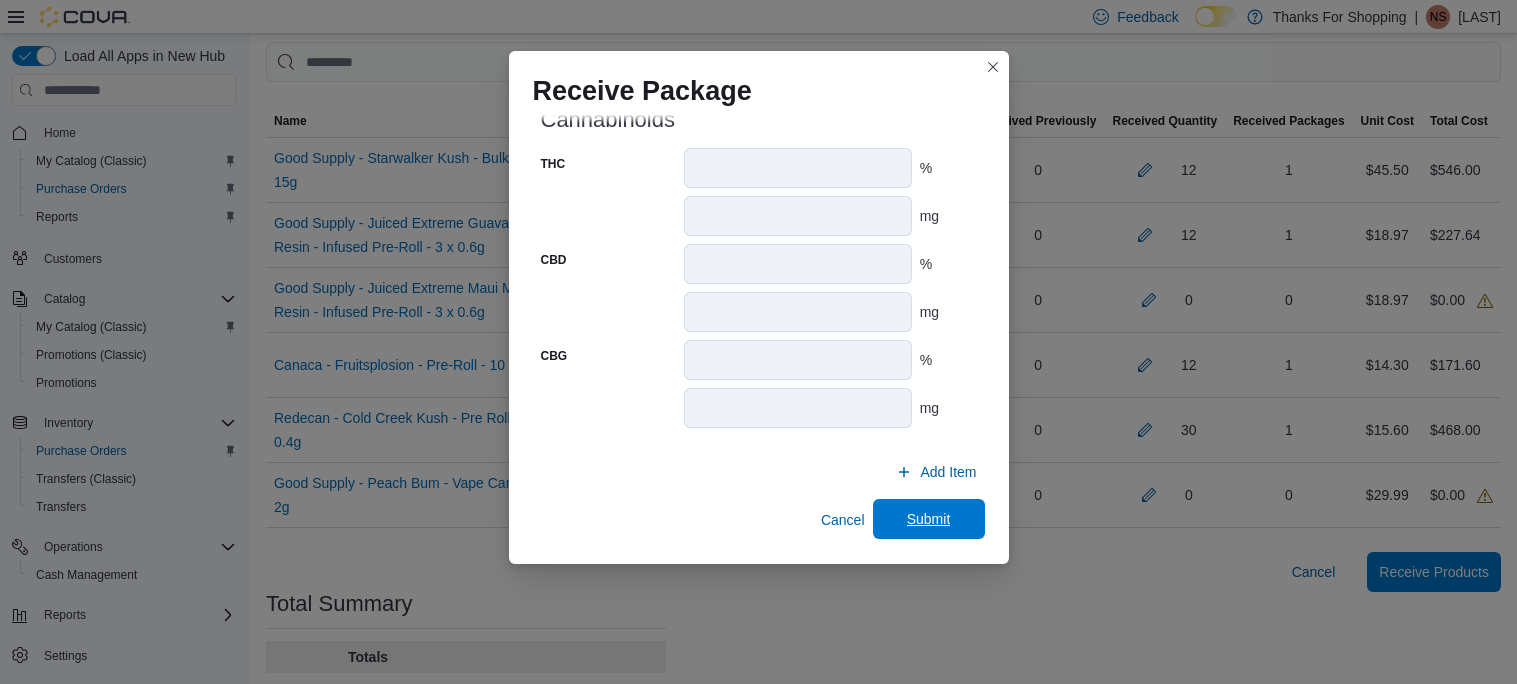 click on "Submit" at bounding box center (929, 519) 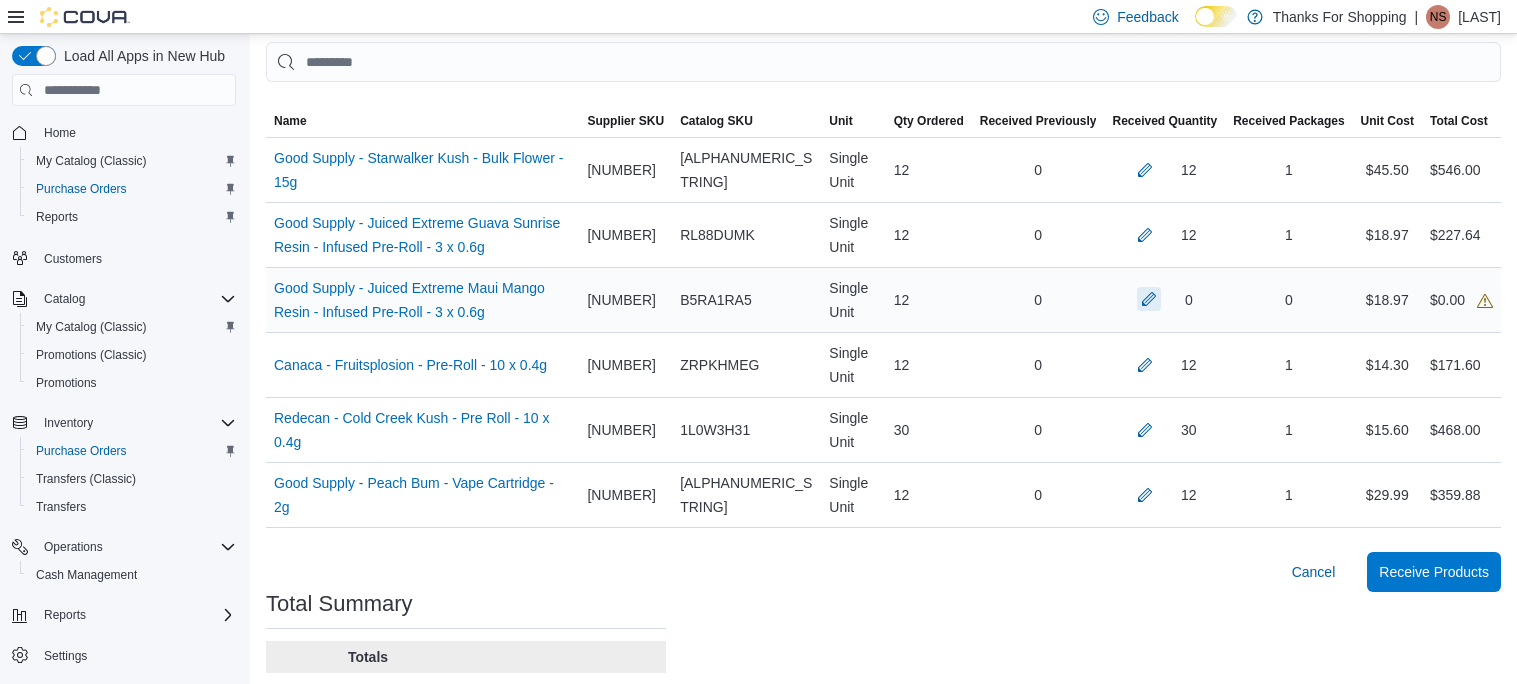 click at bounding box center [1149, 299] 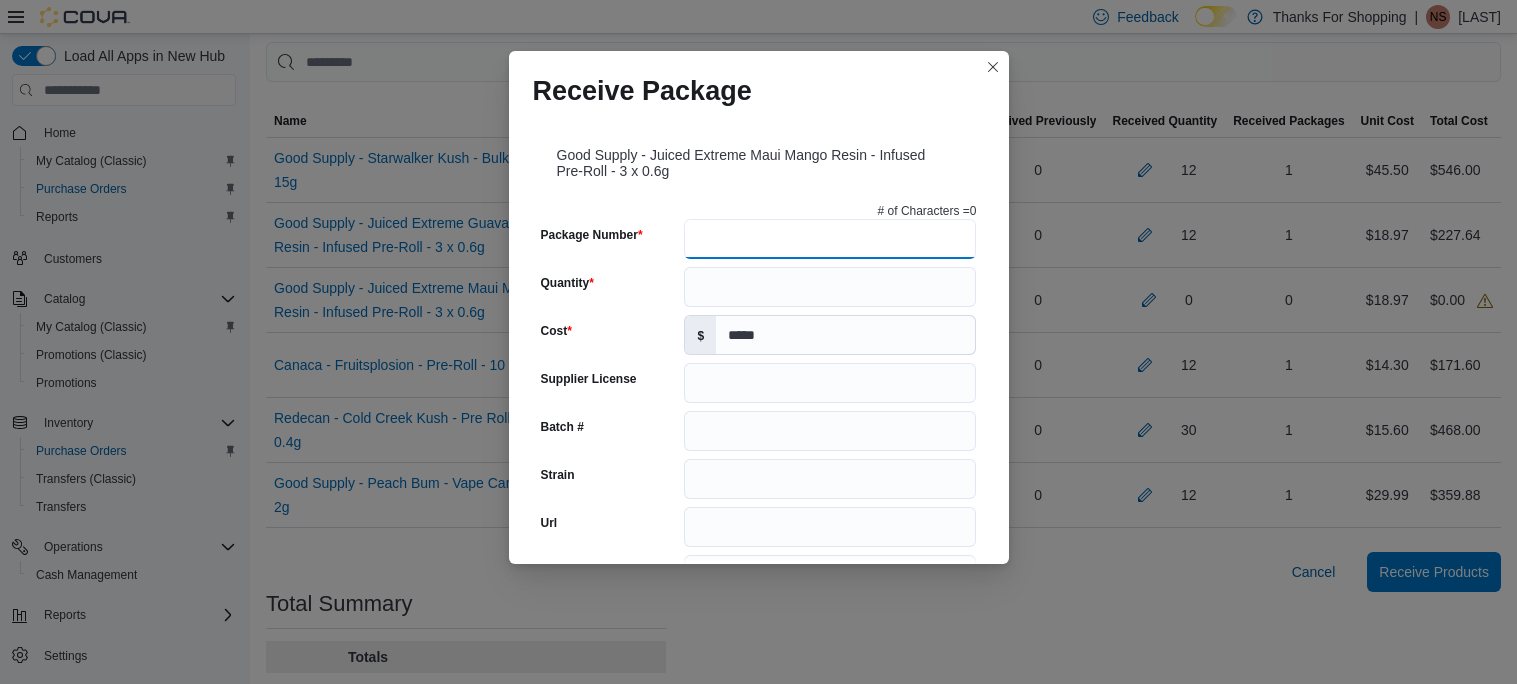 click on "Package Number" at bounding box center [830, 239] 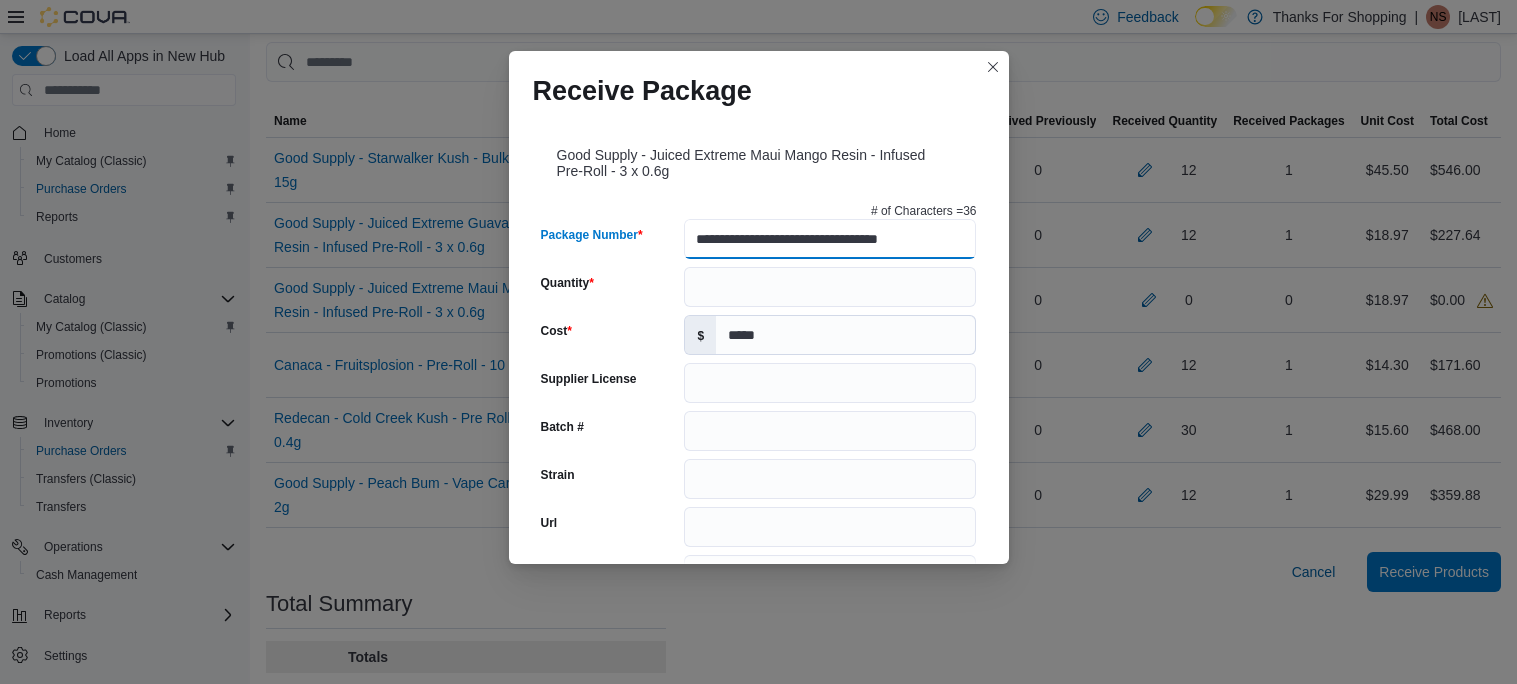 scroll, scrollTop: 0, scrollLeft: 12, axis: horizontal 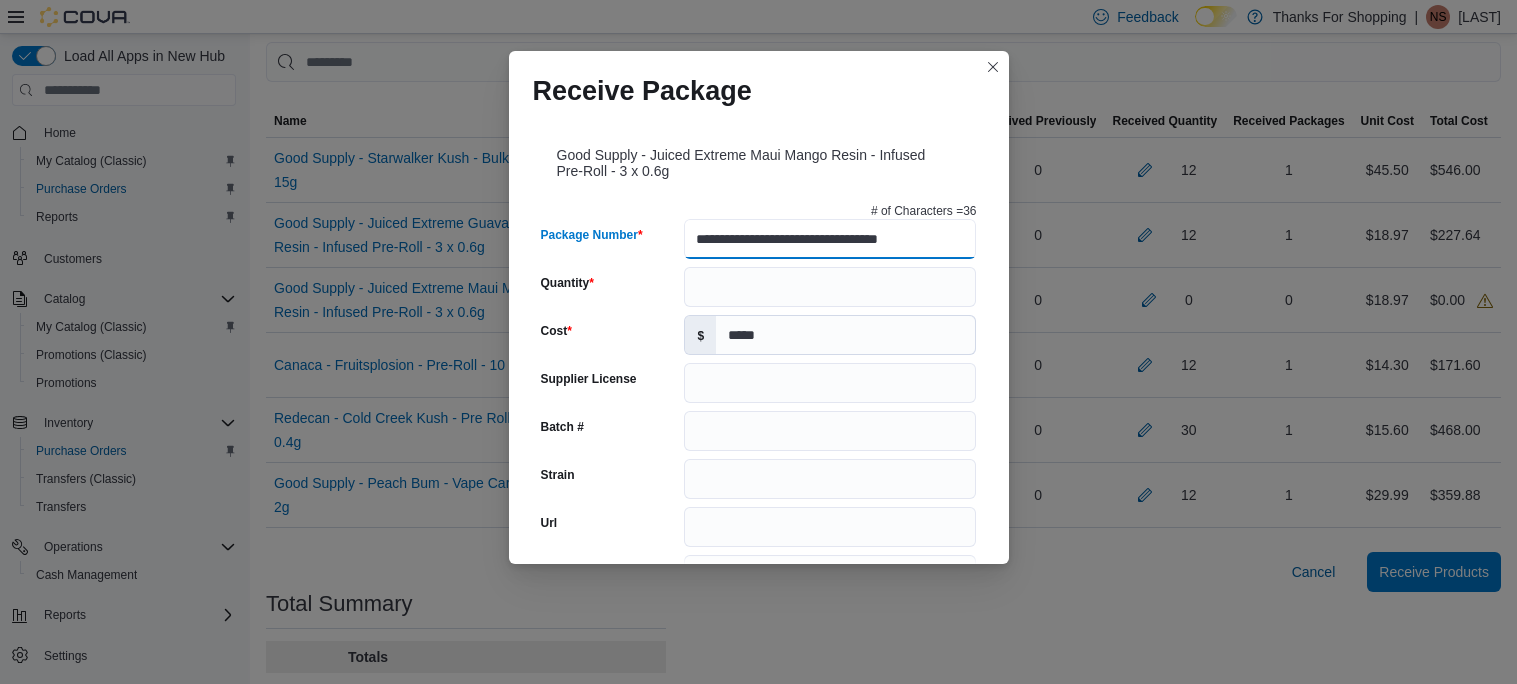 type on "**********" 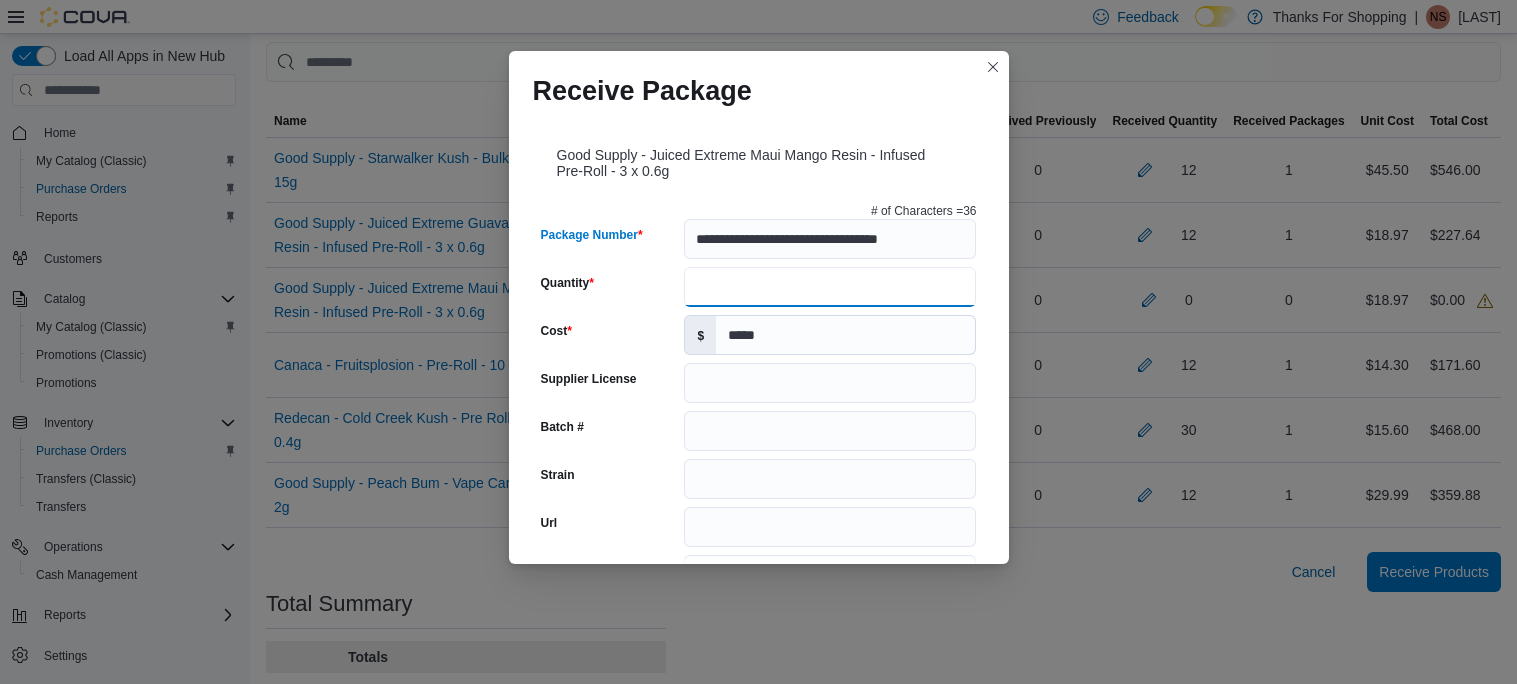 click on "Quantity" at bounding box center (830, 287) 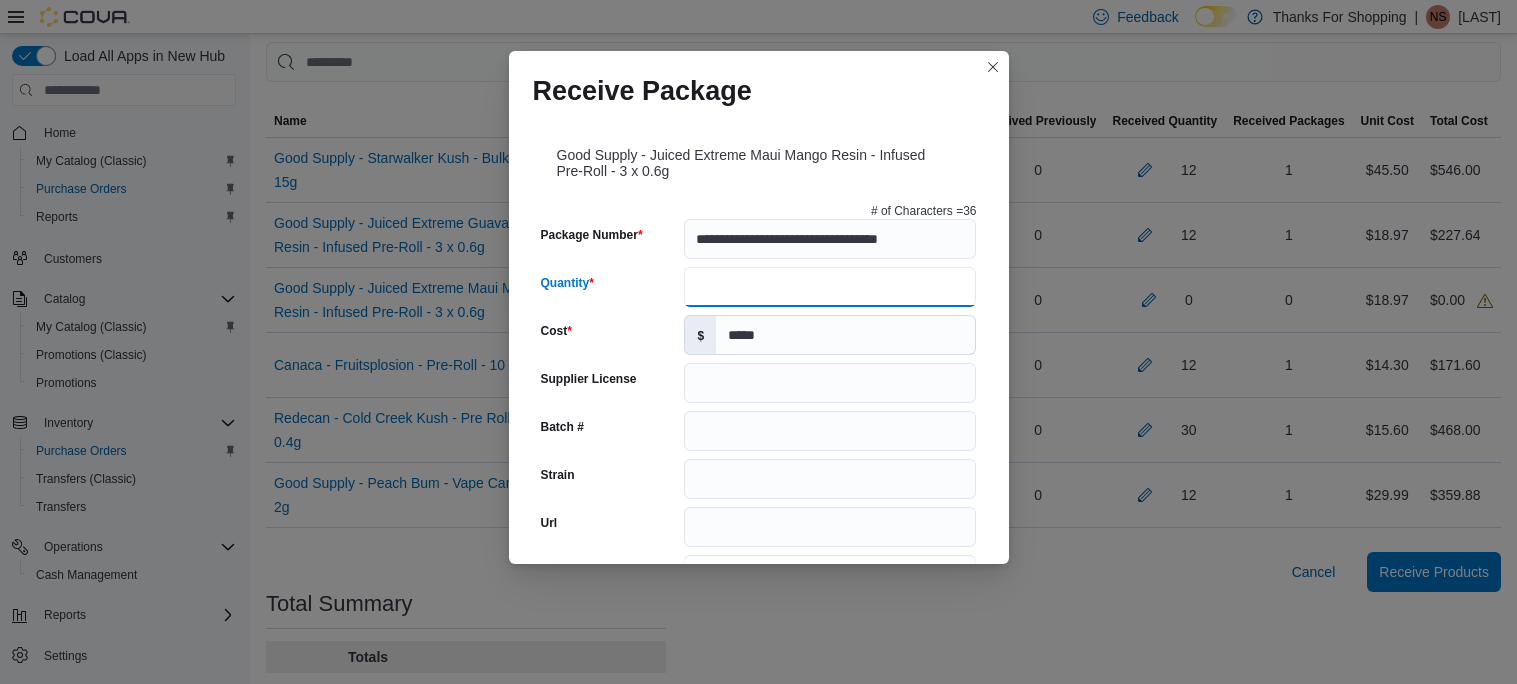 scroll, scrollTop: 0, scrollLeft: 0, axis: both 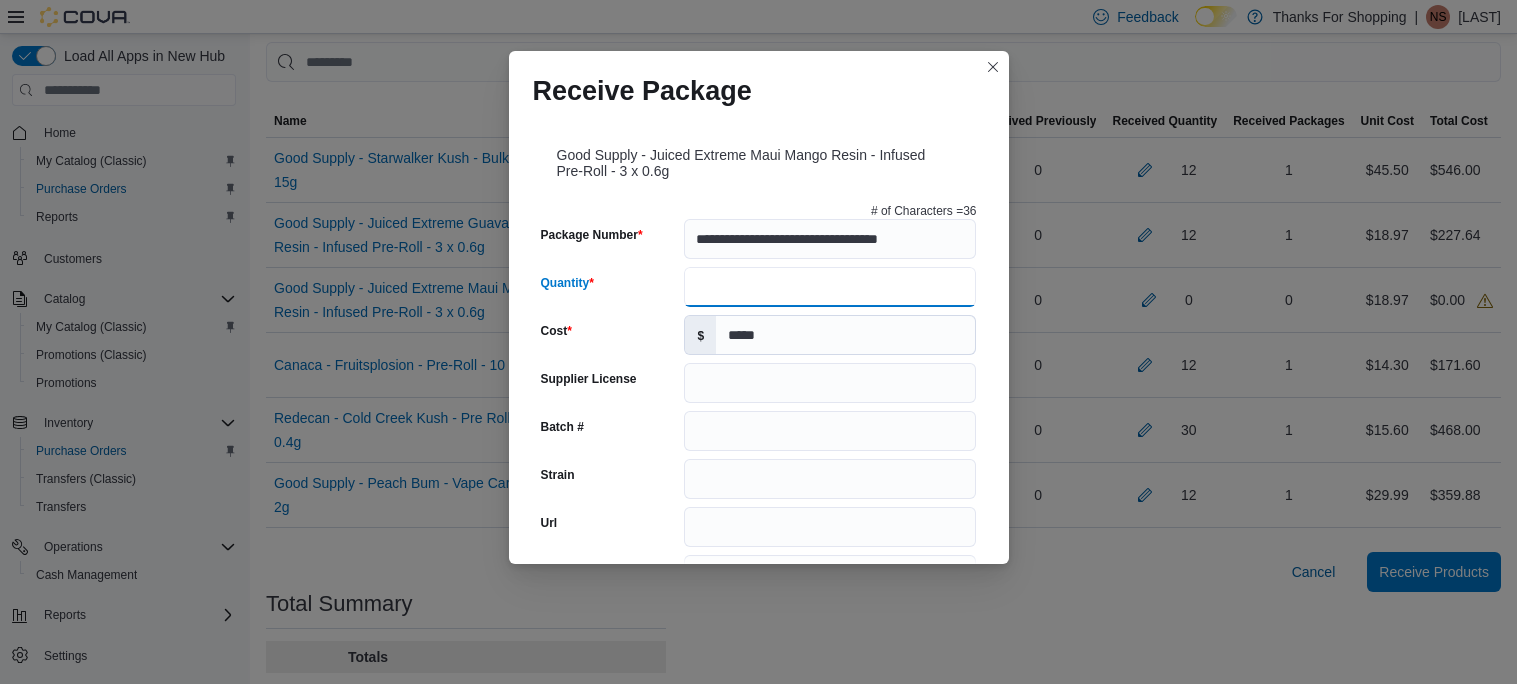 type on "**" 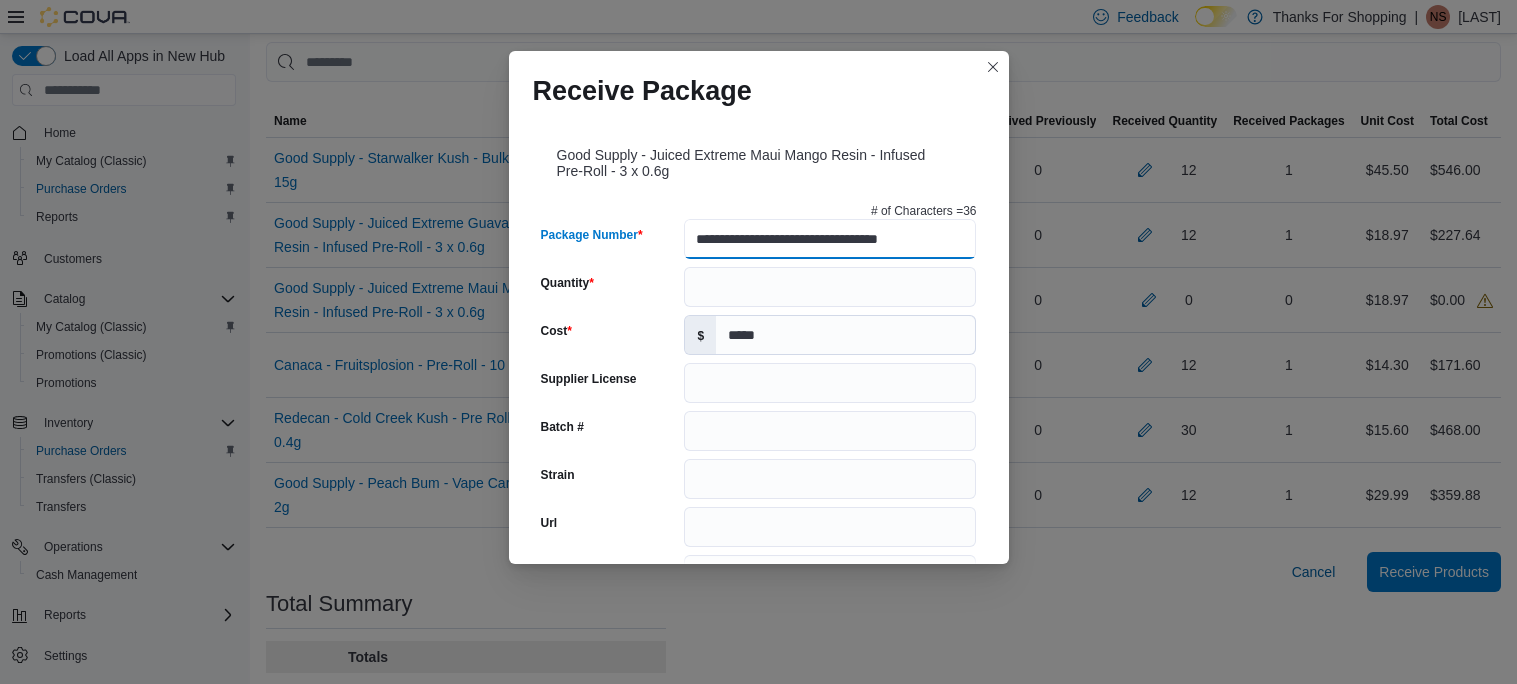 drag, startPoint x: 903, startPoint y: 238, endPoint x: 925, endPoint y: 240, distance: 22.090721 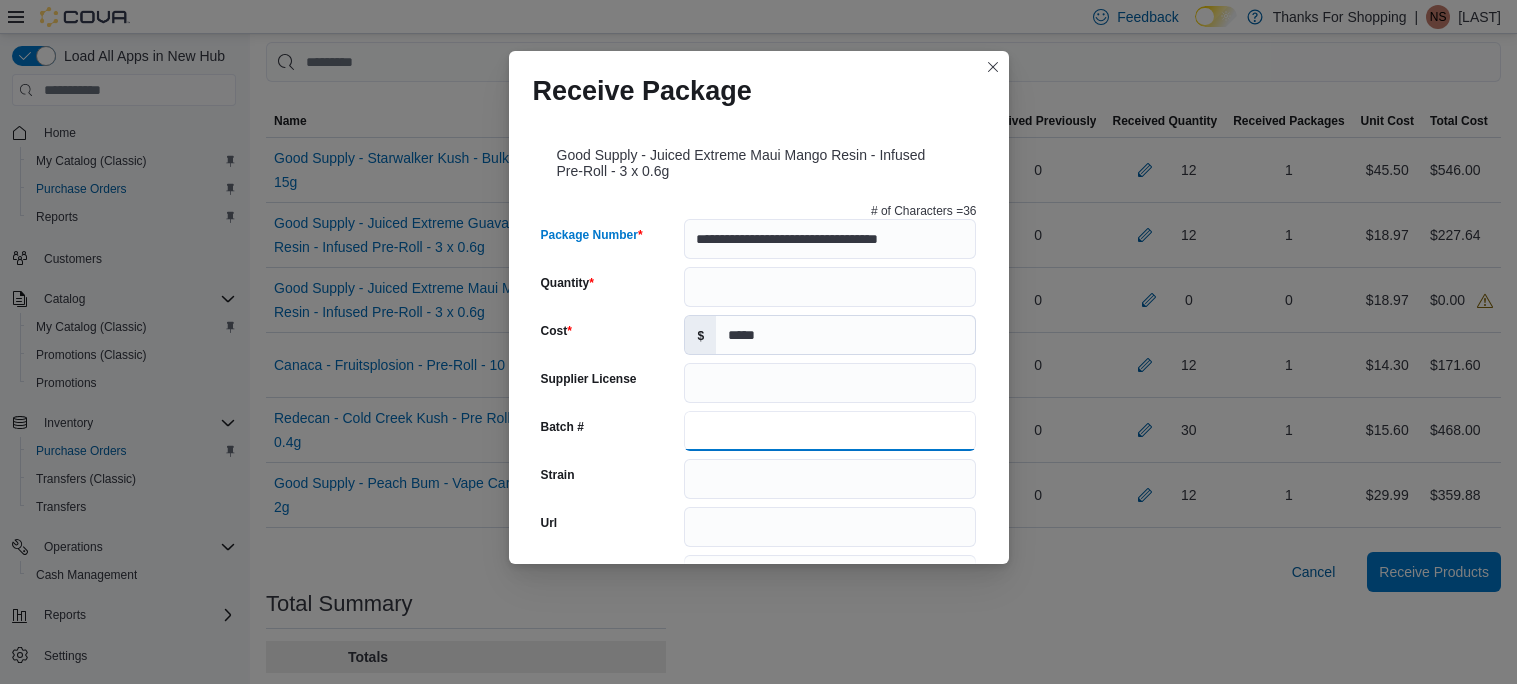 click on "Batch #" at bounding box center [830, 431] 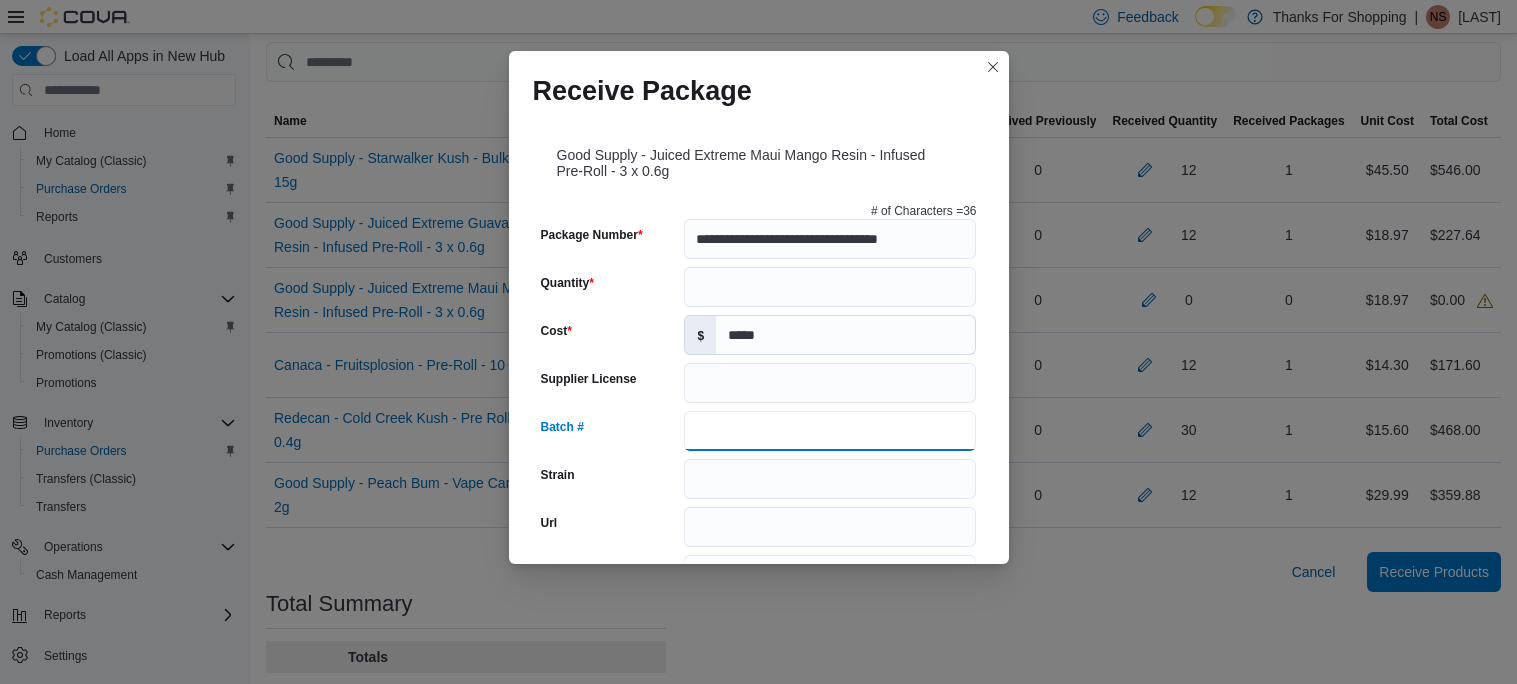 scroll, scrollTop: 0, scrollLeft: 0, axis: both 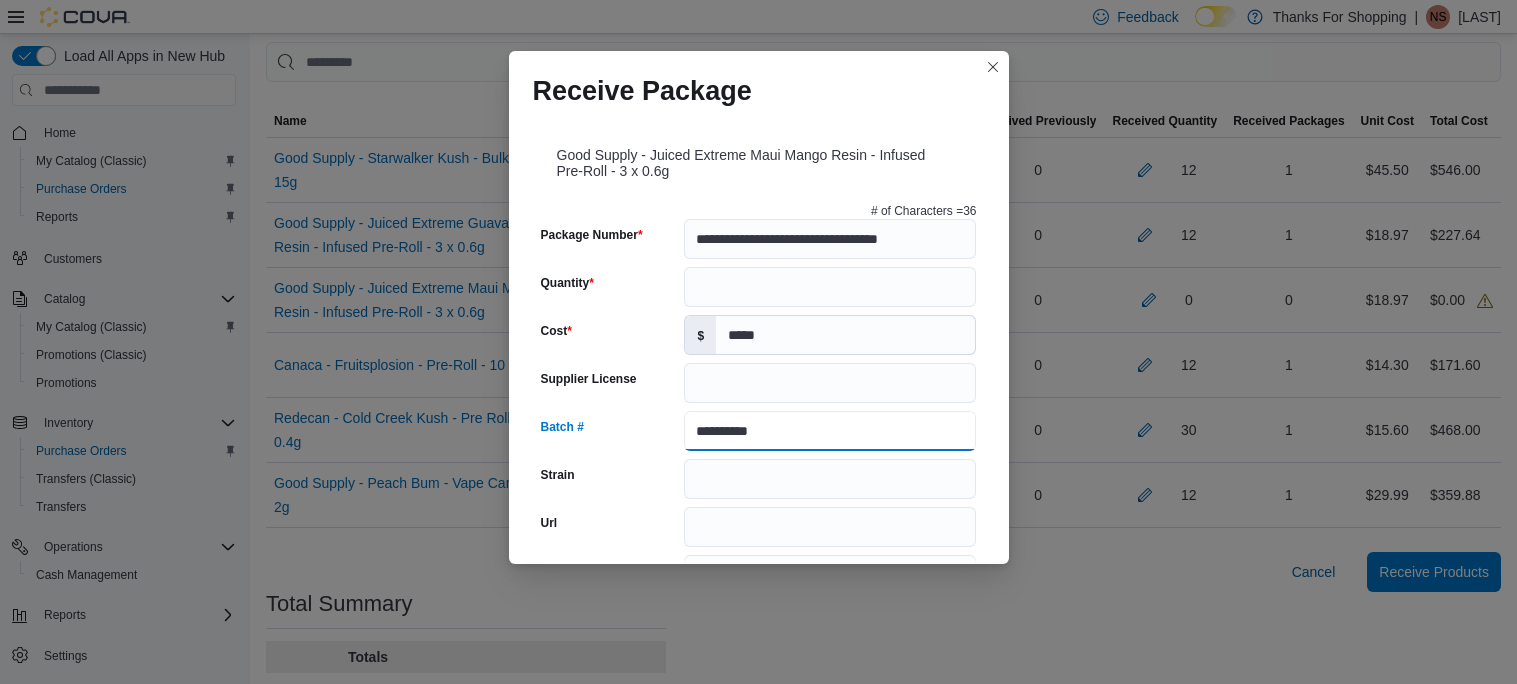 type on "**********" 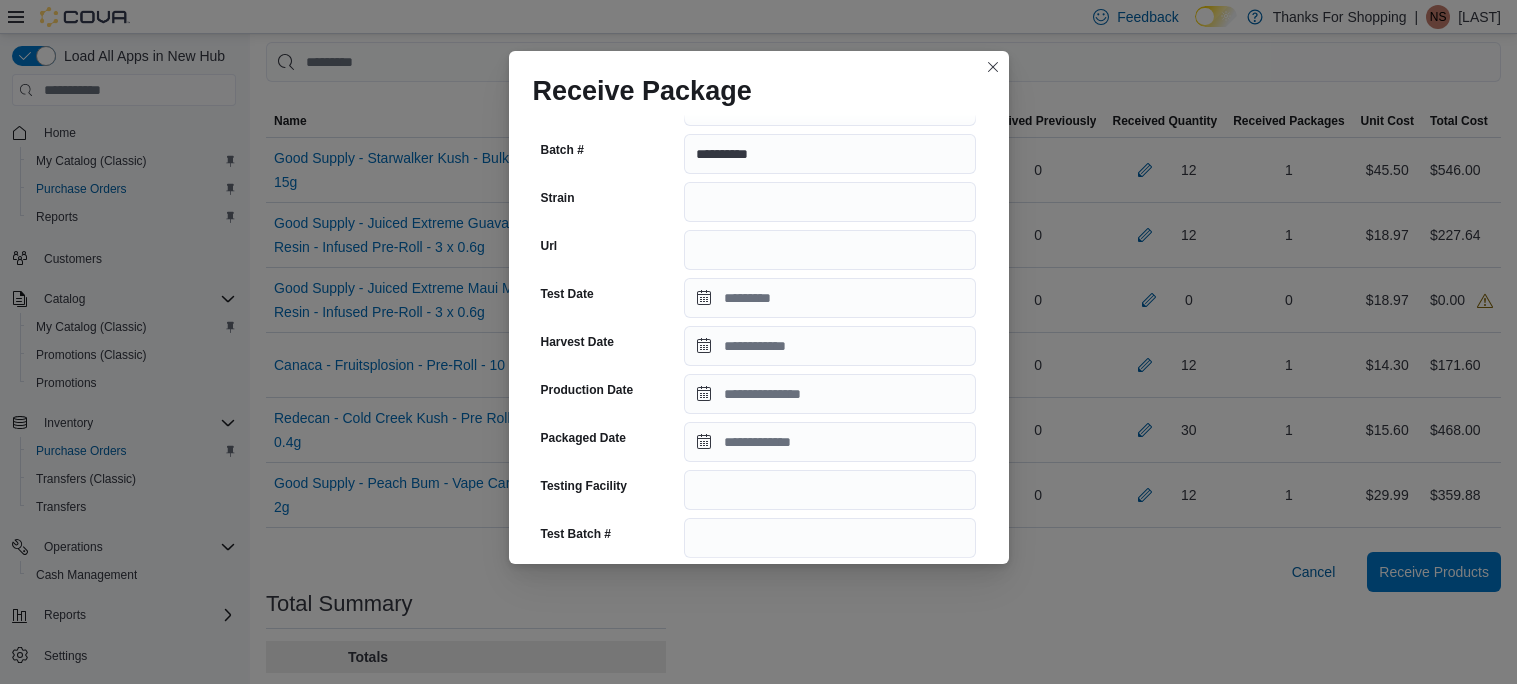 scroll, scrollTop: 278, scrollLeft: 0, axis: vertical 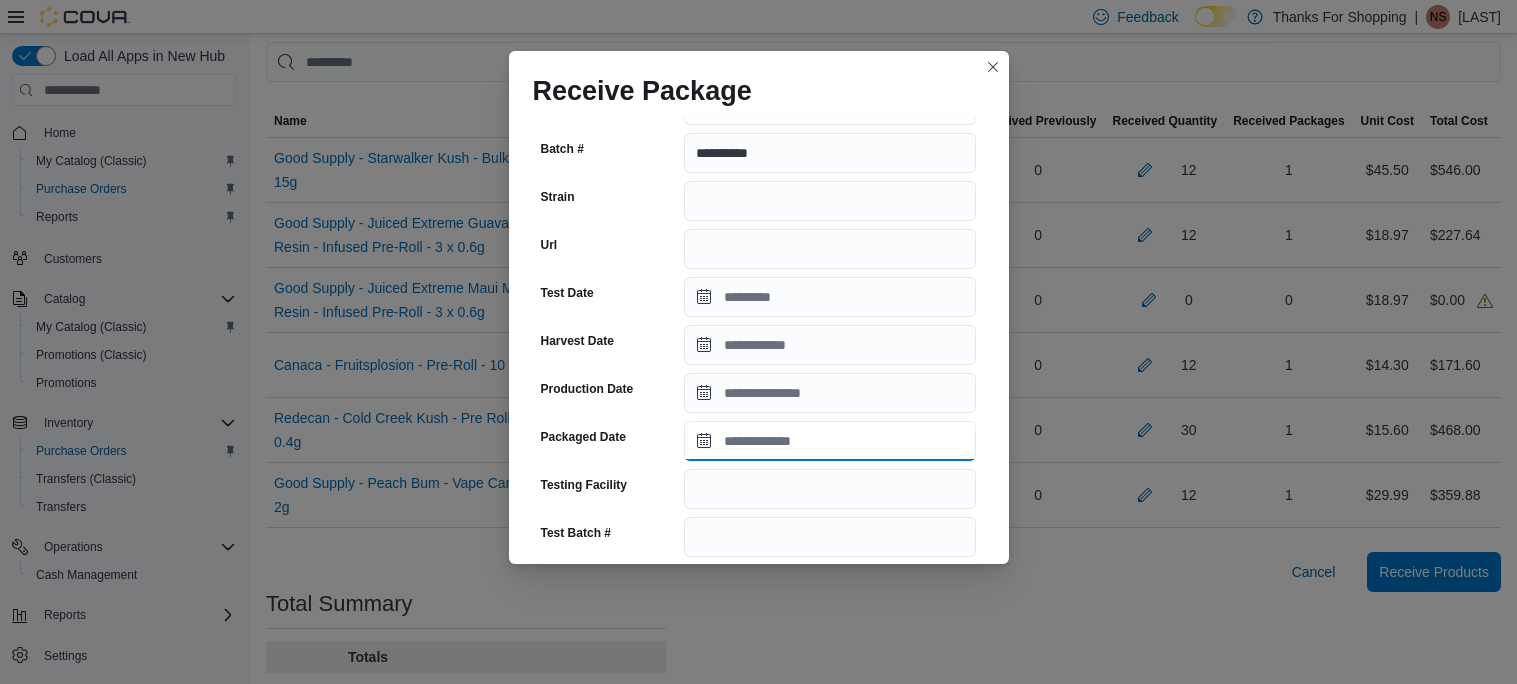 click on "Packaged Date" at bounding box center [830, 441] 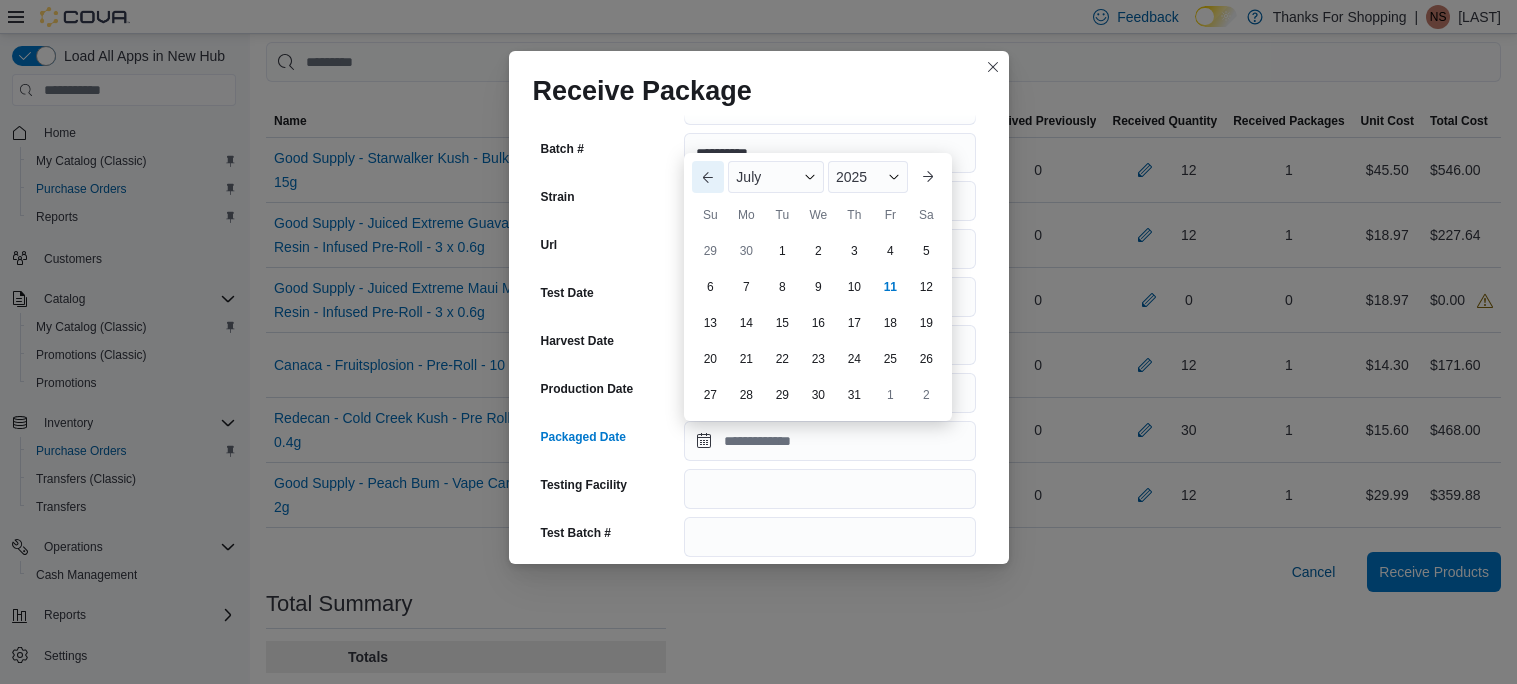 click on "Previous Month" at bounding box center (708, 177) 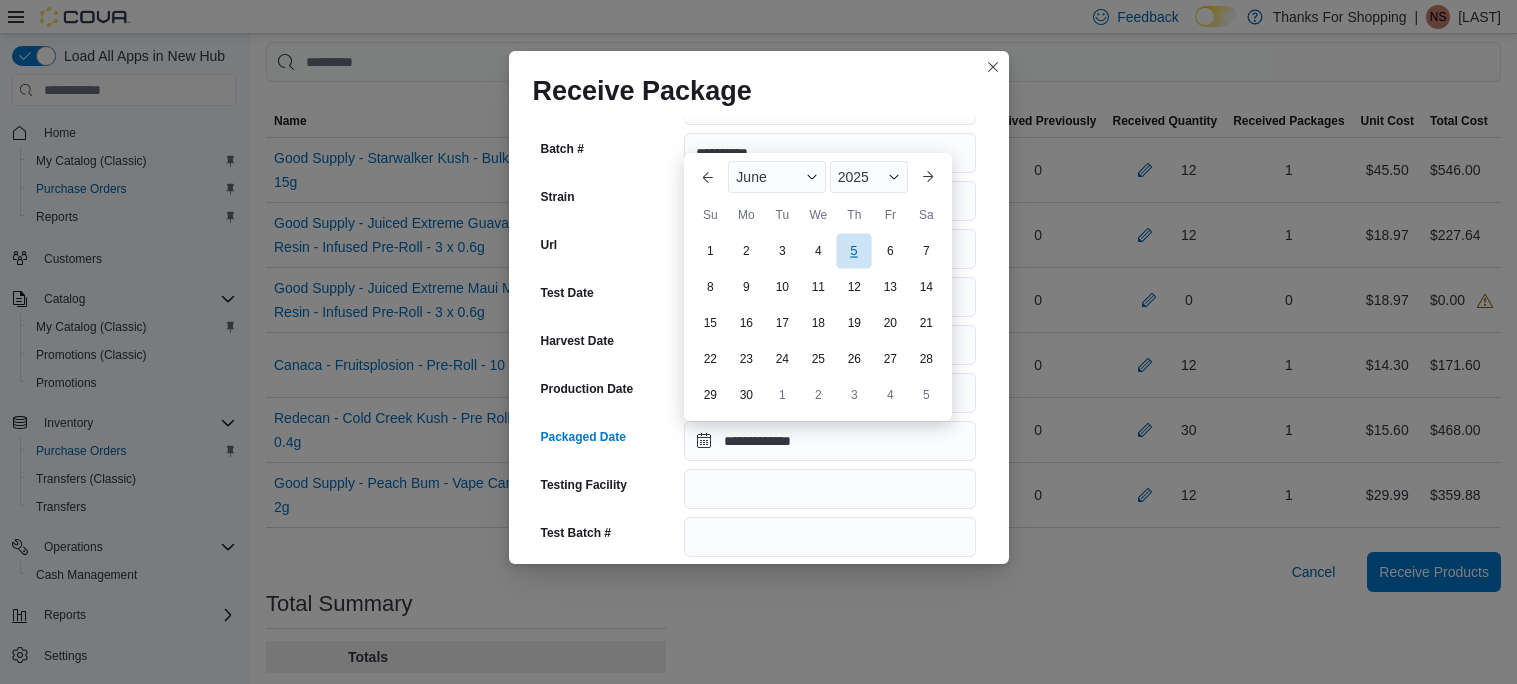 click on "5" at bounding box center (854, 251) 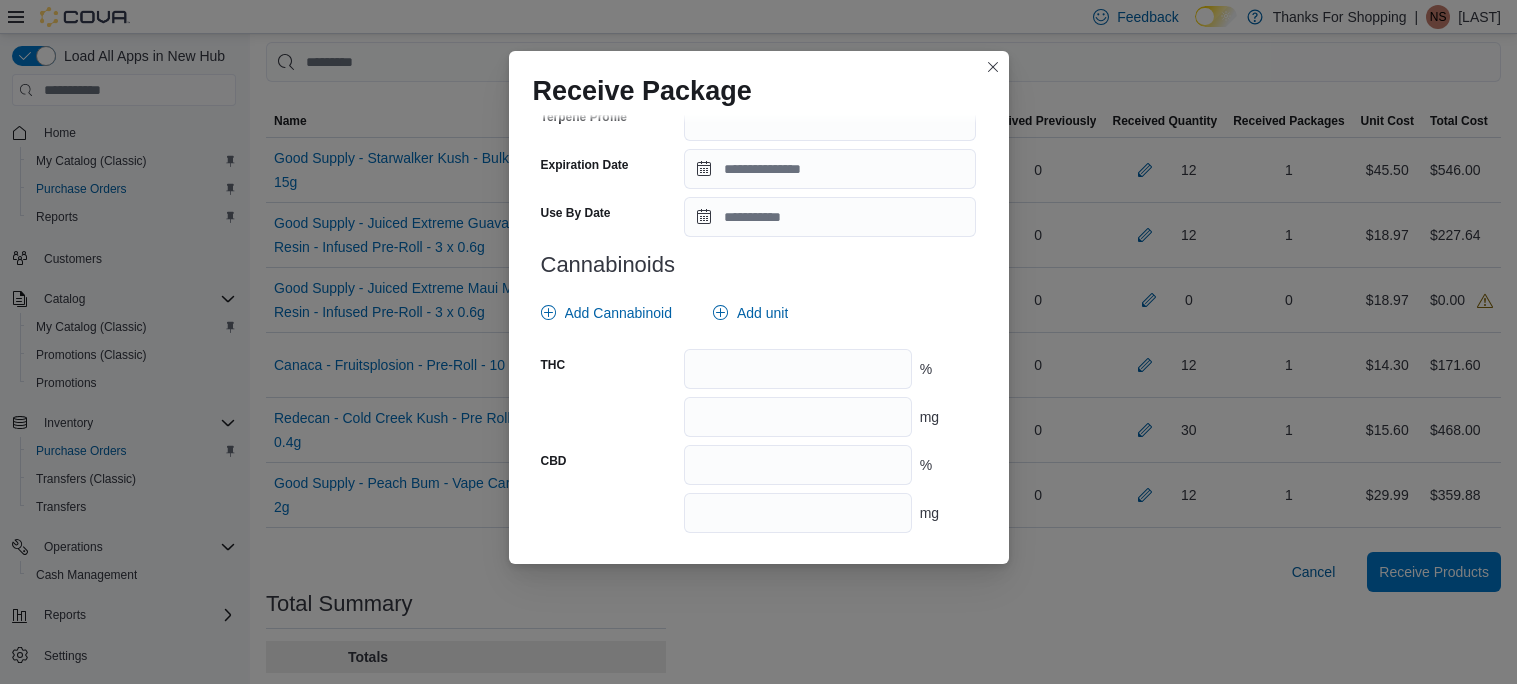 scroll, scrollTop: 749, scrollLeft: 0, axis: vertical 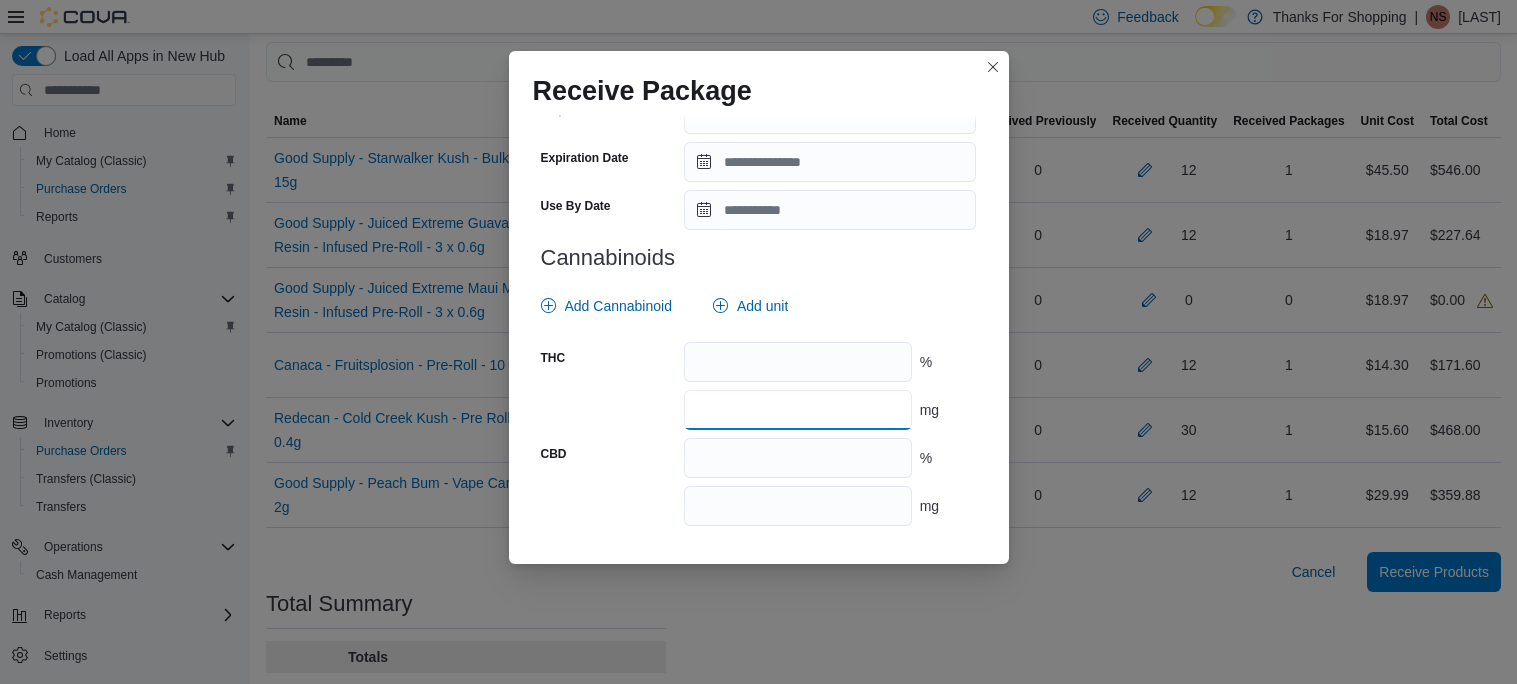 click at bounding box center (797, 410) 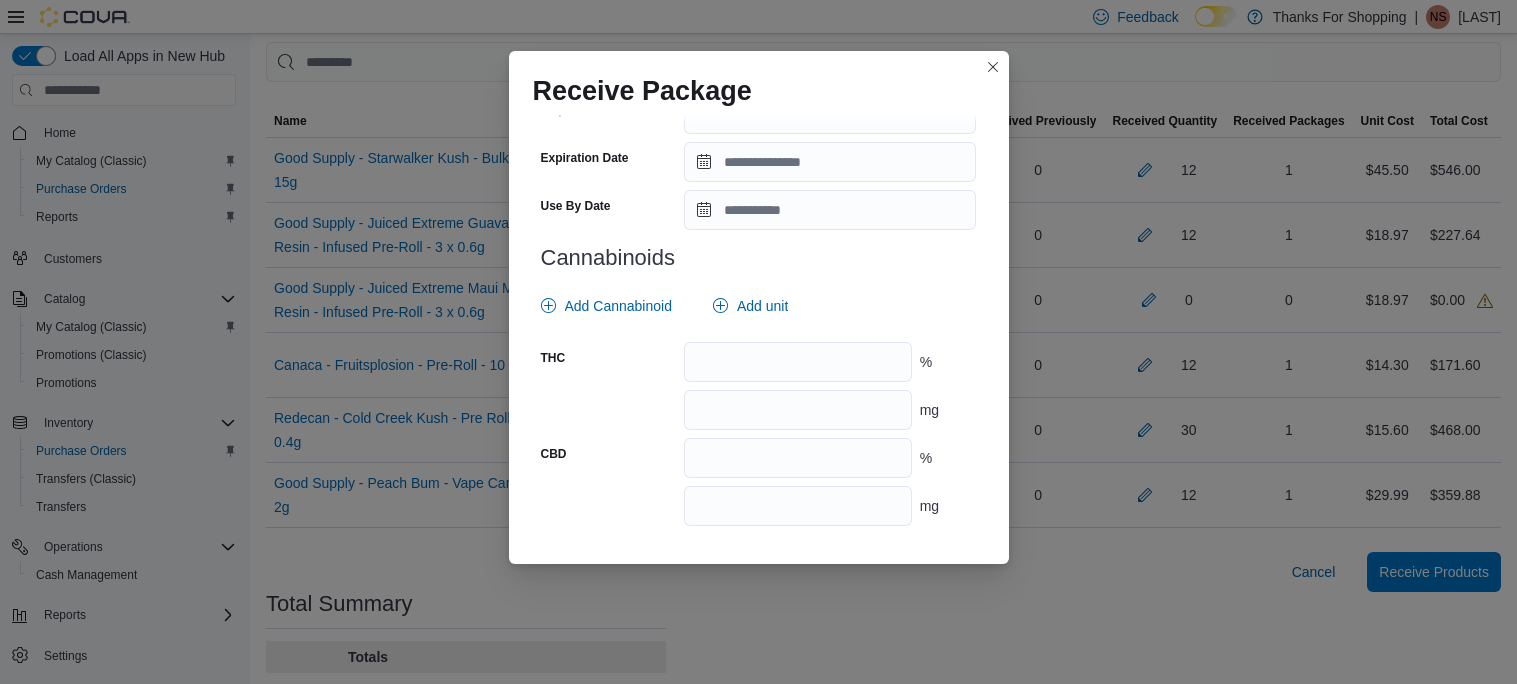 scroll, scrollTop: 847, scrollLeft: 0, axis: vertical 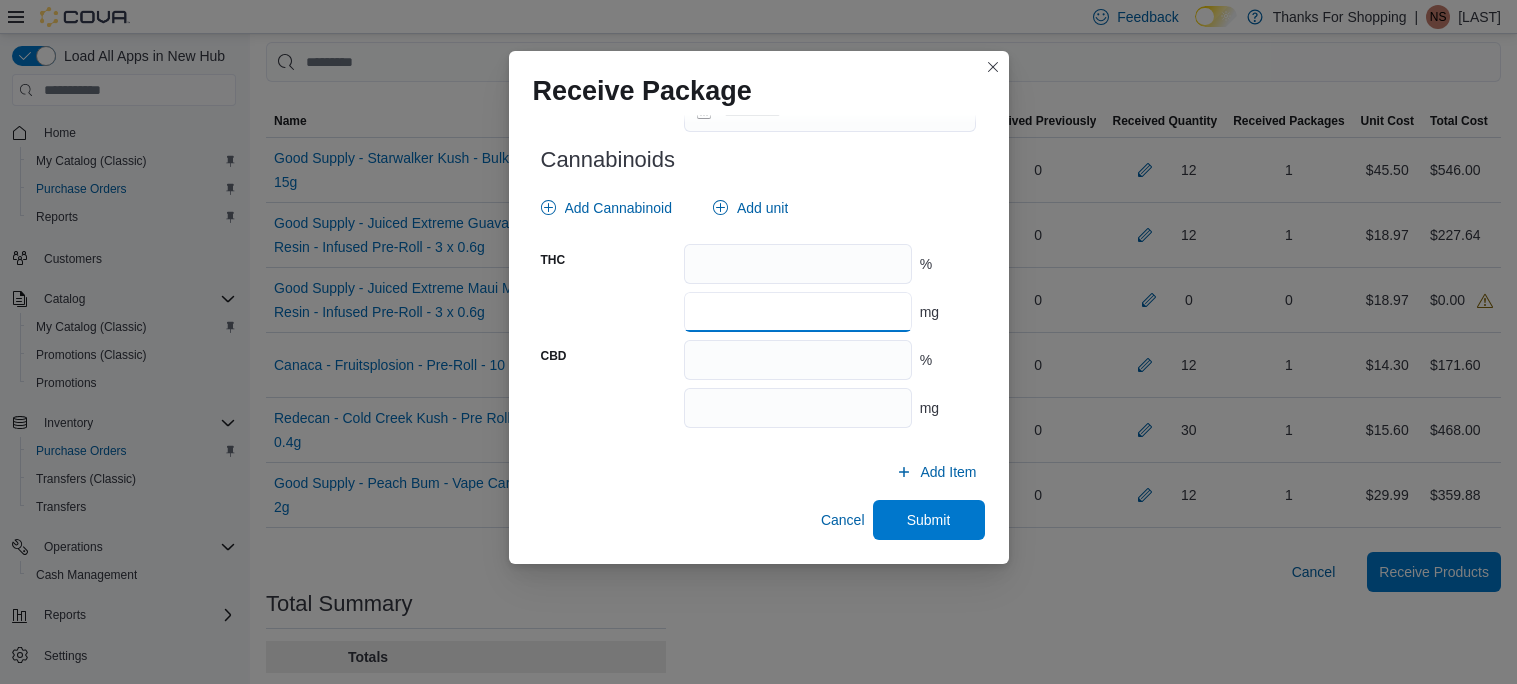 click on "****" at bounding box center (797, 312) 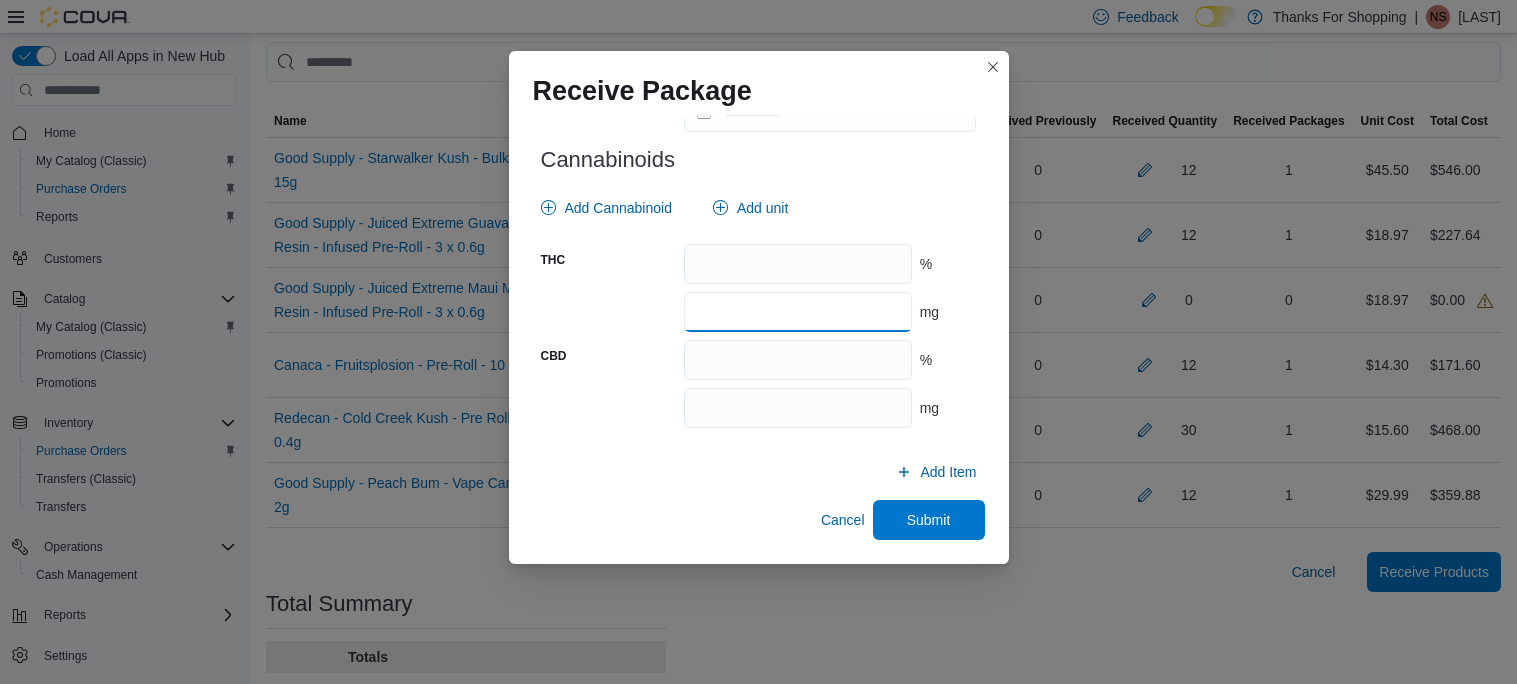 type 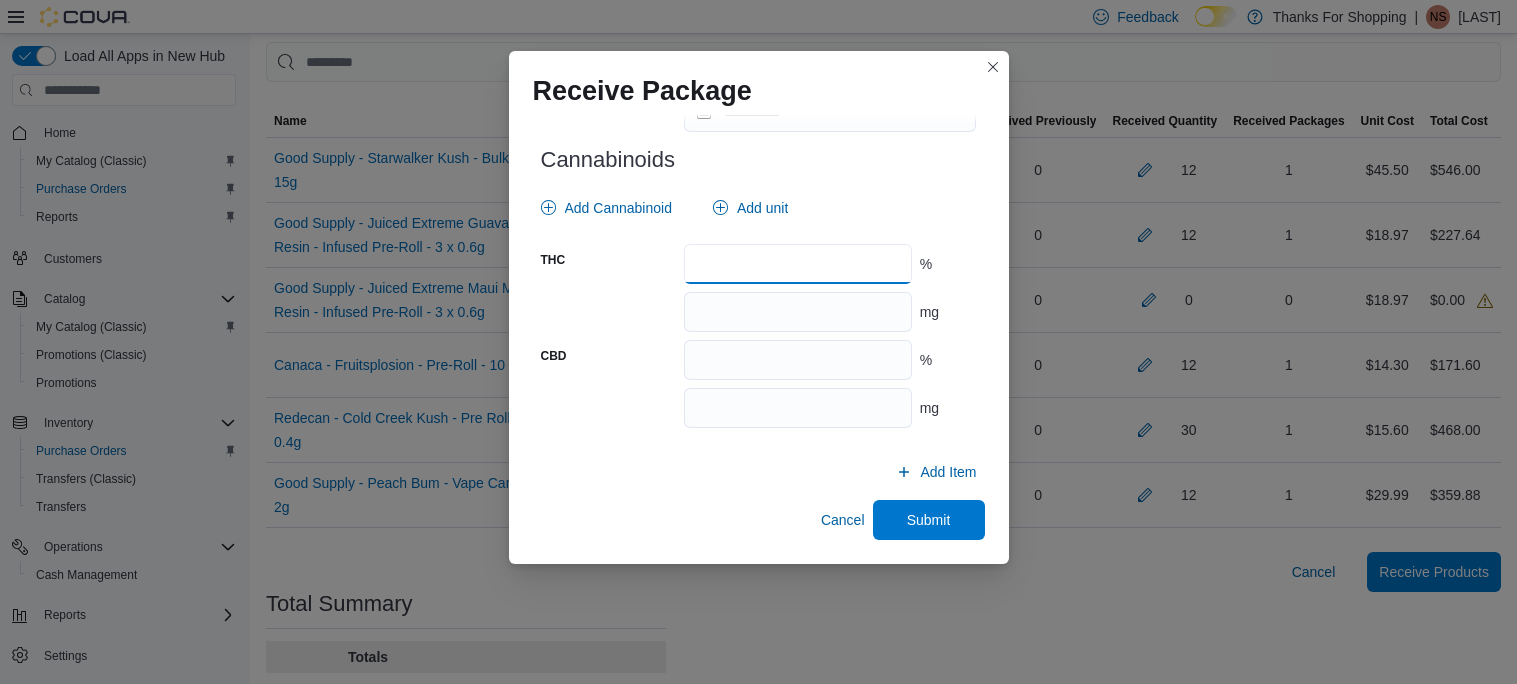 click at bounding box center [797, 264] 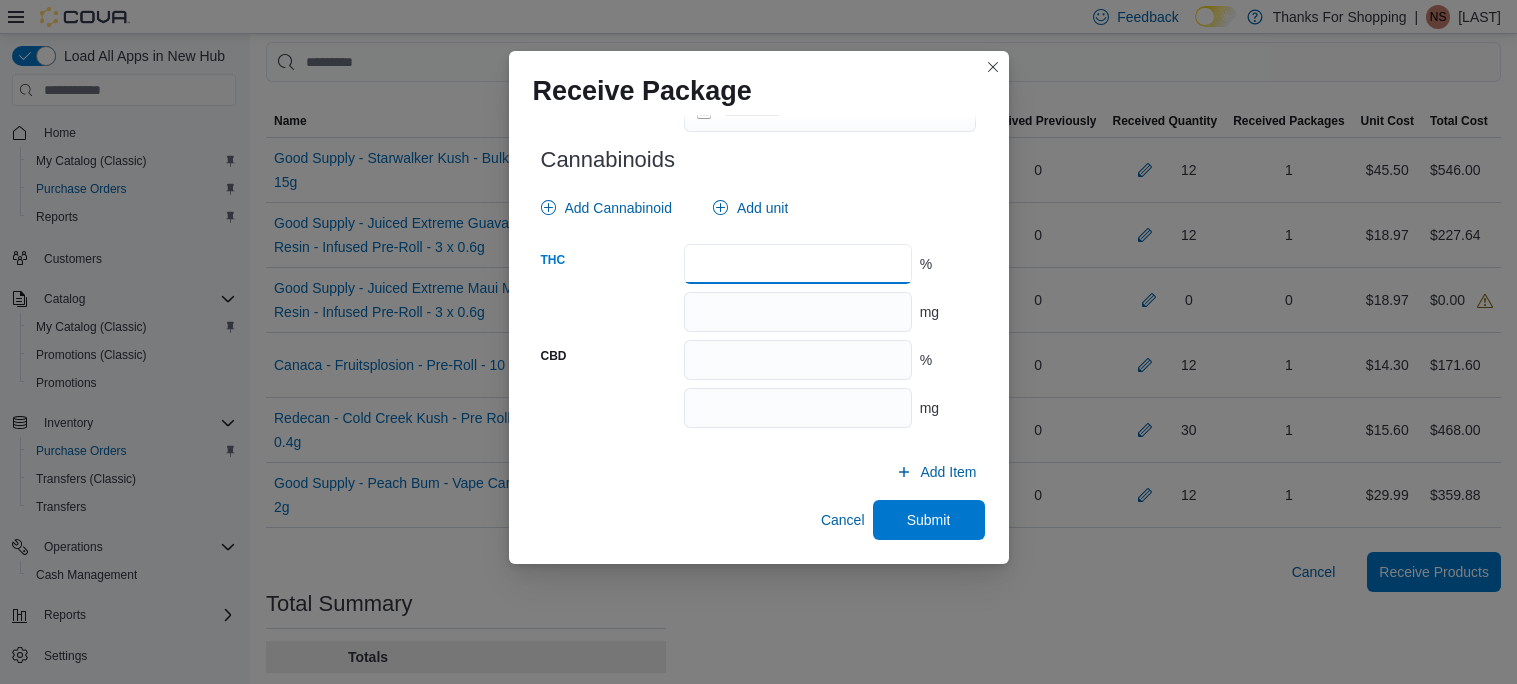 type on "****" 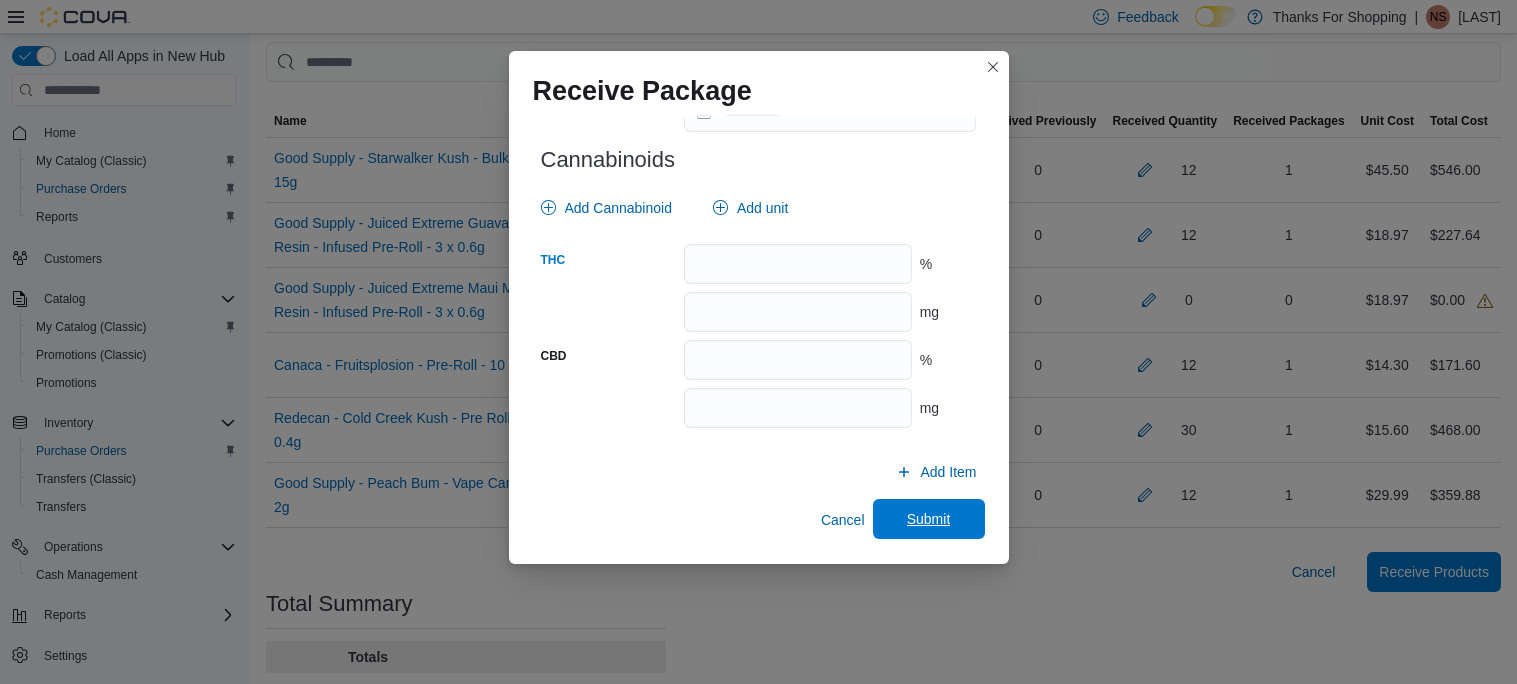 click on "Submit" at bounding box center [929, 519] 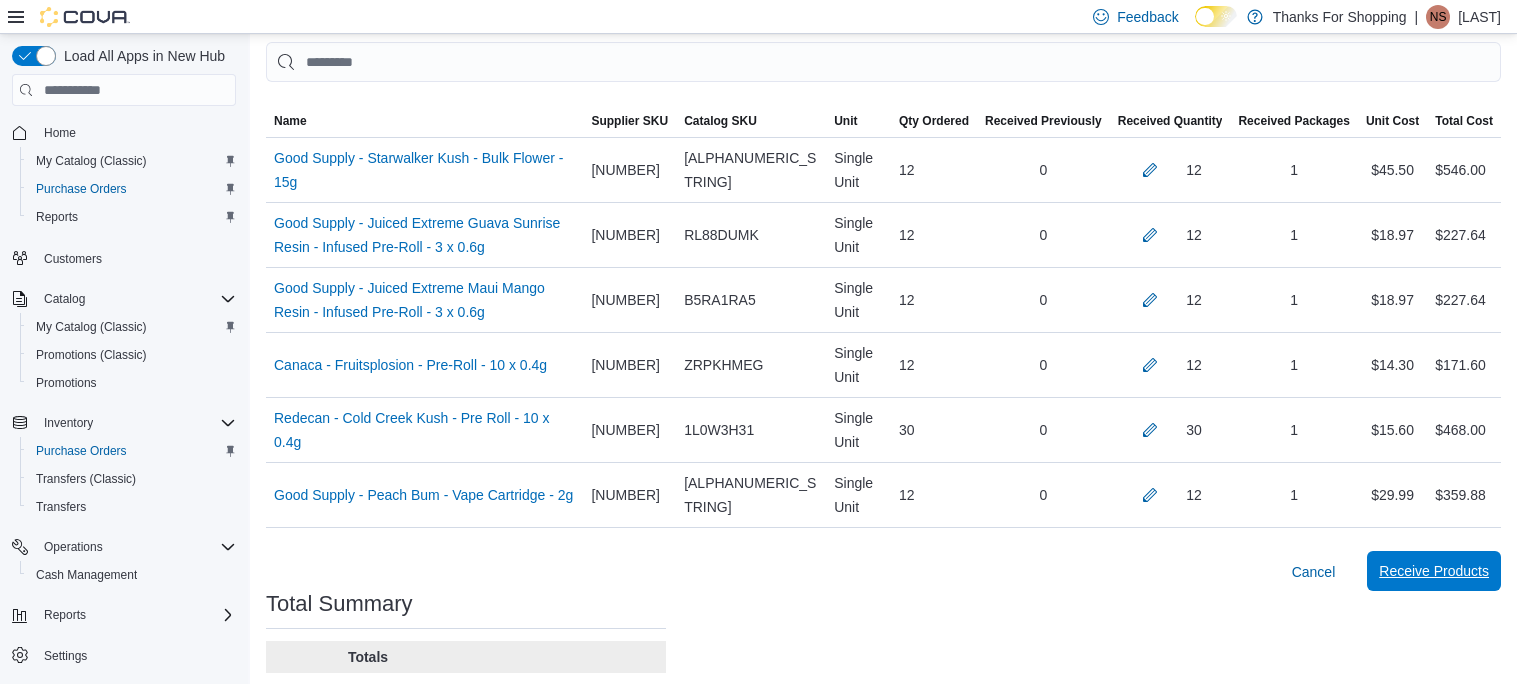 click on "Receive Products" at bounding box center [1434, 571] 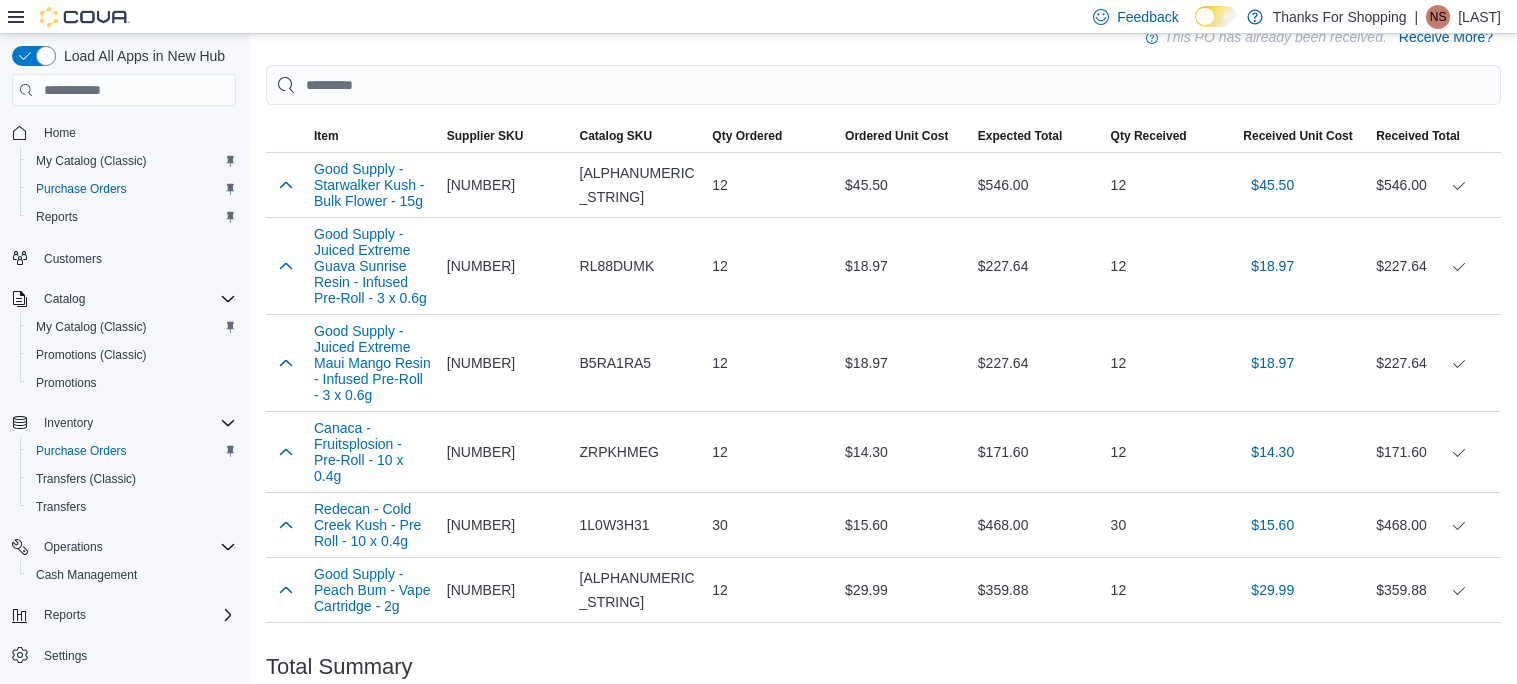 scroll, scrollTop: 593, scrollLeft: 0, axis: vertical 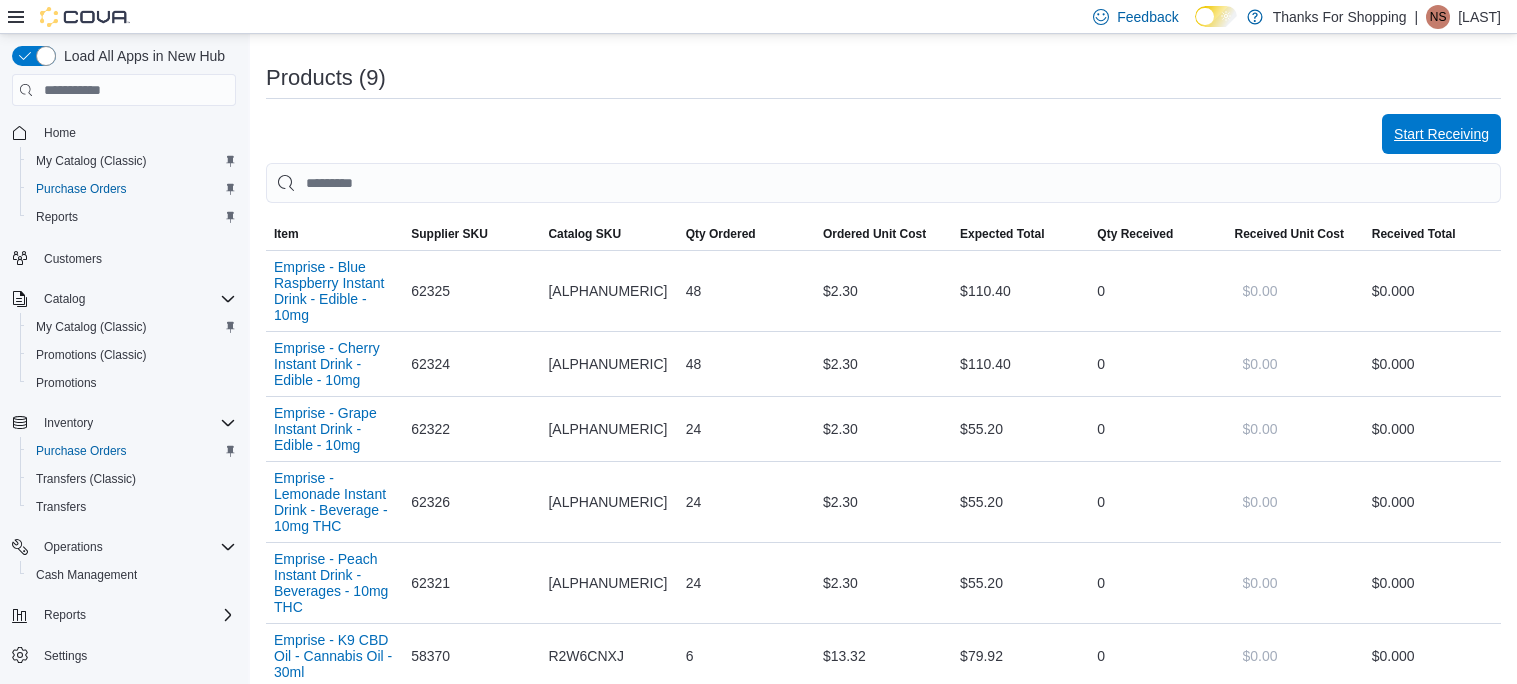 click on "Start Receiving" at bounding box center [1441, 134] 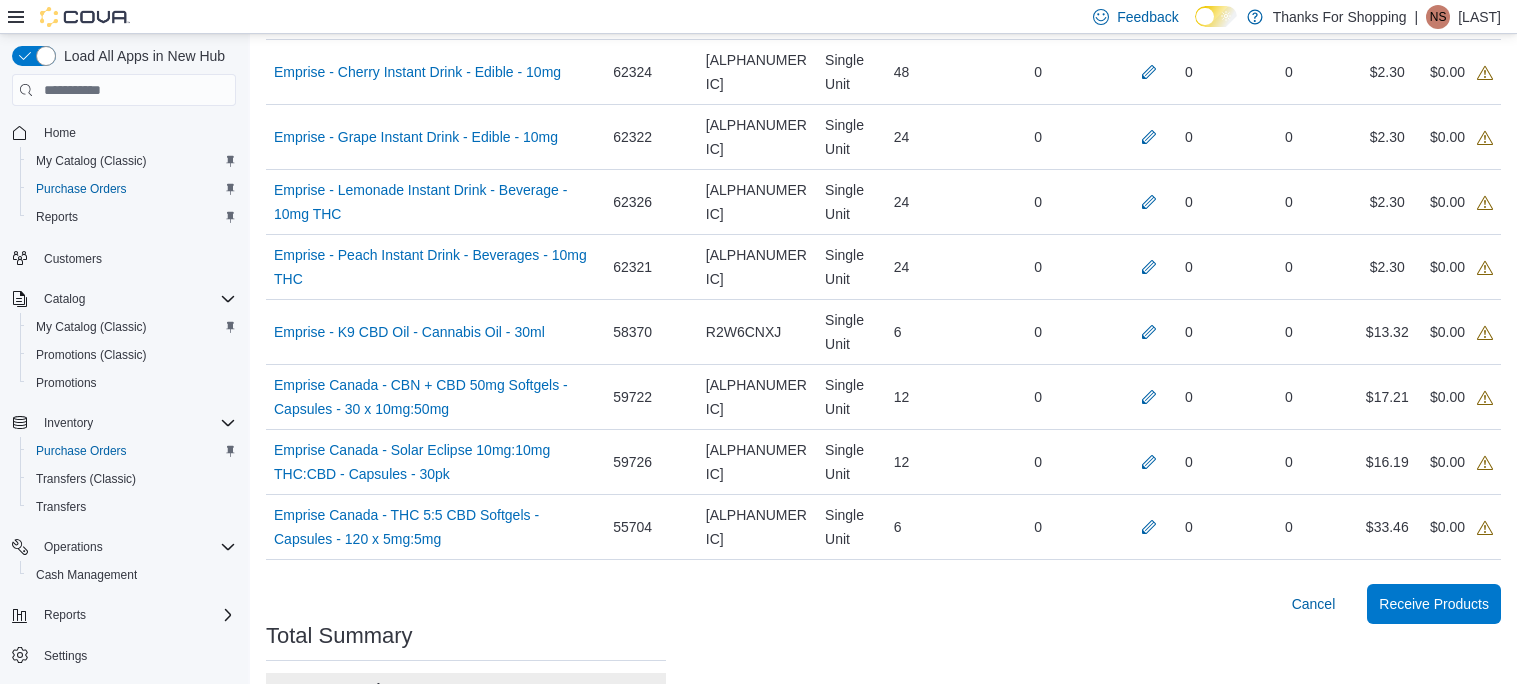 scroll, scrollTop: 658, scrollLeft: 0, axis: vertical 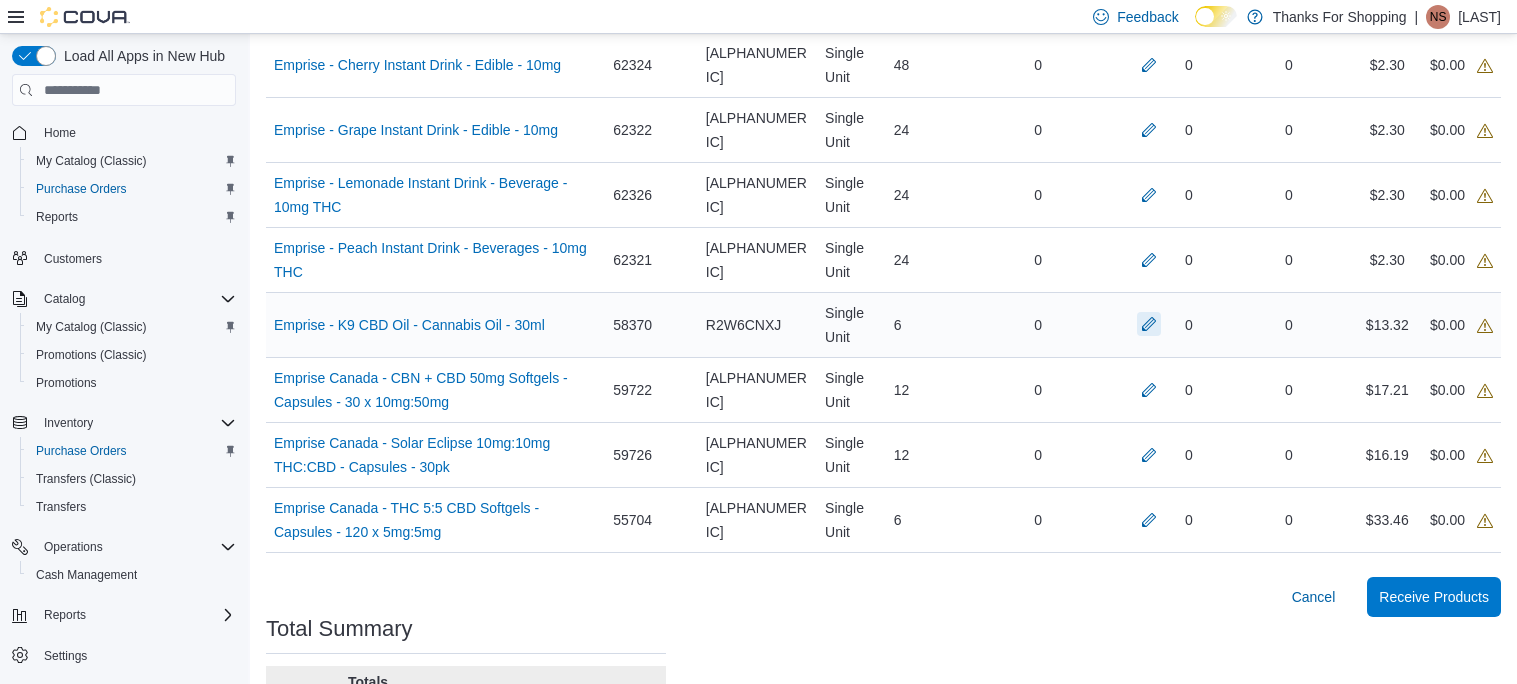 click at bounding box center (1149, 324) 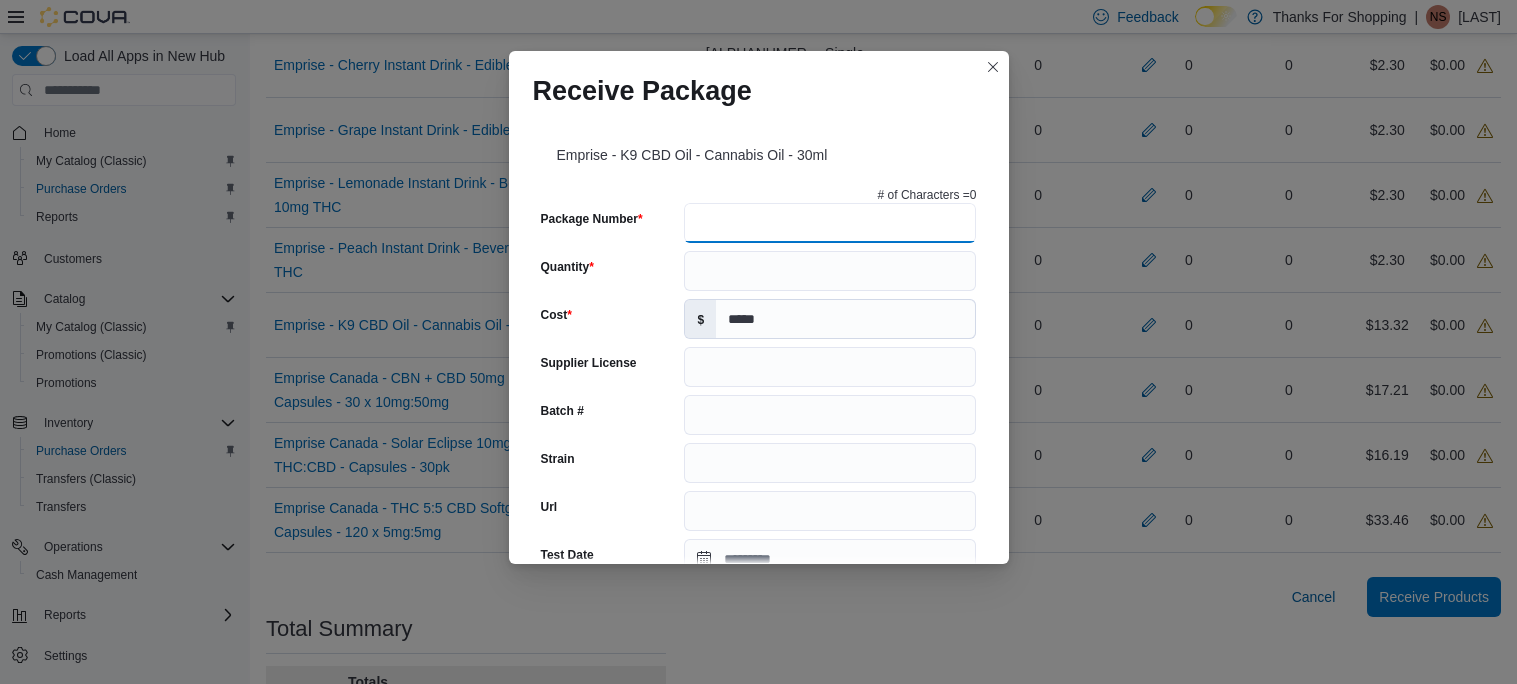click on "Package Number" at bounding box center (830, 223) 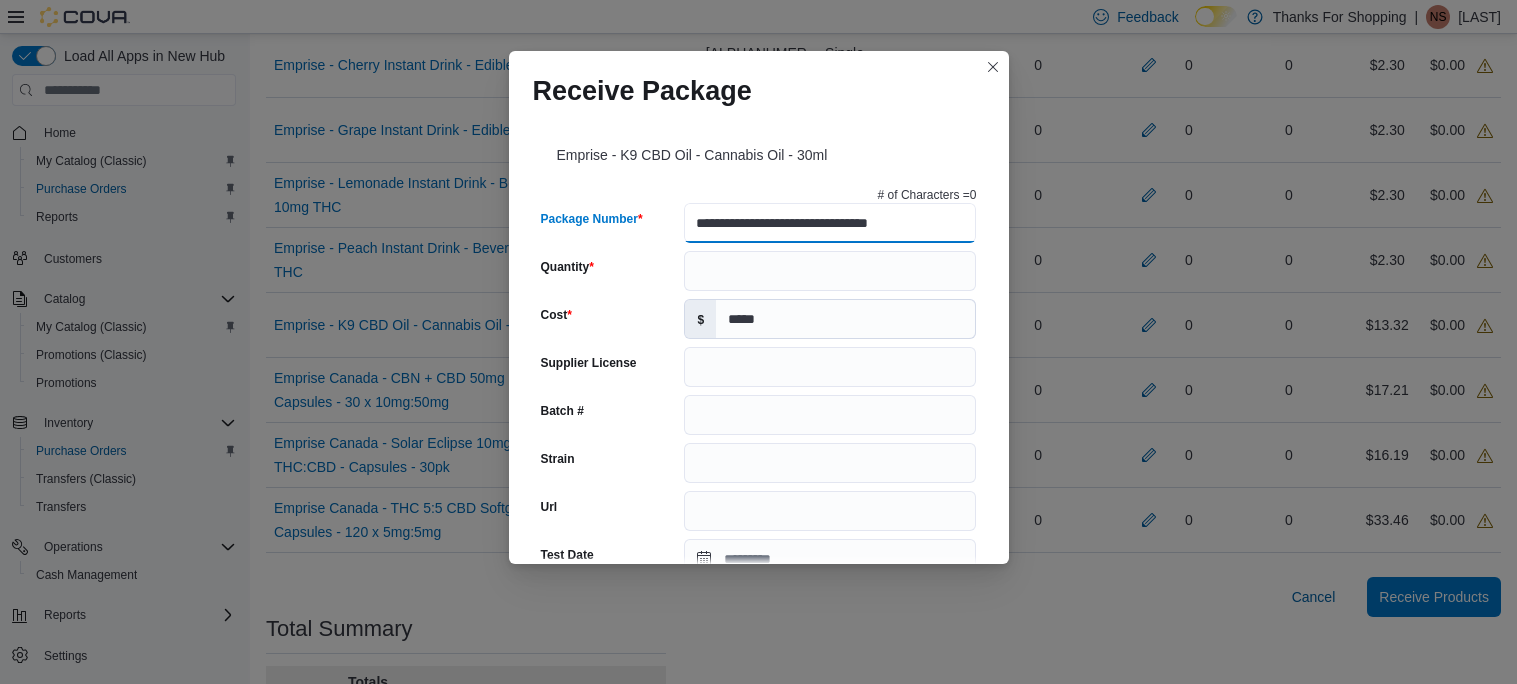 type on "**********" 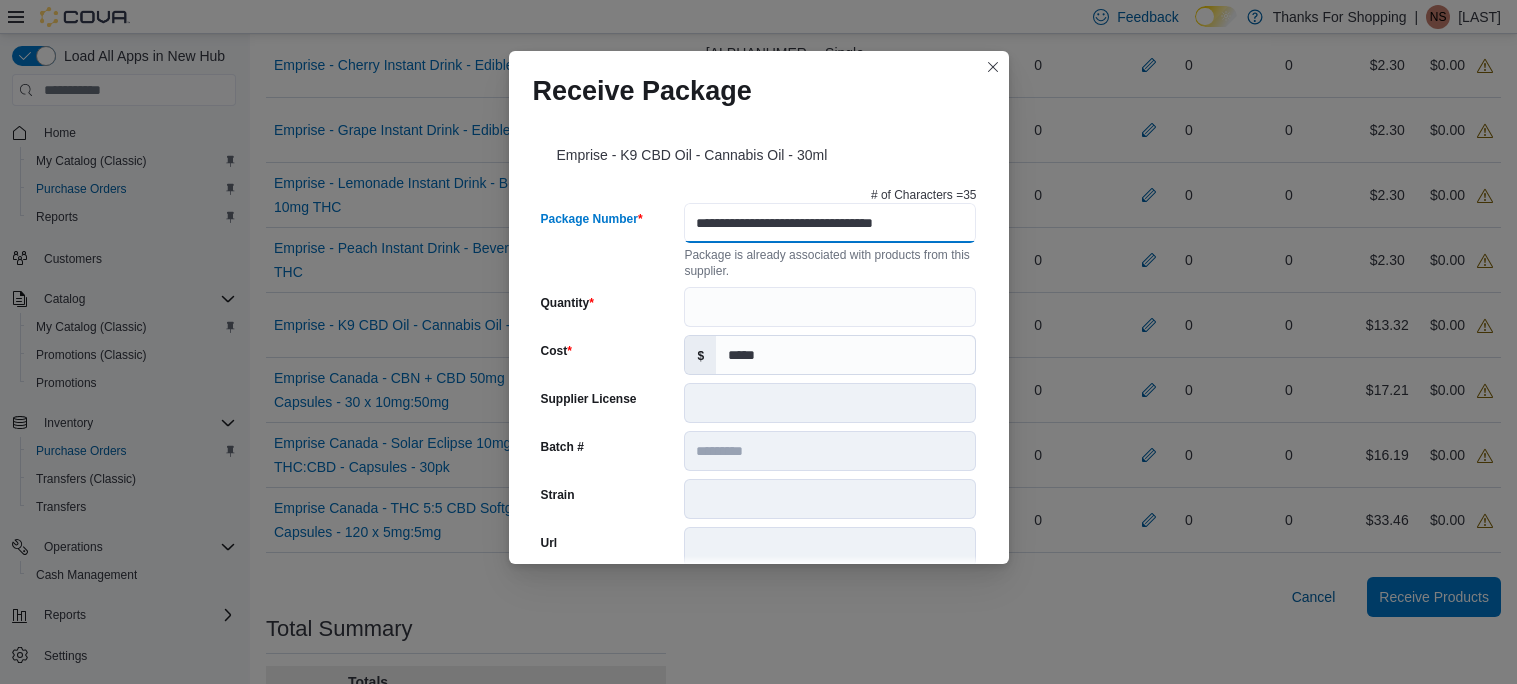 type on "*********" 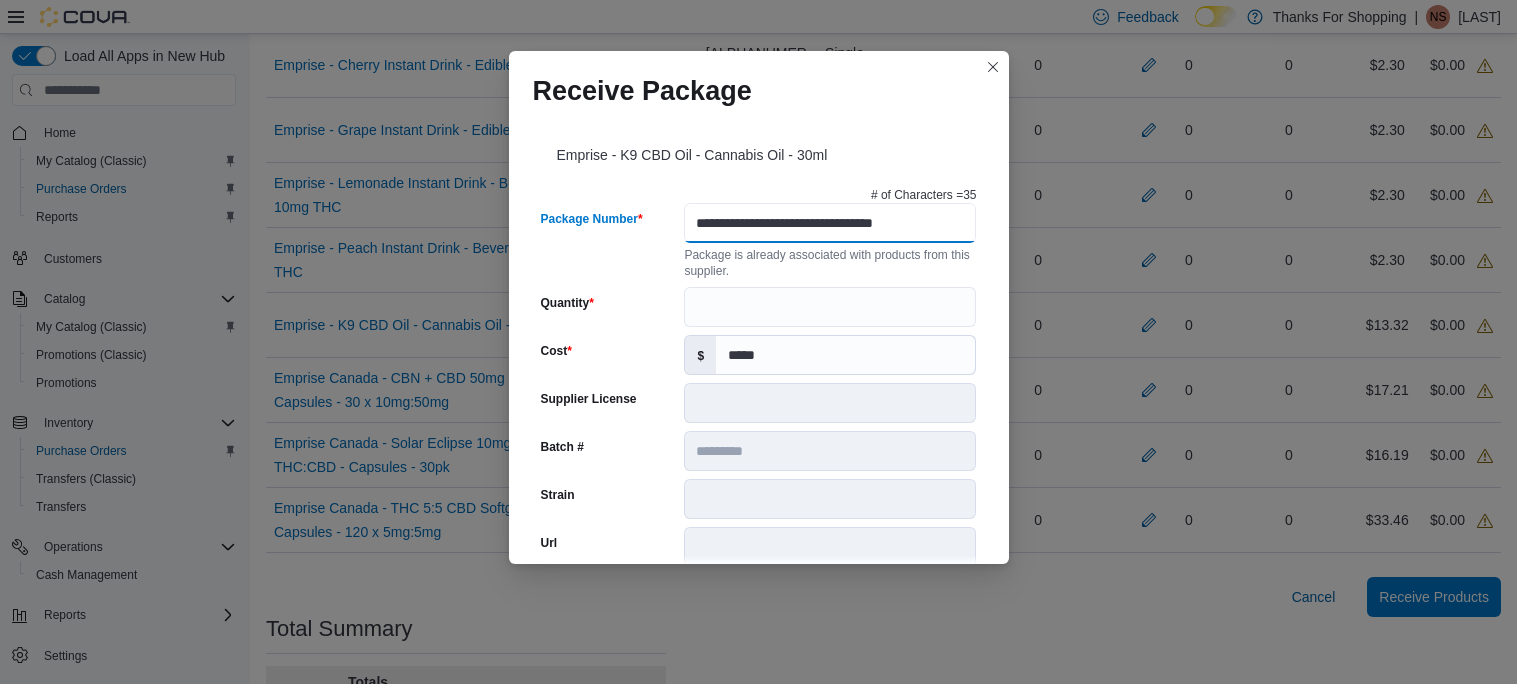 type on "**********" 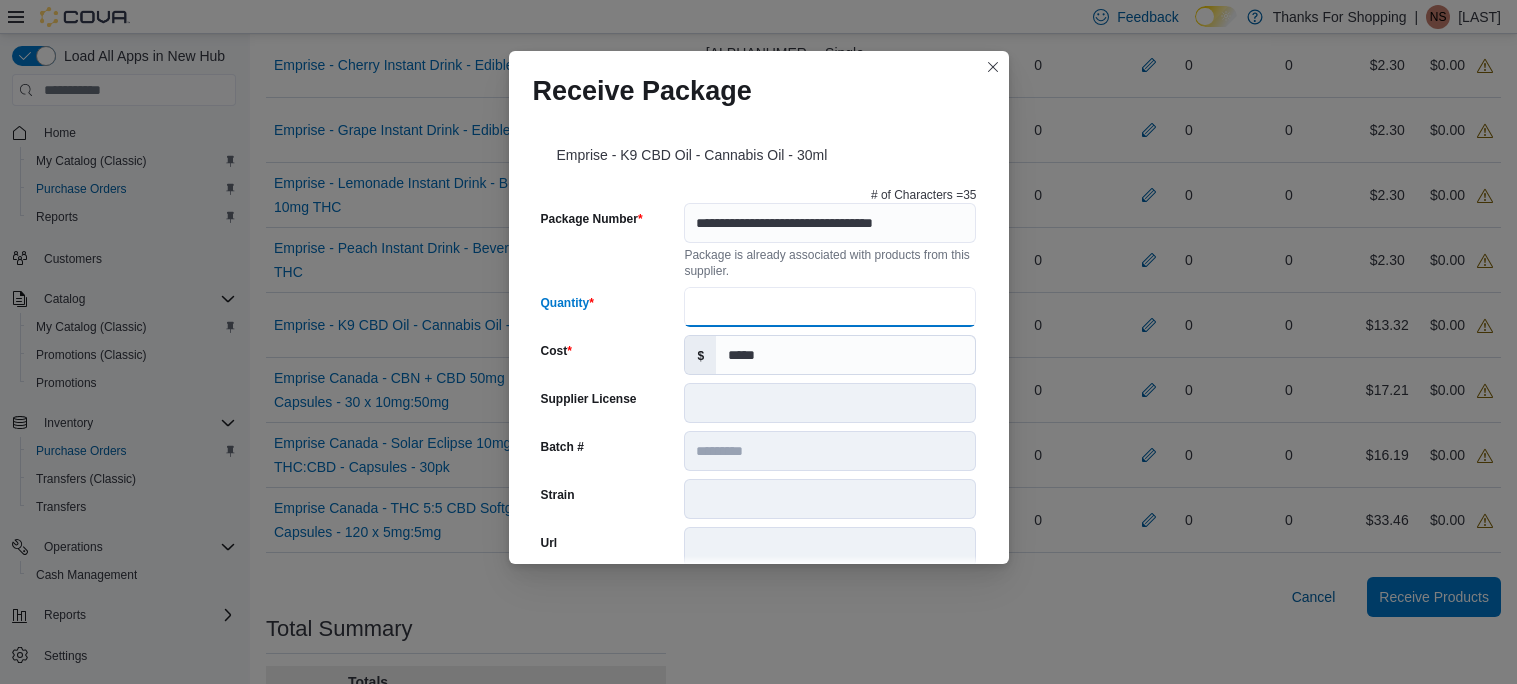 type on "*" 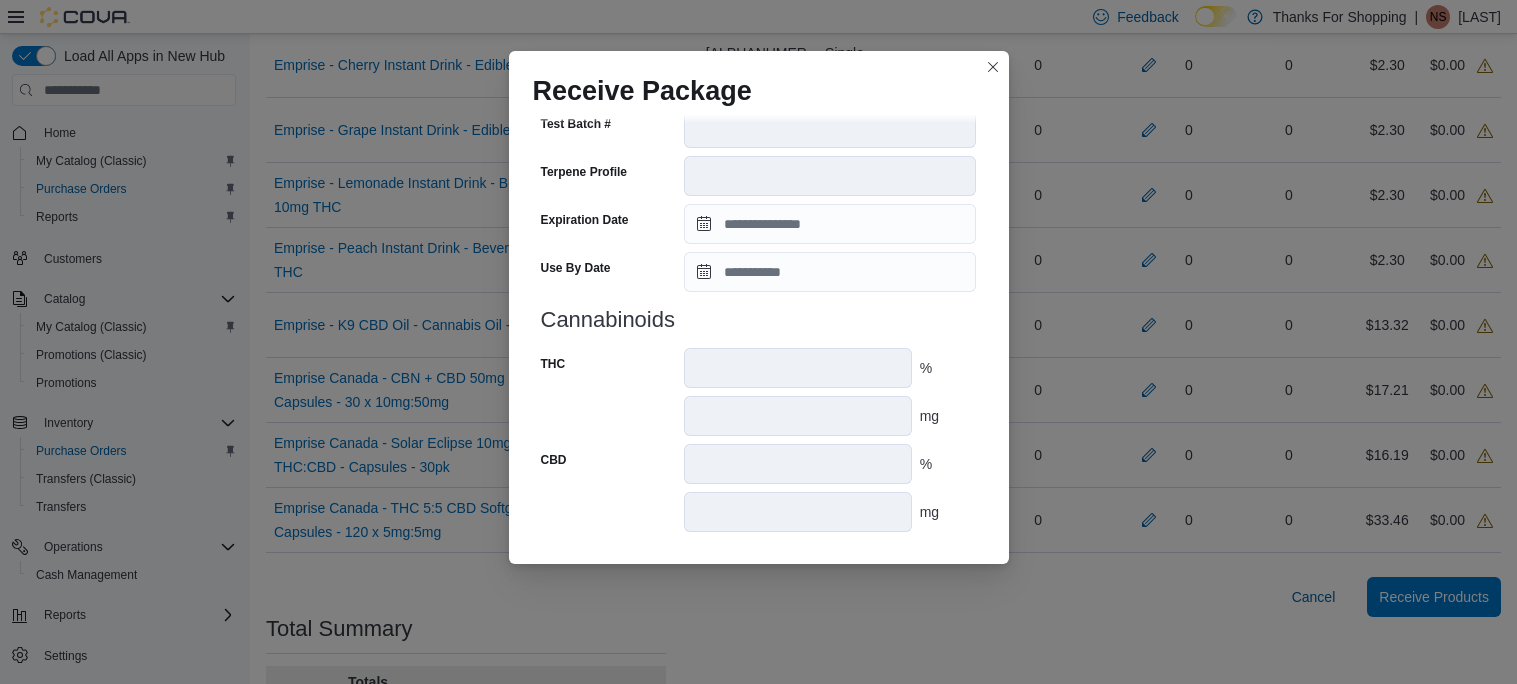 scroll, scrollTop: 810, scrollLeft: 0, axis: vertical 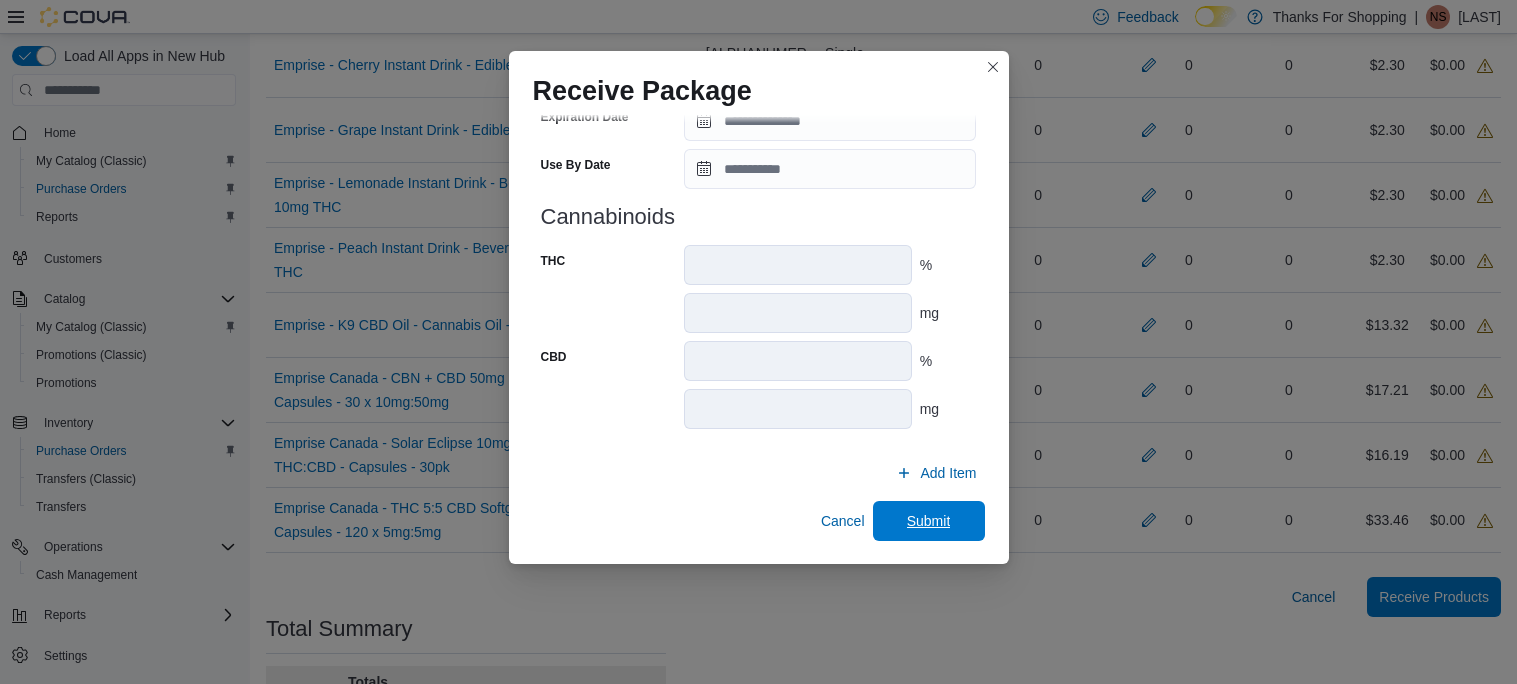 click on "Submit" at bounding box center [929, 521] 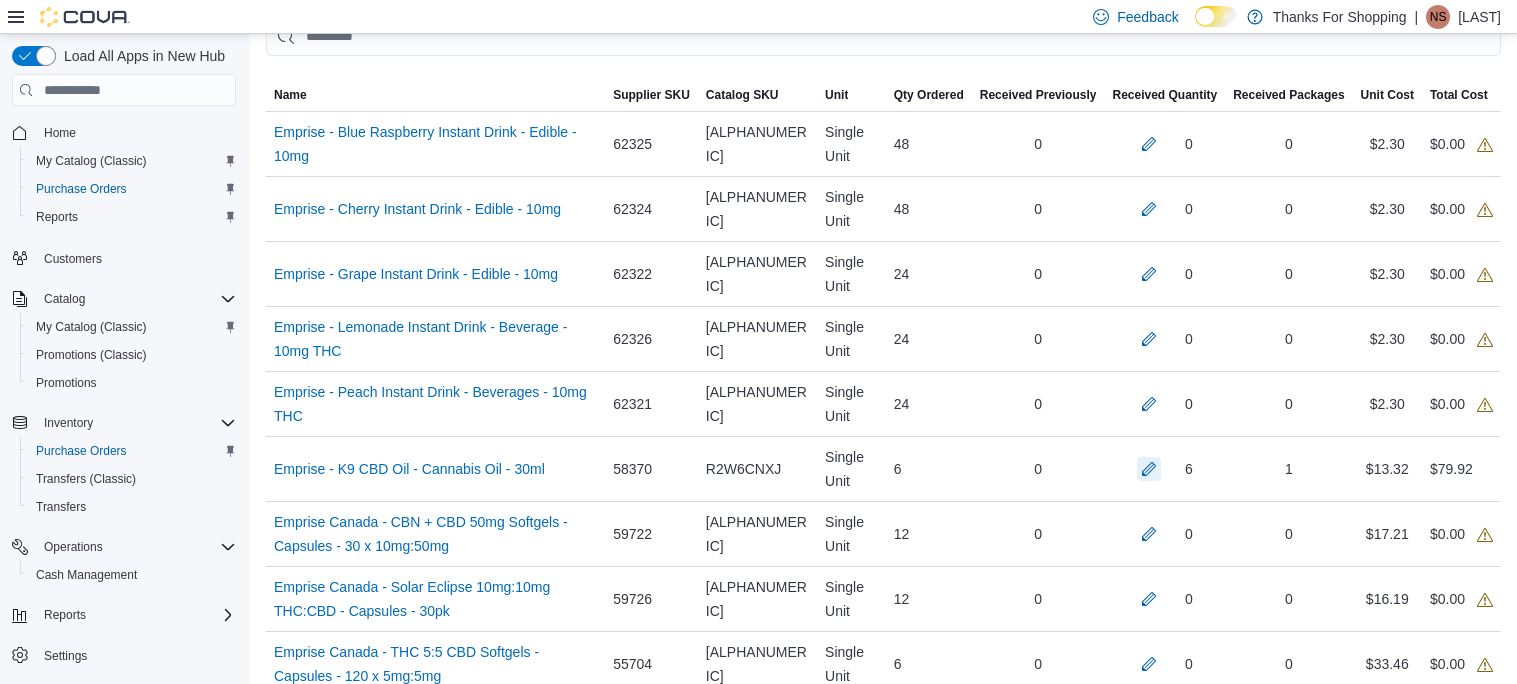 scroll, scrollTop: 513, scrollLeft: 0, axis: vertical 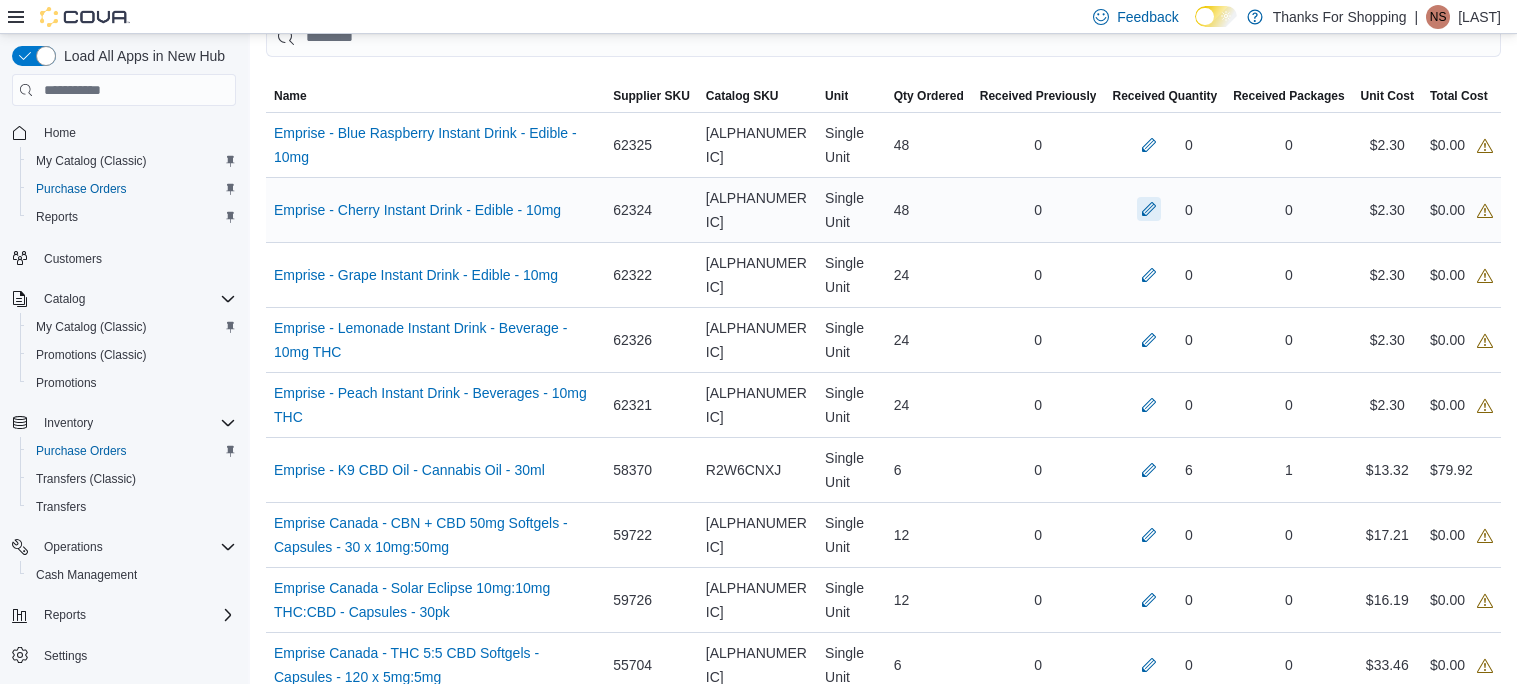 click at bounding box center [1149, 209] 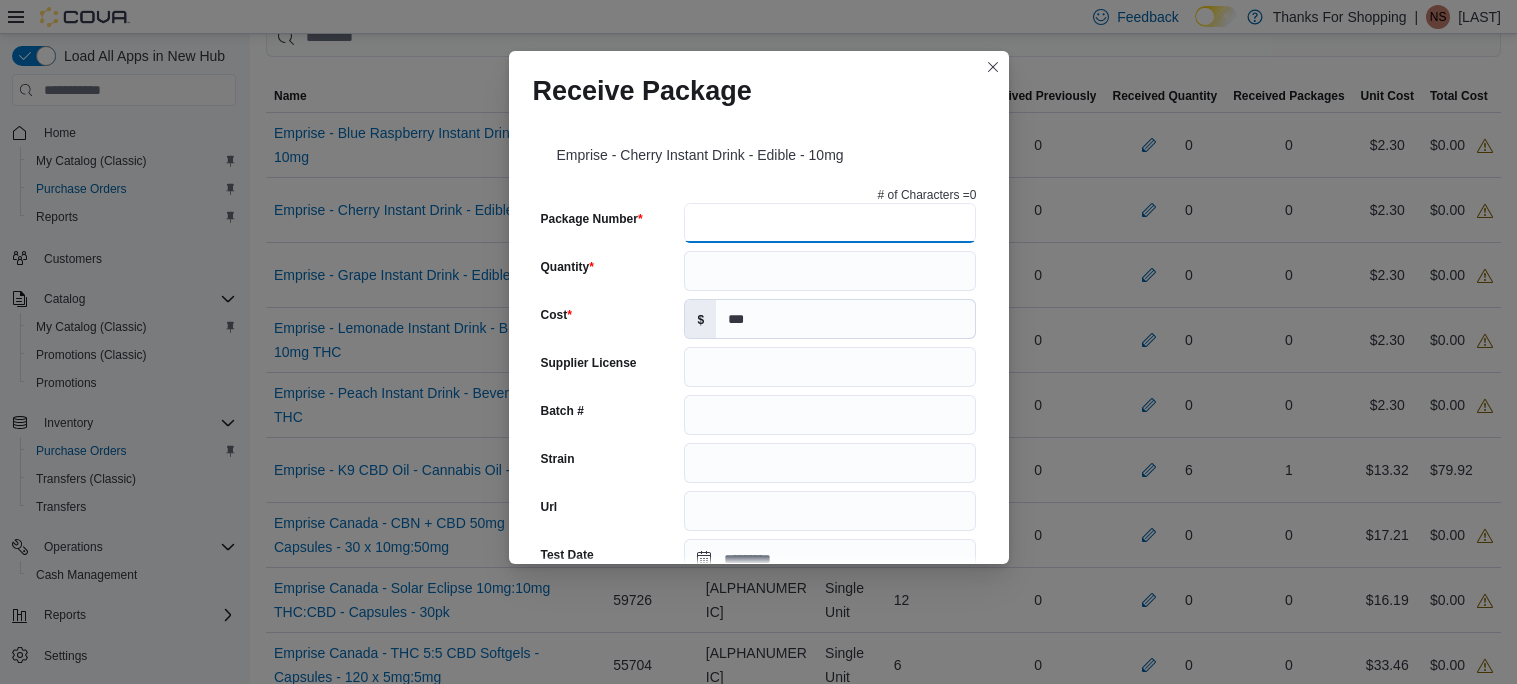 click on "Package Number" at bounding box center (830, 223) 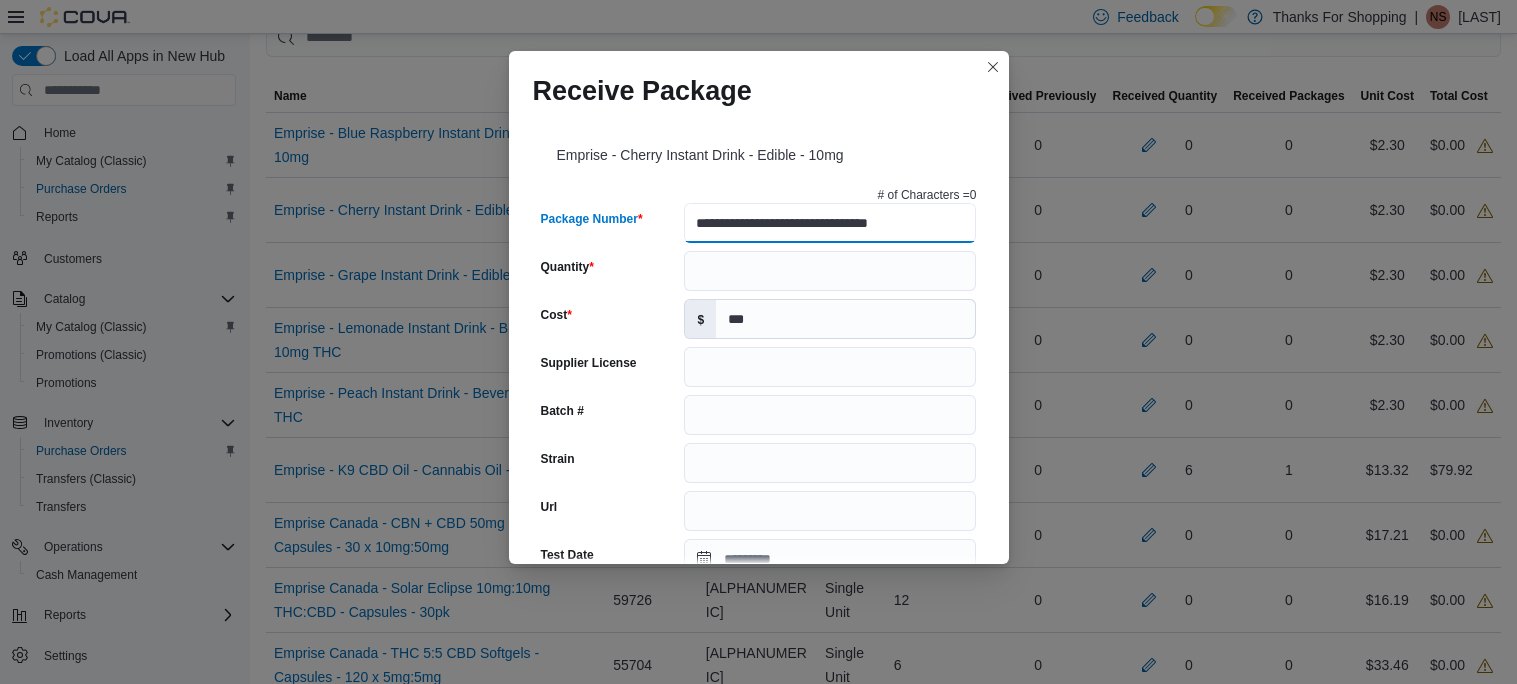 type on "**********" 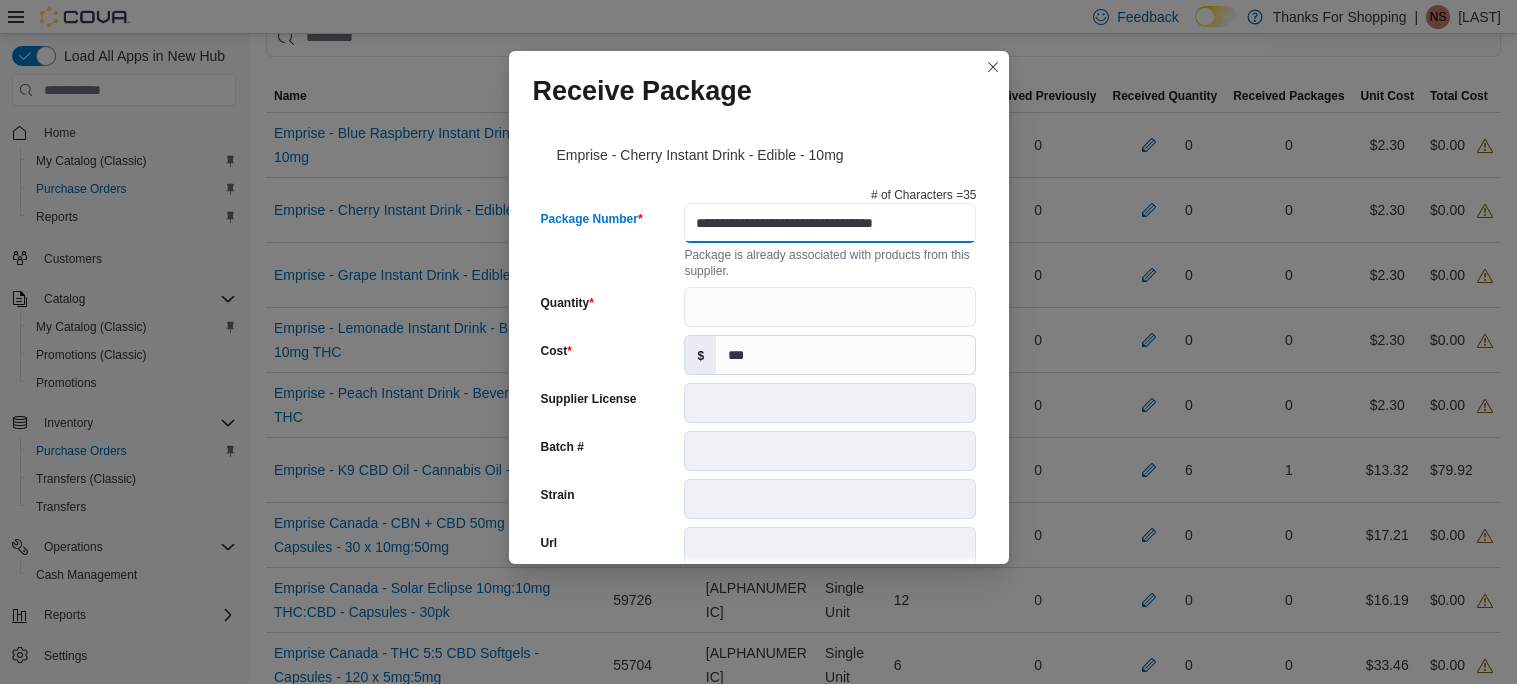 type on "**********" 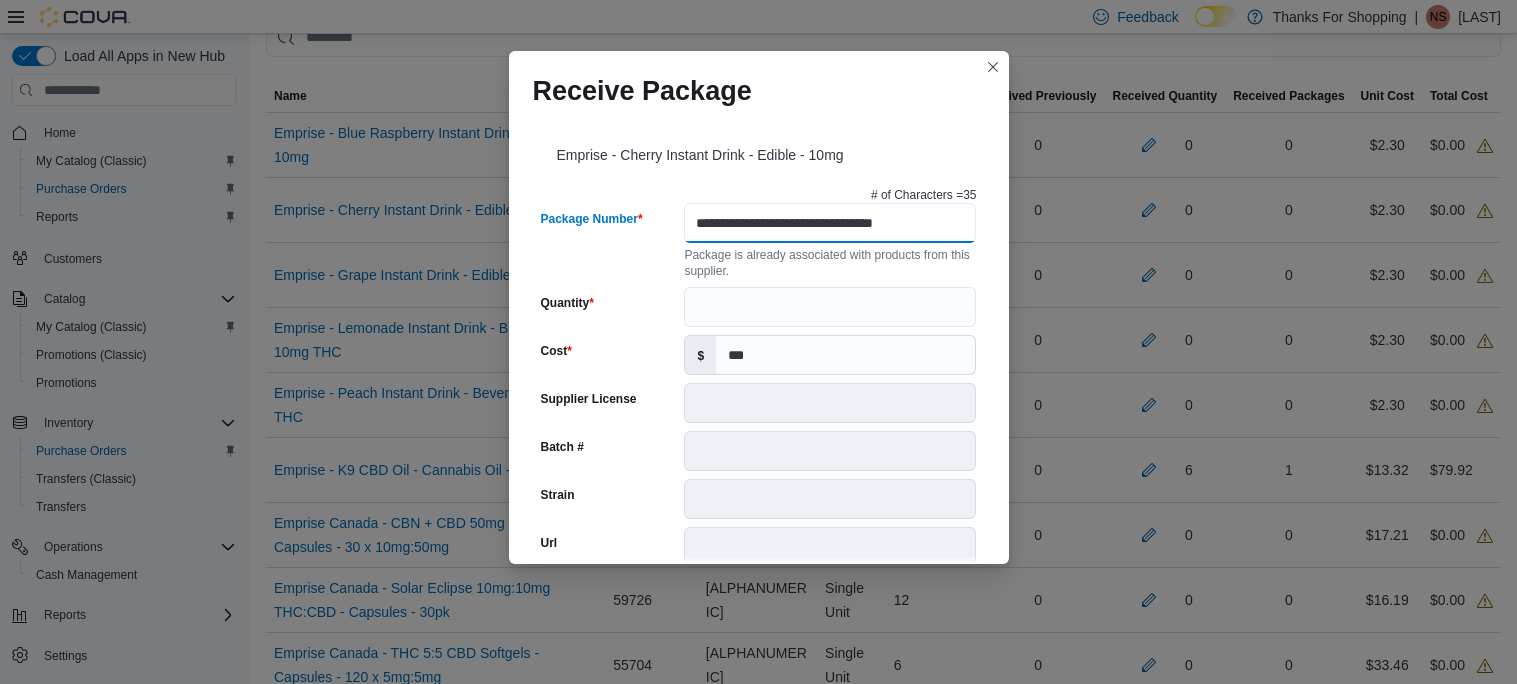 type on "**********" 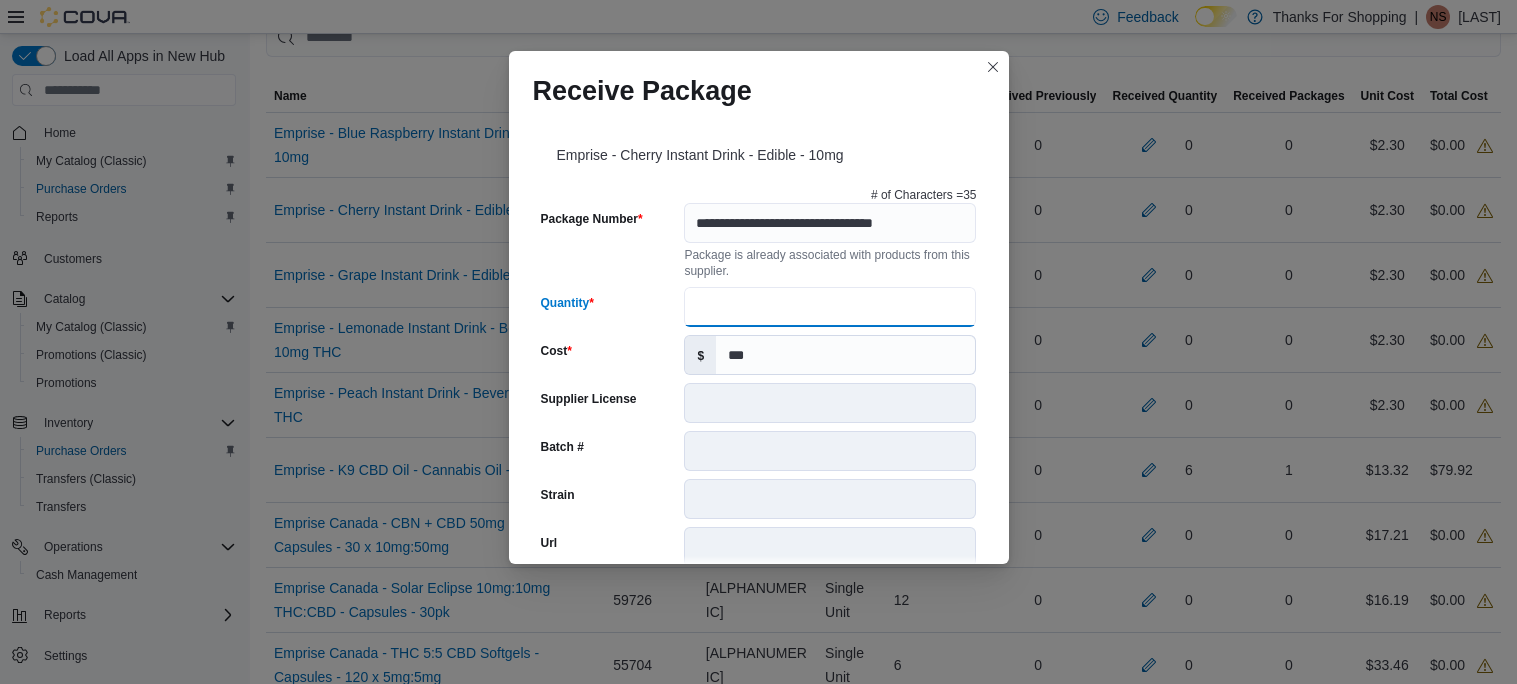 scroll, scrollTop: 0, scrollLeft: 0, axis: both 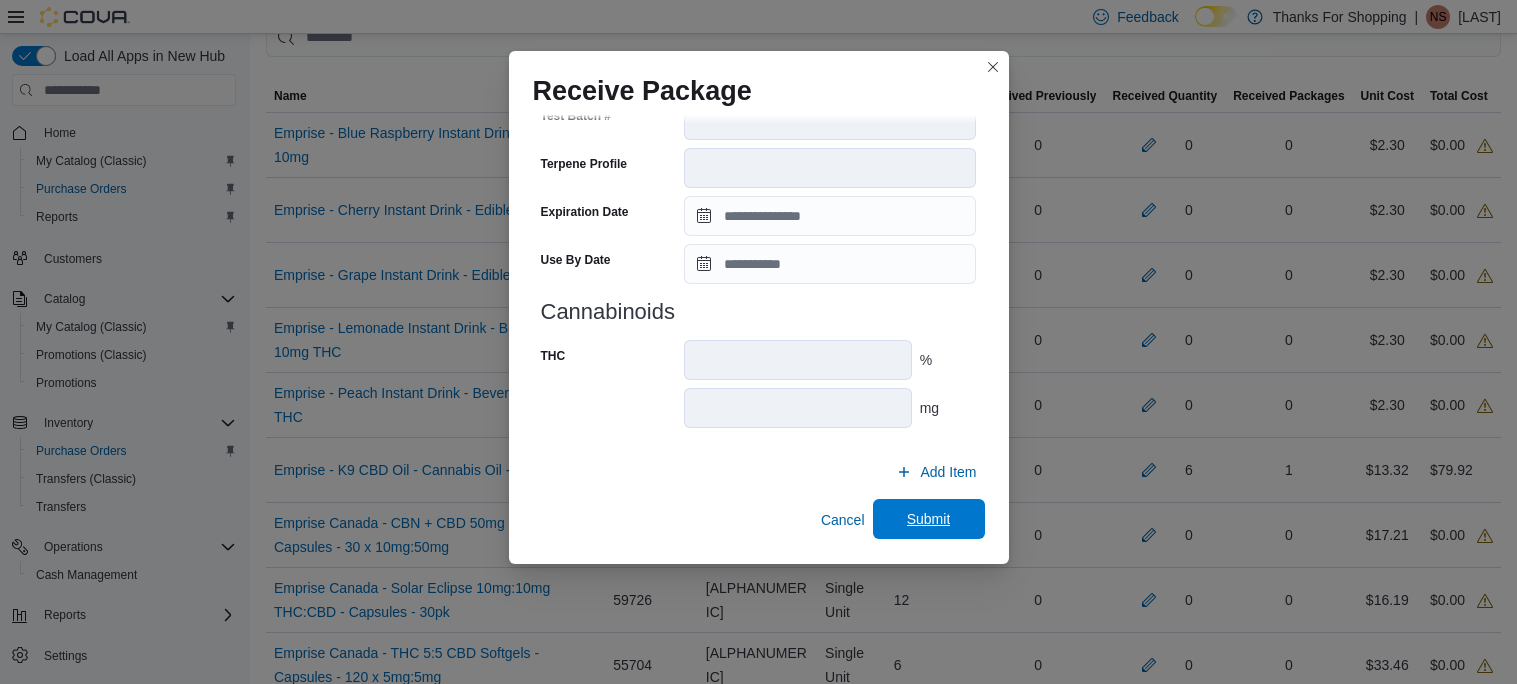 click on "Submit" at bounding box center (929, 519) 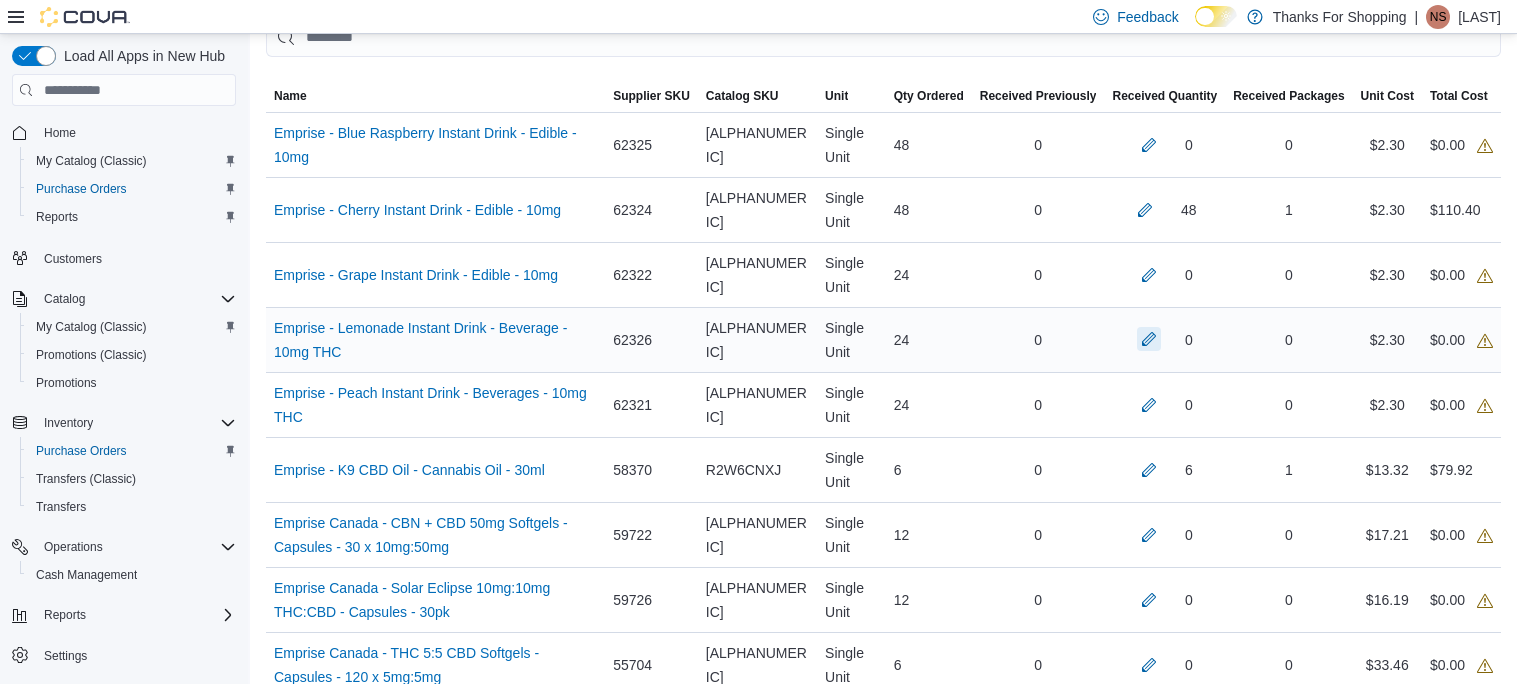 click at bounding box center (1149, 339) 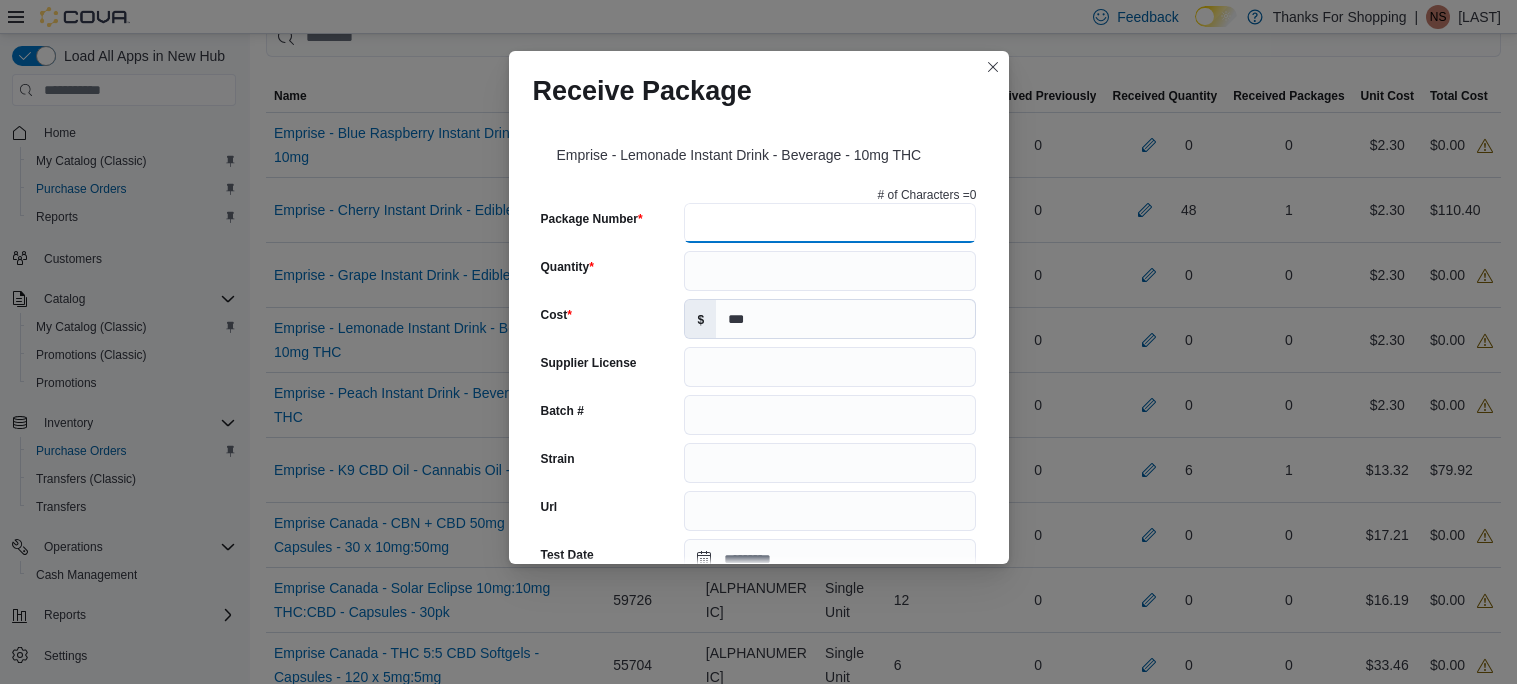 click on "Package Number" at bounding box center [830, 223] 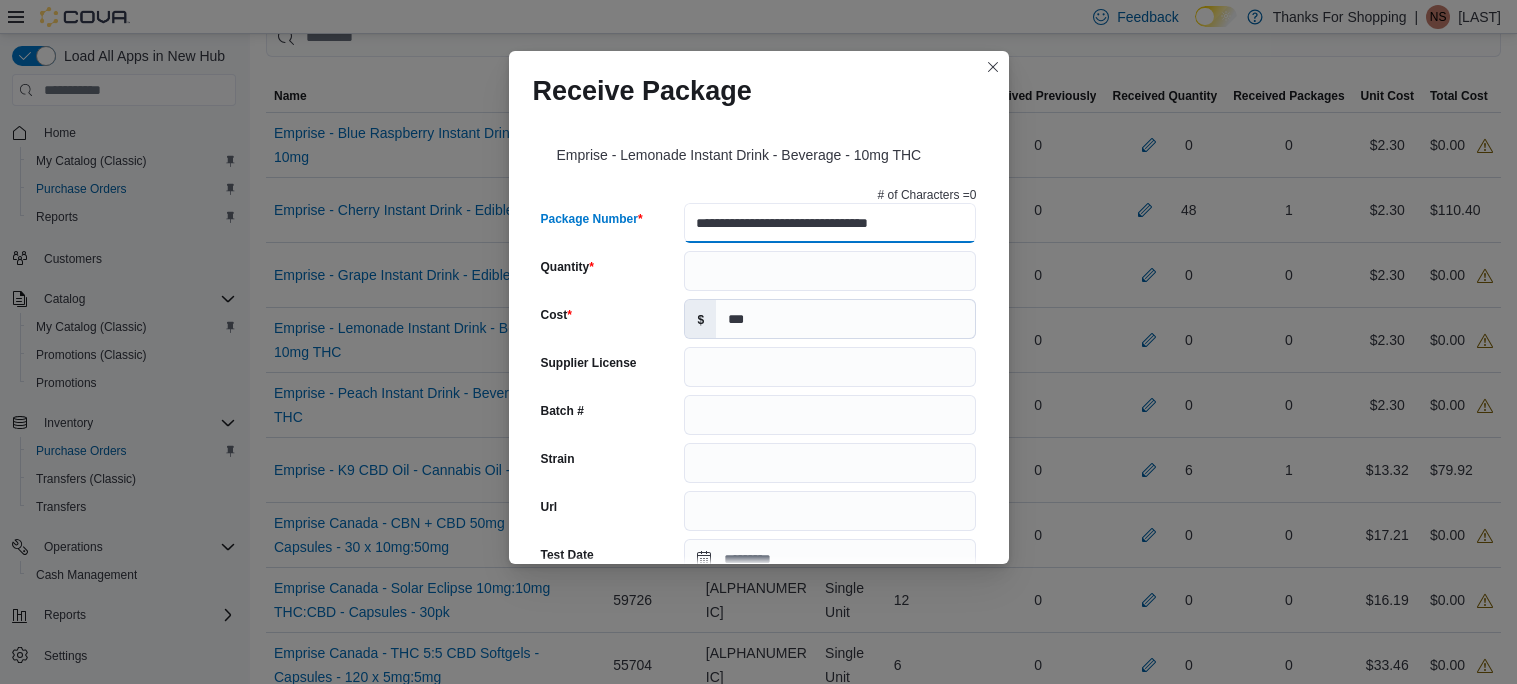 type on "**********" 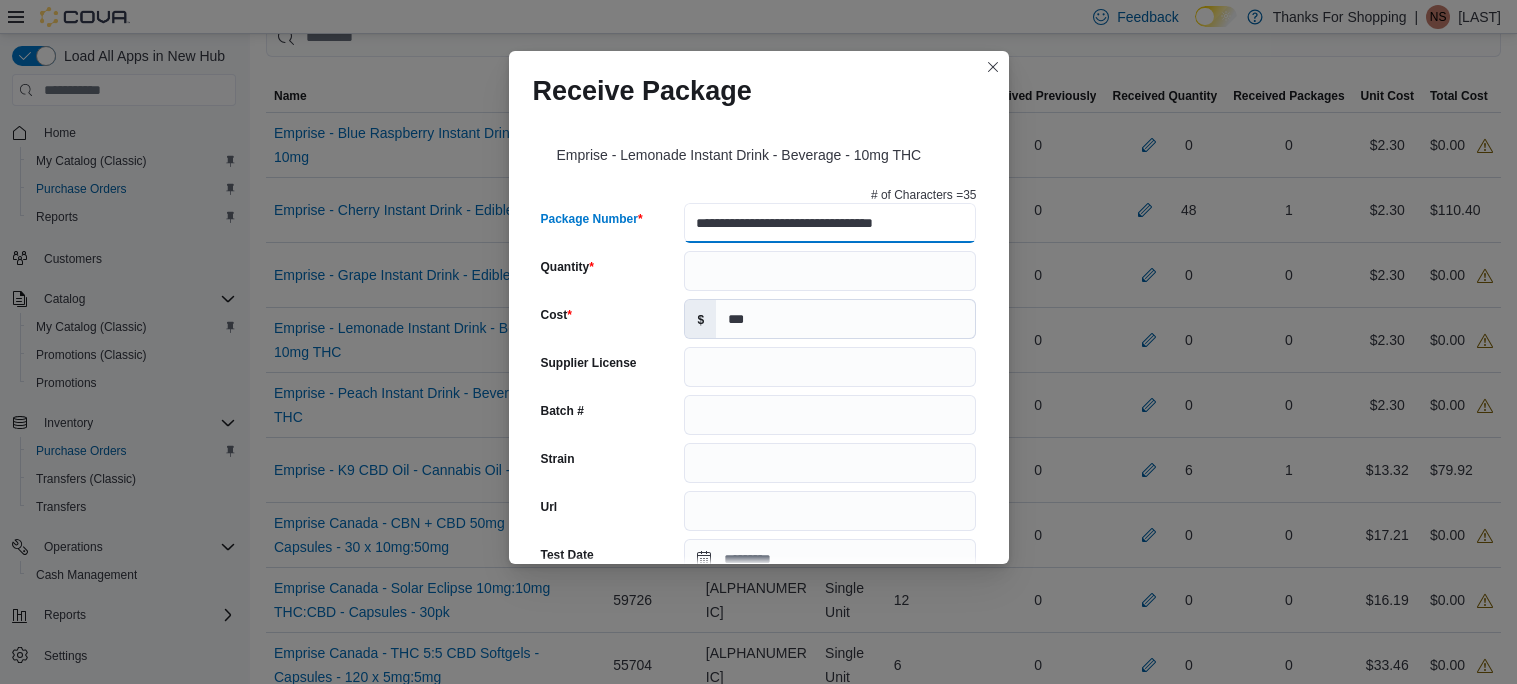 type on "*********" 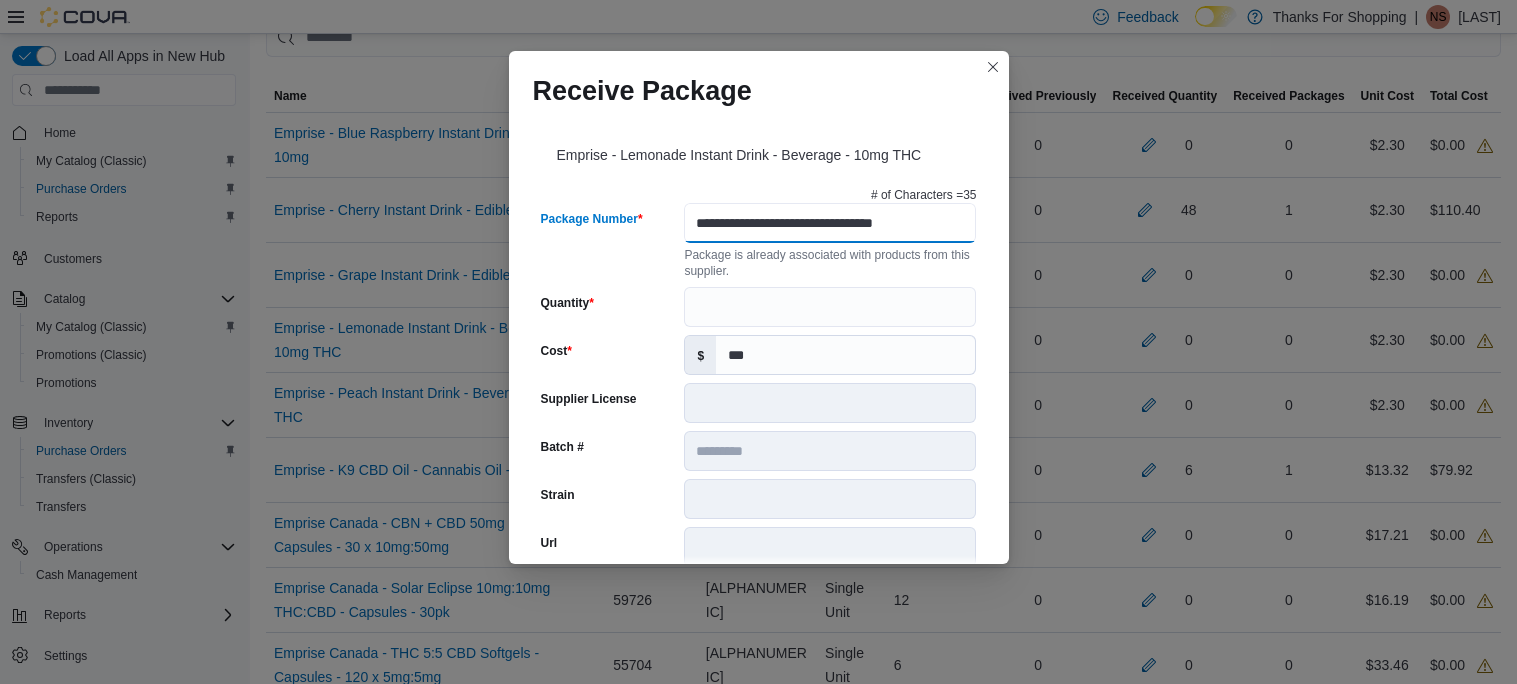 scroll, scrollTop: 0, scrollLeft: 3, axis: horizontal 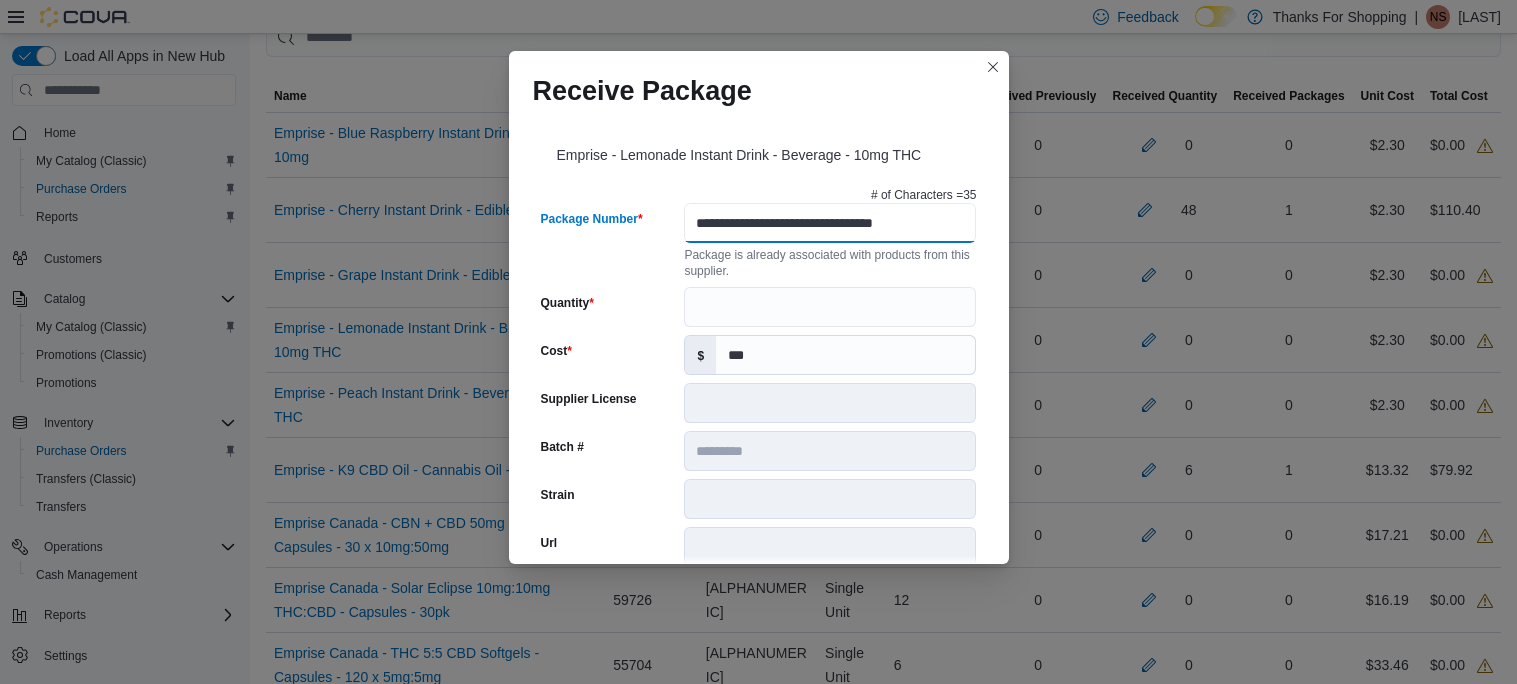 type on "**********" 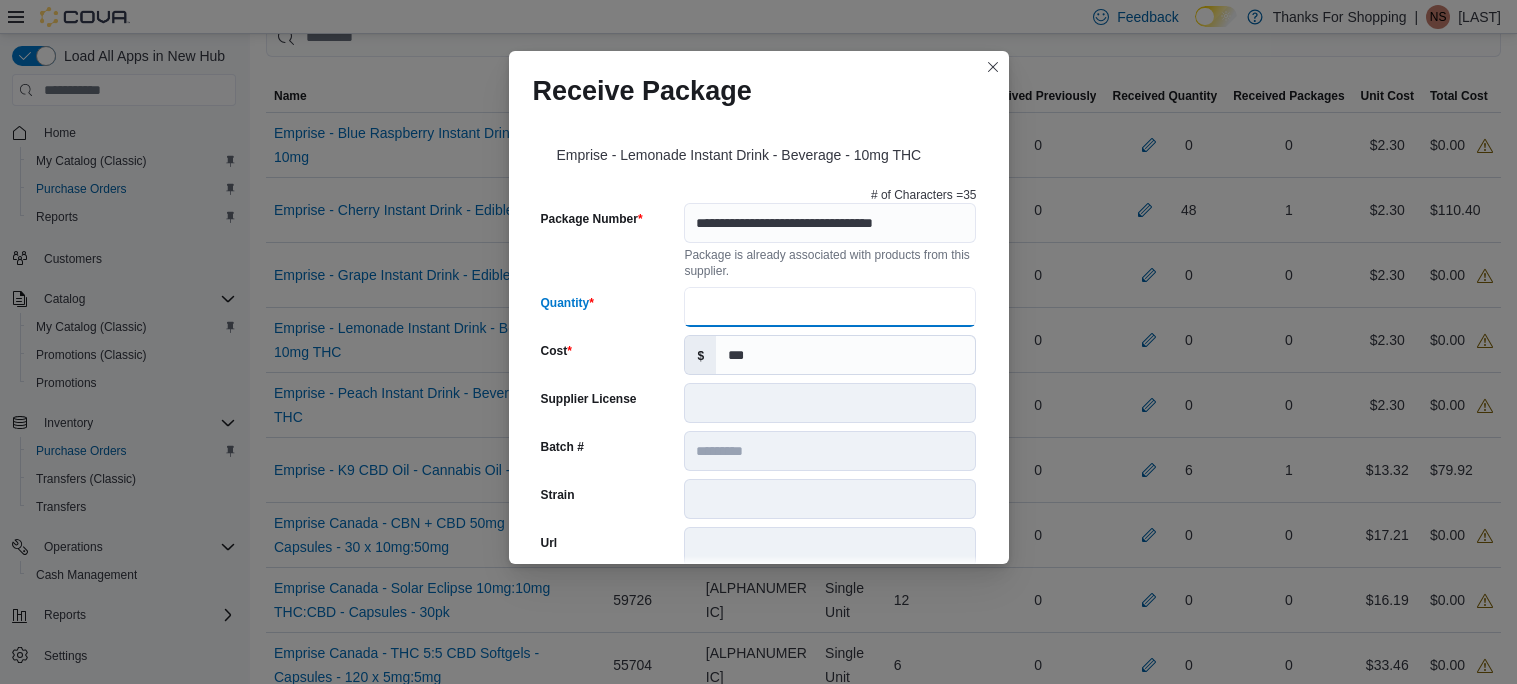 scroll, scrollTop: 0, scrollLeft: 0, axis: both 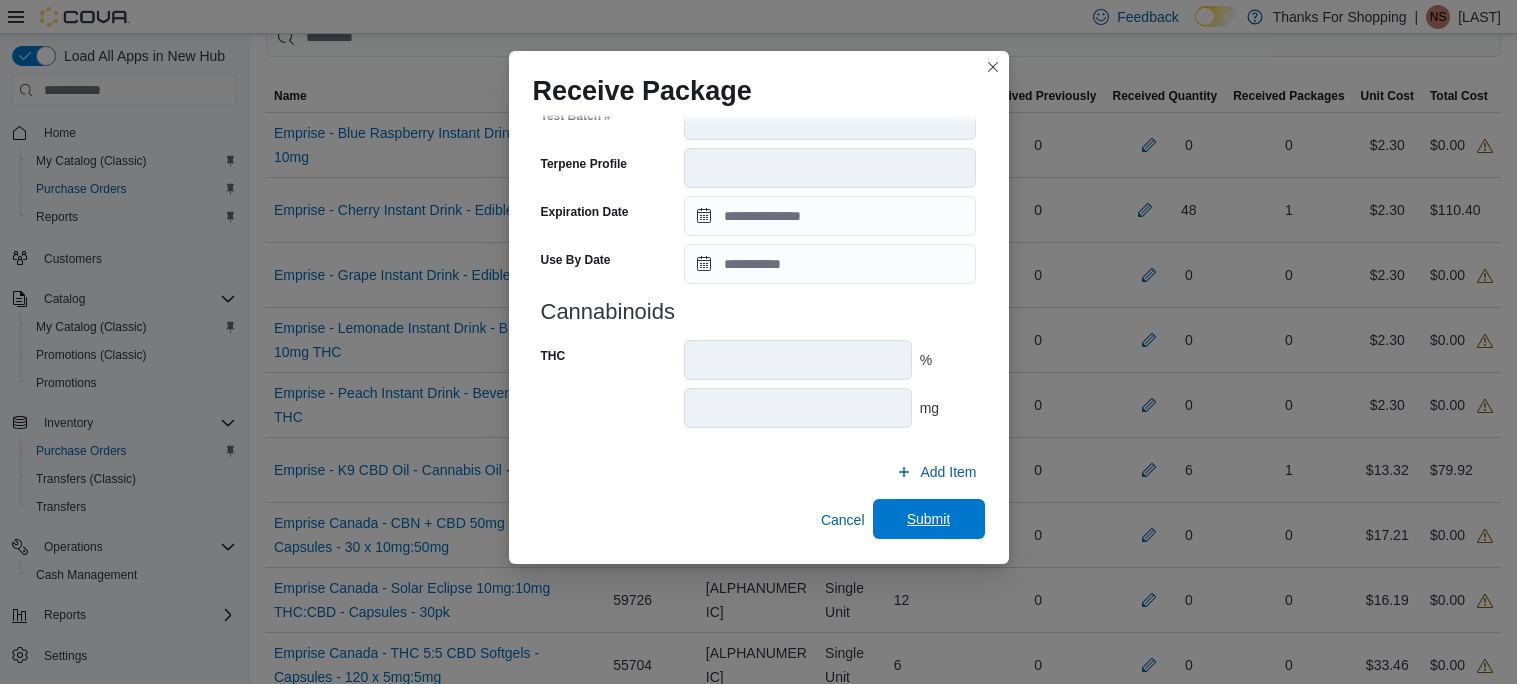 click on "Submit" at bounding box center (929, 519) 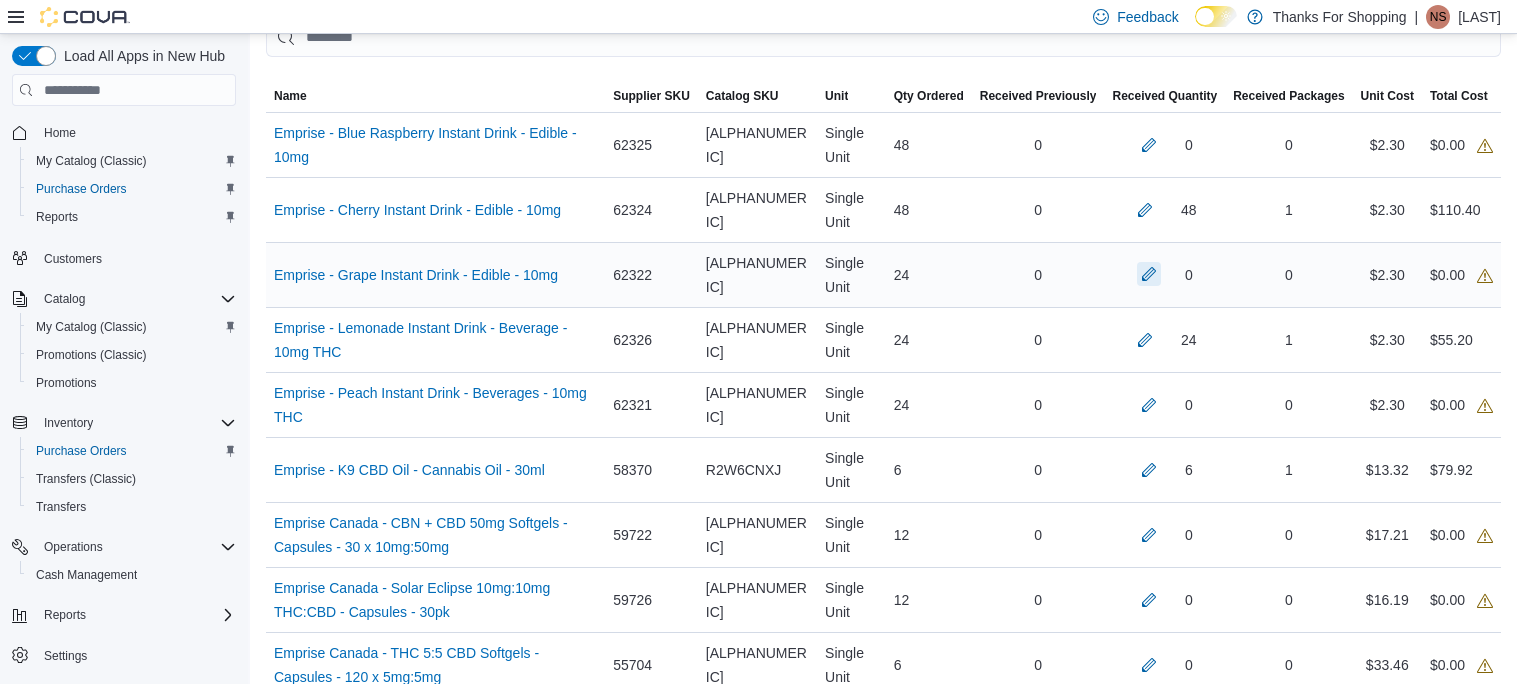 click at bounding box center [1149, 274] 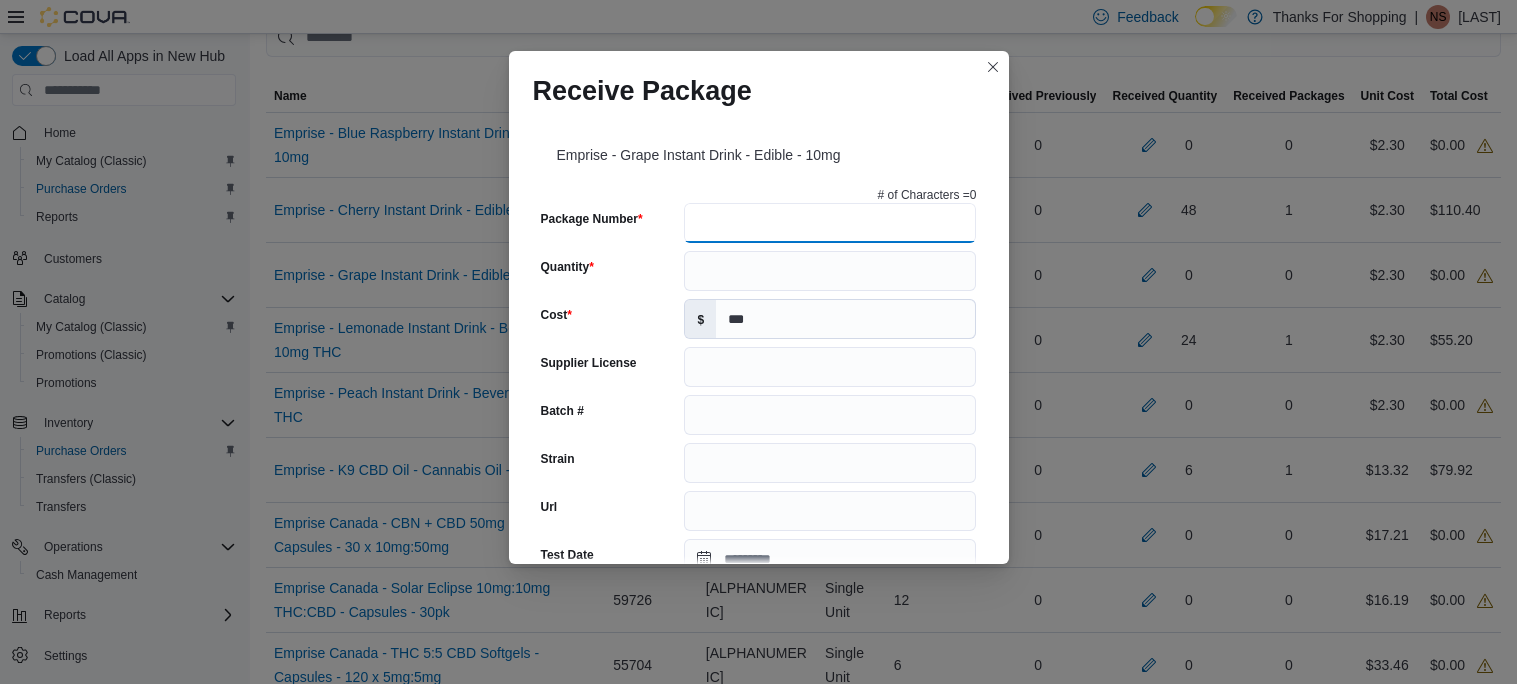click on "Package Number" at bounding box center (830, 223) 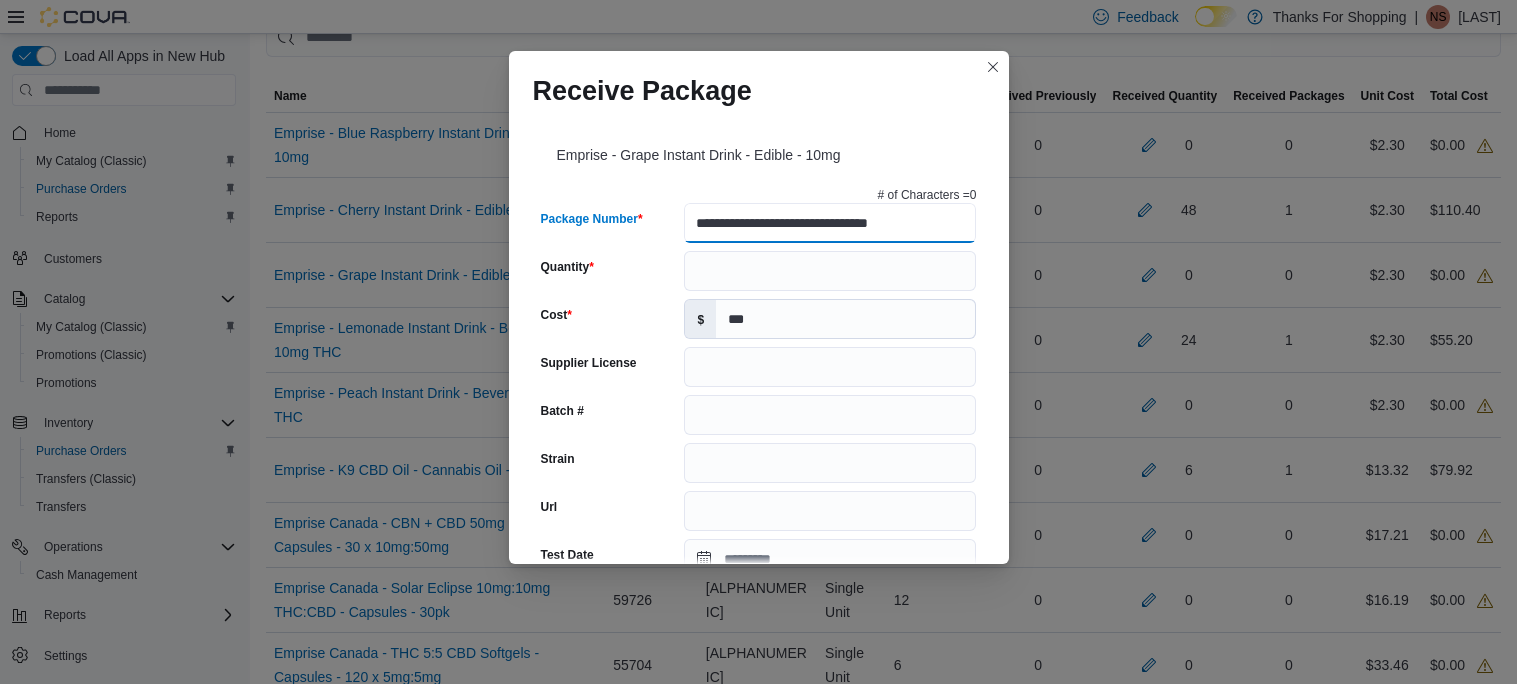type on "**********" 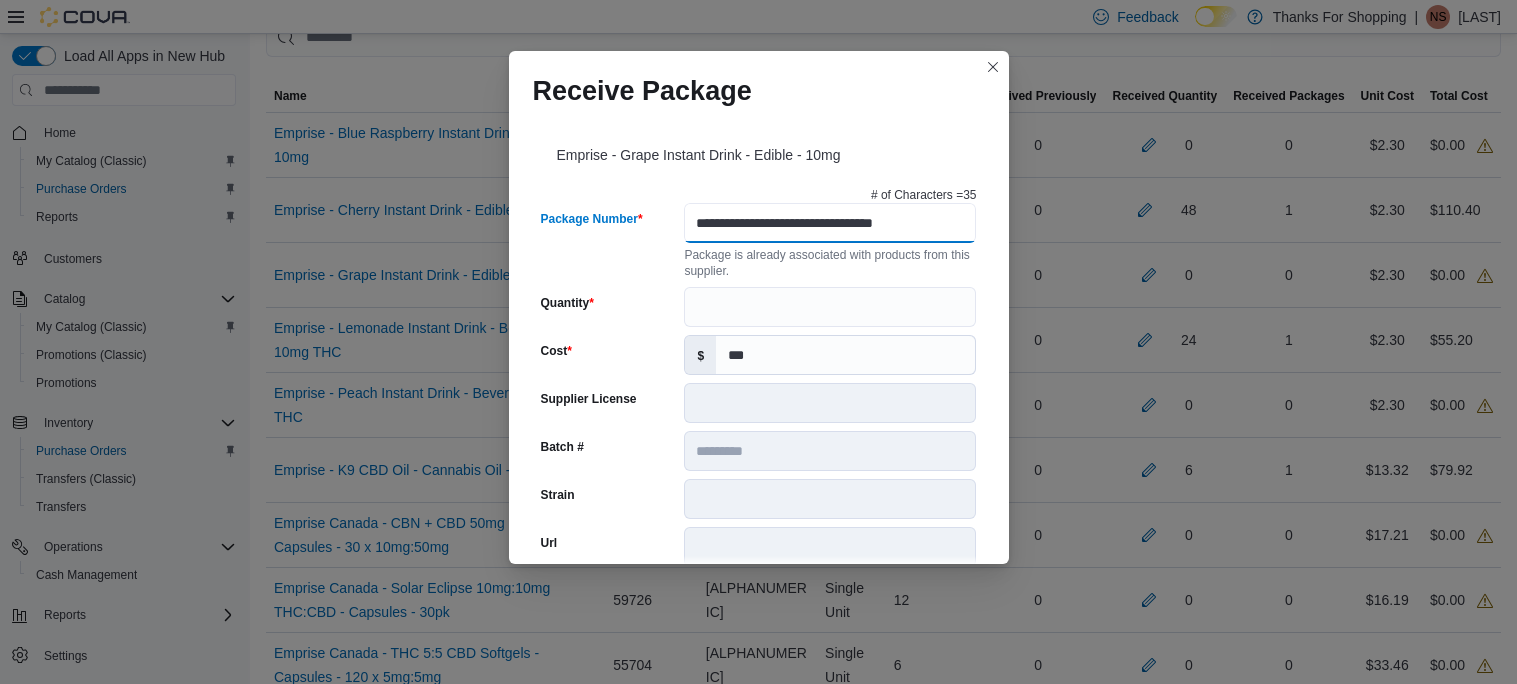 type on "*********" 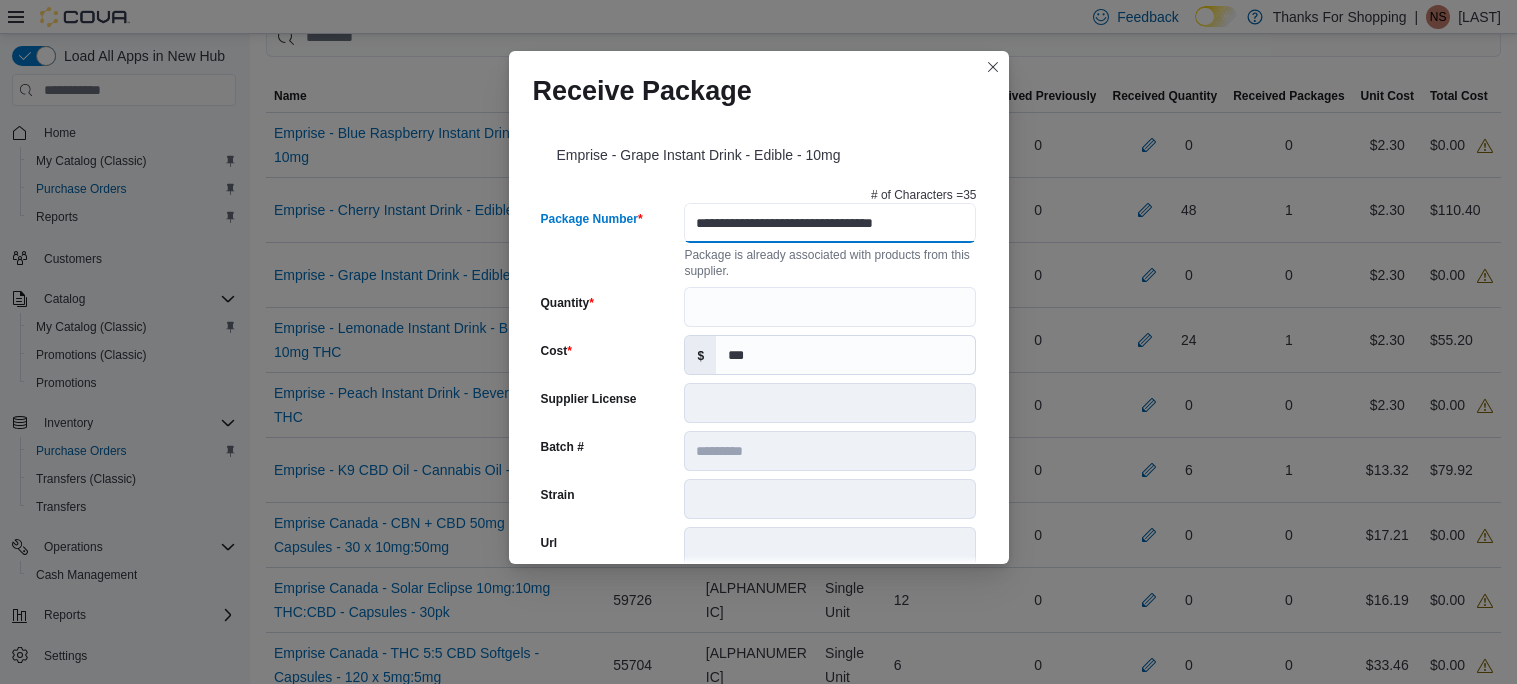 type on "**********" 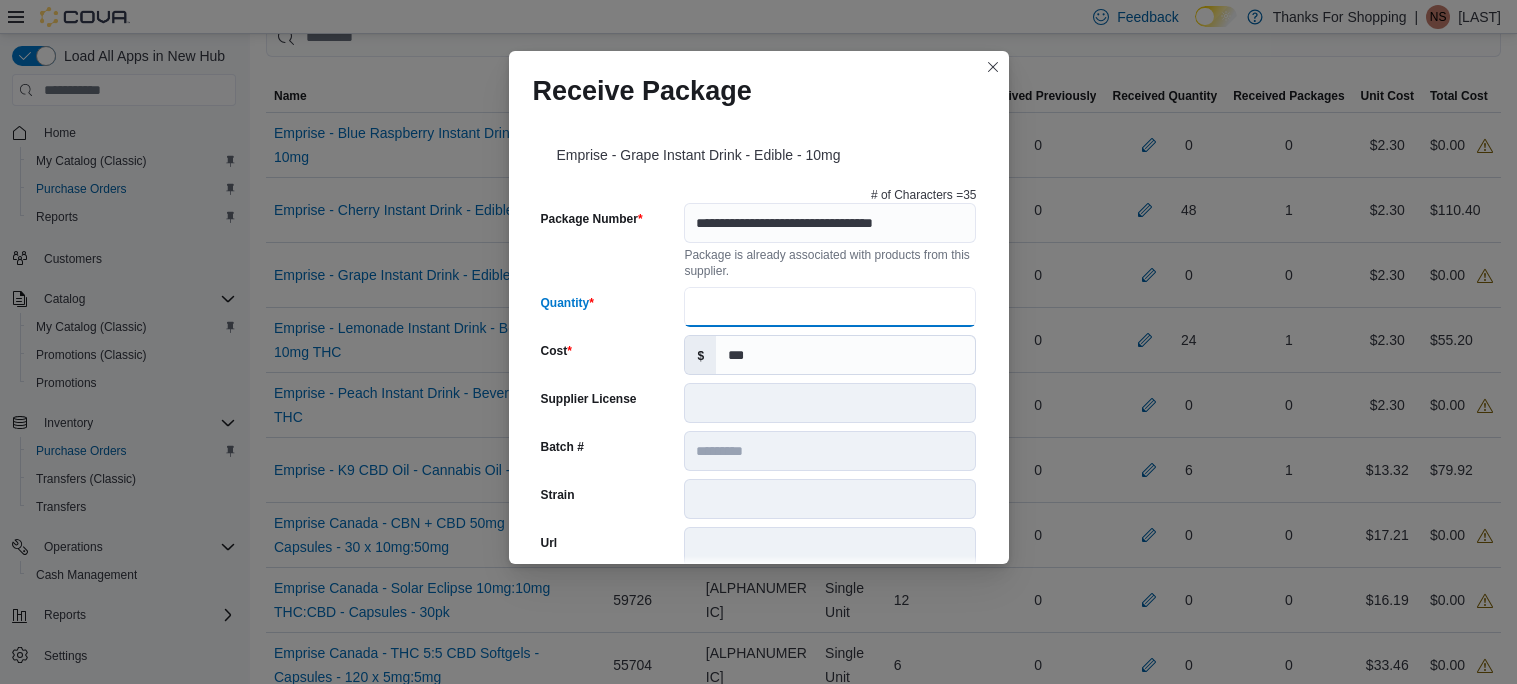 scroll, scrollTop: 0, scrollLeft: 0, axis: both 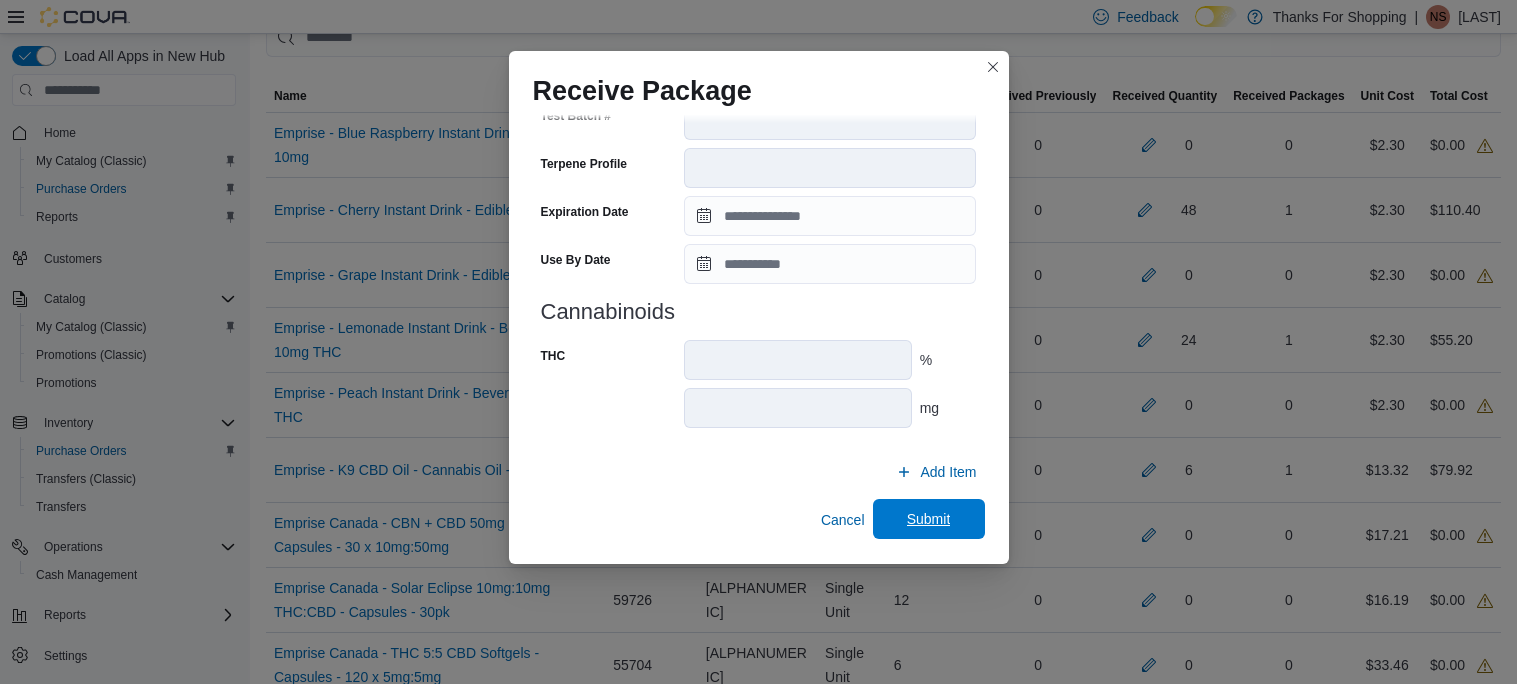 click on "Submit" at bounding box center (929, 519) 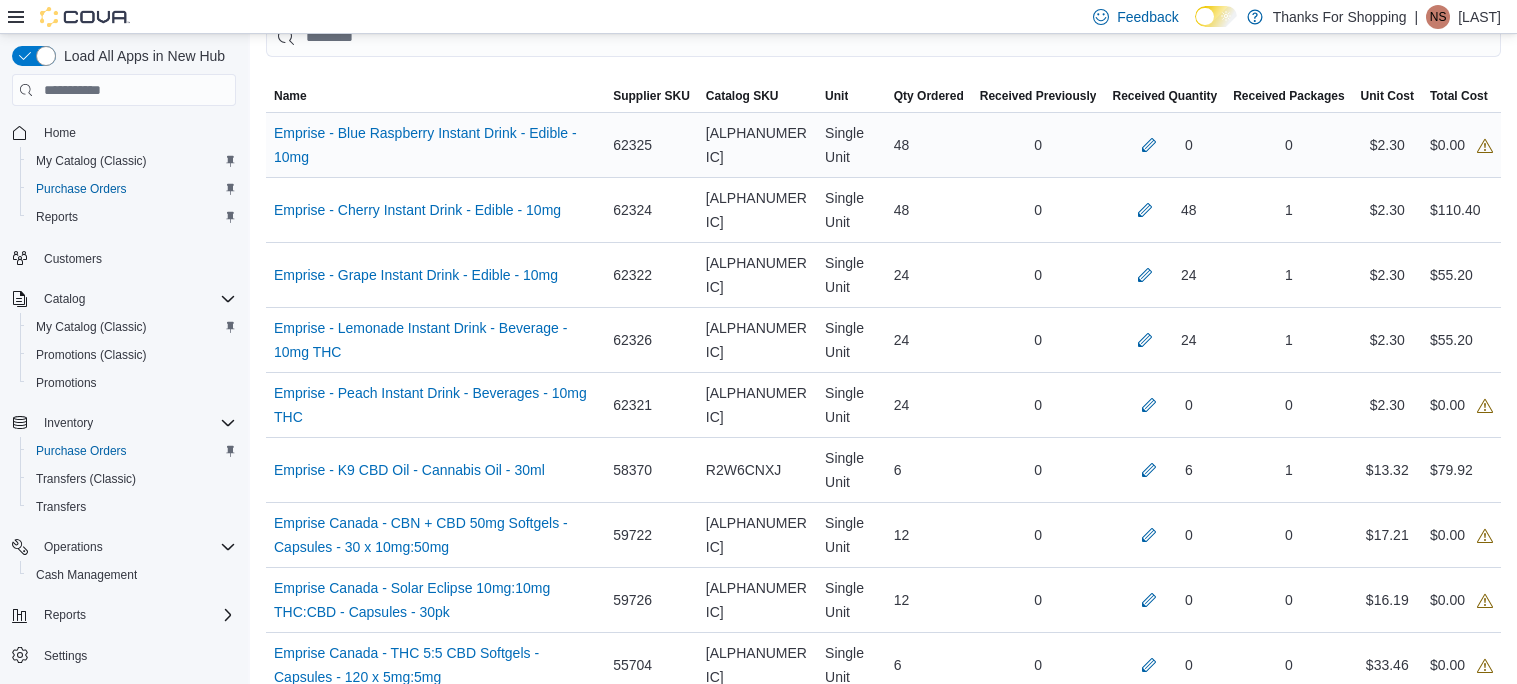 click on "0" at bounding box center (1164, 145) 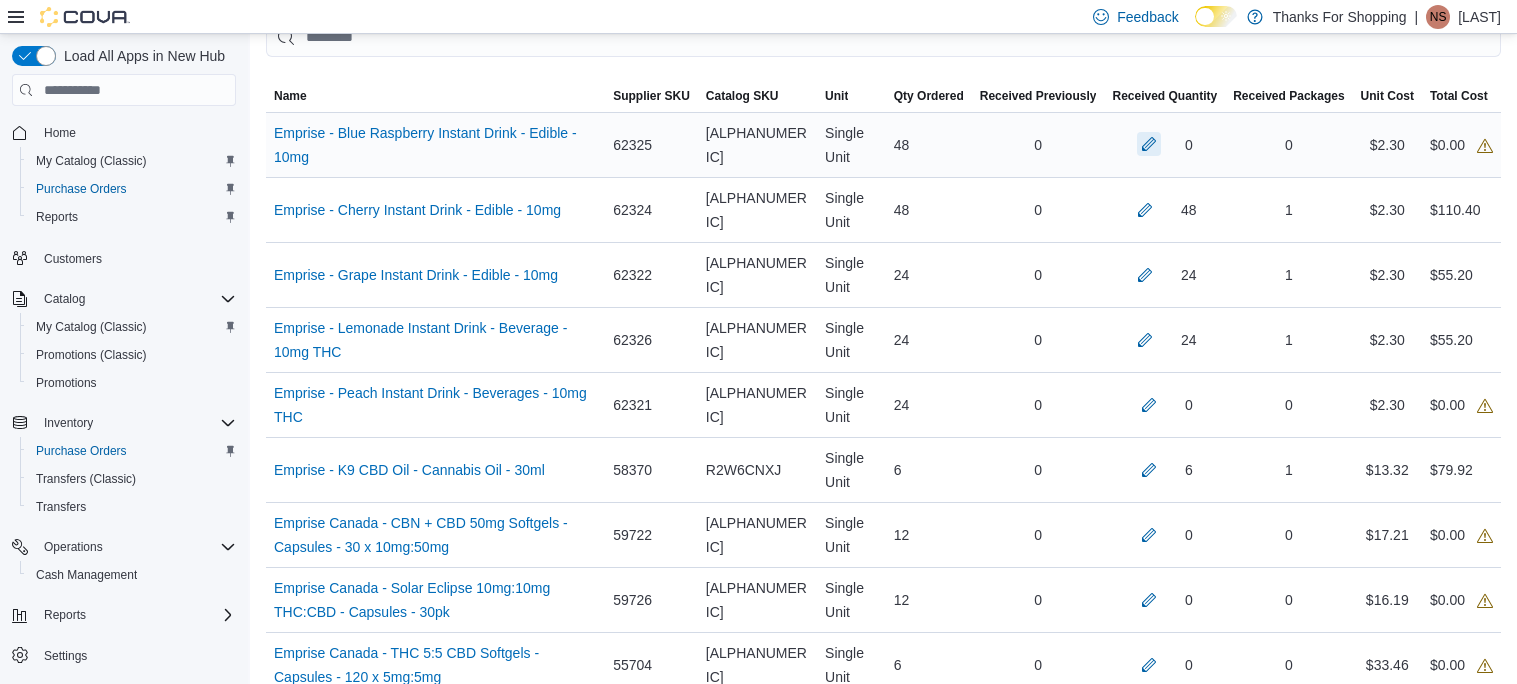click at bounding box center [1149, 144] 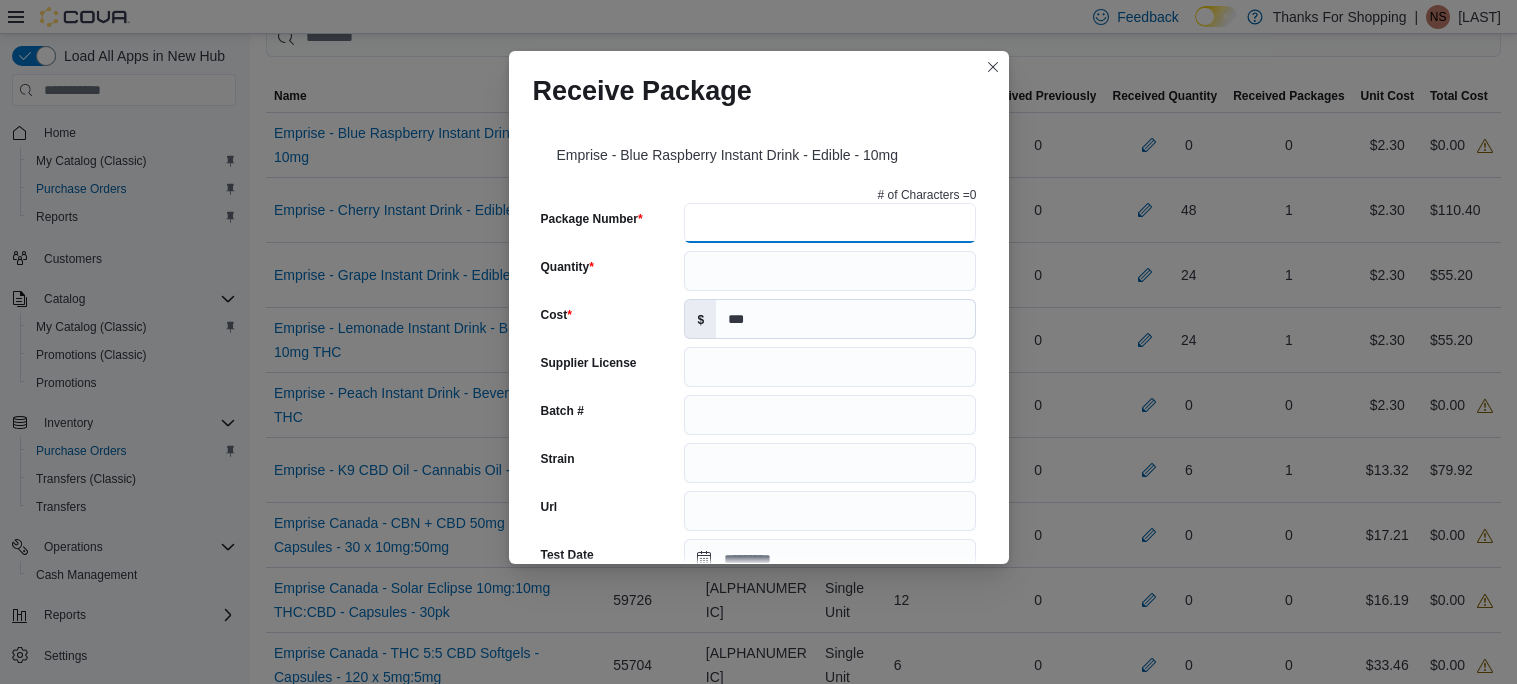 click on "Package Number" at bounding box center [830, 223] 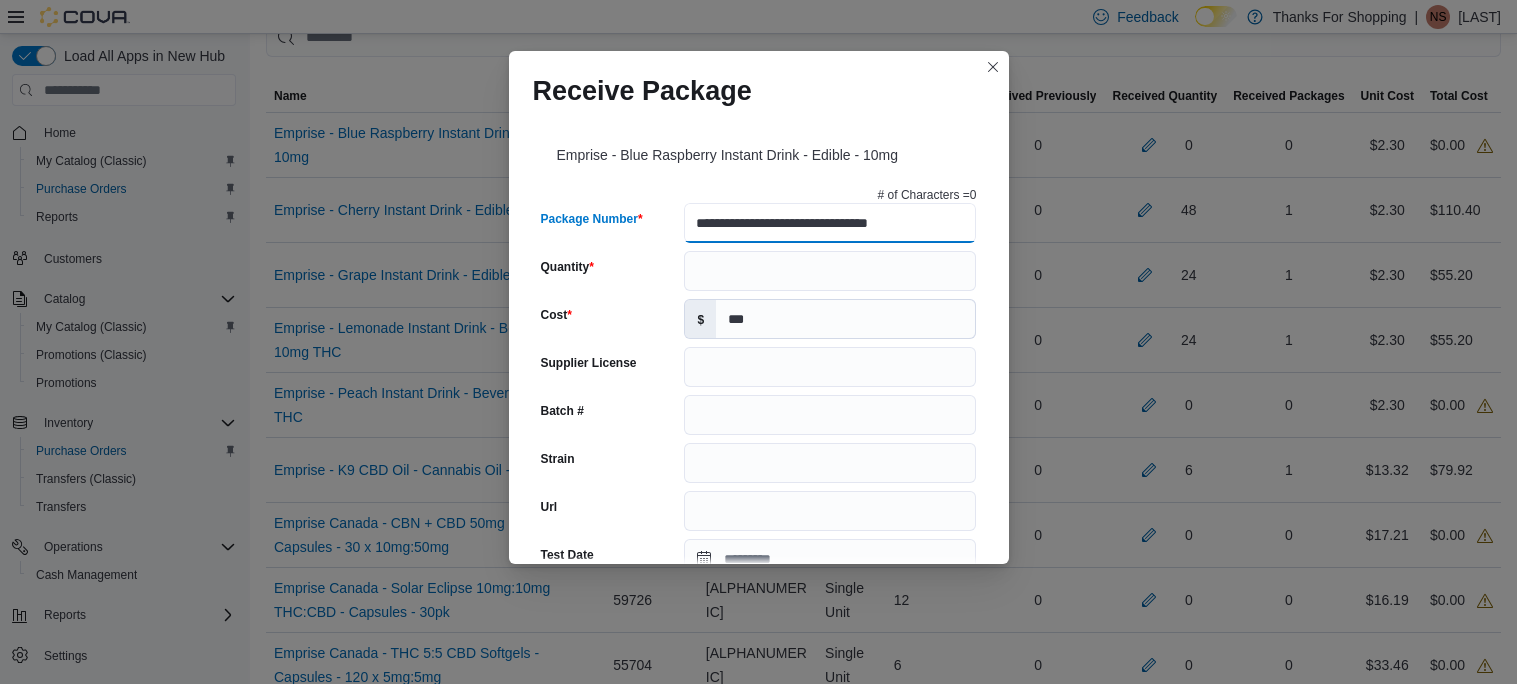 type on "**********" 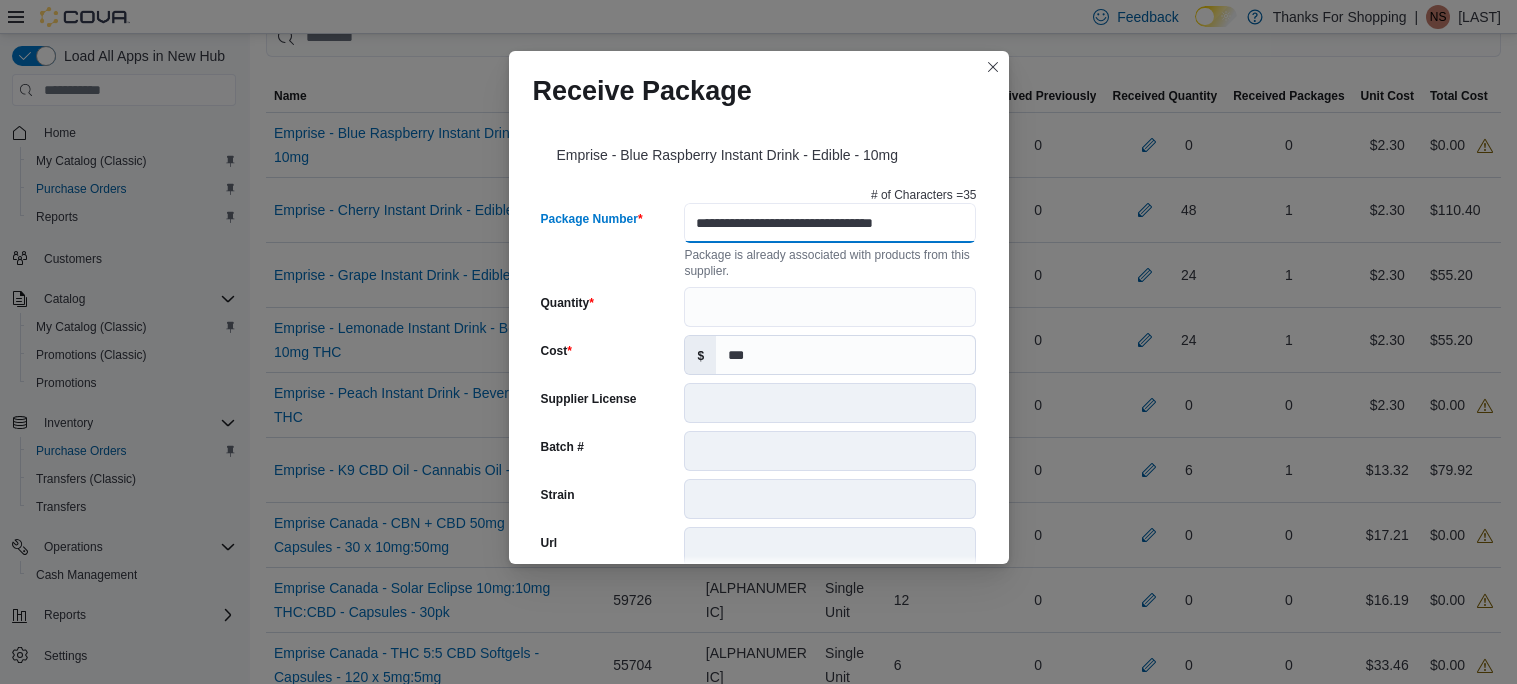 type on "**********" 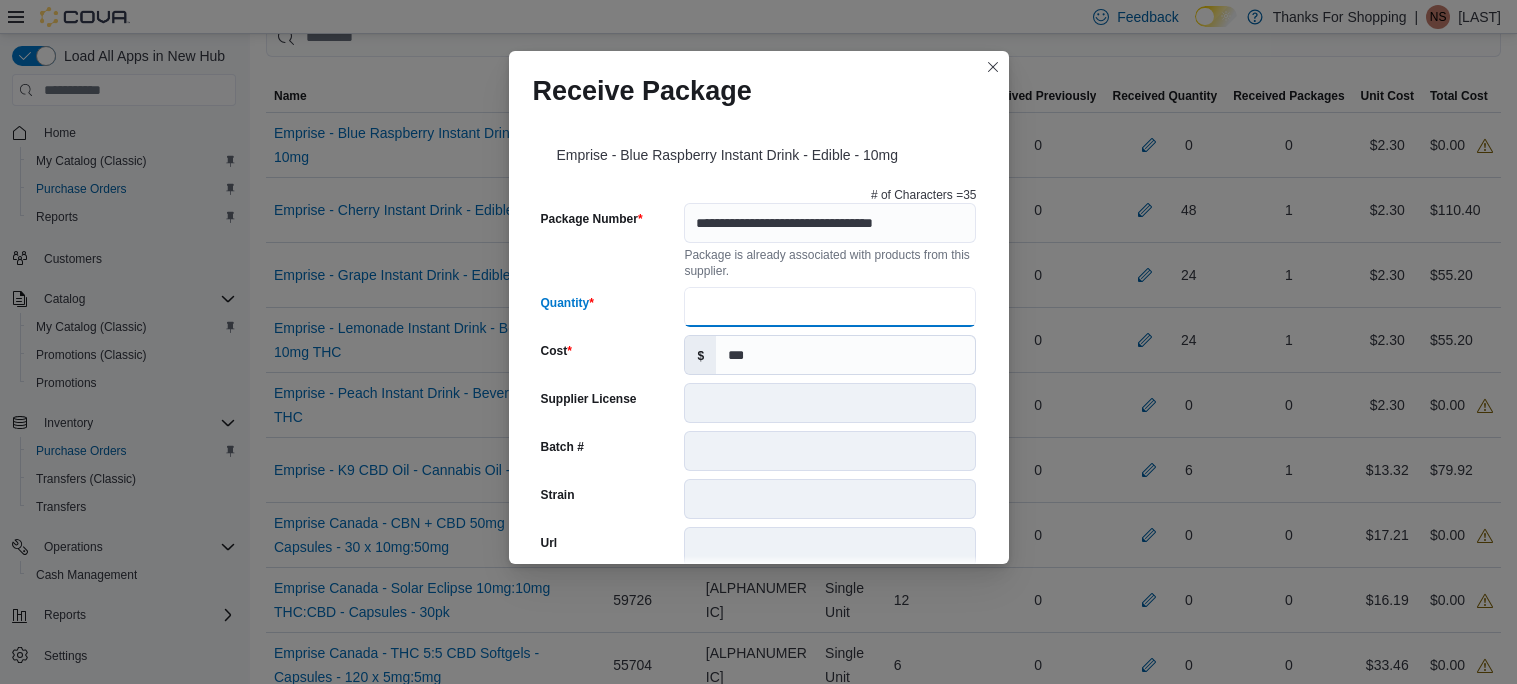 scroll, scrollTop: 0, scrollLeft: 0, axis: both 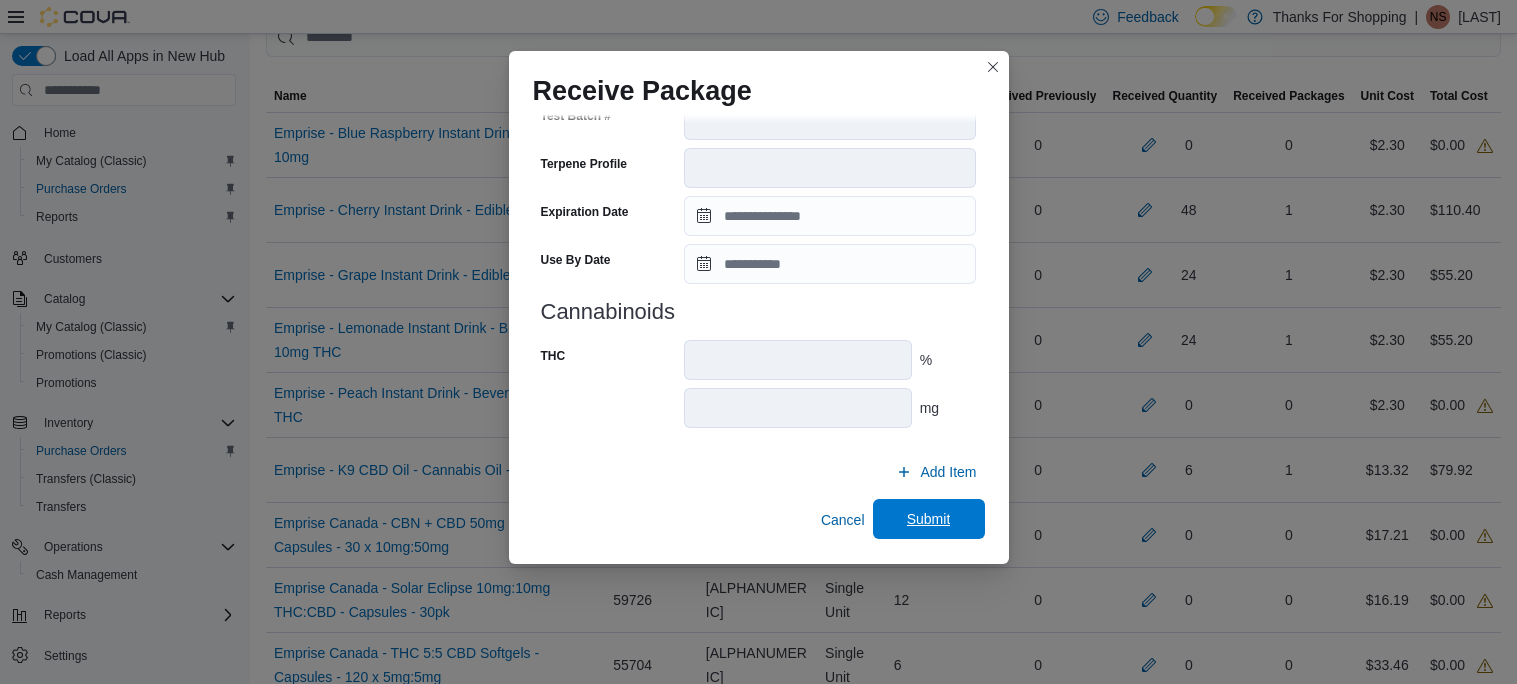 click on "Submit" at bounding box center [929, 519] 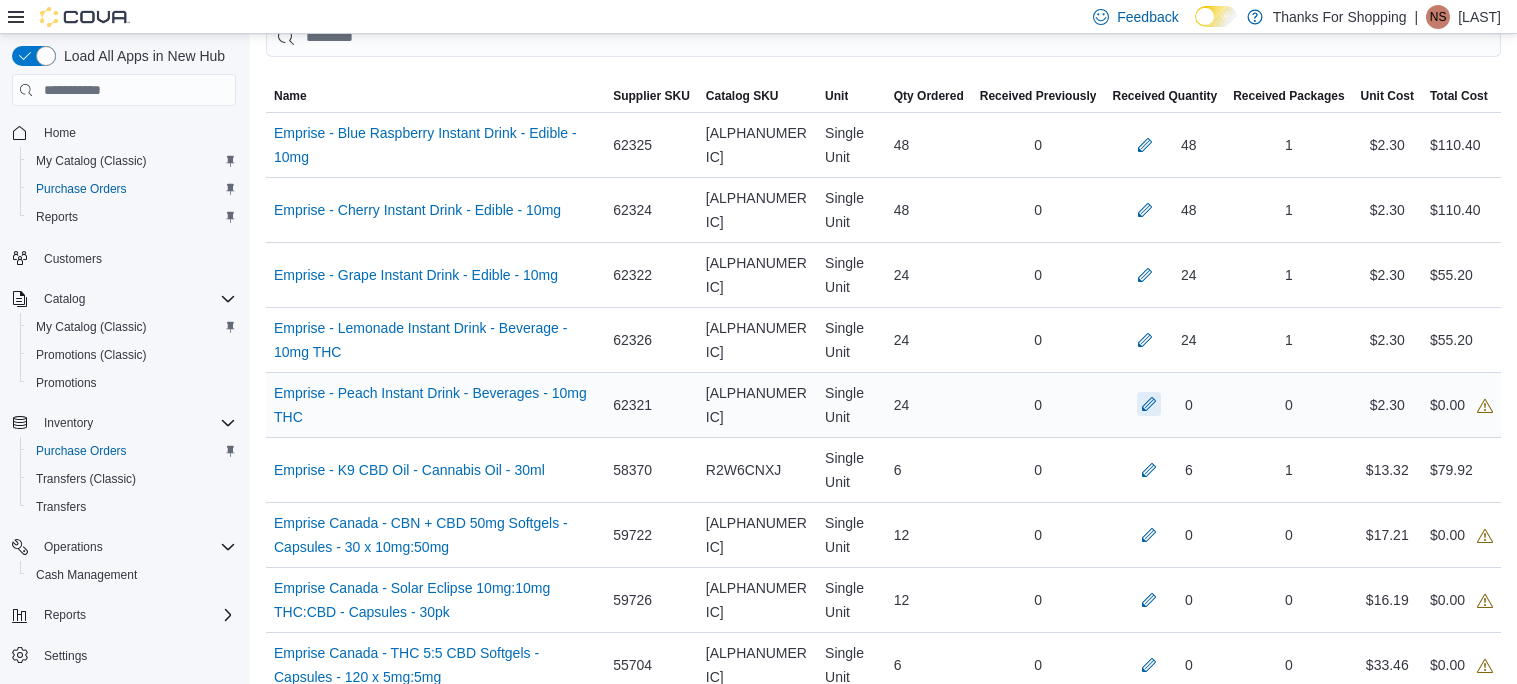 click at bounding box center (1149, 404) 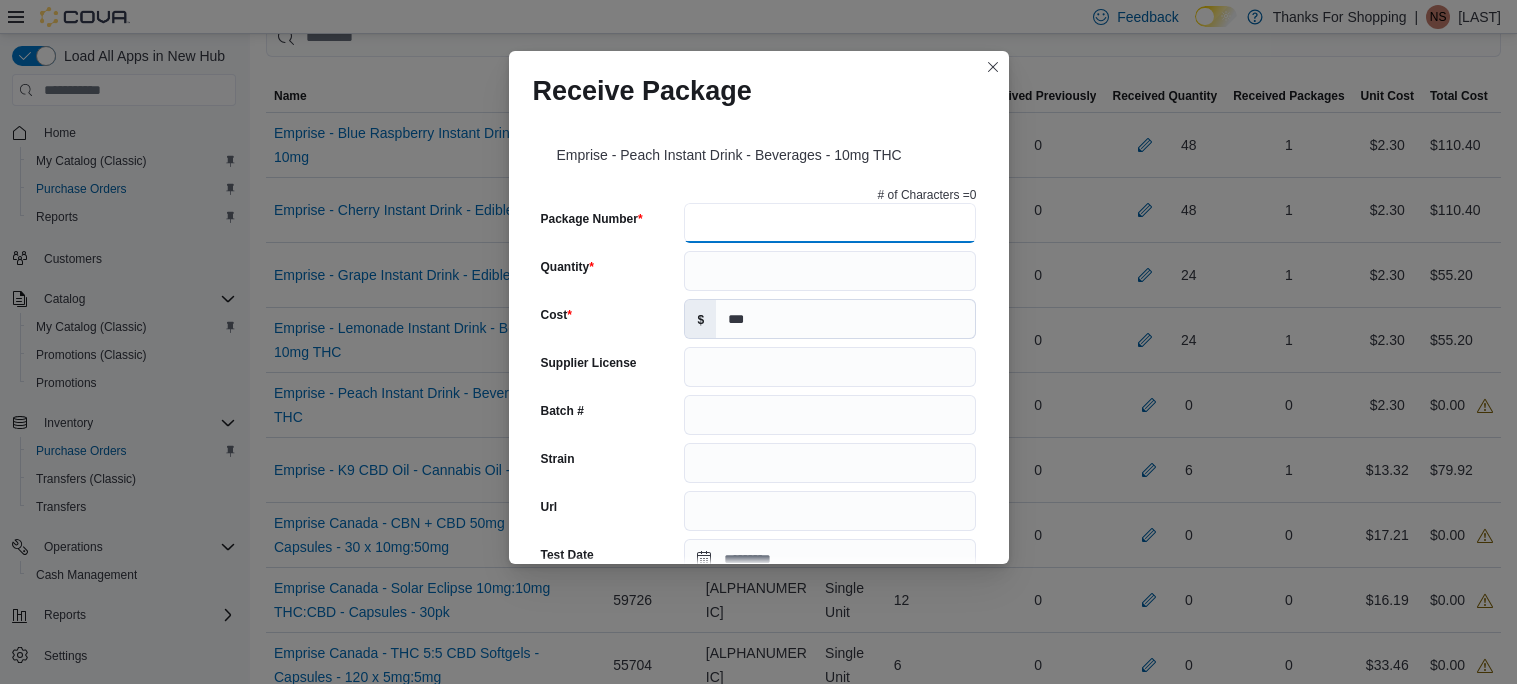 click on "Package Number" at bounding box center [830, 223] 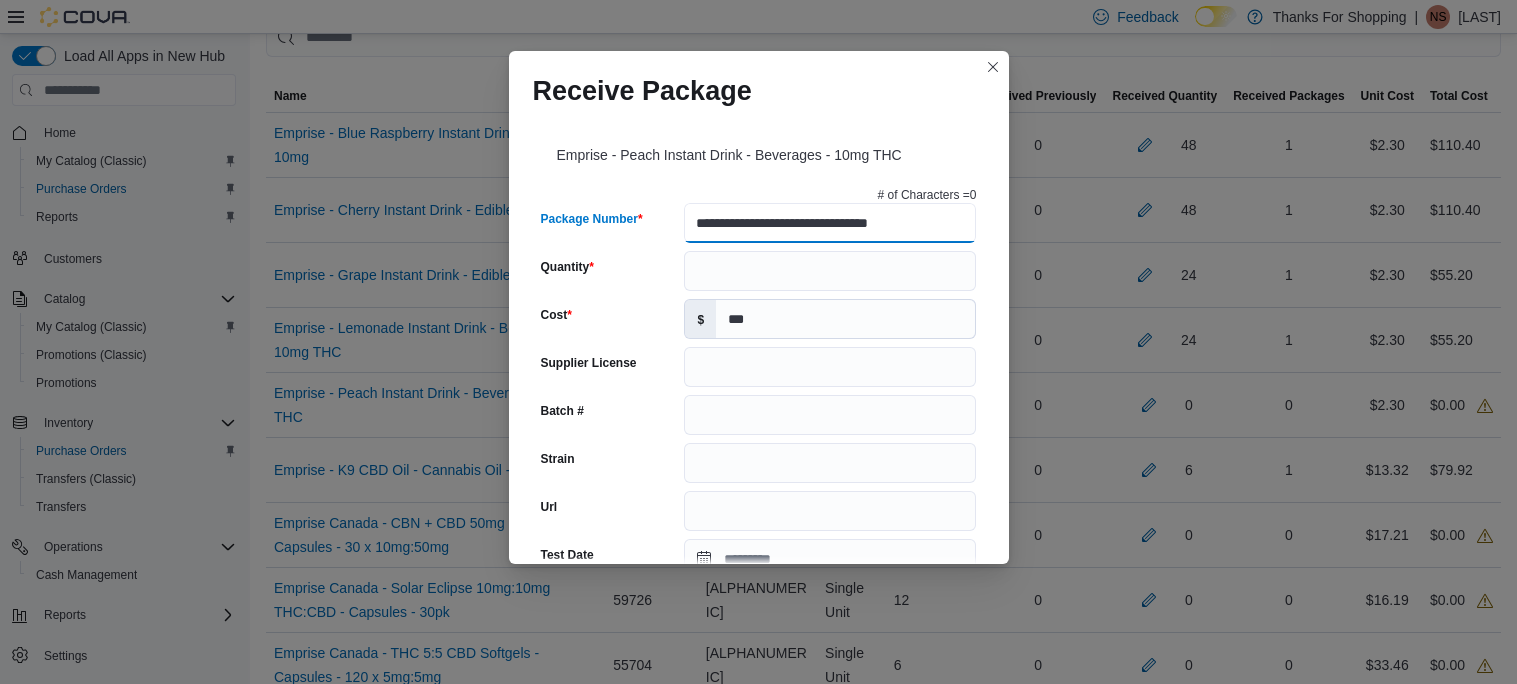 type on "**********" 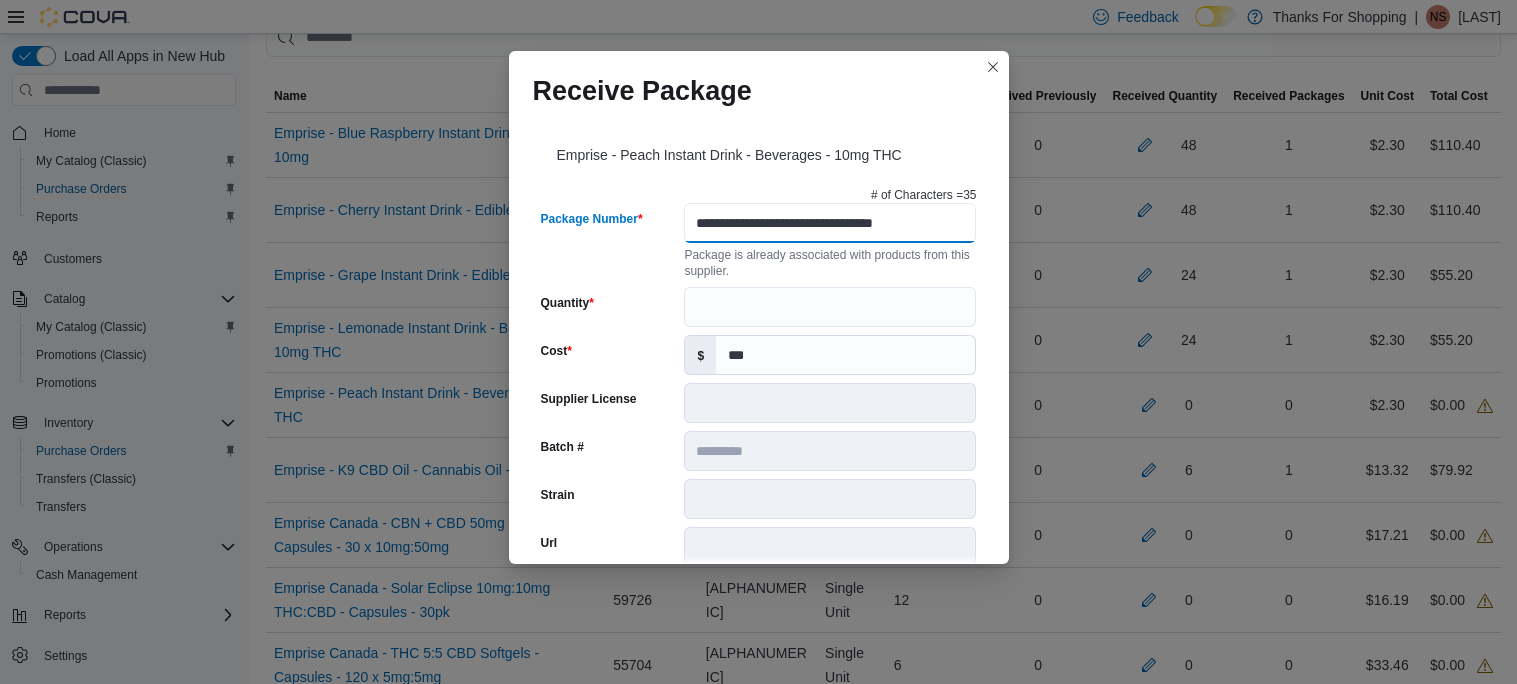 type on "*********" 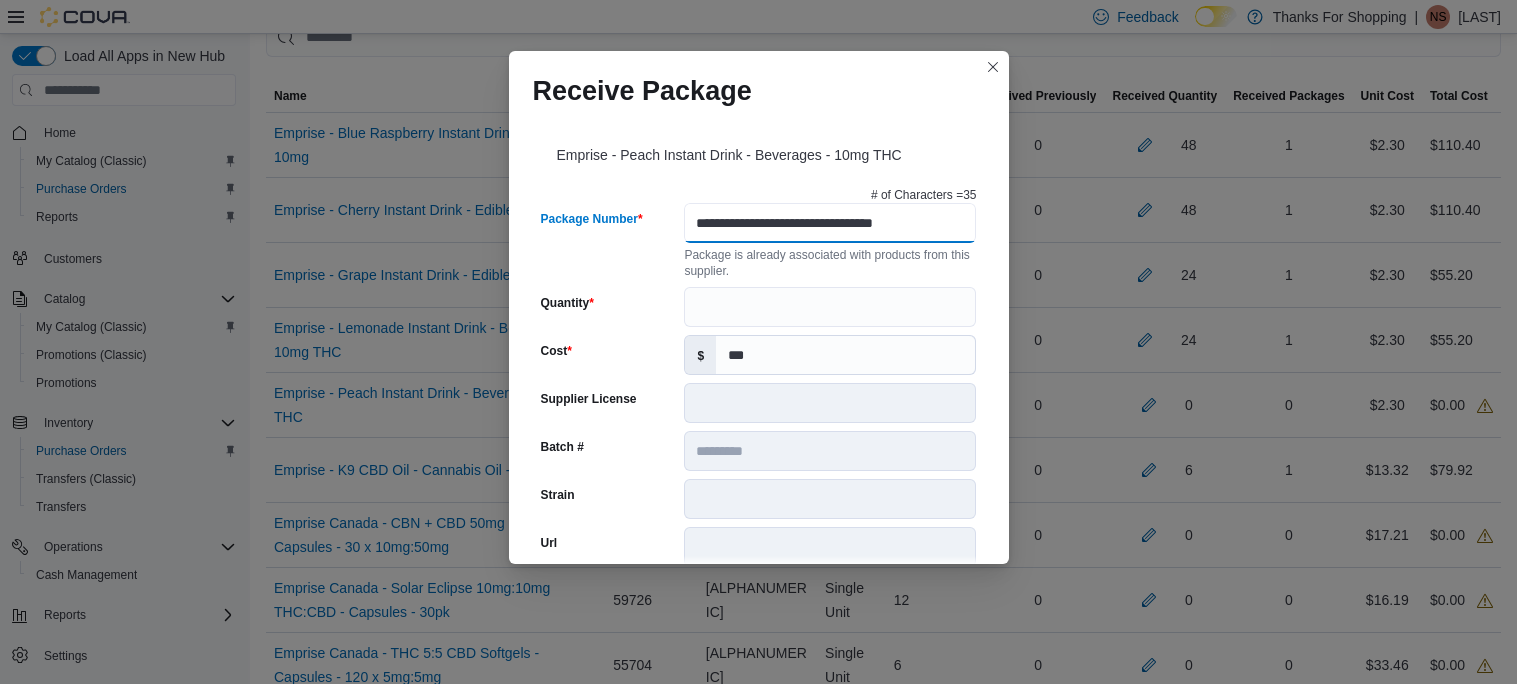 type on "**********" 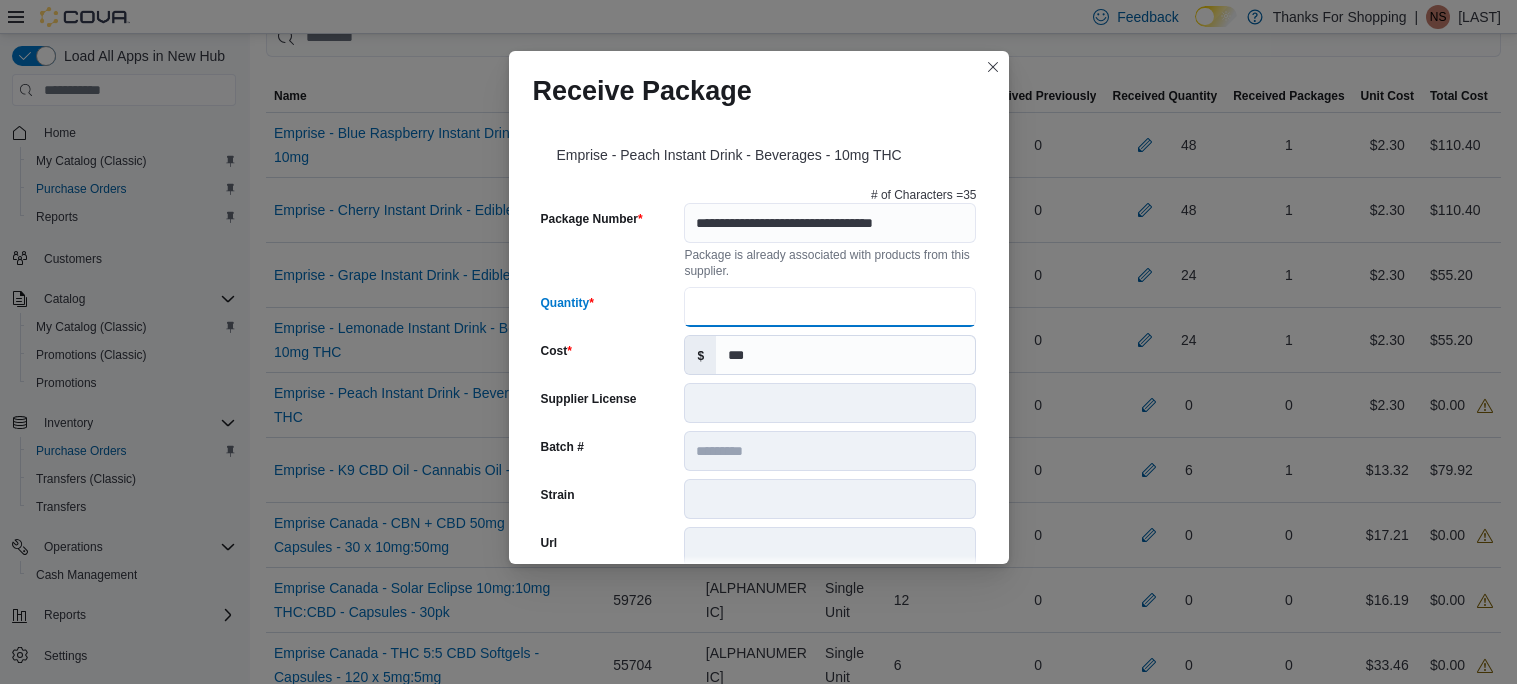 scroll, scrollTop: 0, scrollLeft: 0, axis: both 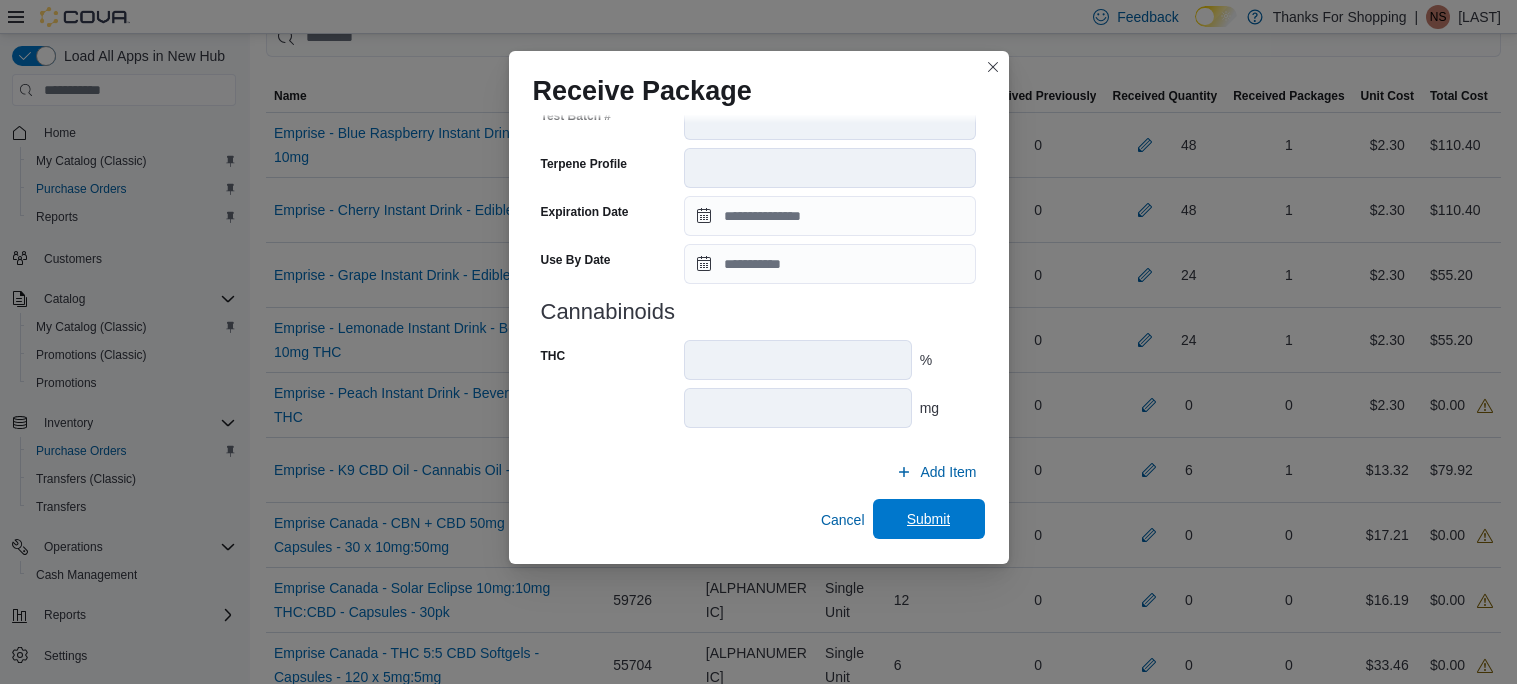 click on "Submit" at bounding box center [929, 519] 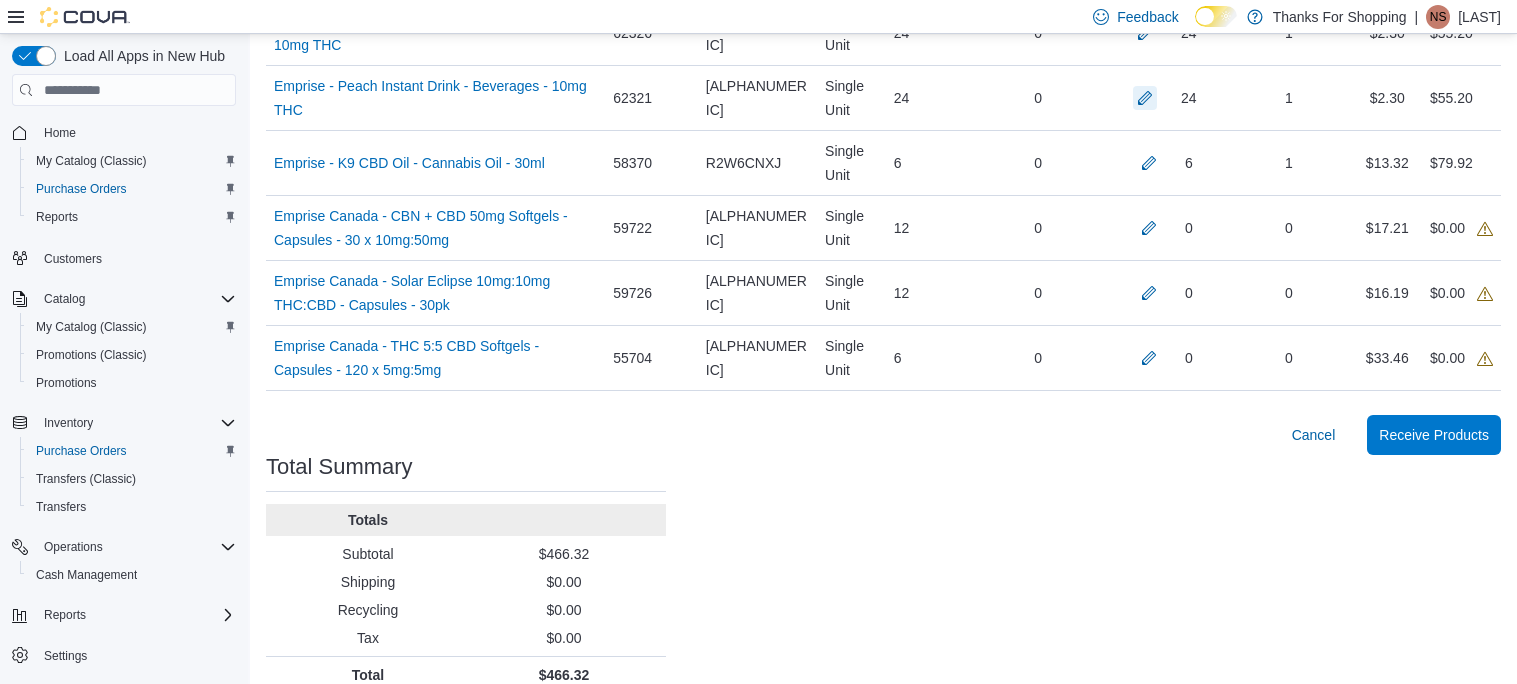 scroll, scrollTop: 835, scrollLeft: 0, axis: vertical 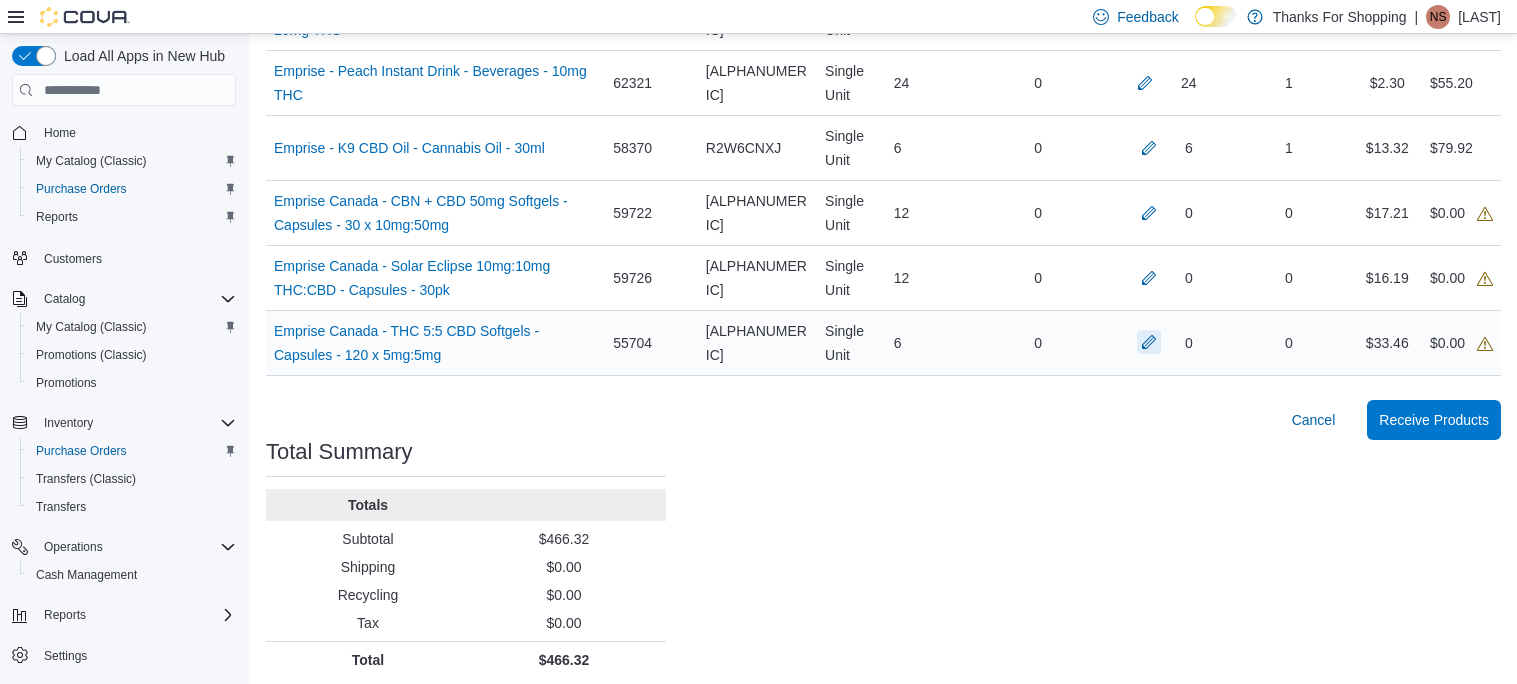 click at bounding box center (1149, 342) 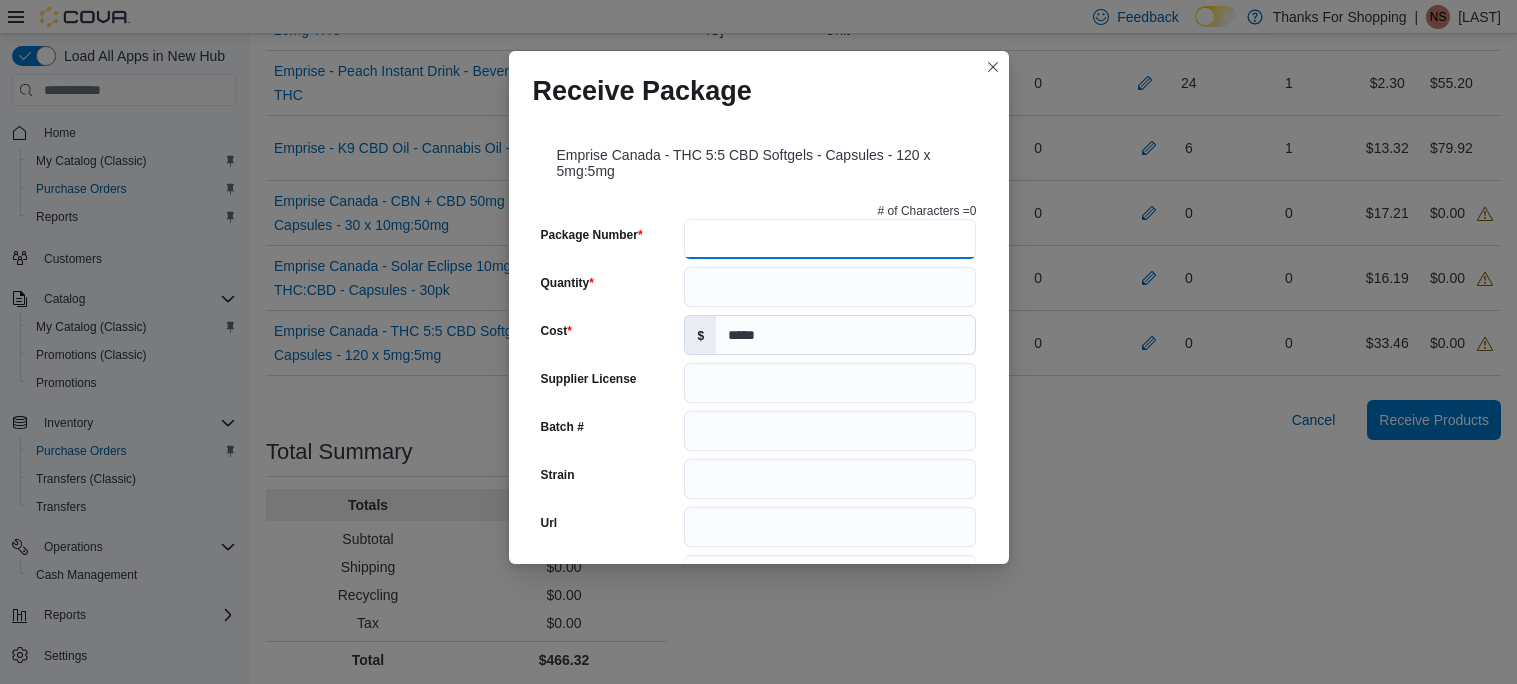 click on "Package Number" at bounding box center (830, 239) 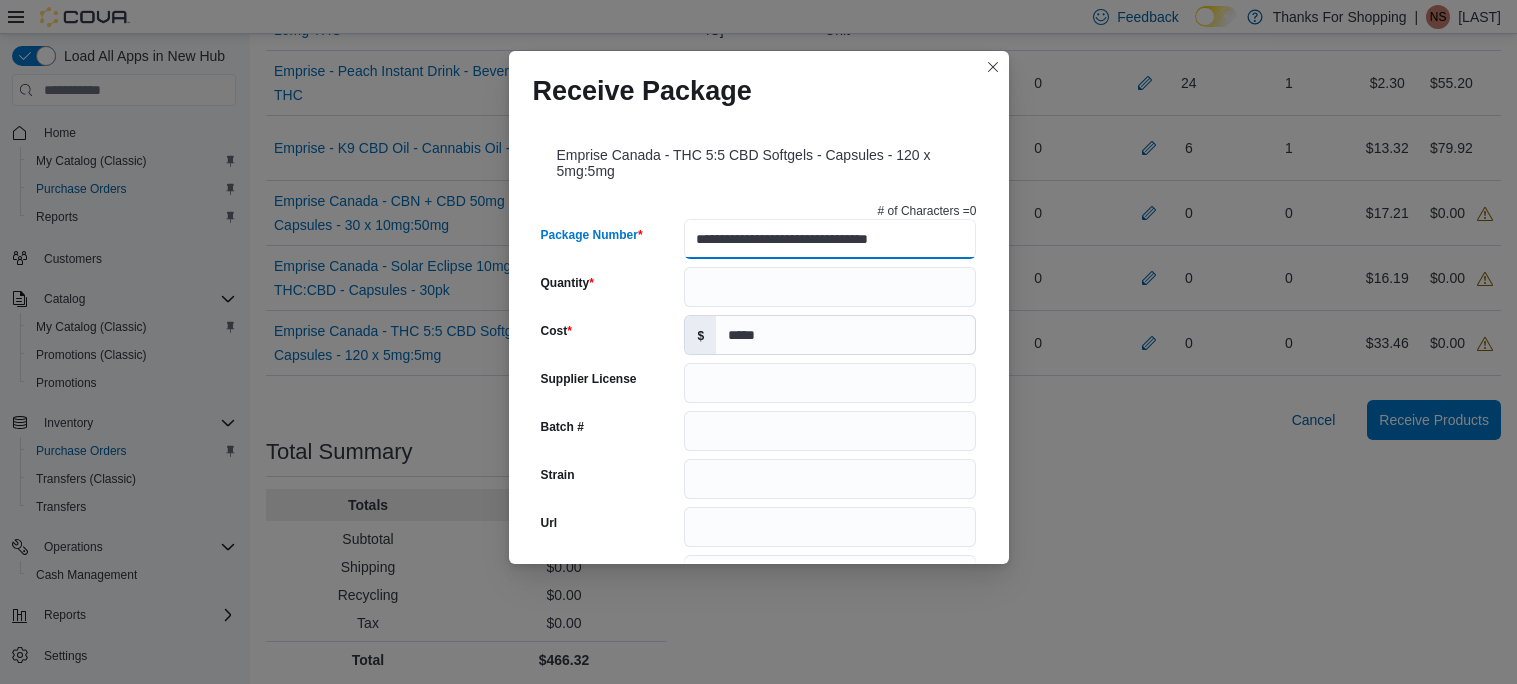 type on "**********" 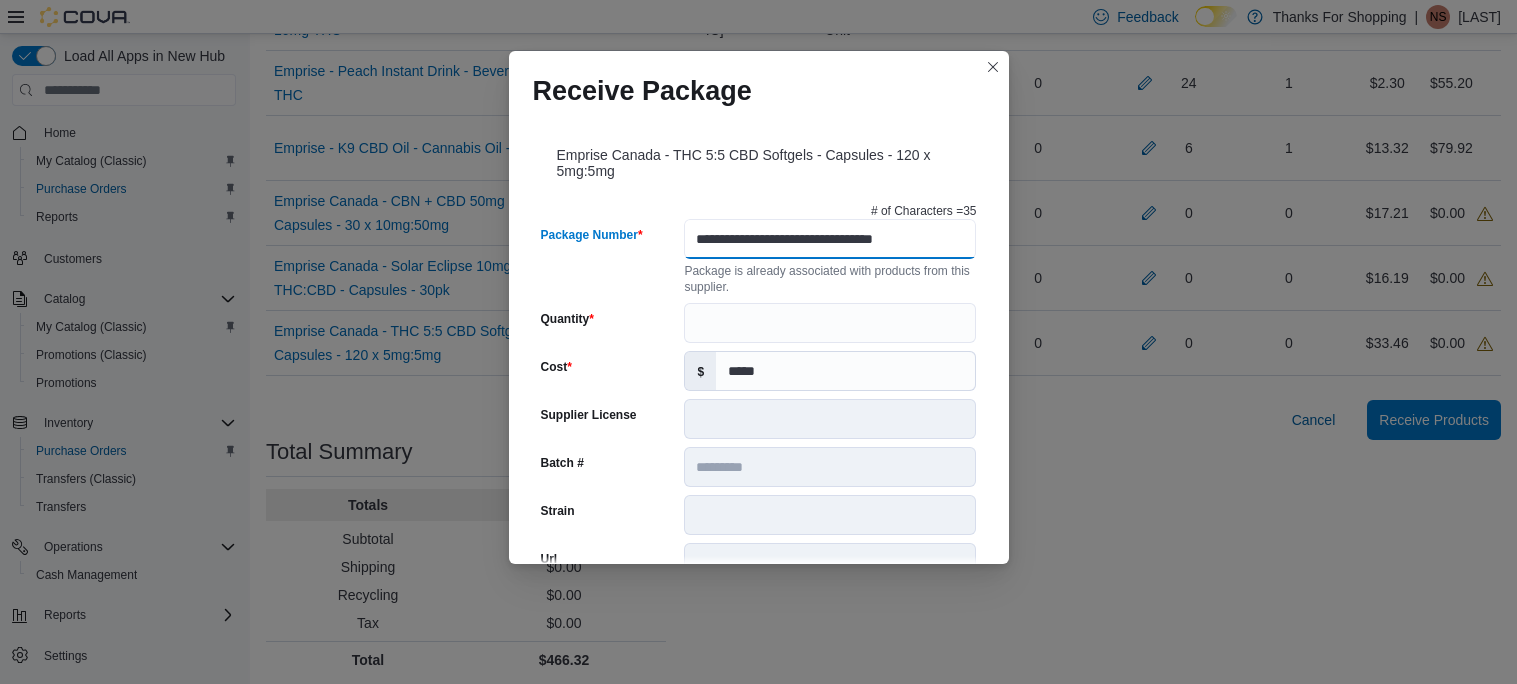 type on "*********" 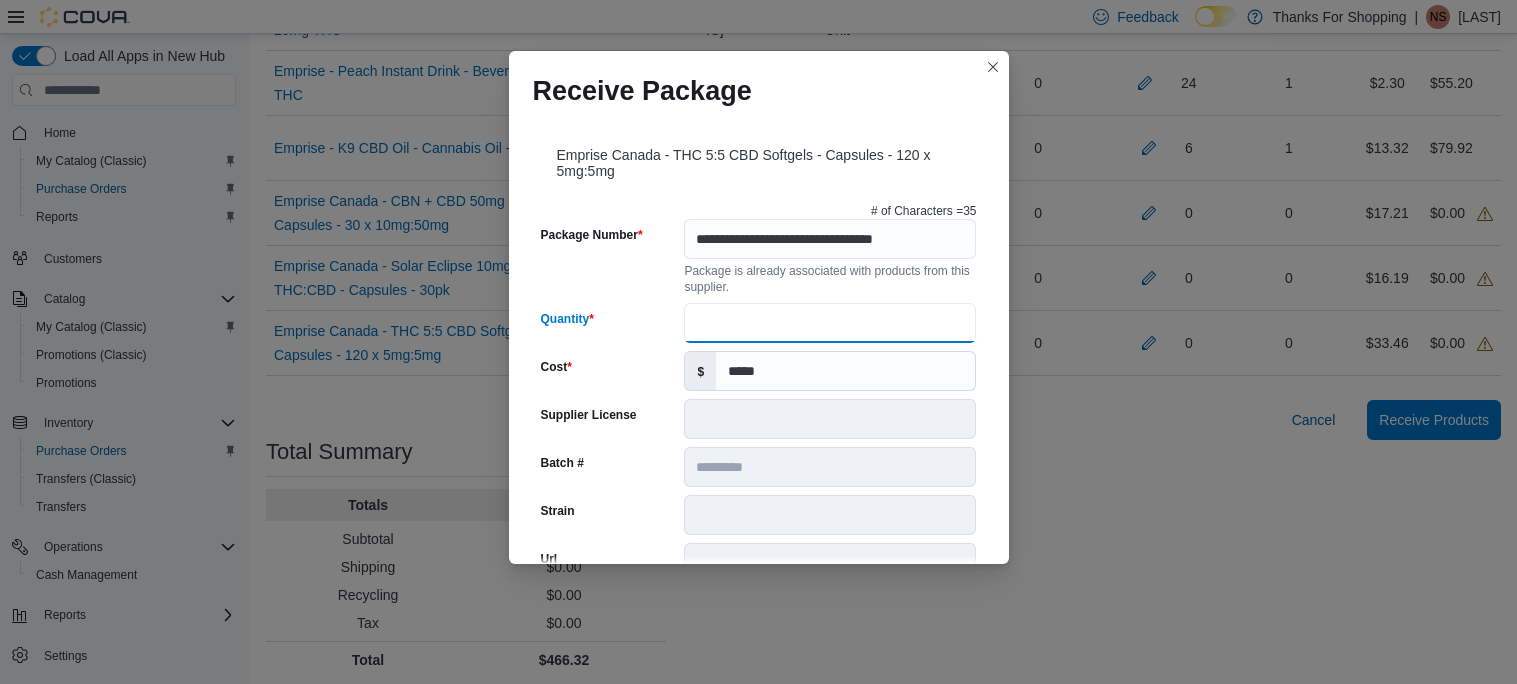 scroll, scrollTop: 0, scrollLeft: 0, axis: both 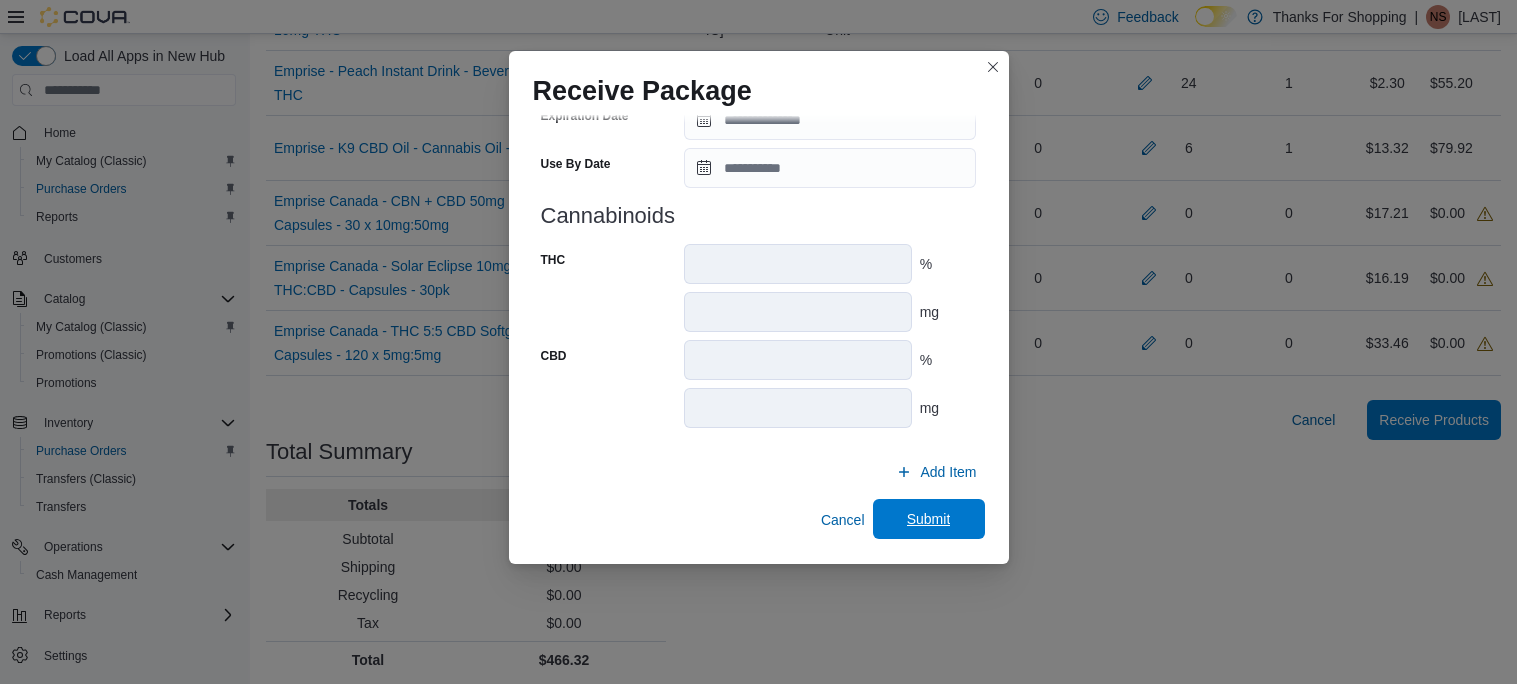 click on "Submit" at bounding box center [929, 519] 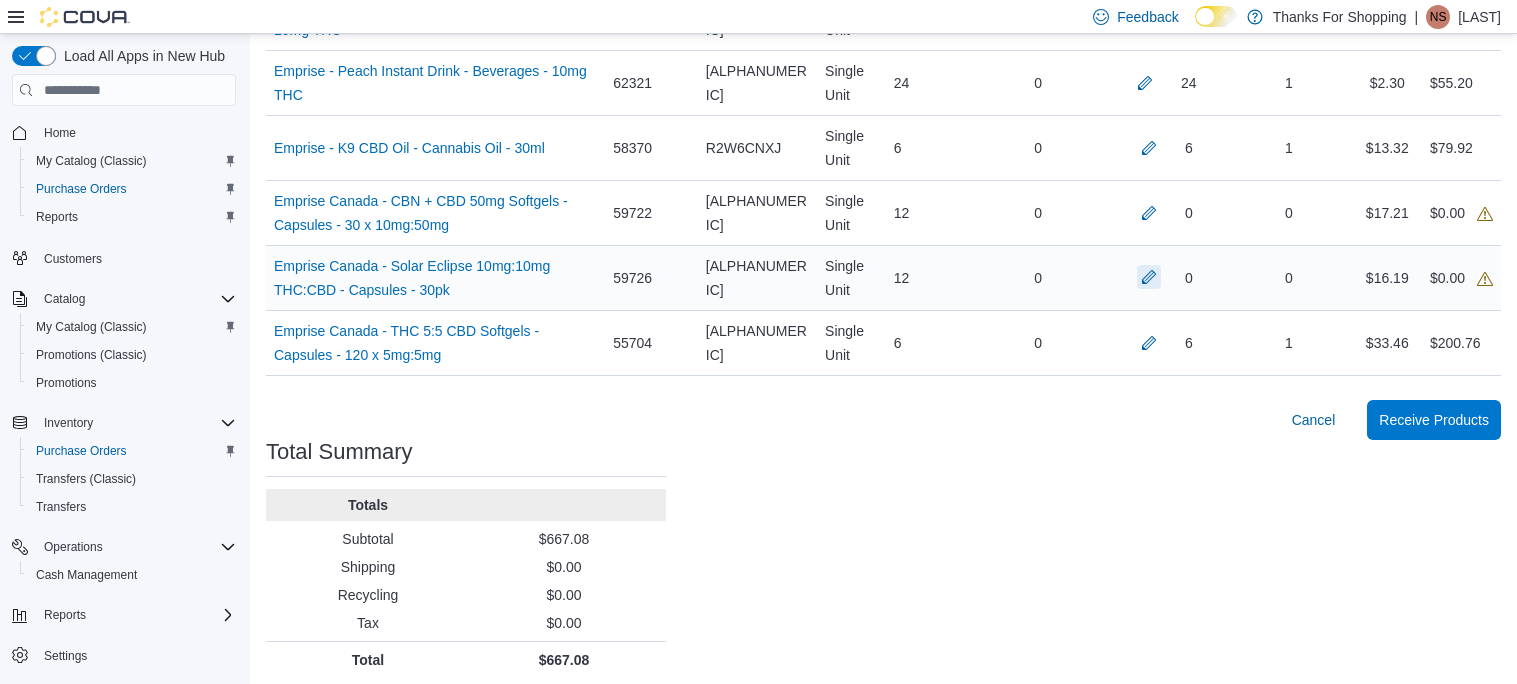 click at bounding box center (1149, 277) 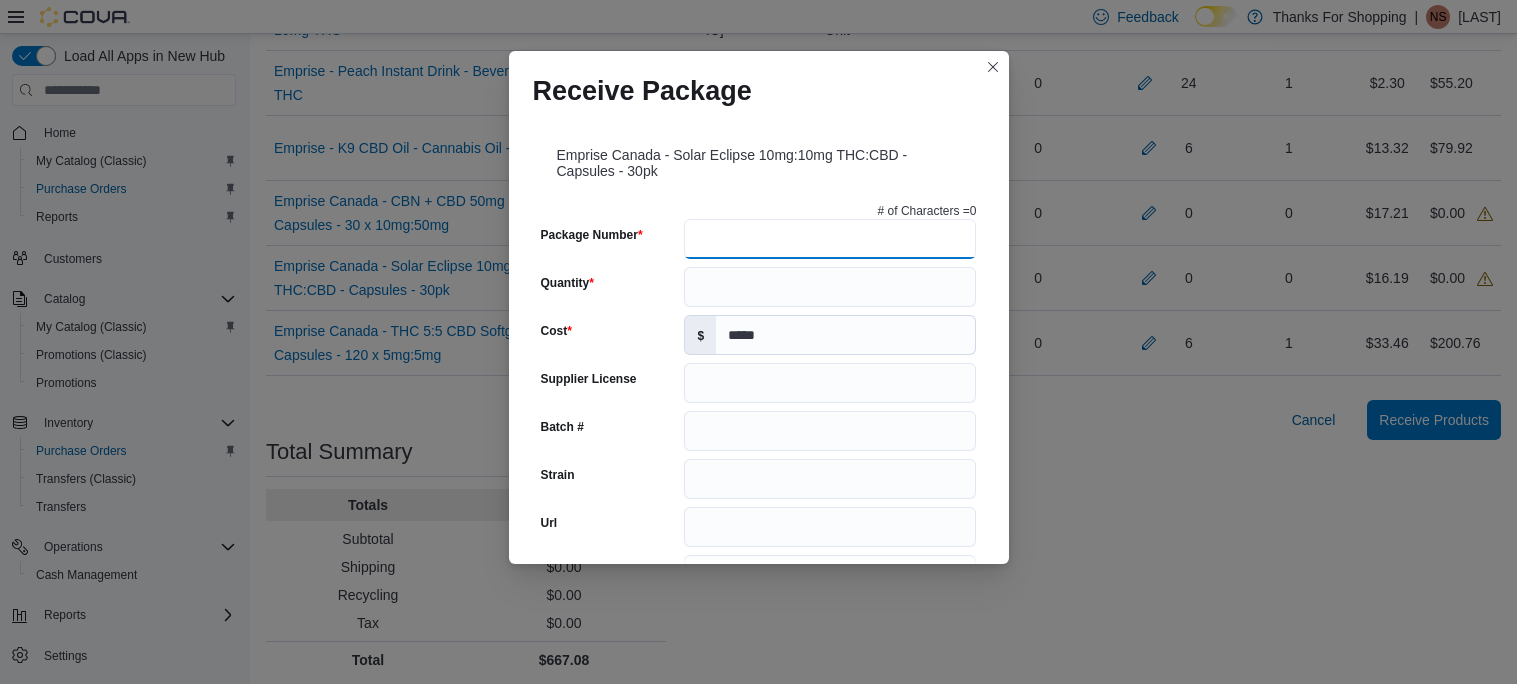 click on "Package Number" at bounding box center (830, 239) 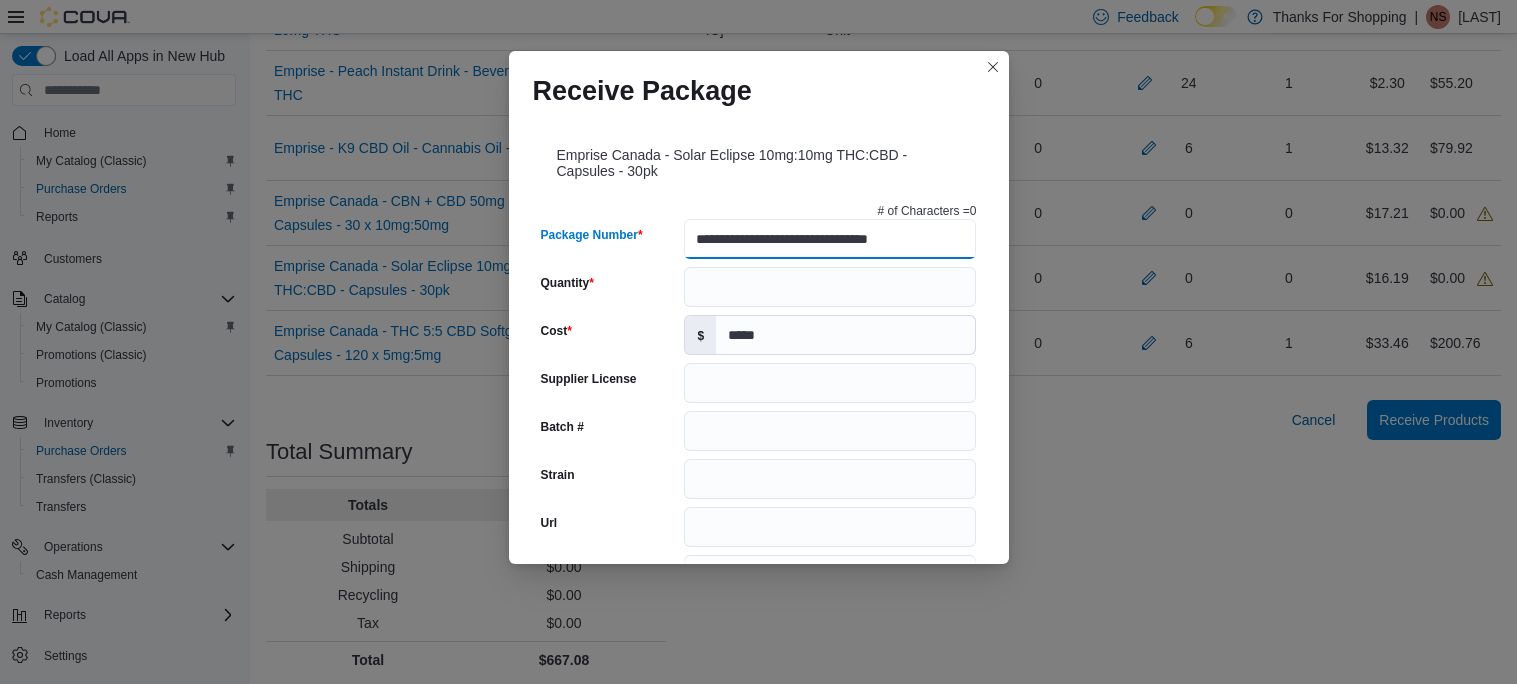 type on "**********" 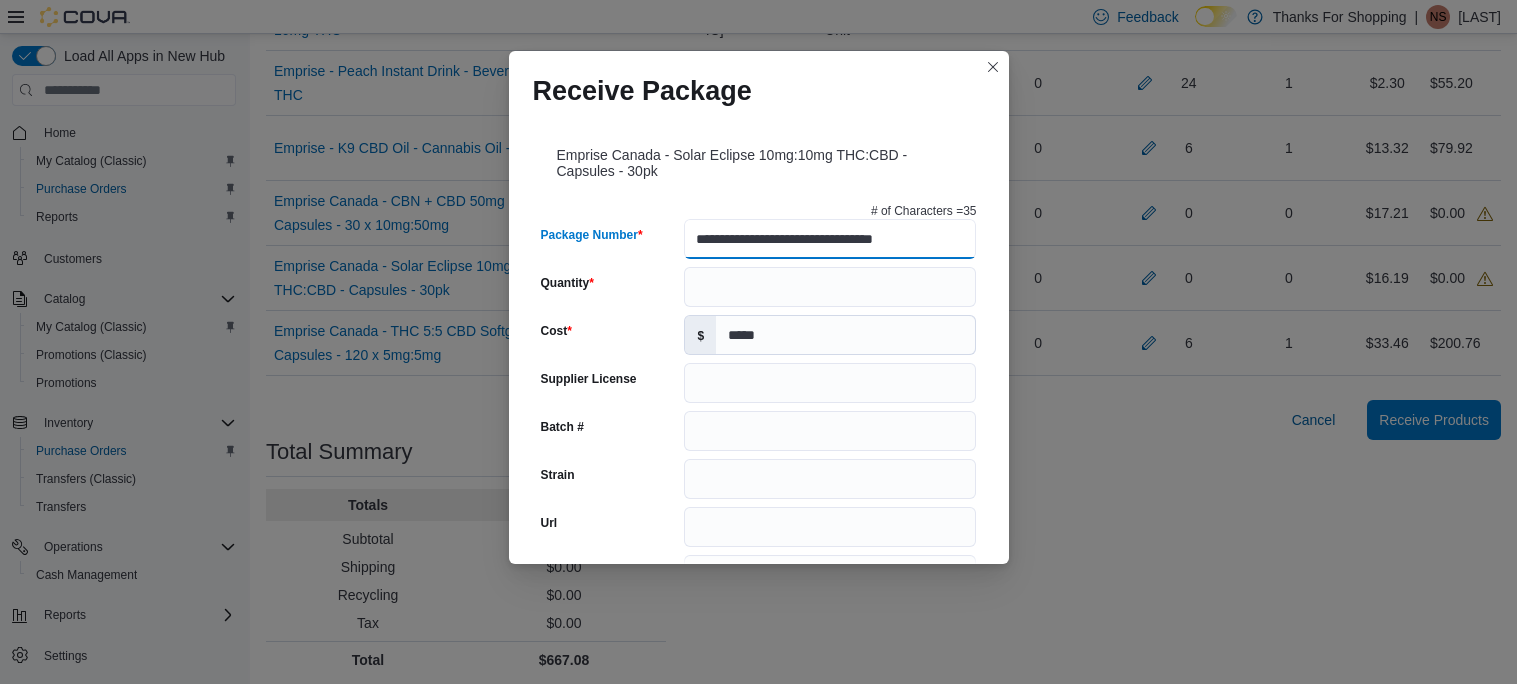 type on "*********" 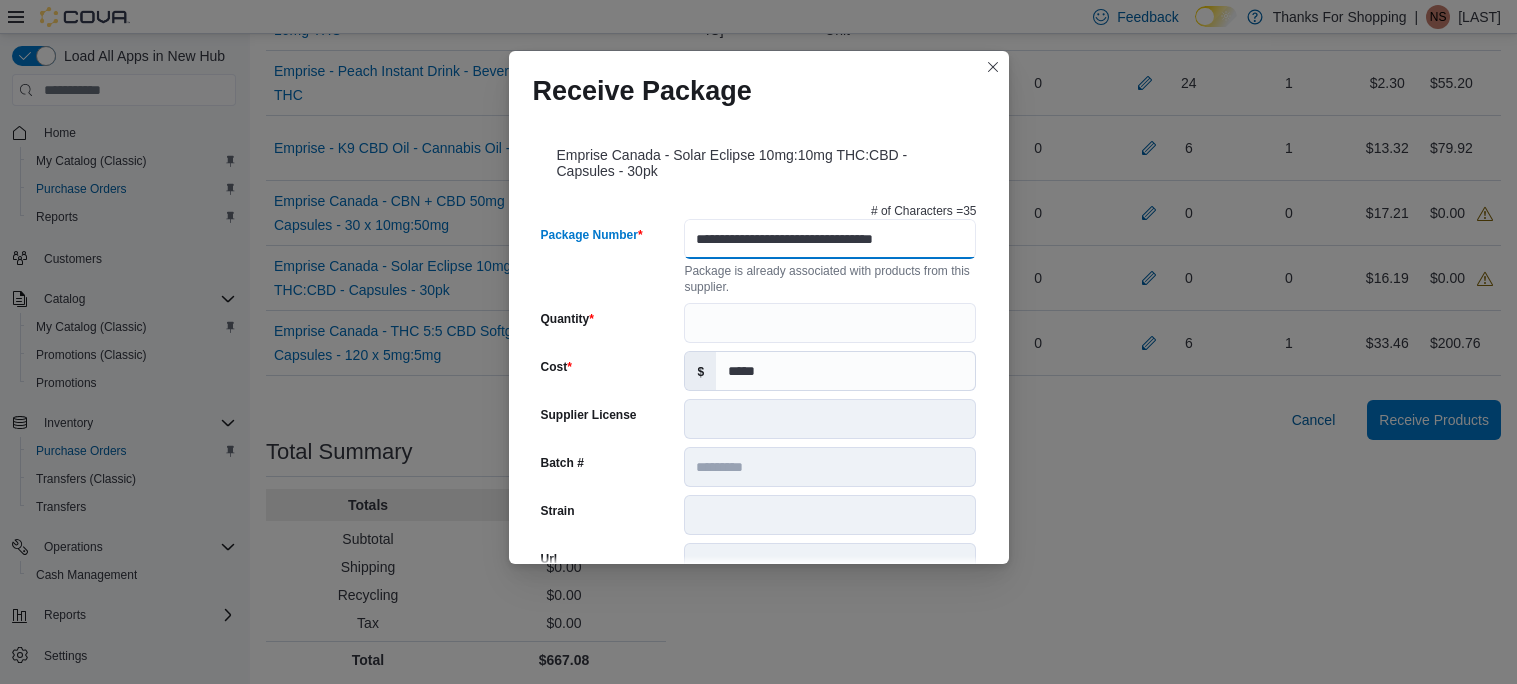 scroll, scrollTop: 0, scrollLeft: 4, axis: horizontal 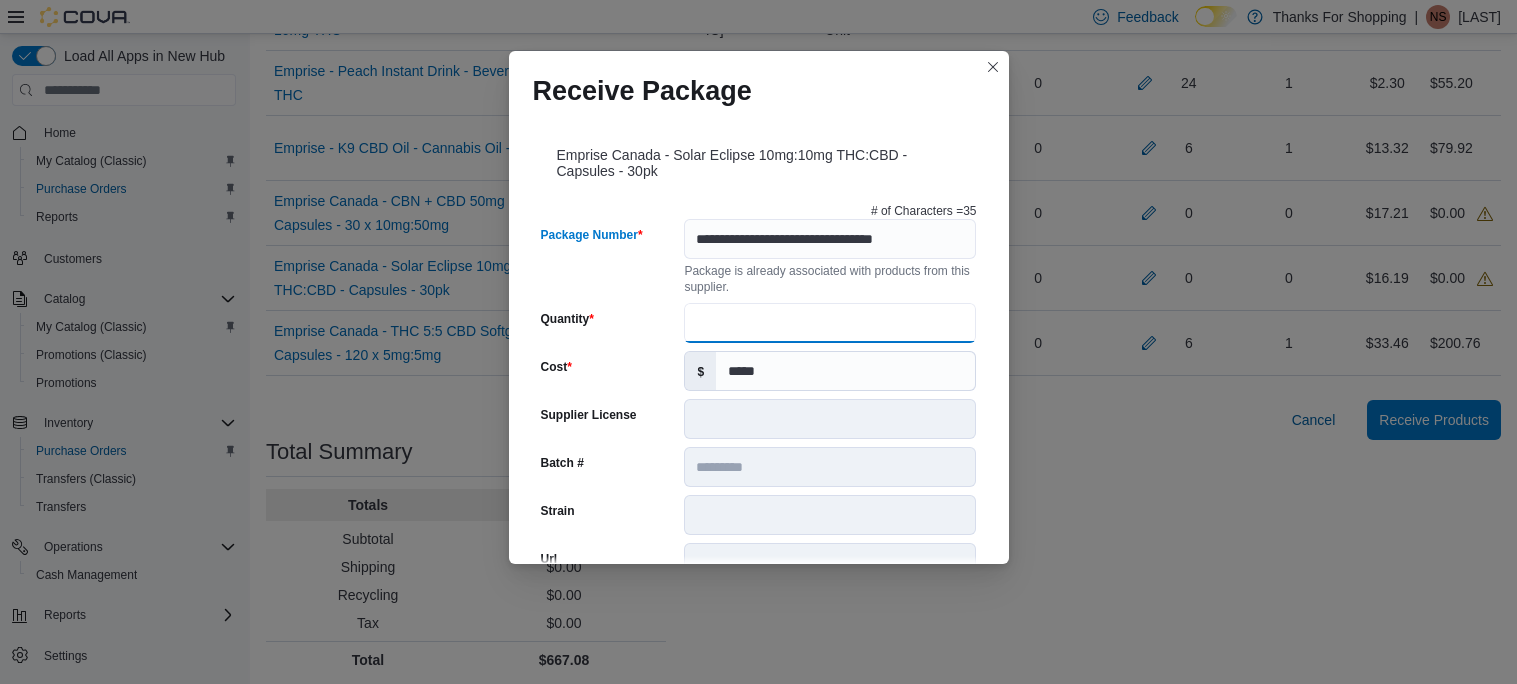click on "Quantity" at bounding box center (830, 323) 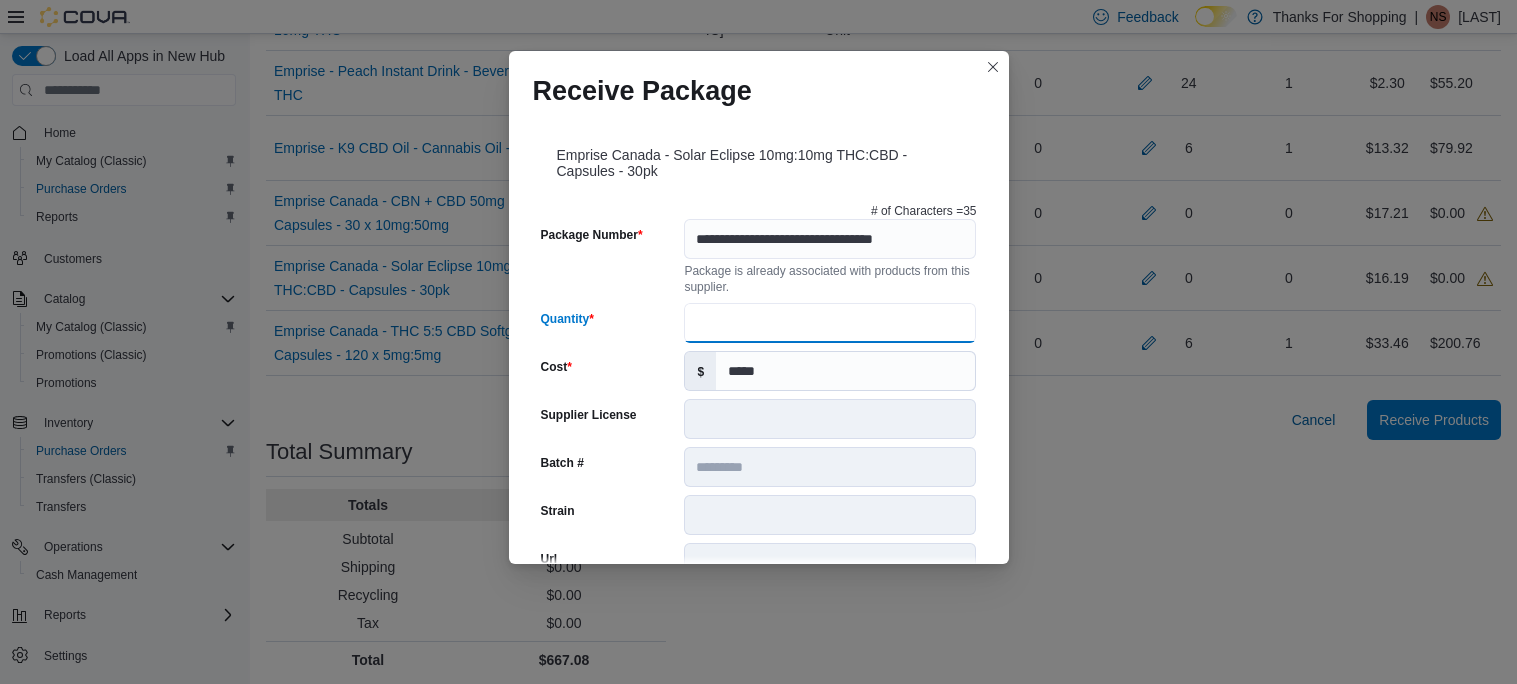 scroll, scrollTop: 0, scrollLeft: 0, axis: both 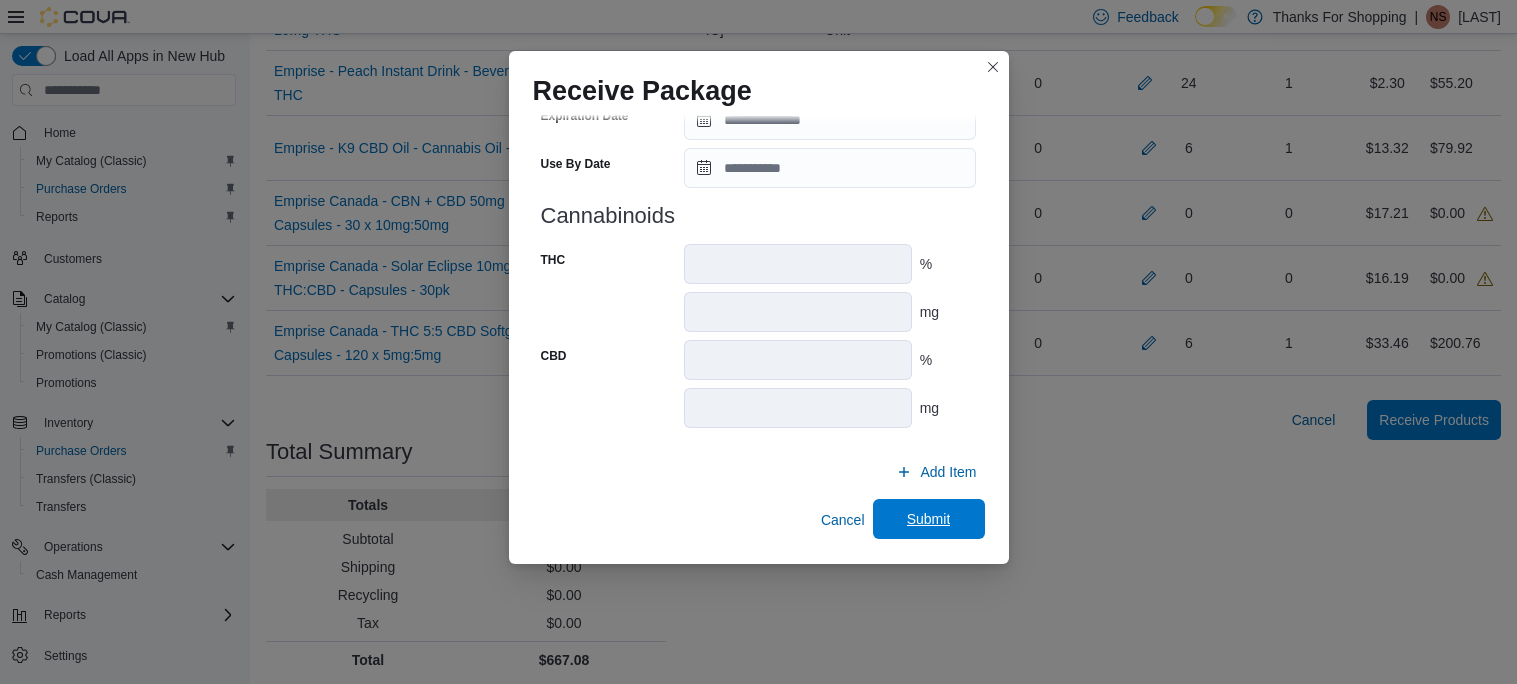 click on "Submit" at bounding box center [929, 519] 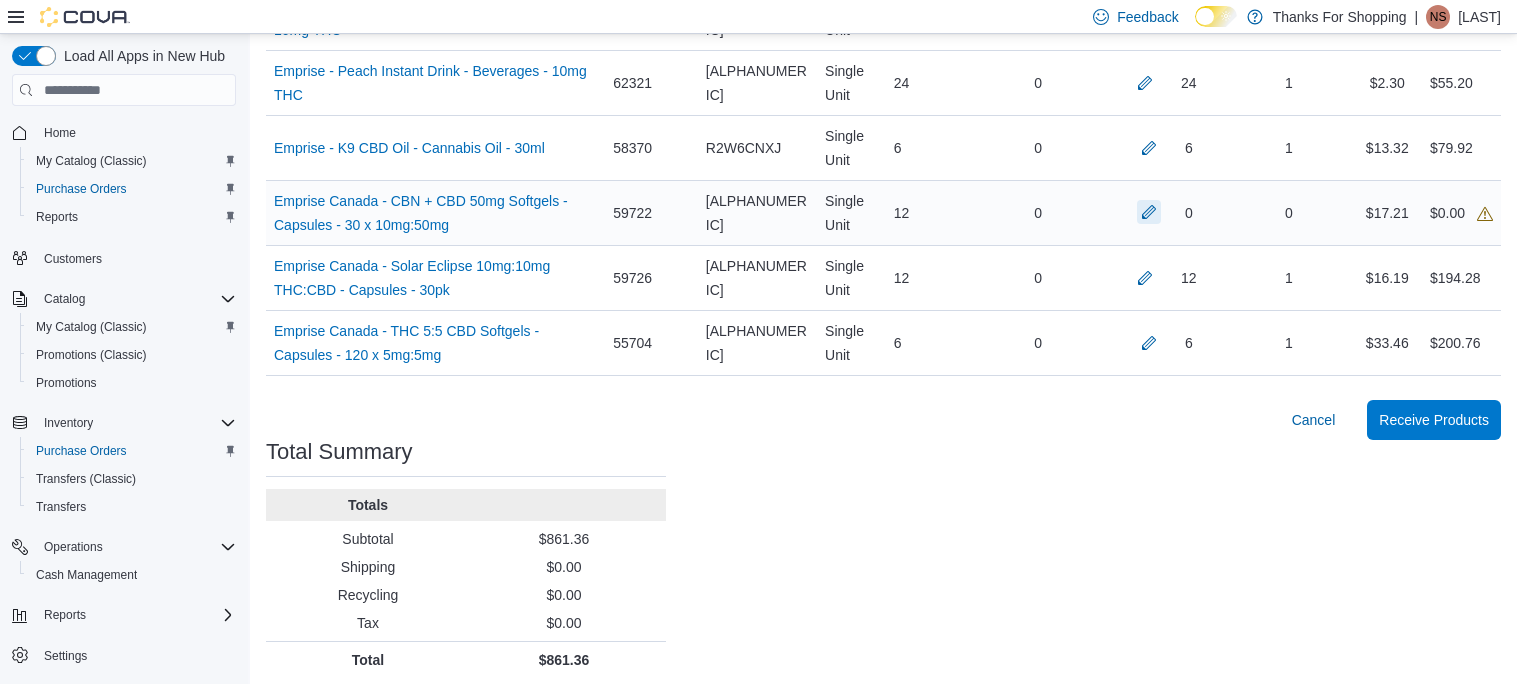 click at bounding box center [1149, 212] 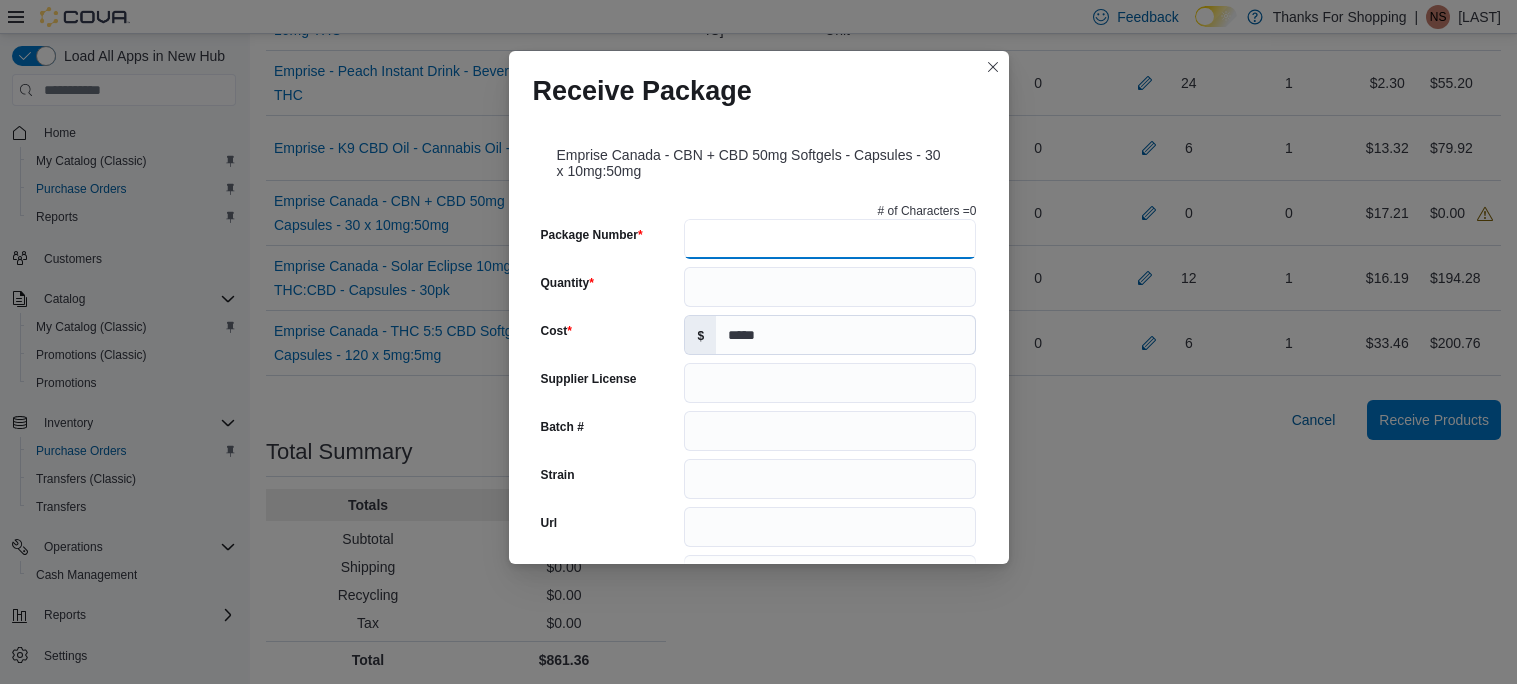 click on "Package Number" at bounding box center (830, 239) 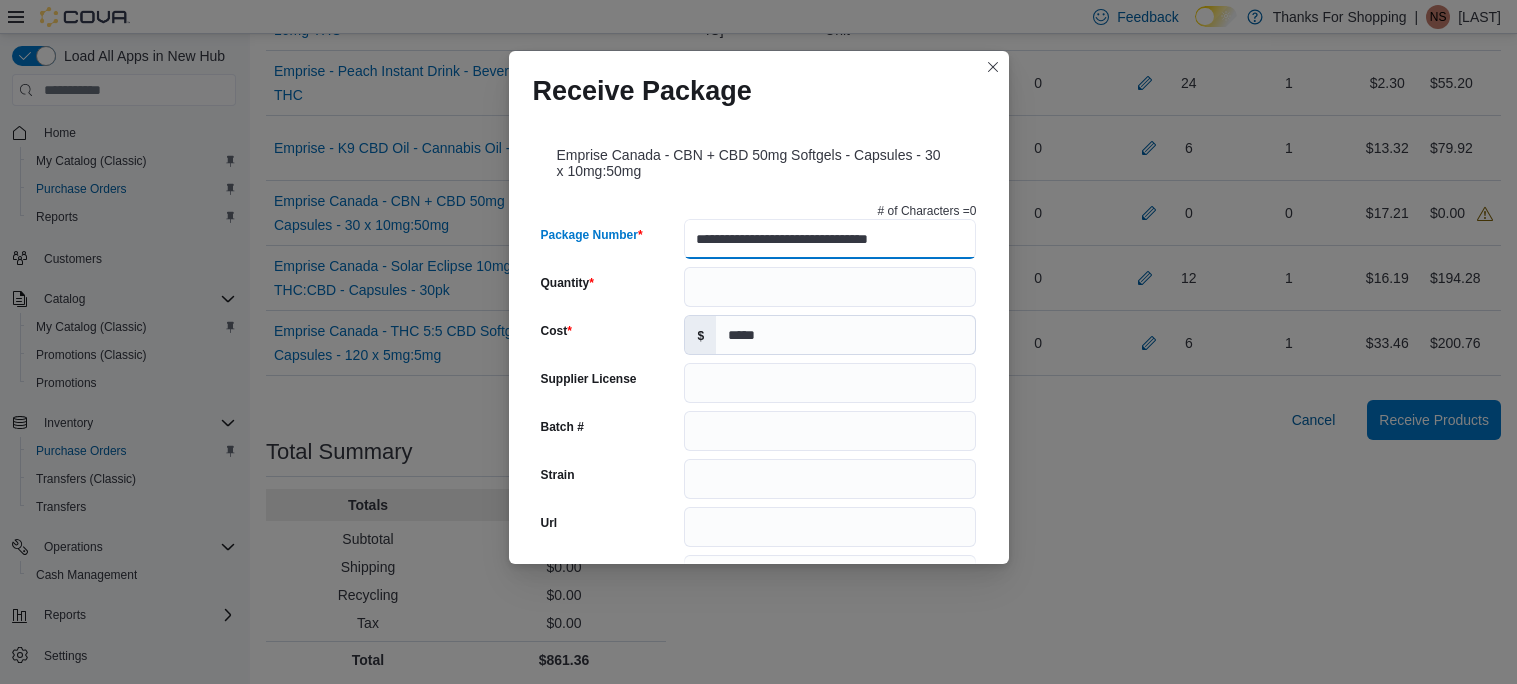 type on "**********" 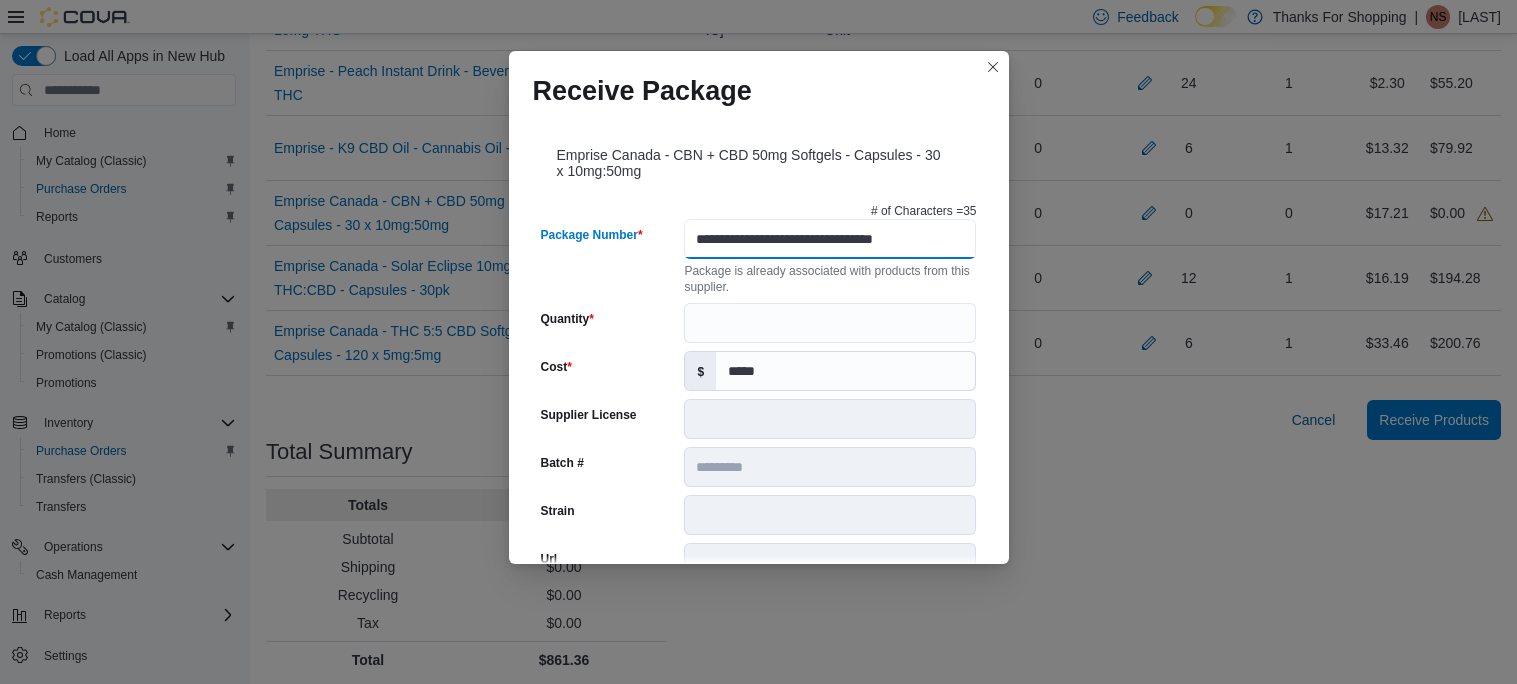 type on "*********" 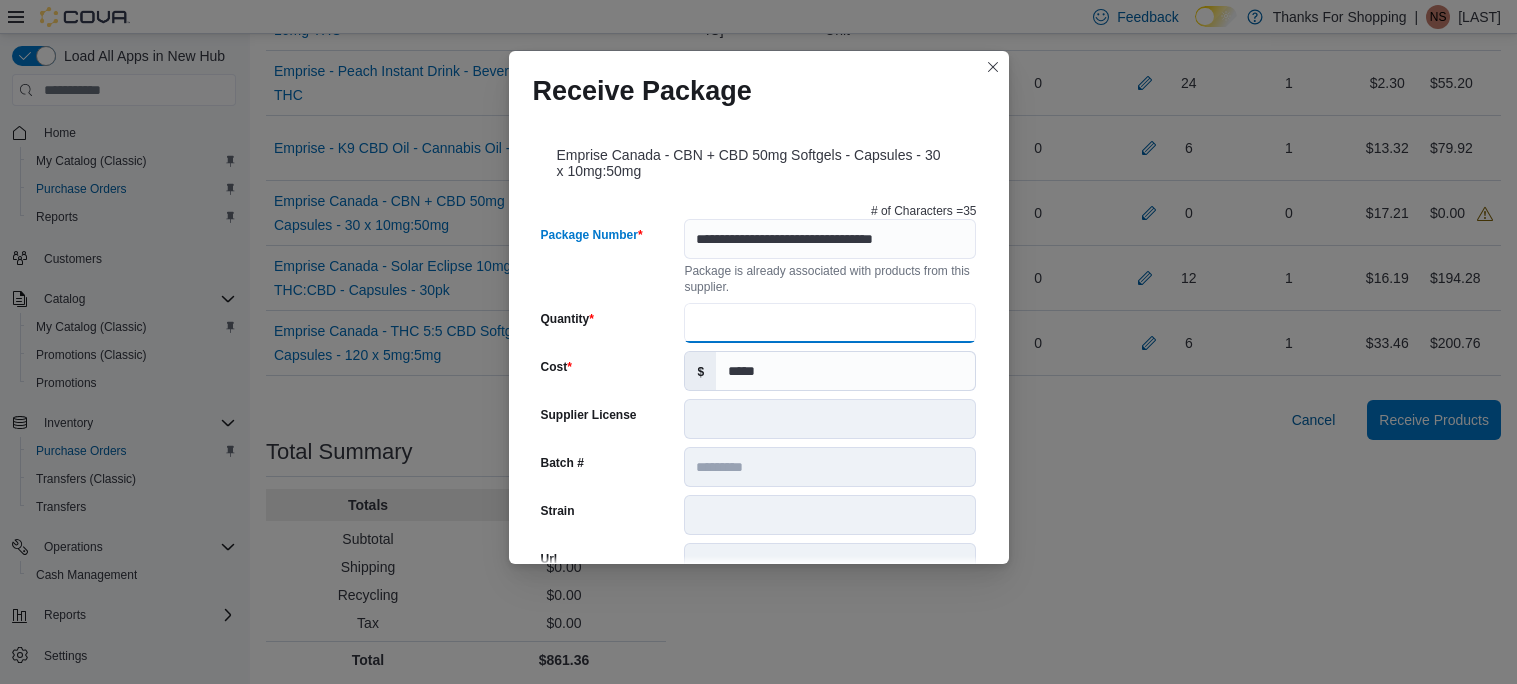 click on "Quantity" at bounding box center (830, 323) 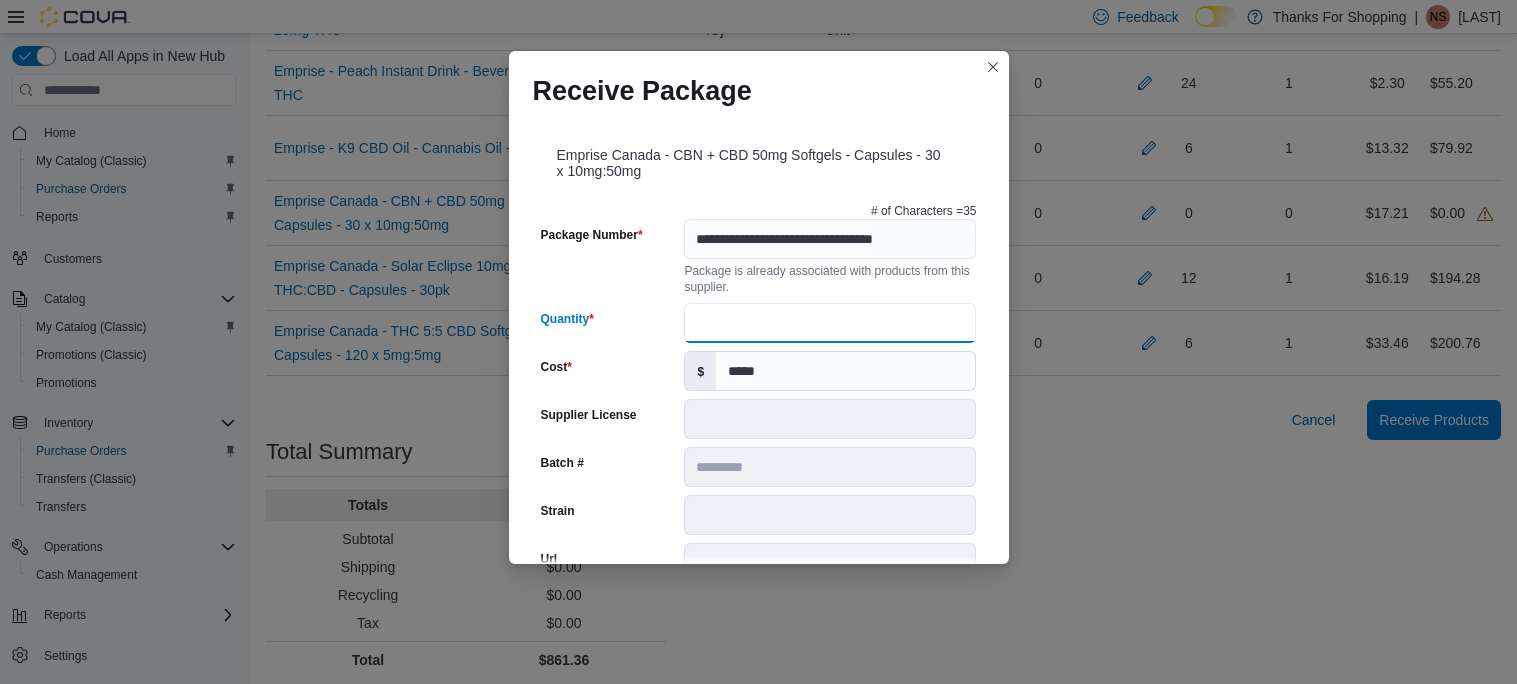 scroll, scrollTop: 0, scrollLeft: 0, axis: both 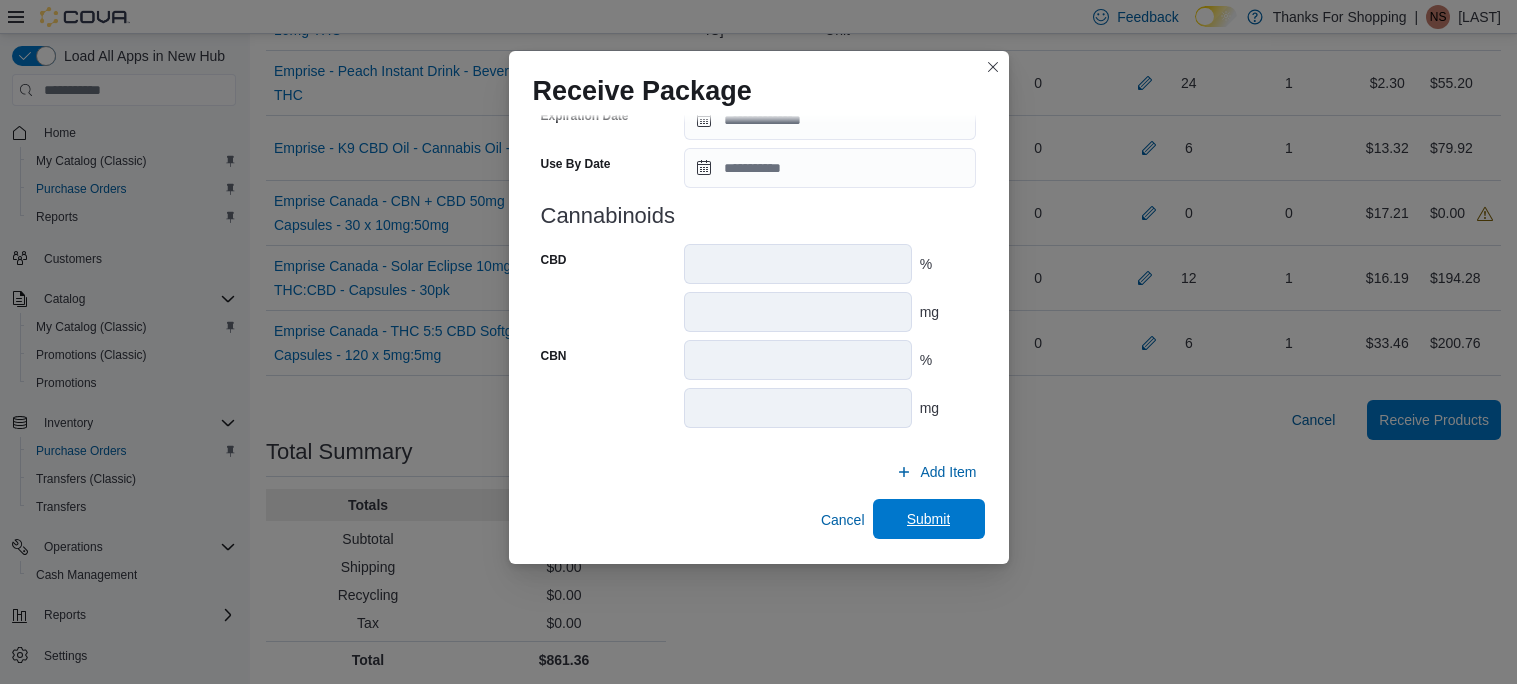click on "Submit" at bounding box center (929, 519) 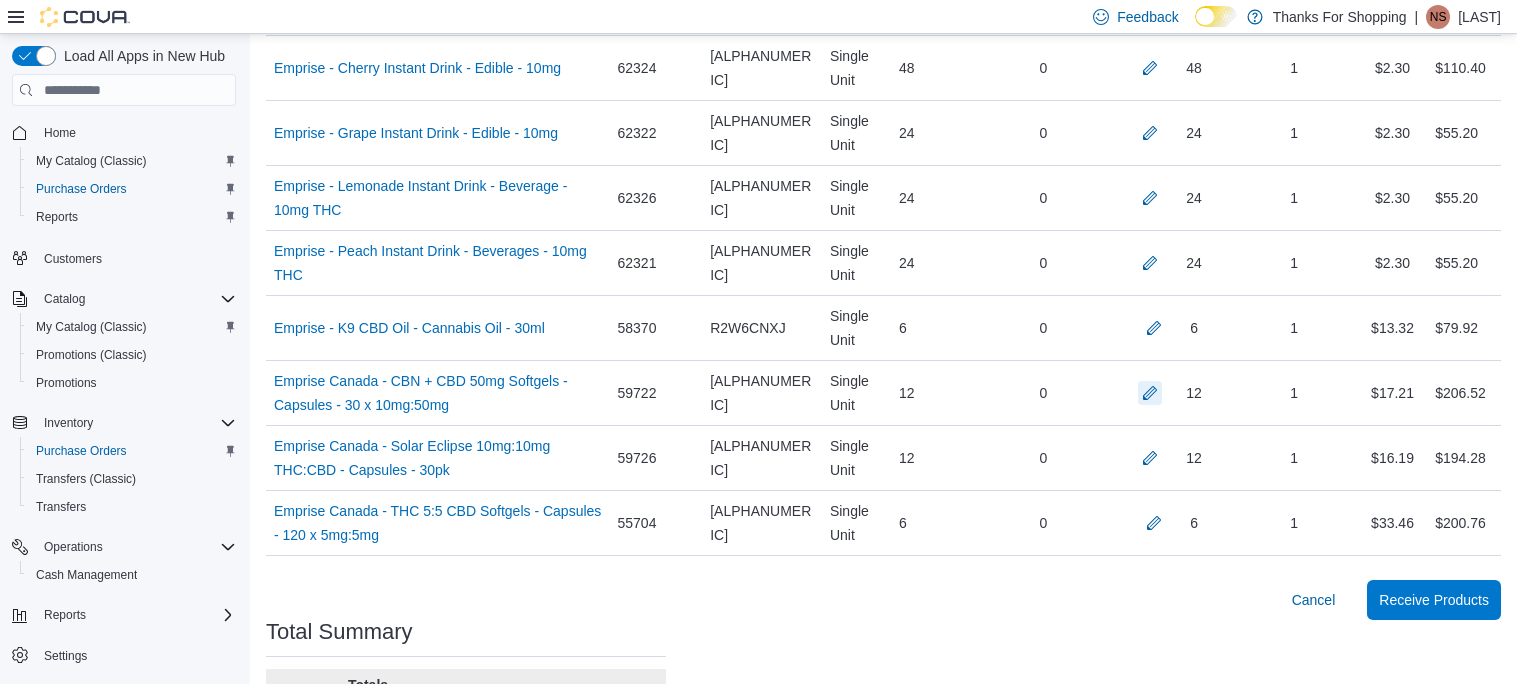 scroll, scrollTop: 656, scrollLeft: 0, axis: vertical 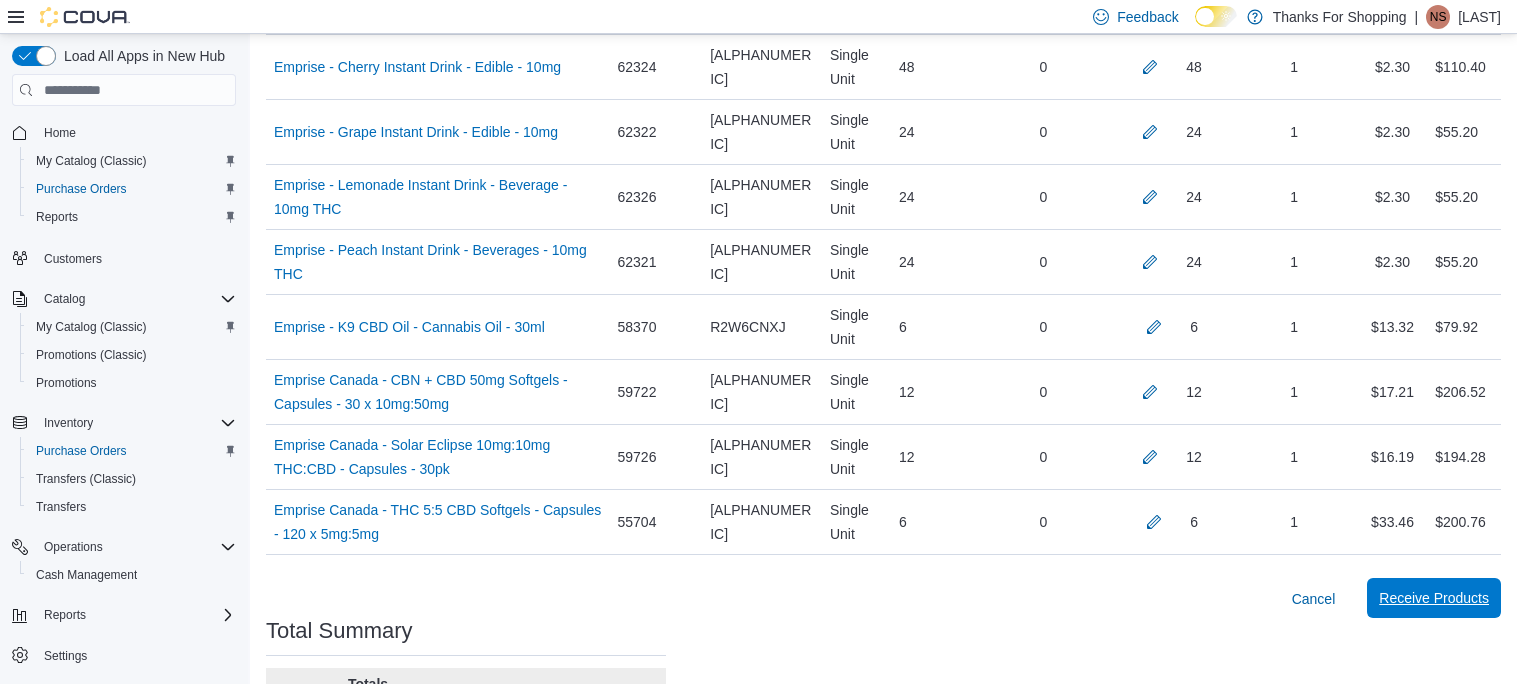 click on "Receive Products" at bounding box center (1434, 598) 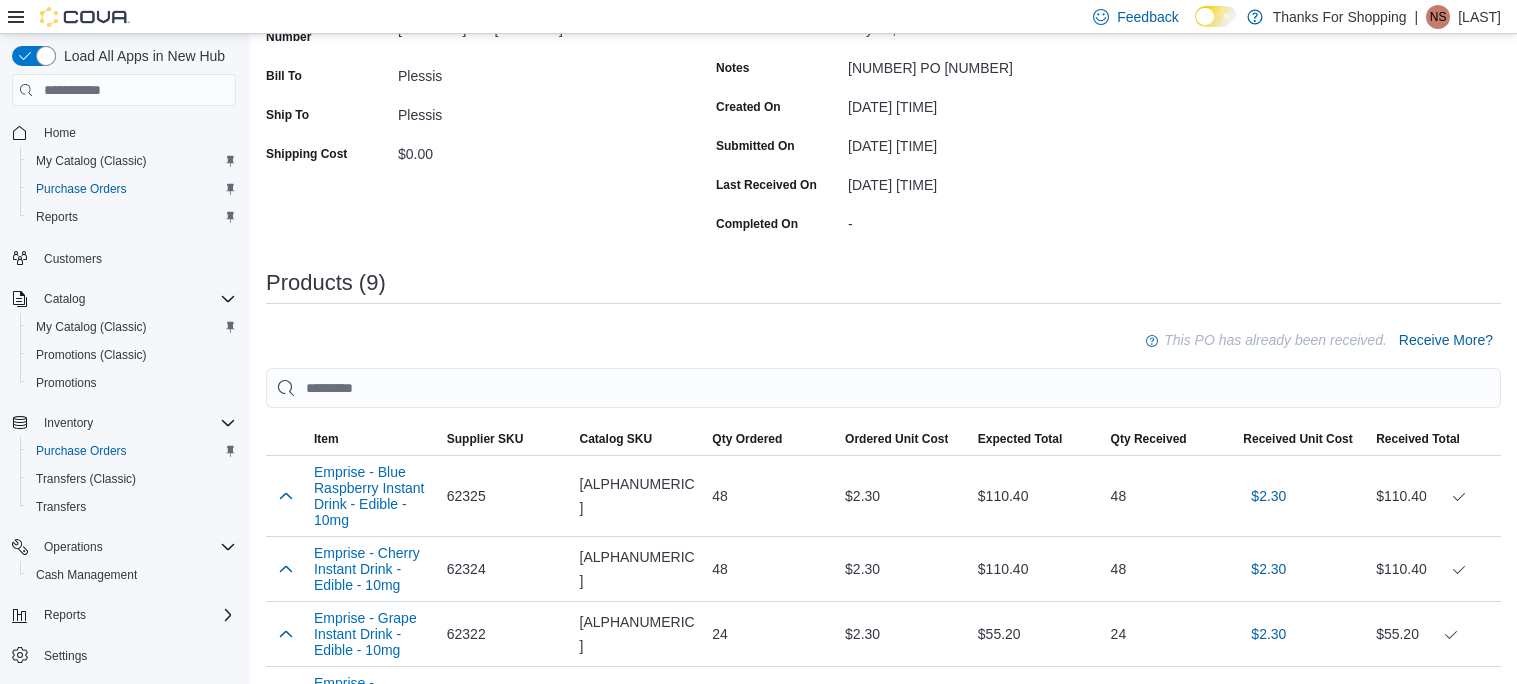 scroll, scrollTop: 0, scrollLeft: 0, axis: both 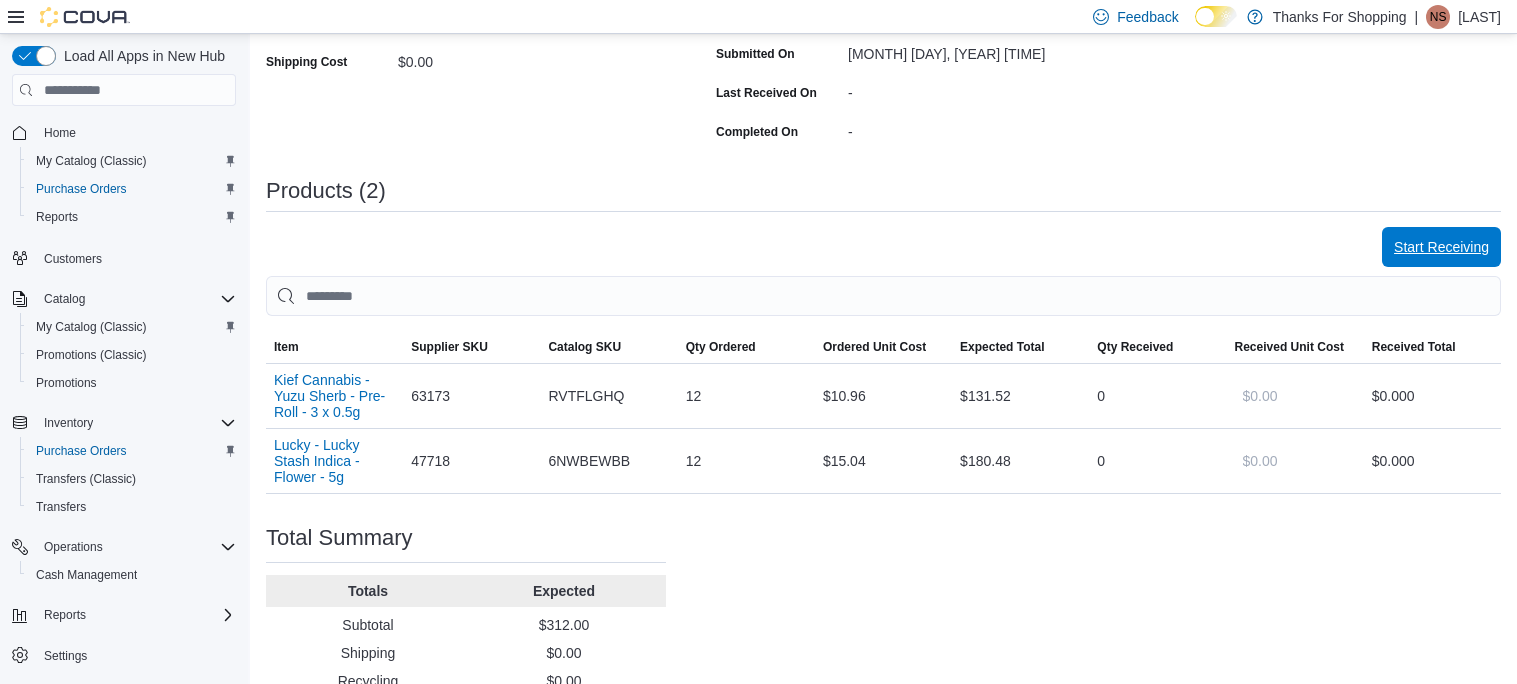 click on "Start Receiving" at bounding box center (1441, 247) 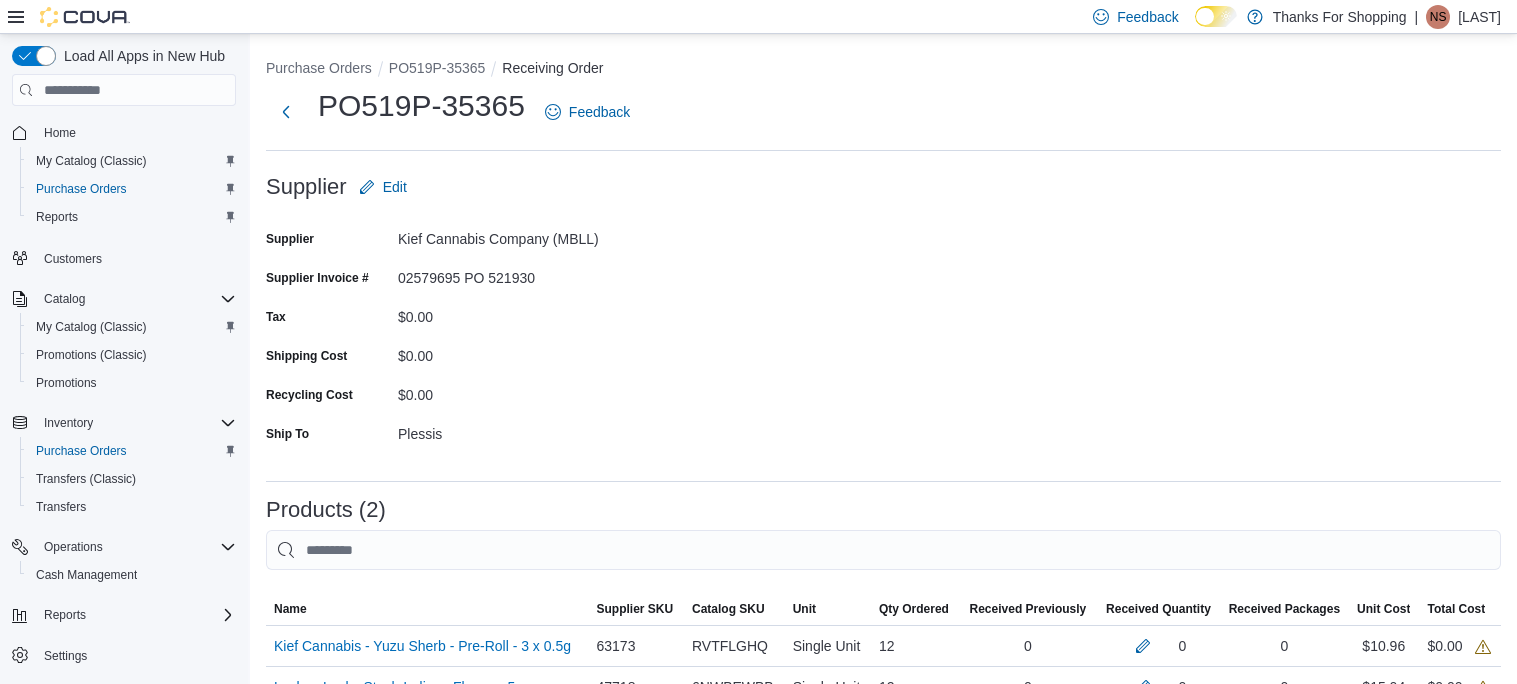 scroll, scrollTop: 342, scrollLeft: 0, axis: vertical 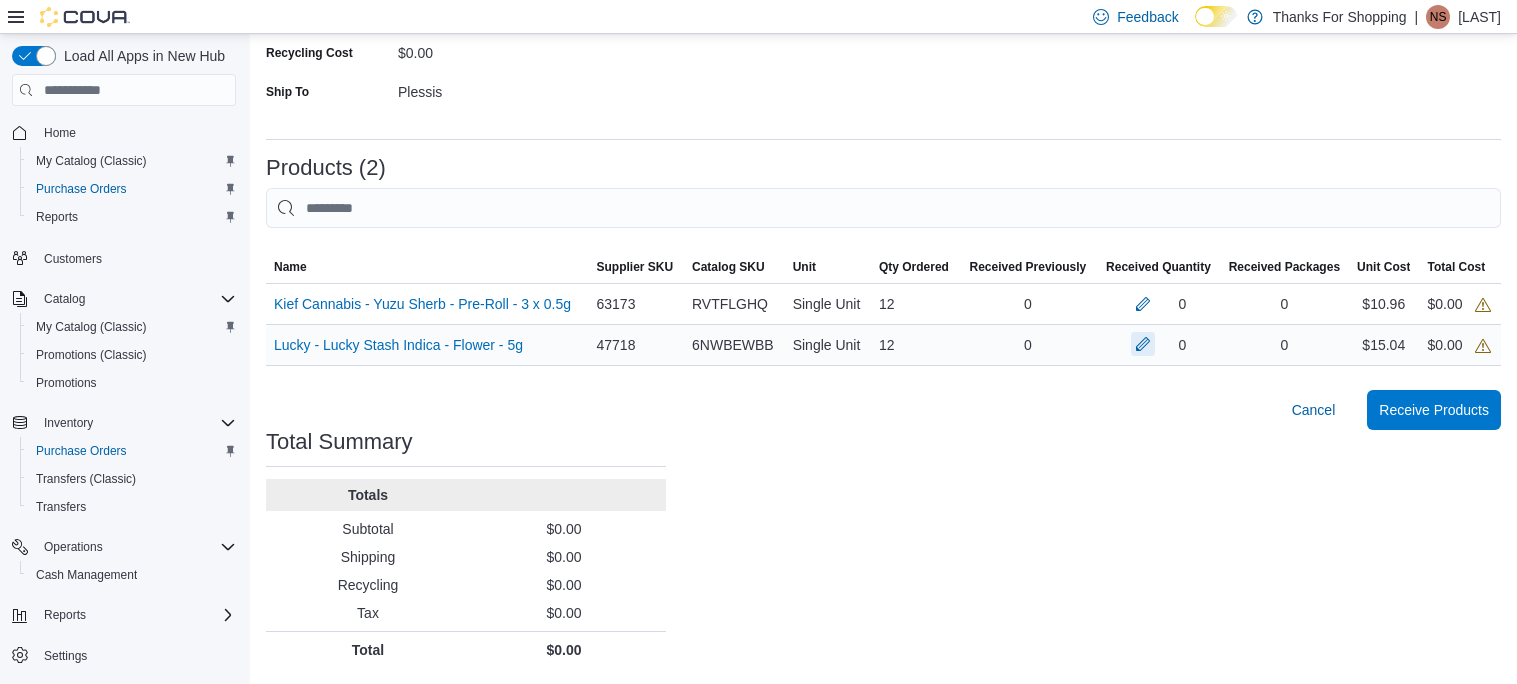 click at bounding box center (1143, 344) 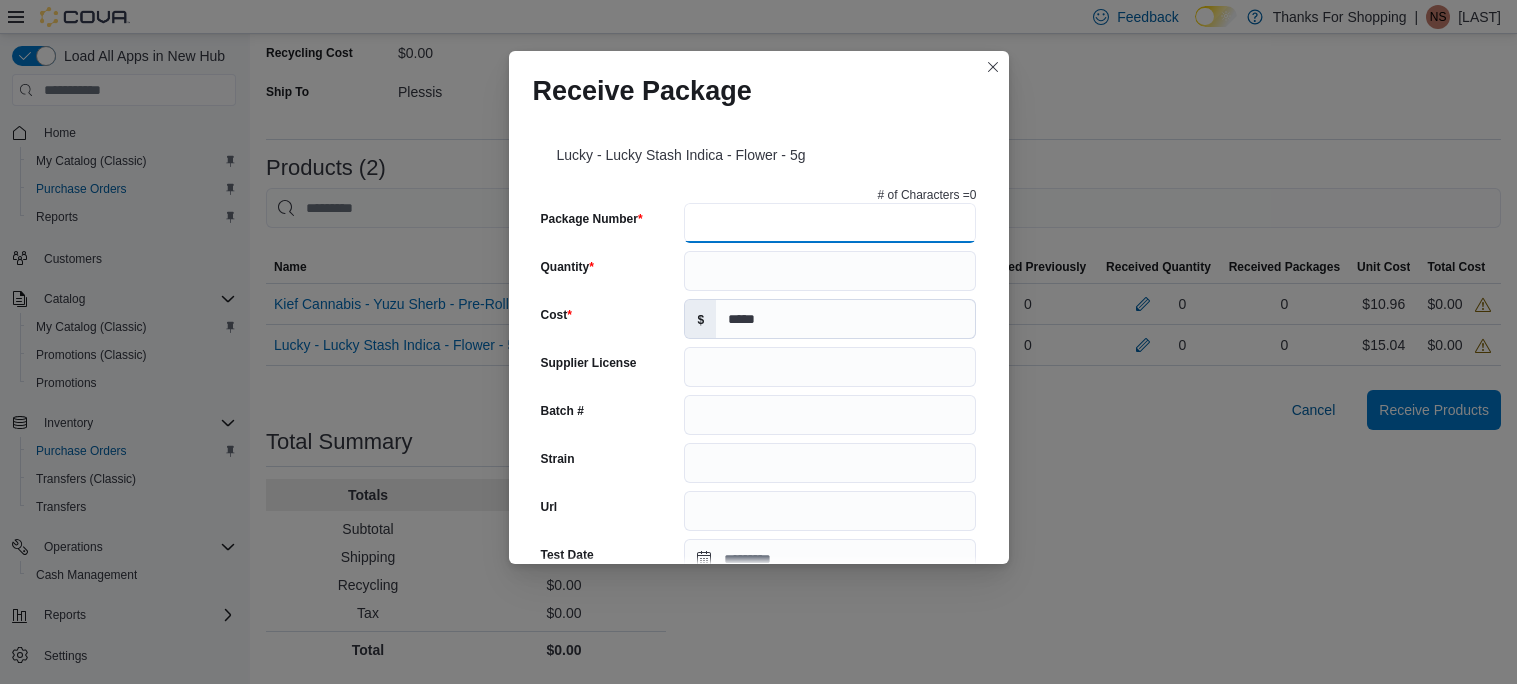 click on "Package Number" at bounding box center (830, 223) 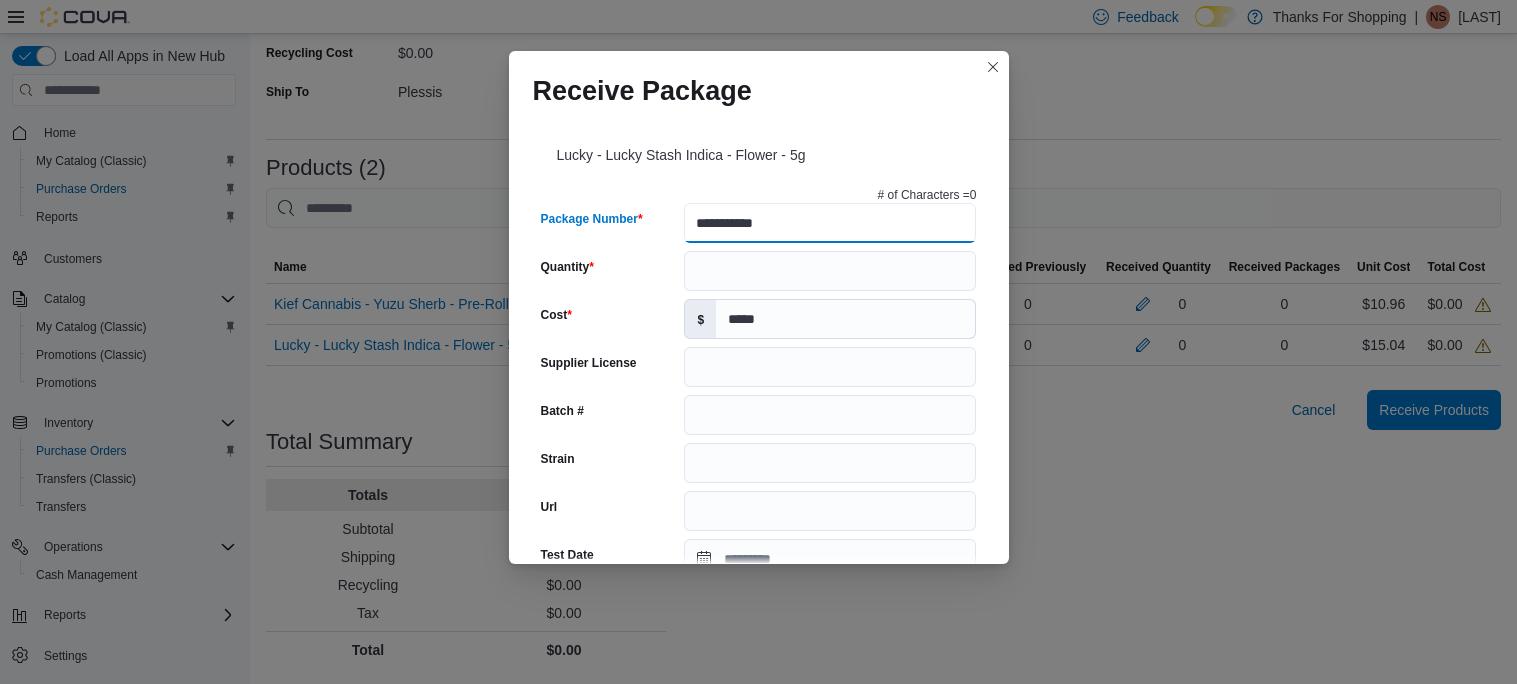 type on "**********" 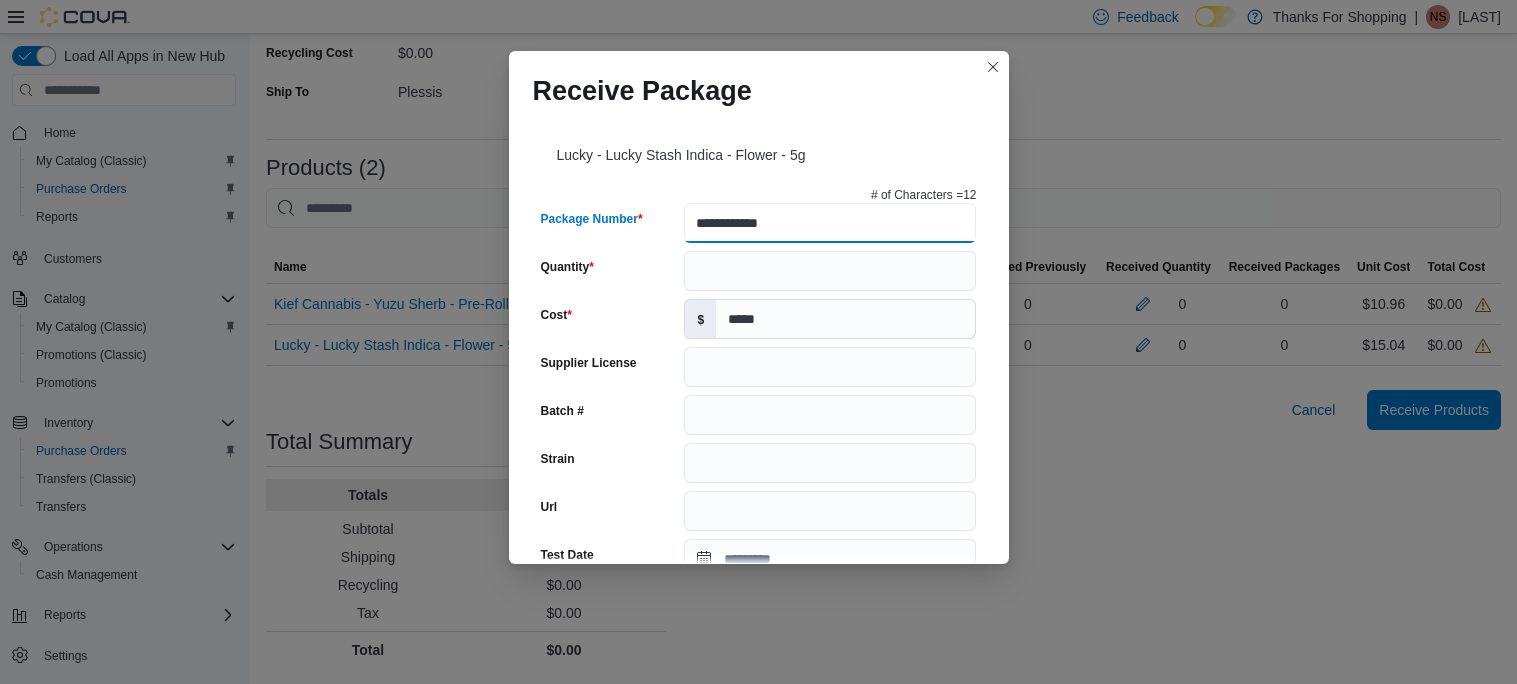 type on "*******" 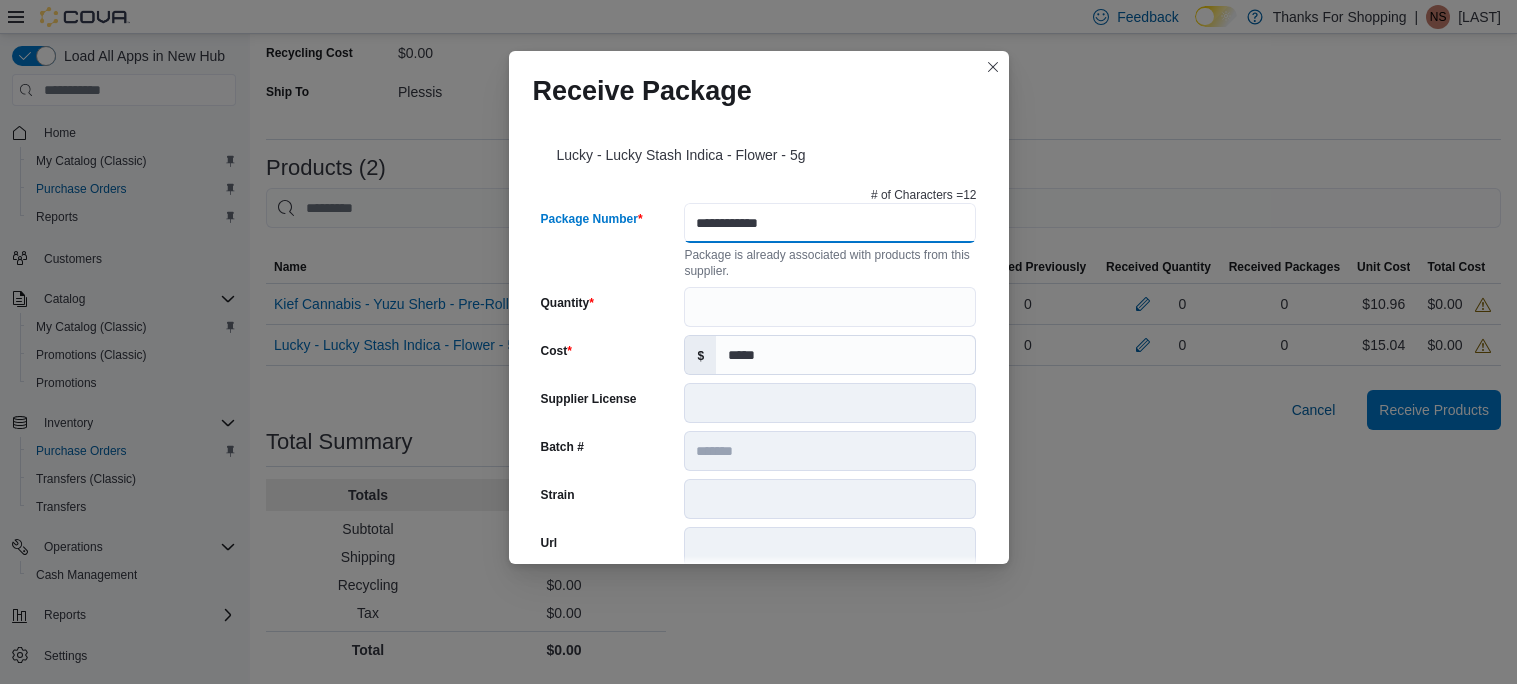 type on "**********" 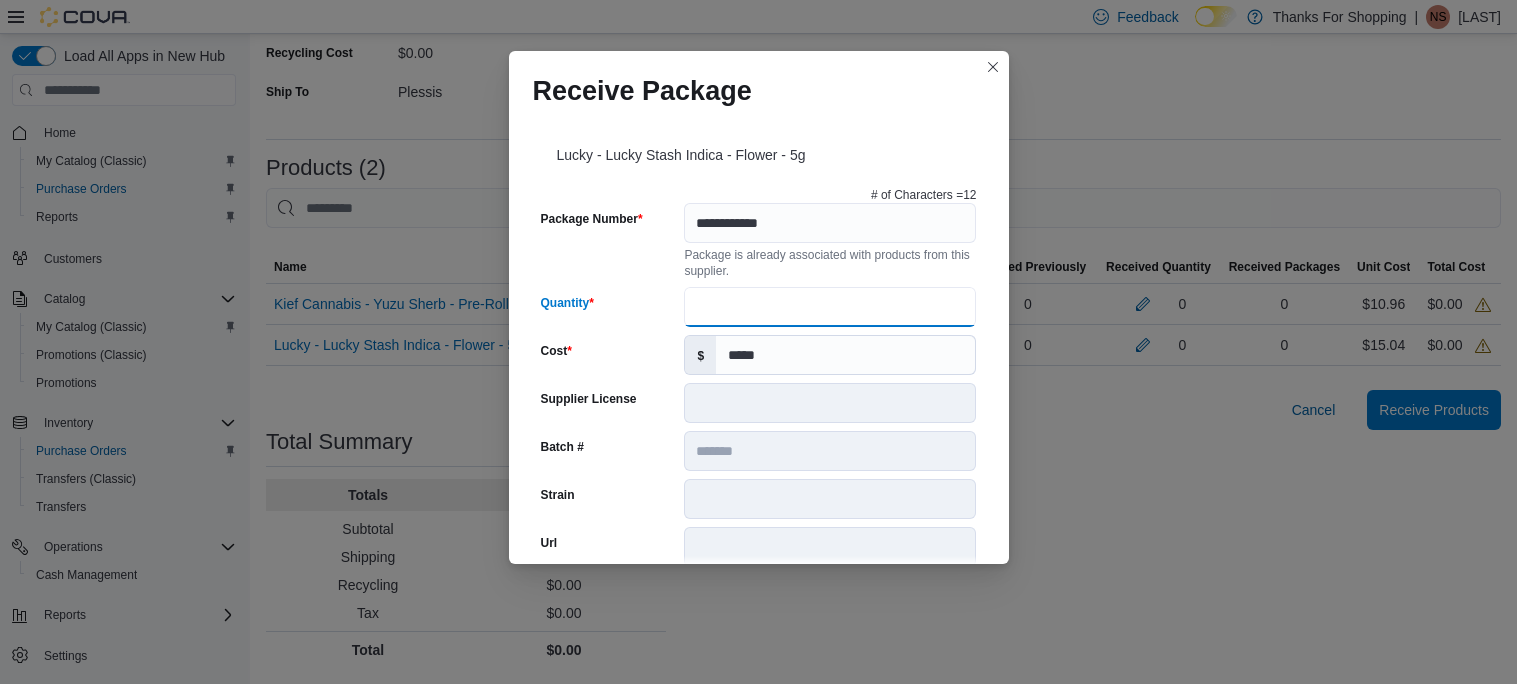 type on "**" 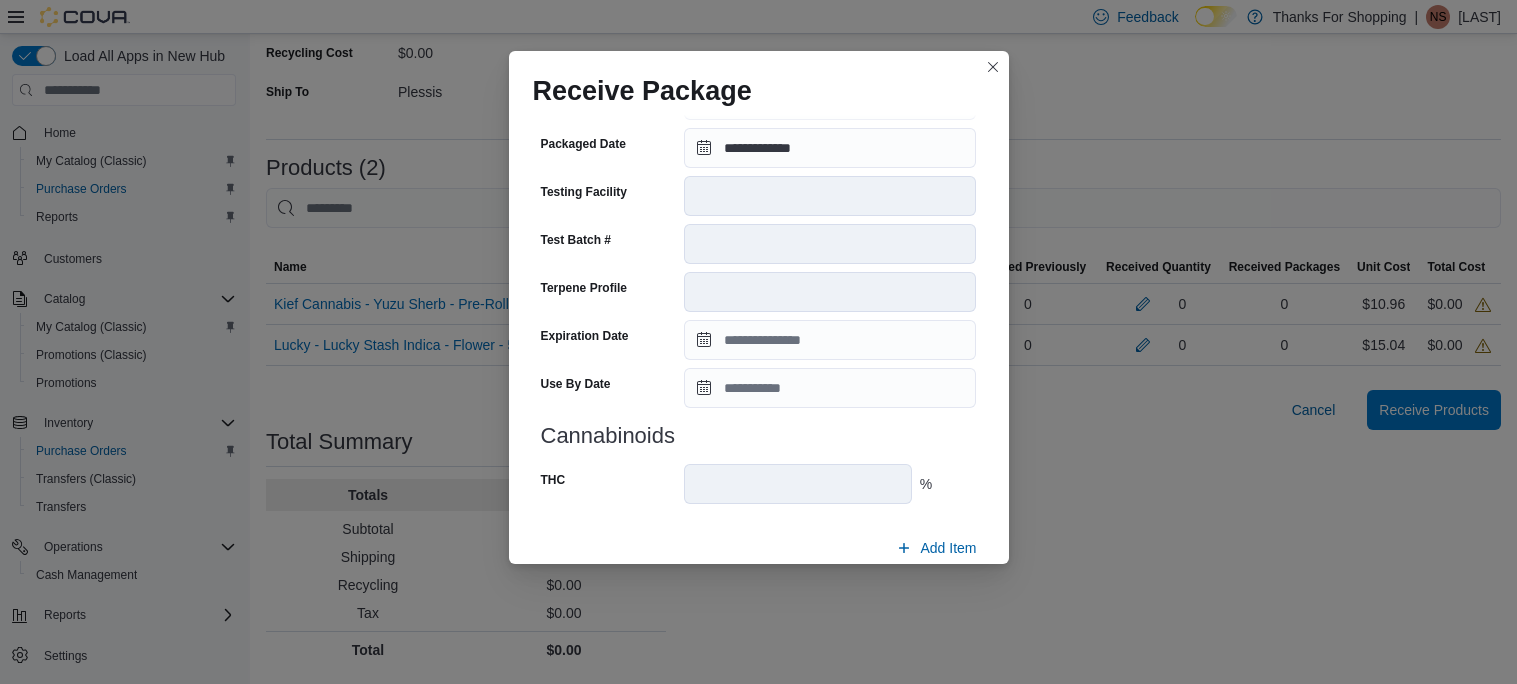 scroll, scrollTop: 667, scrollLeft: 0, axis: vertical 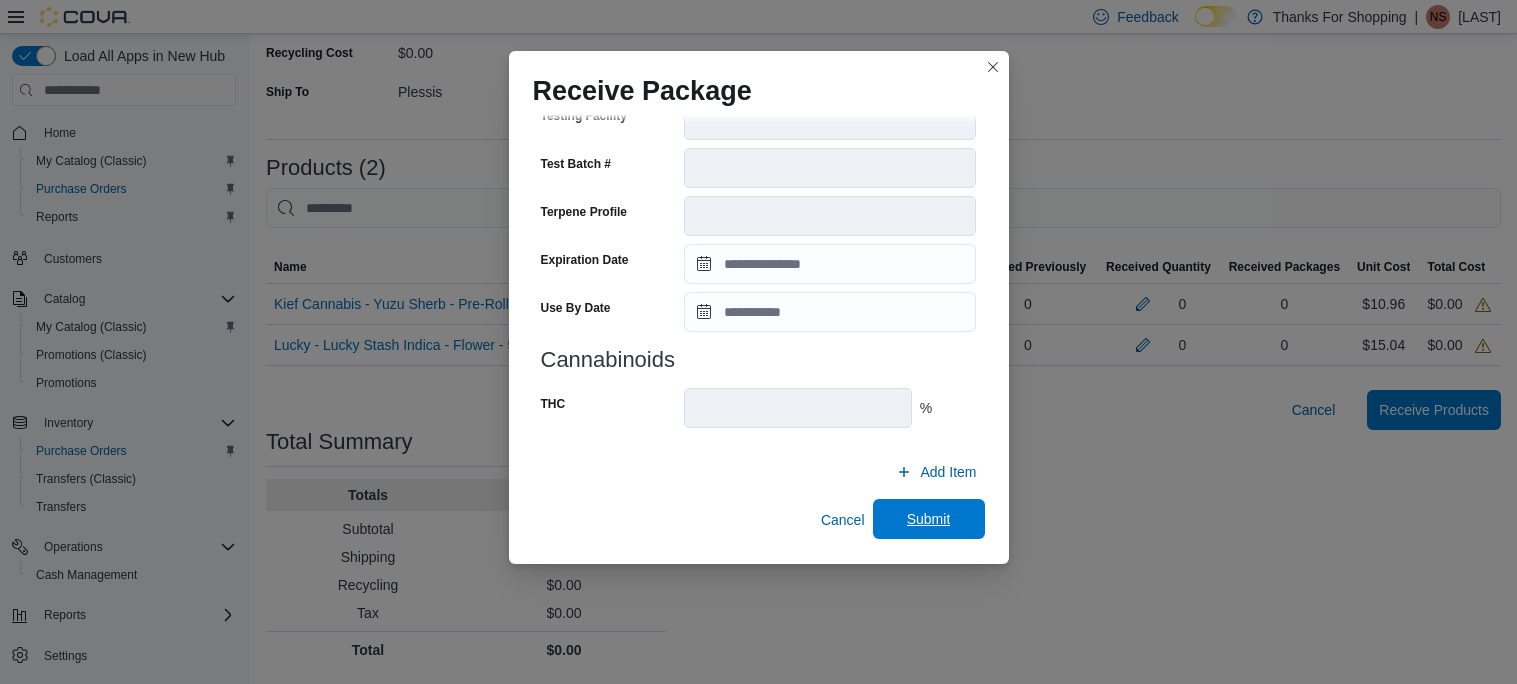 click on "Submit" at bounding box center (929, 519) 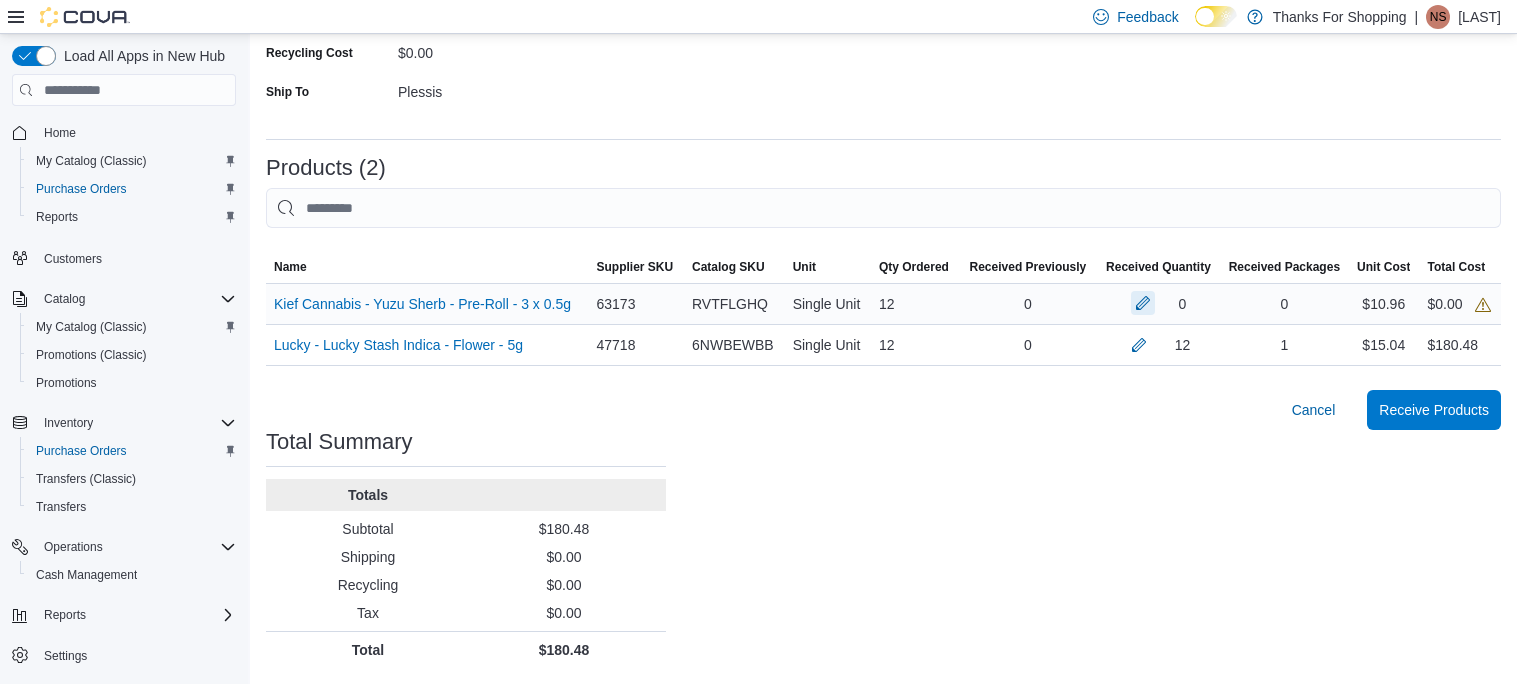 click at bounding box center [1143, 303] 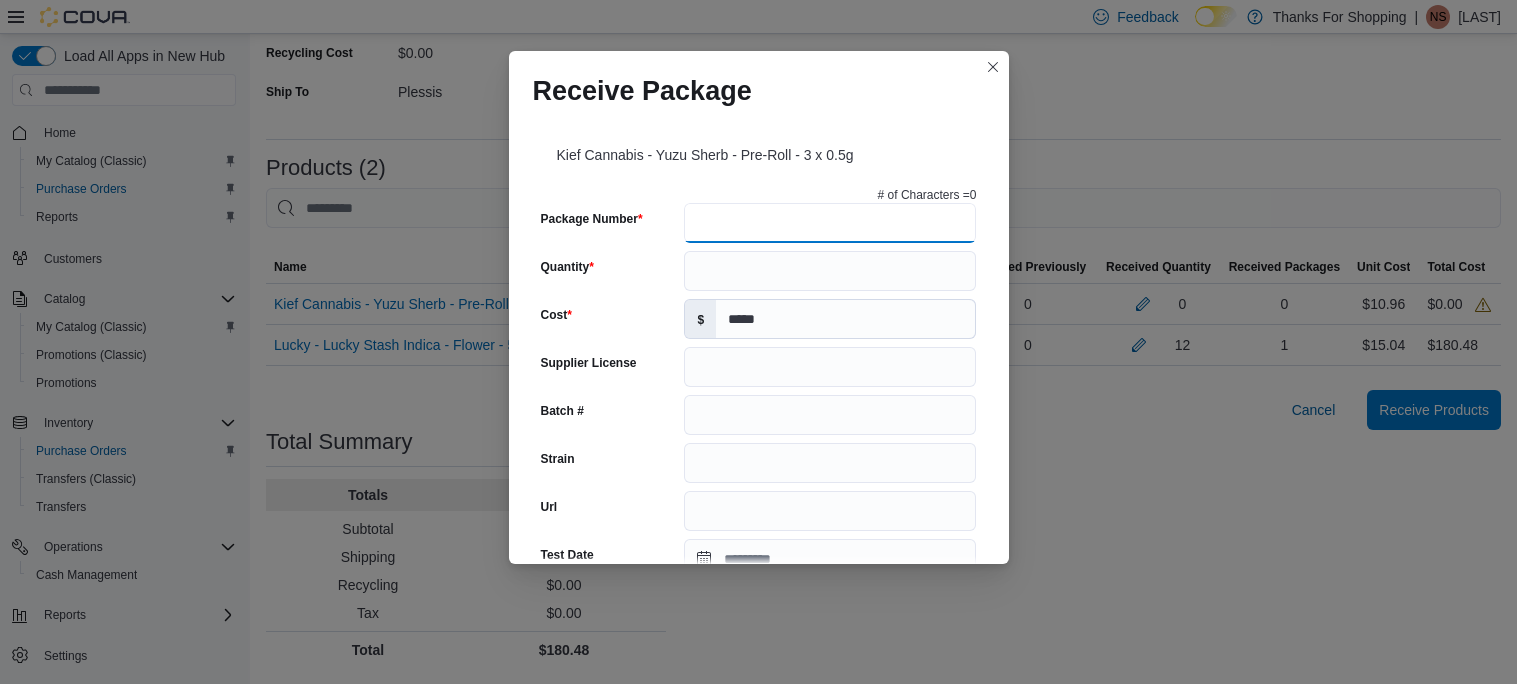 click on "Package Number" at bounding box center [830, 223] 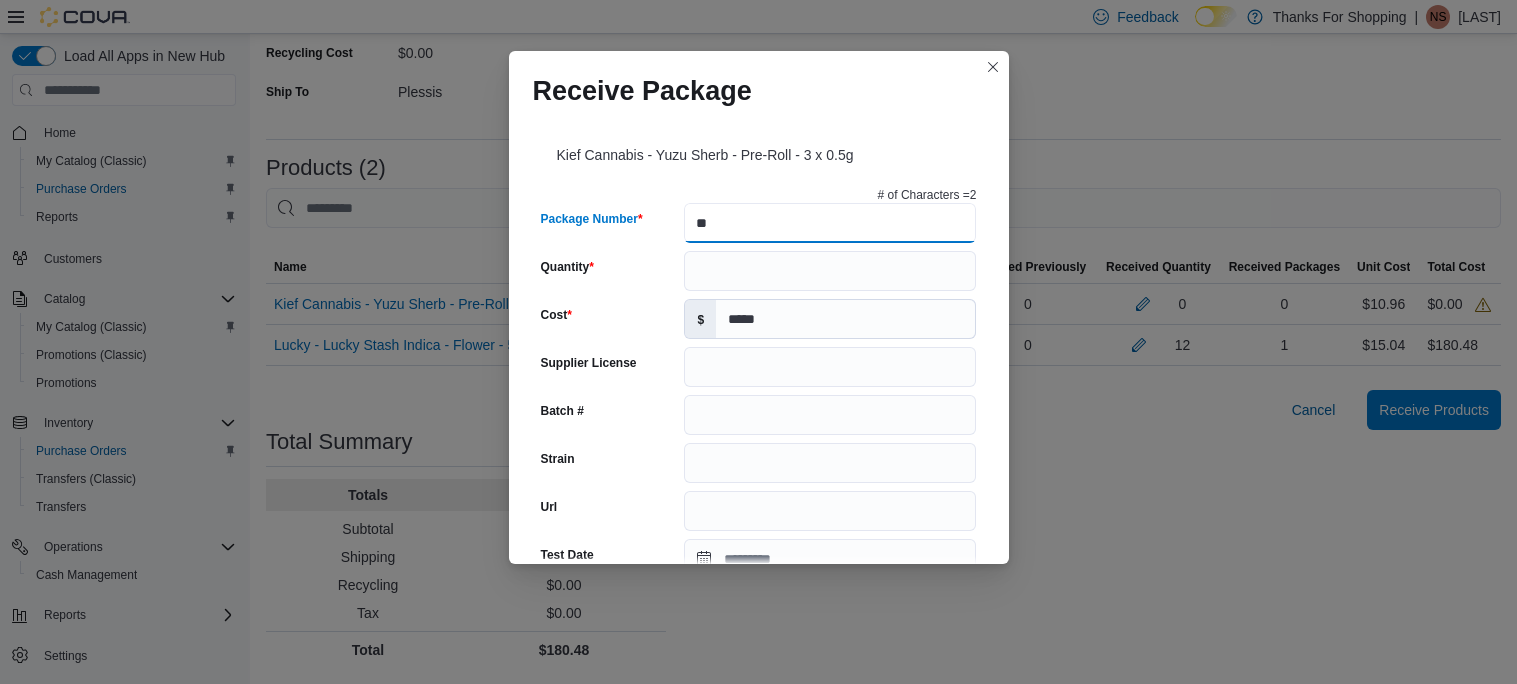 type on "*" 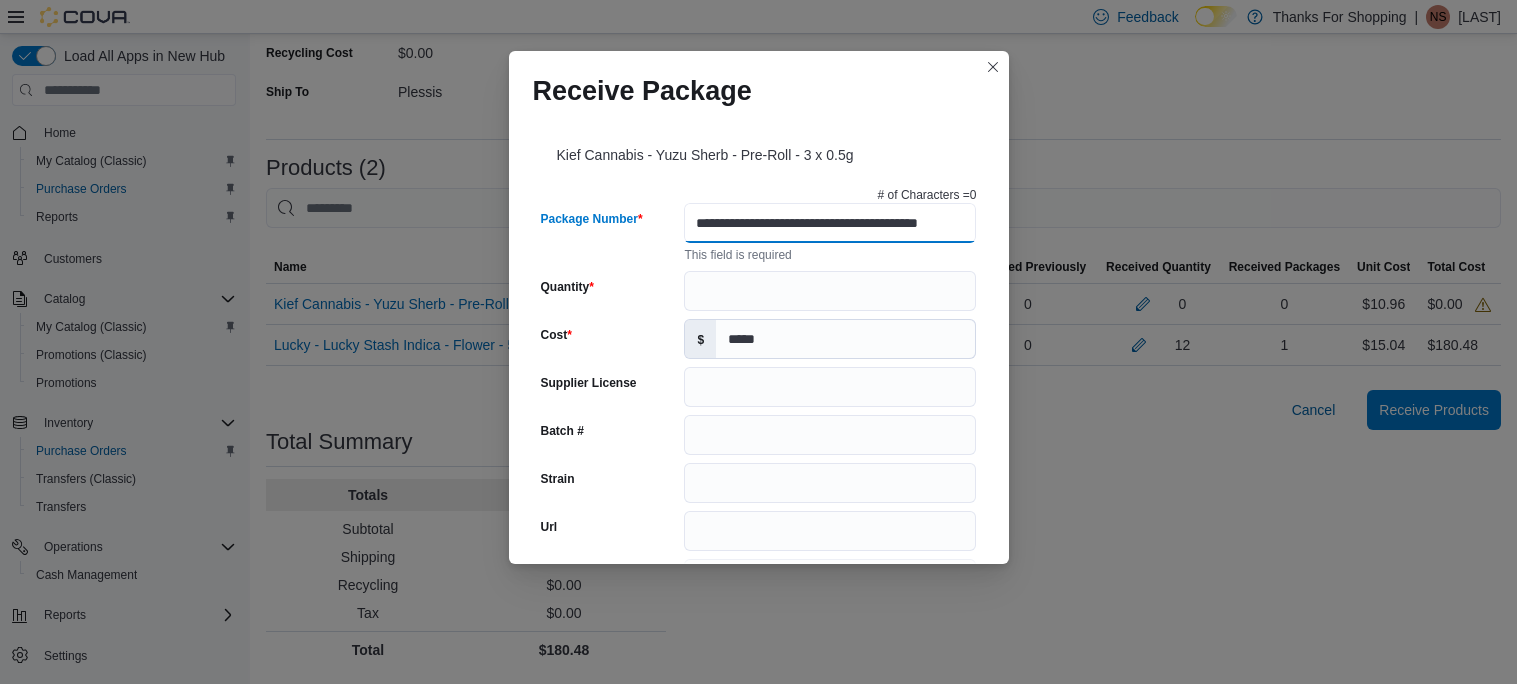 type on "**********" 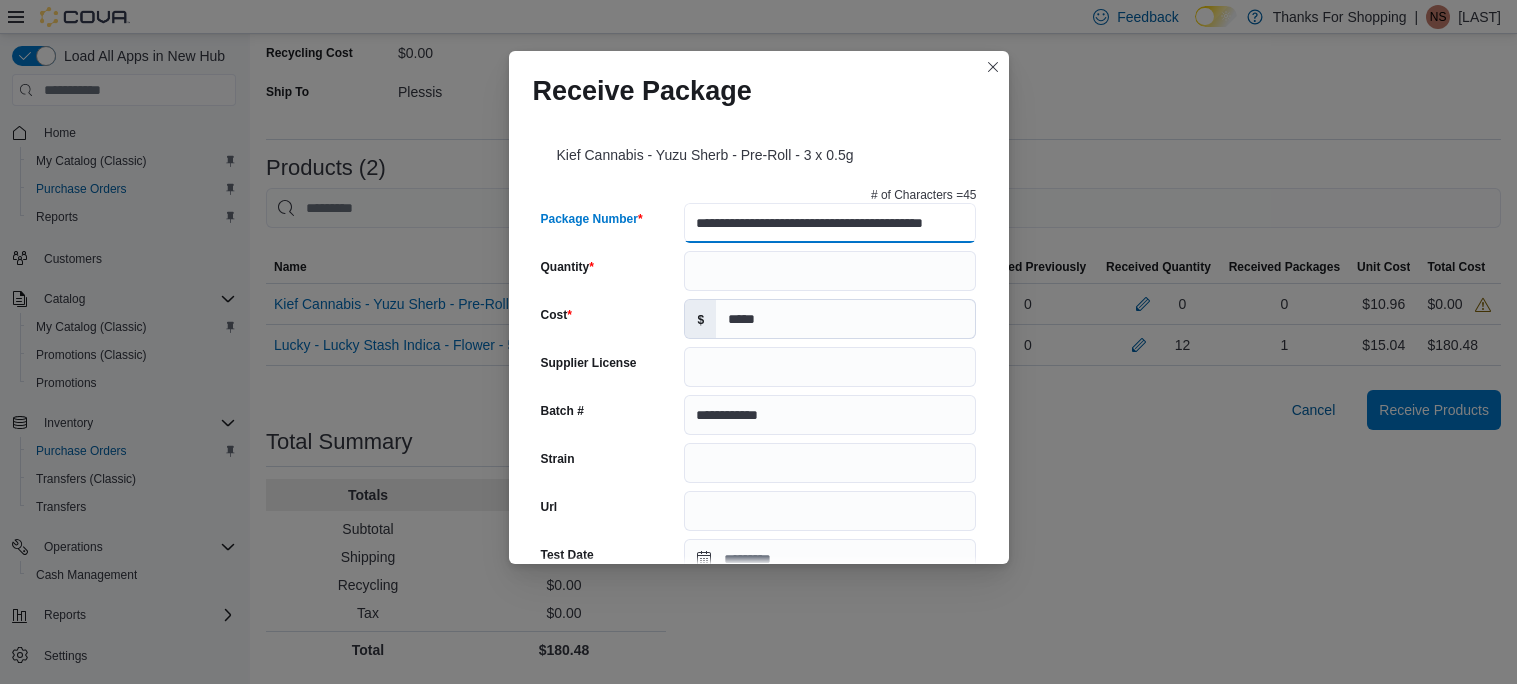 type on "**********" 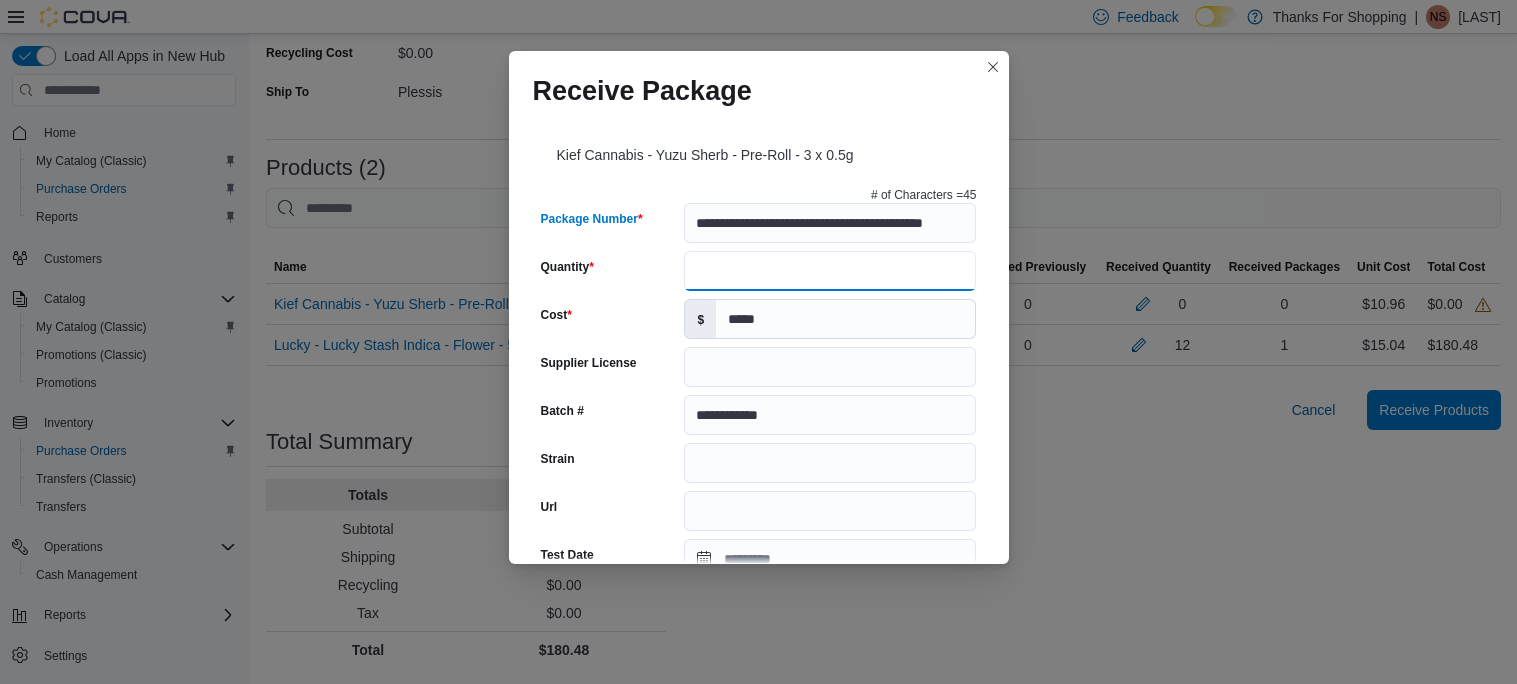 click on "Quantity" at bounding box center (830, 271) 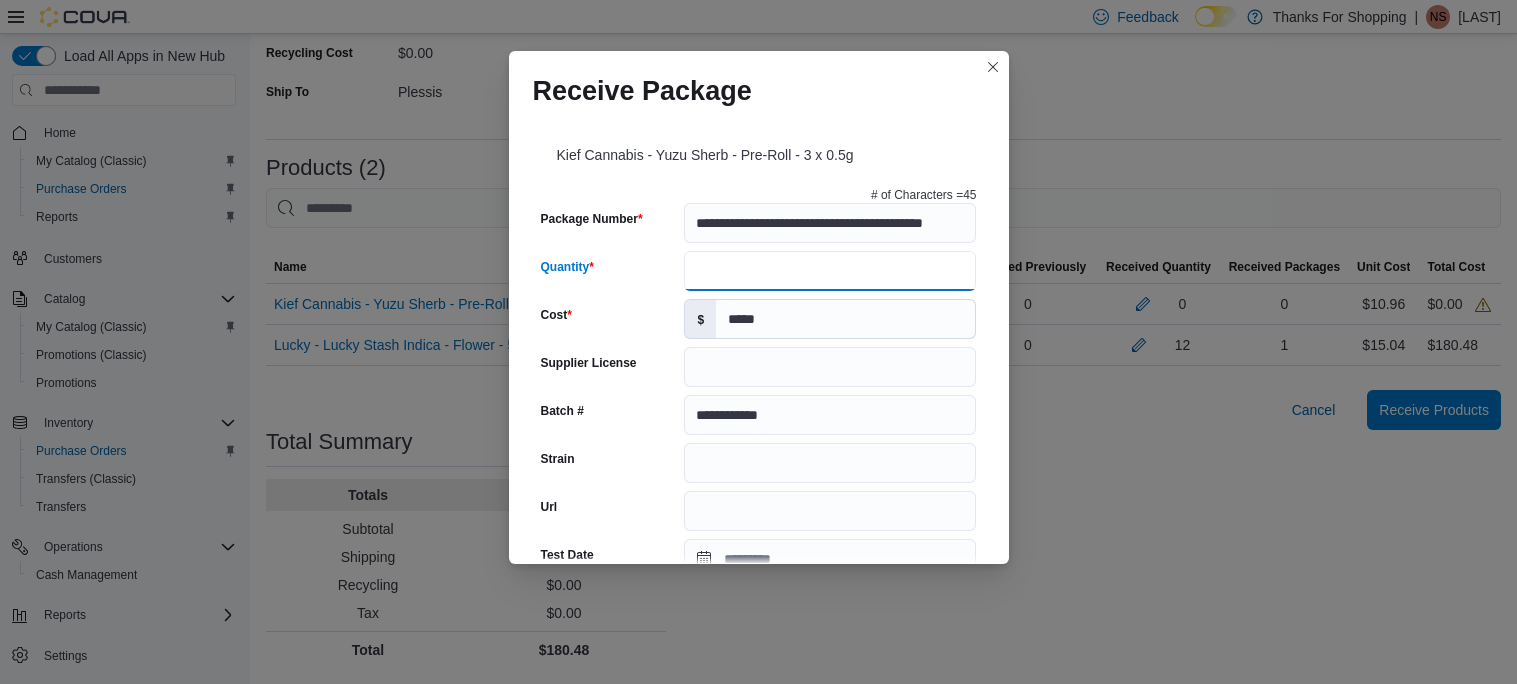 type on "**" 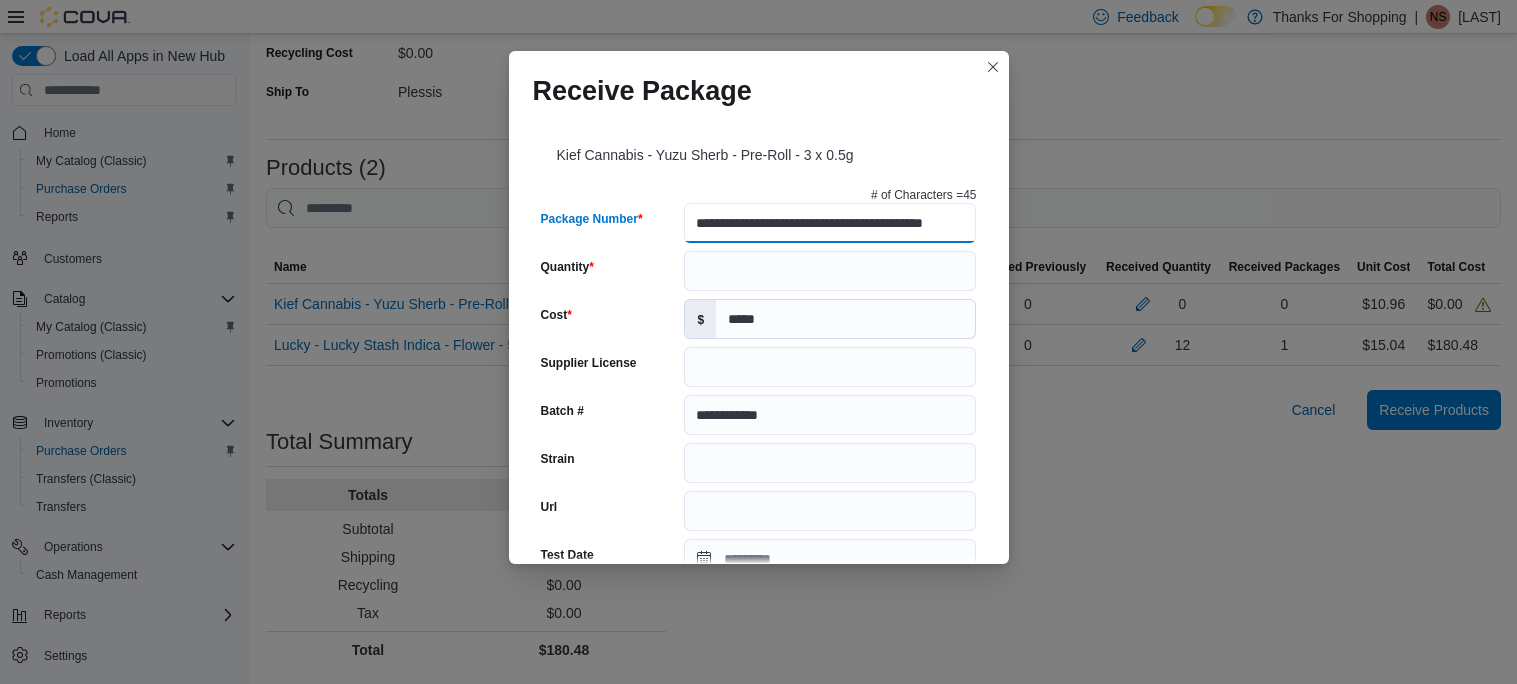 scroll, scrollTop: 0, scrollLeft: 74, axis: horizontal 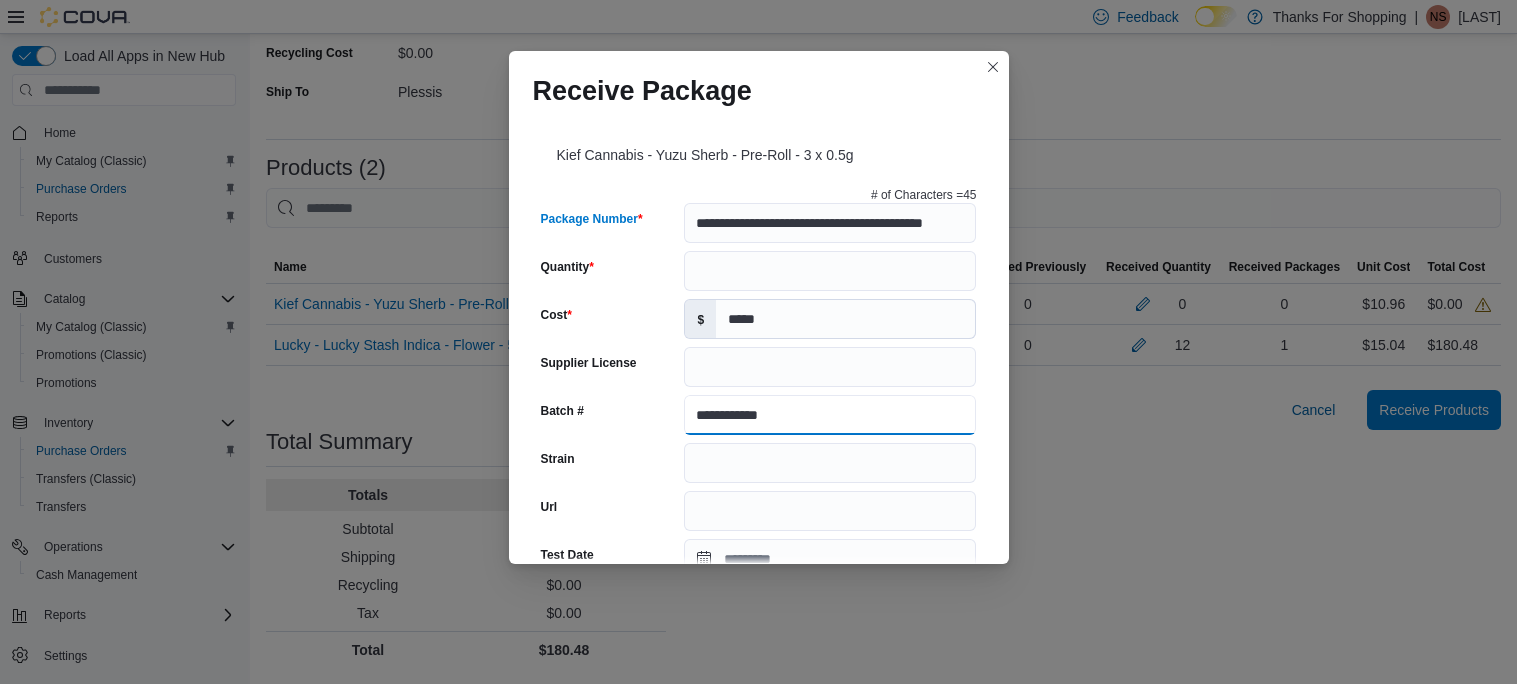 click on "**********" at bounding box center (830, 415) 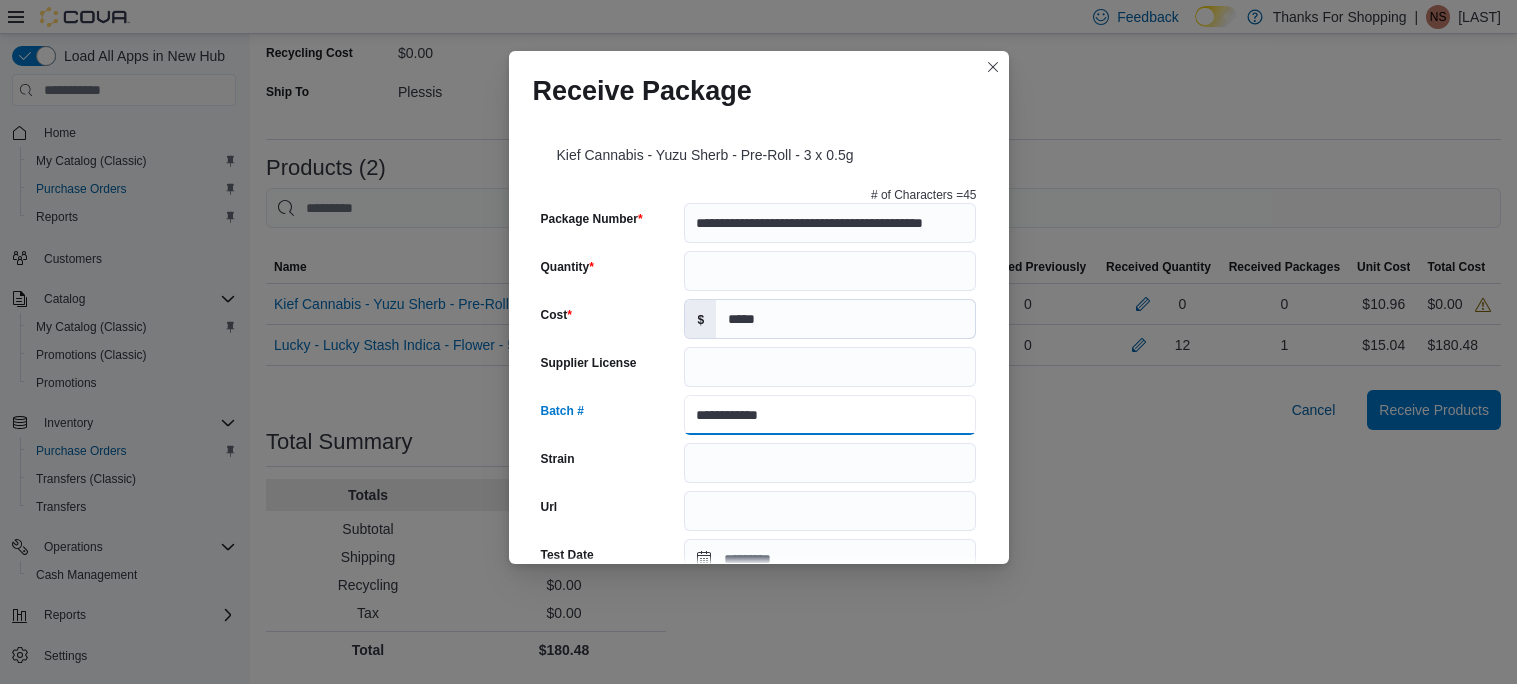 scroll, scrollTop: 0, scrollLeft: 0, axis: both 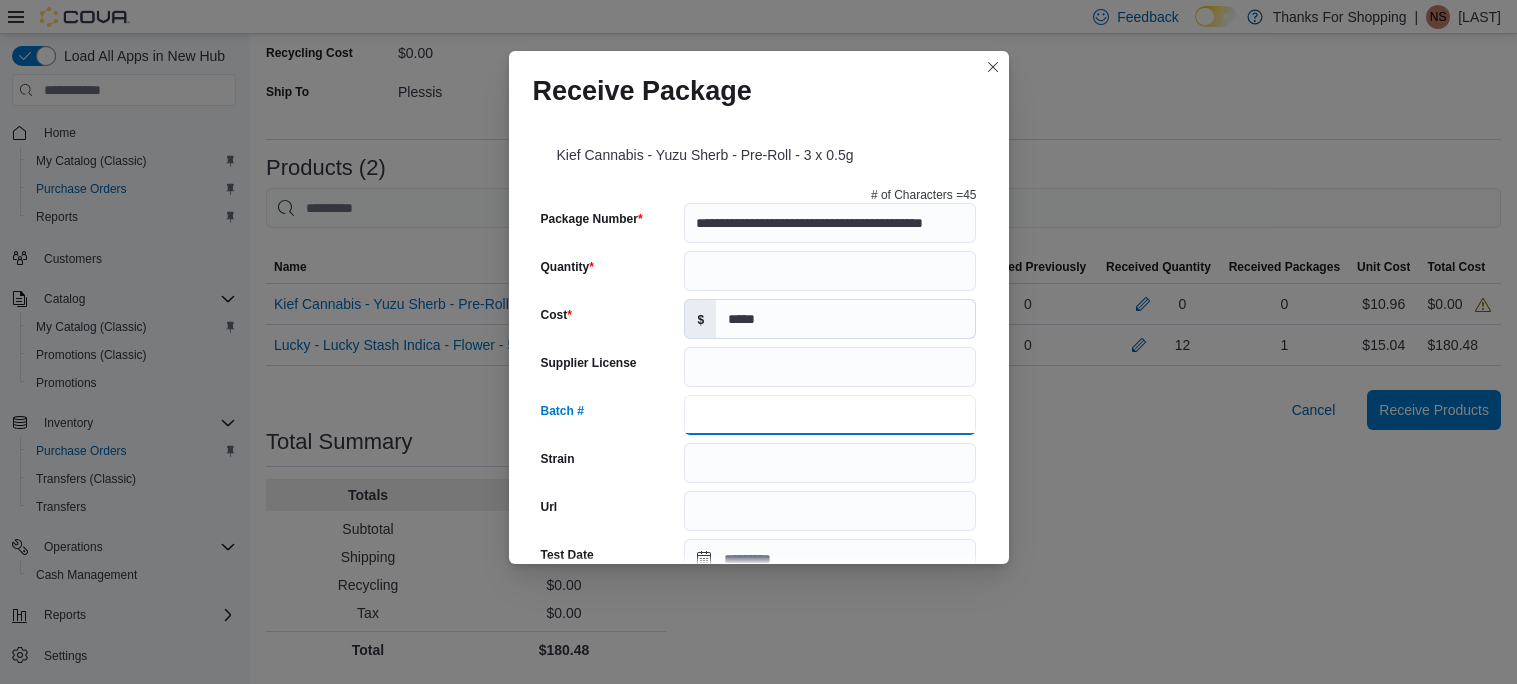 paste on "**********" 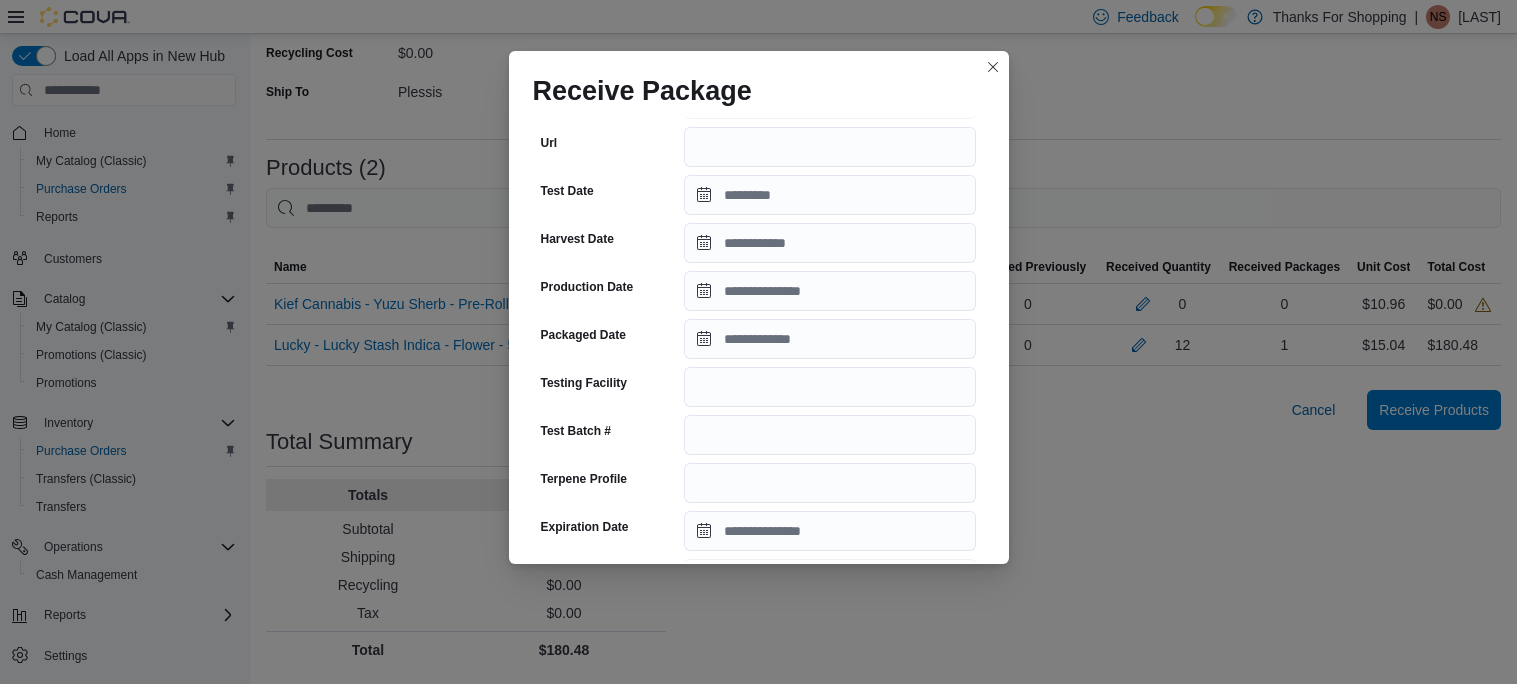 scroll, scrollTop: 376, scrollLeft: 0, axis: vertical 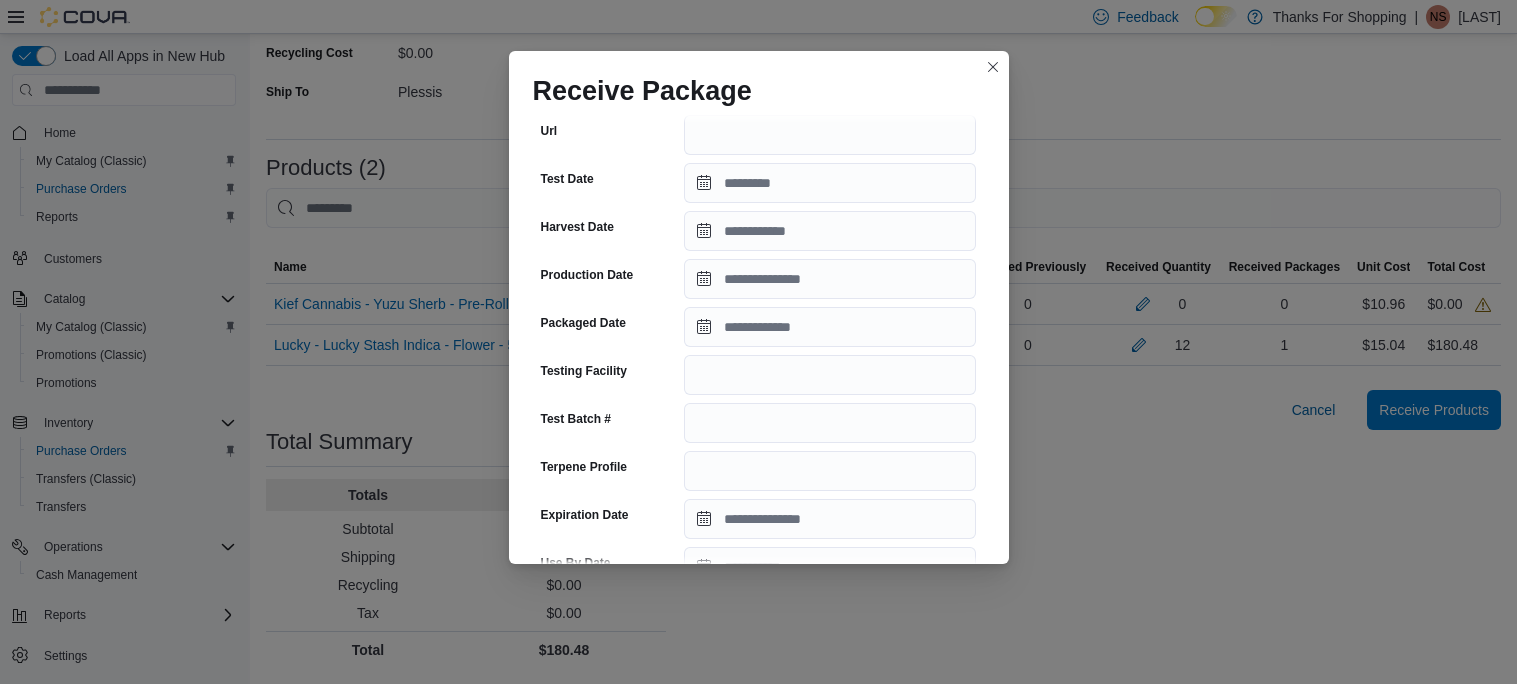 type on "**********" 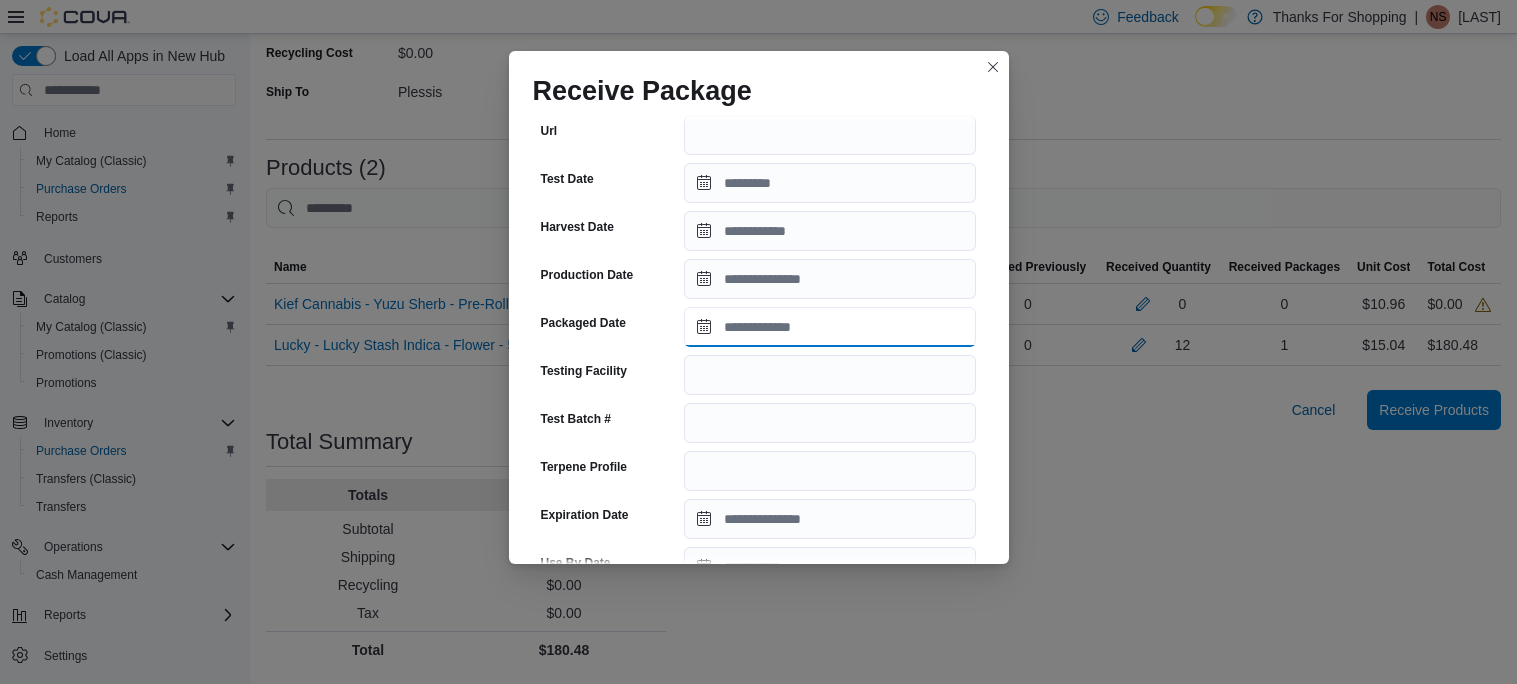 click on "Packaged Date" at bounding box center [830, 327] 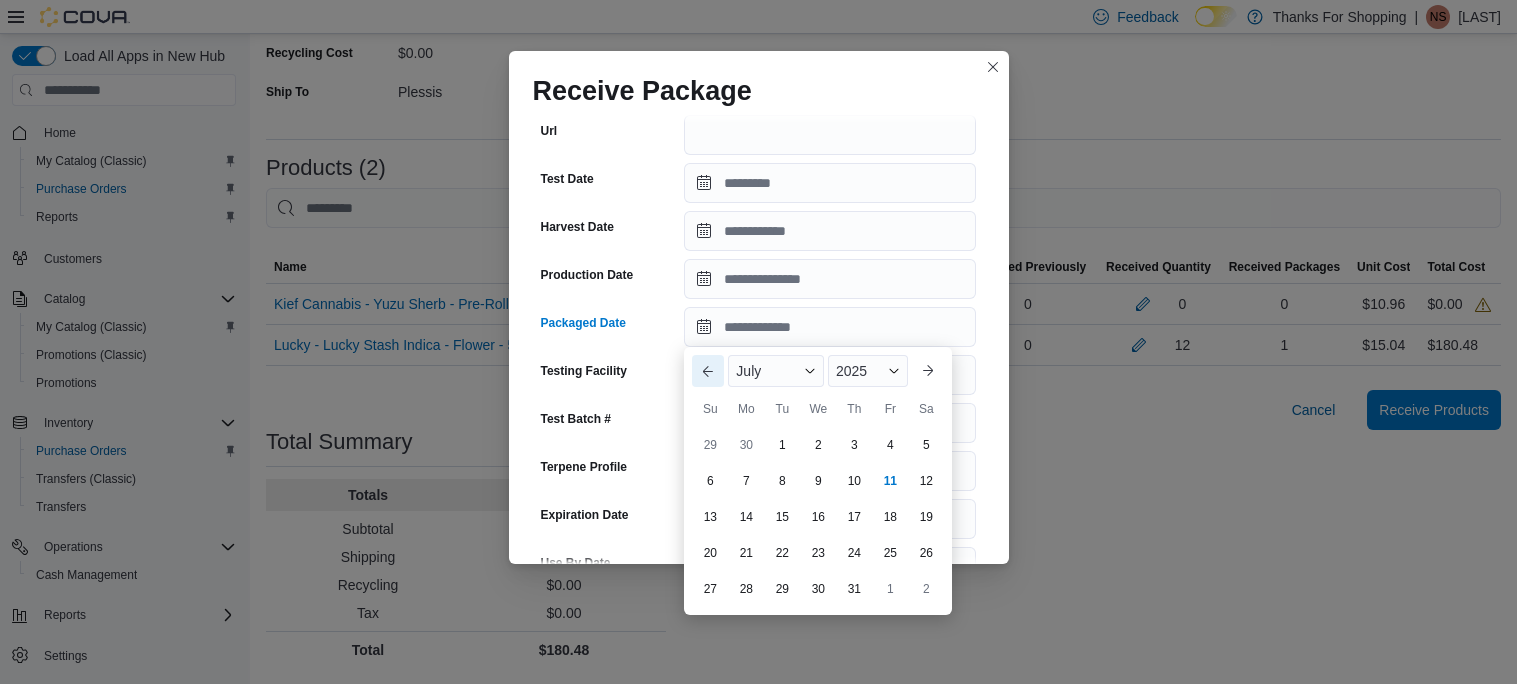 click on "Previous Month" at bounding box center [708, 371] 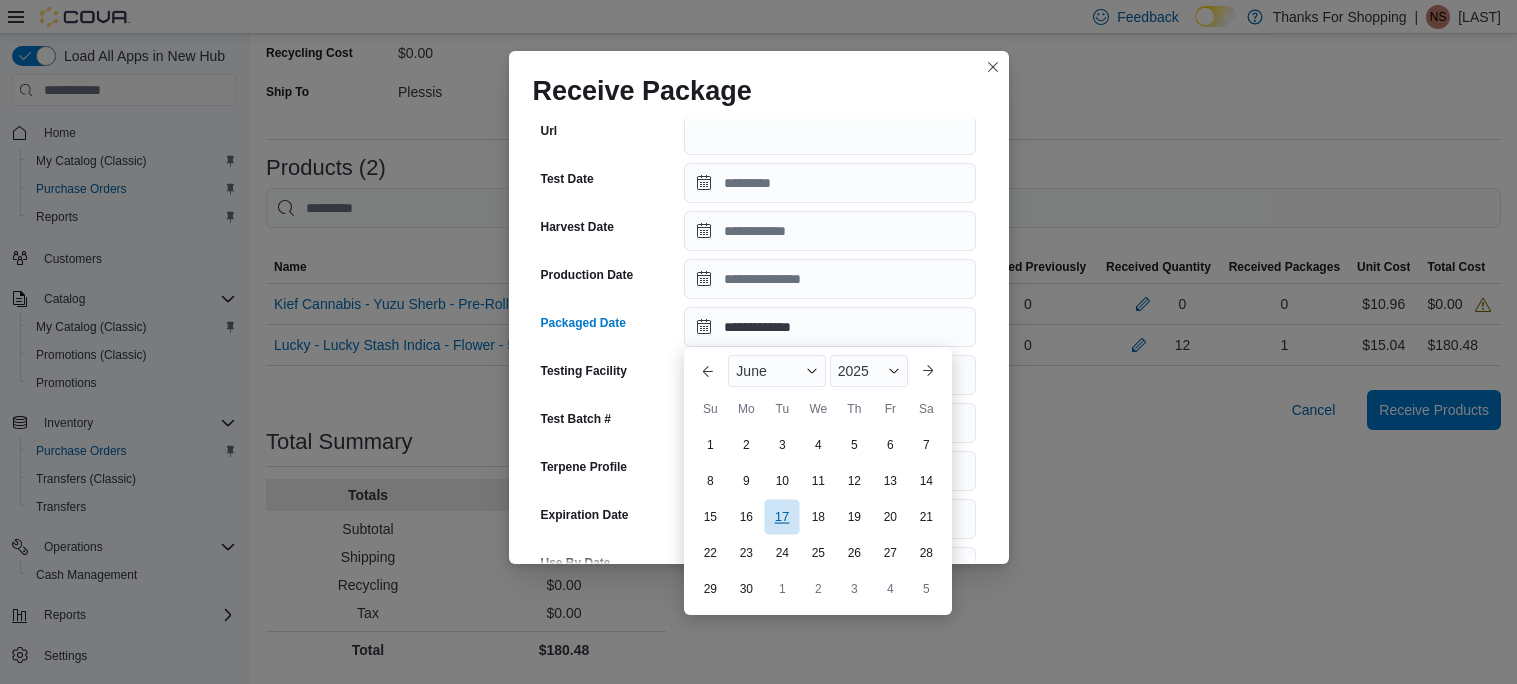 click on "17" at bounding box center (782, 516) 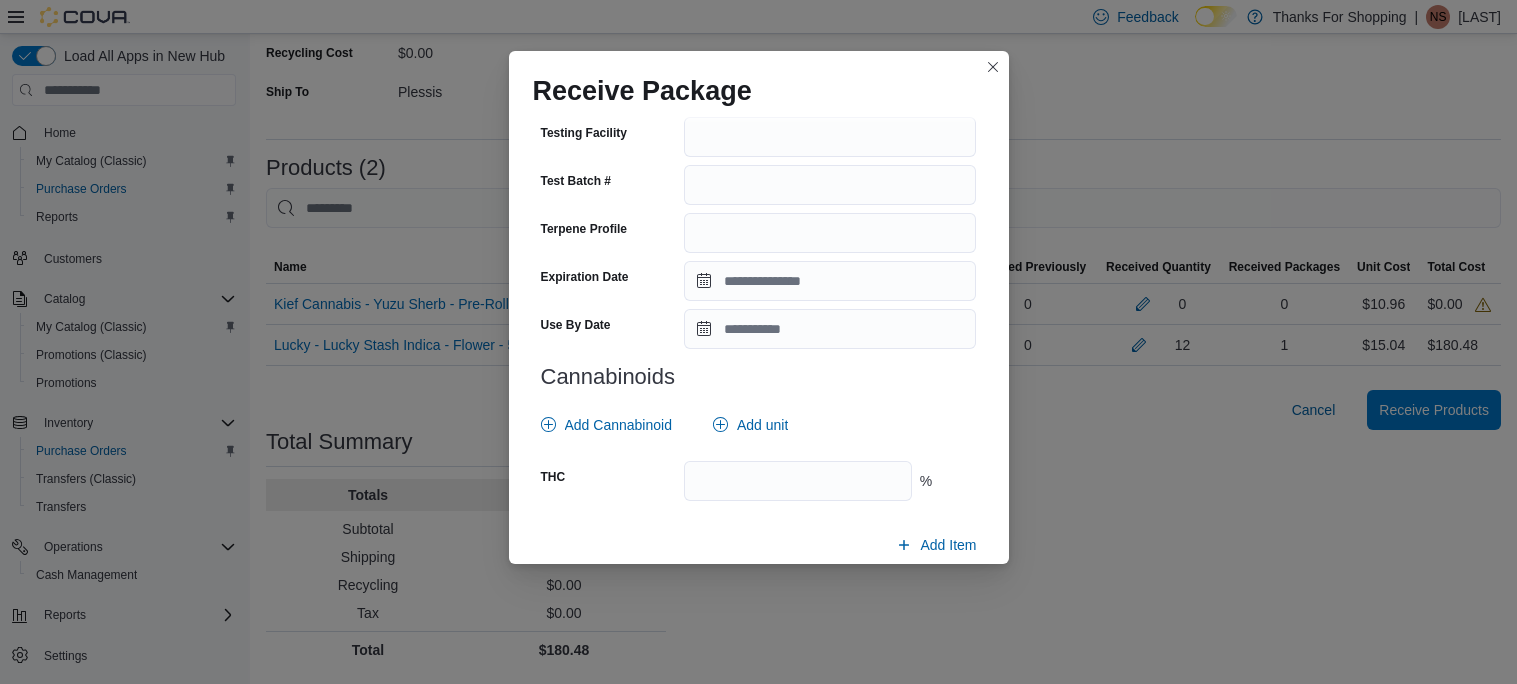scroll, scrollTop: 615, scrollLeft: 0, axis: vertical 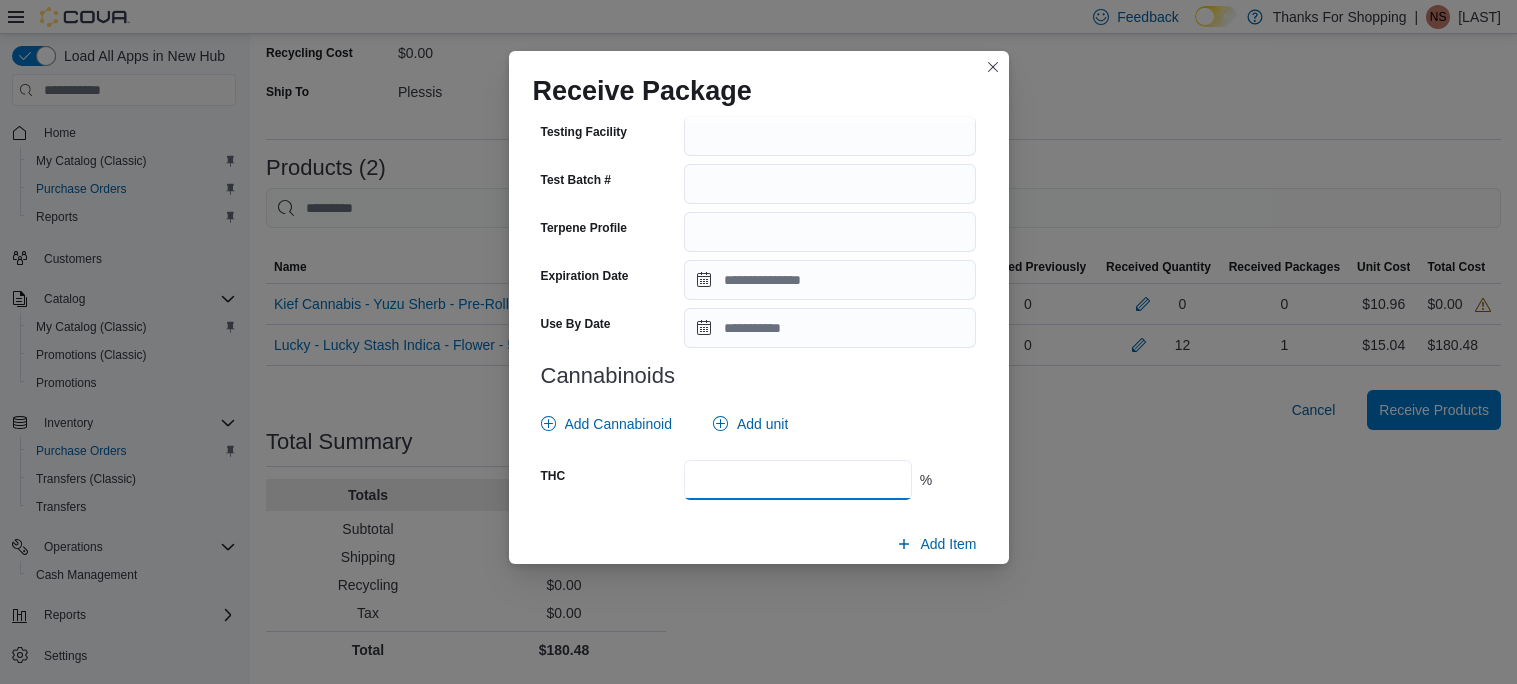click on "****" at bounding box center [797, 480] 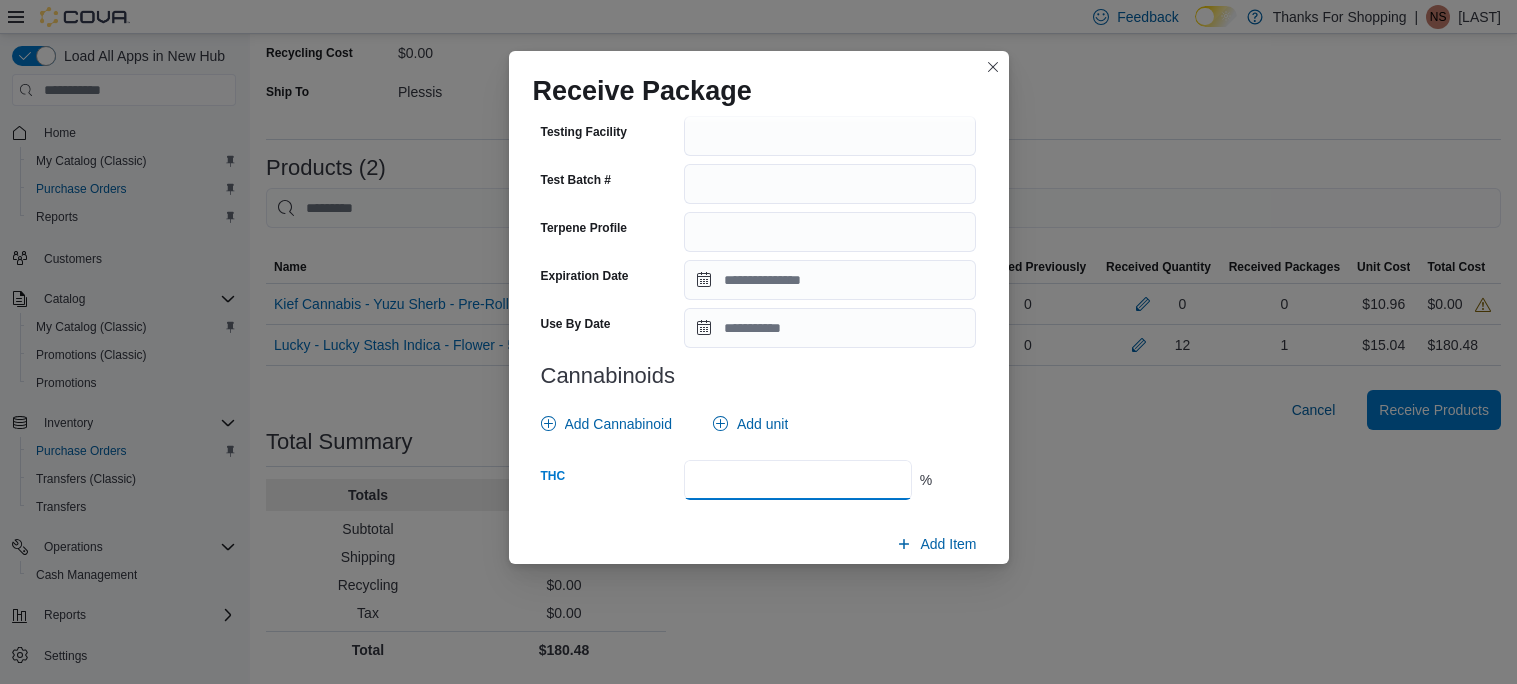type on "*" 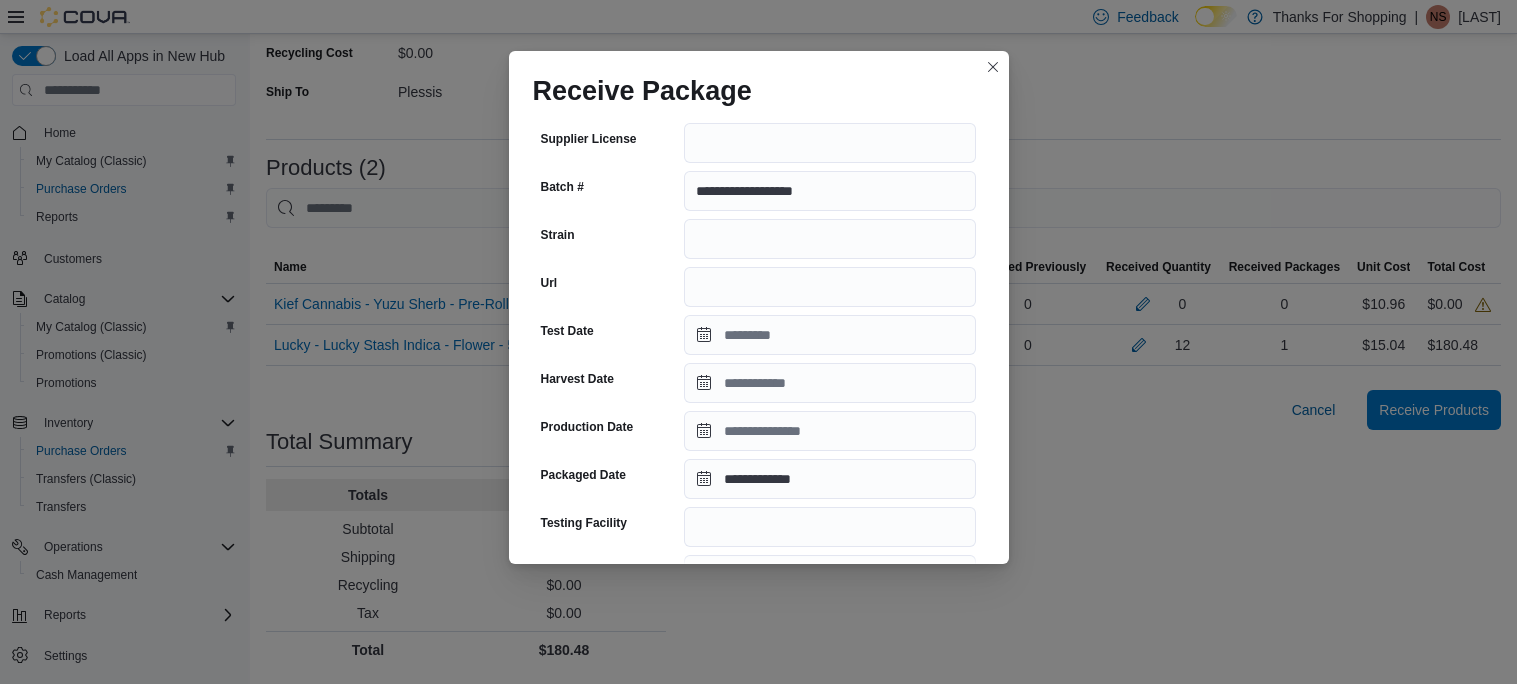 scroll, scrollTop: 687, scrollLeft: 0, axis: vertical 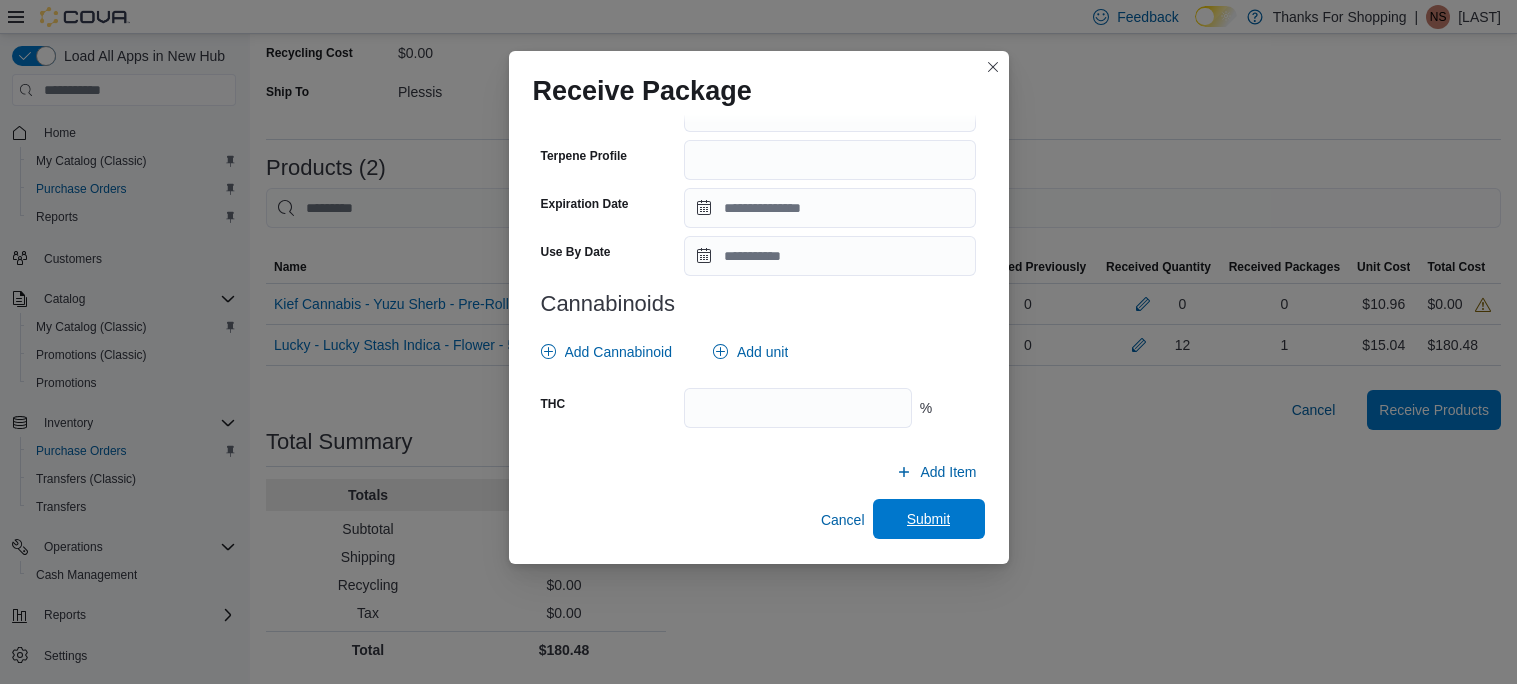 click on "Submit" at bounding box center [929, 519] 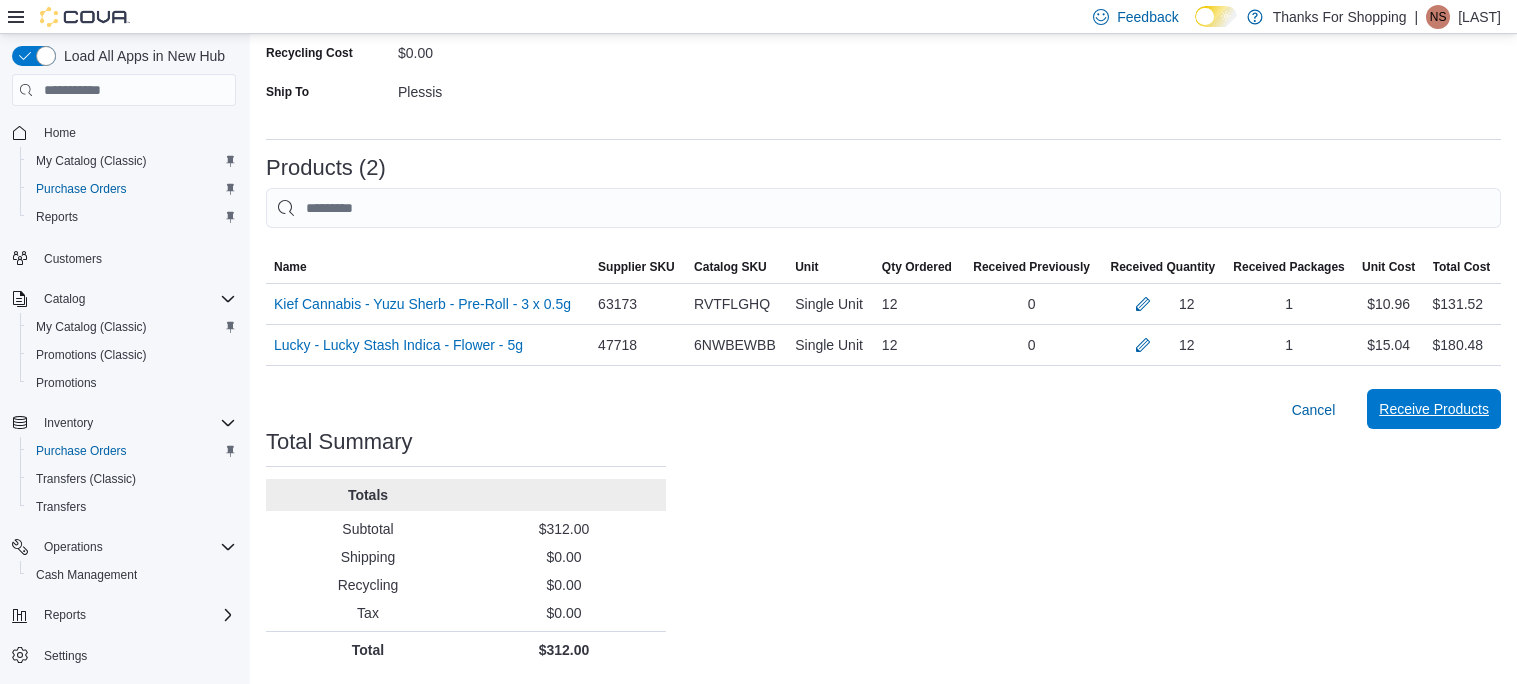 click on "Receive Products" at bounding box center (1434, 409) 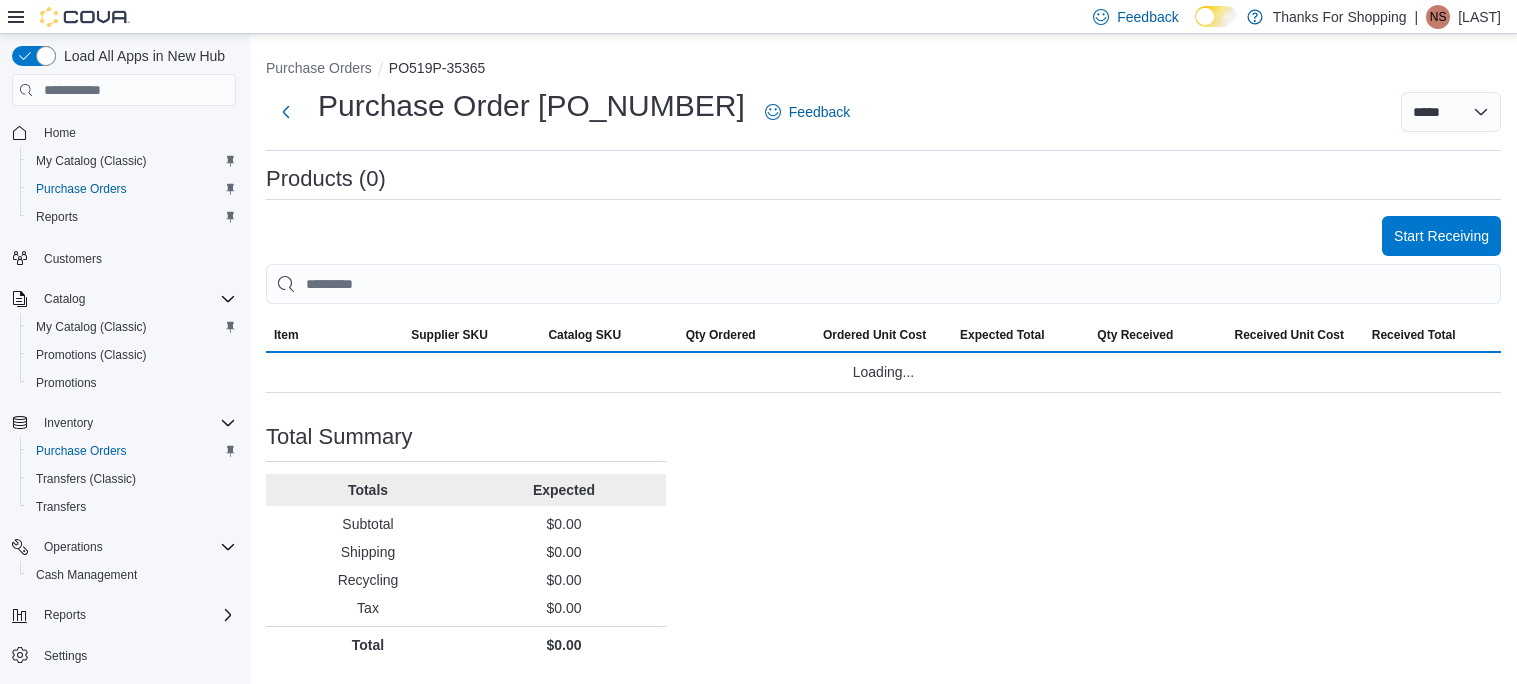 scroll, scrollTop: 0, scrollLeft: 0, axis: both 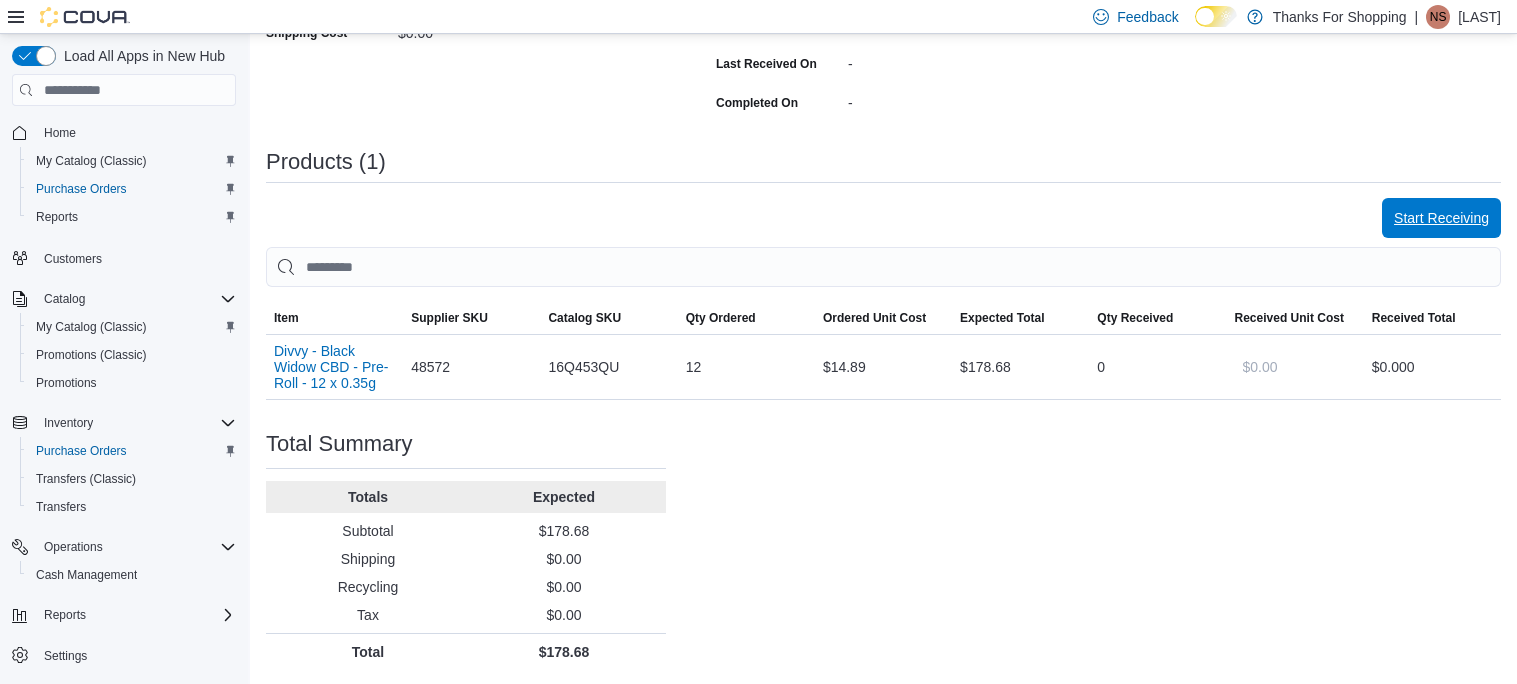 click on "Start Receiving" at bounding box center [1441, 218] 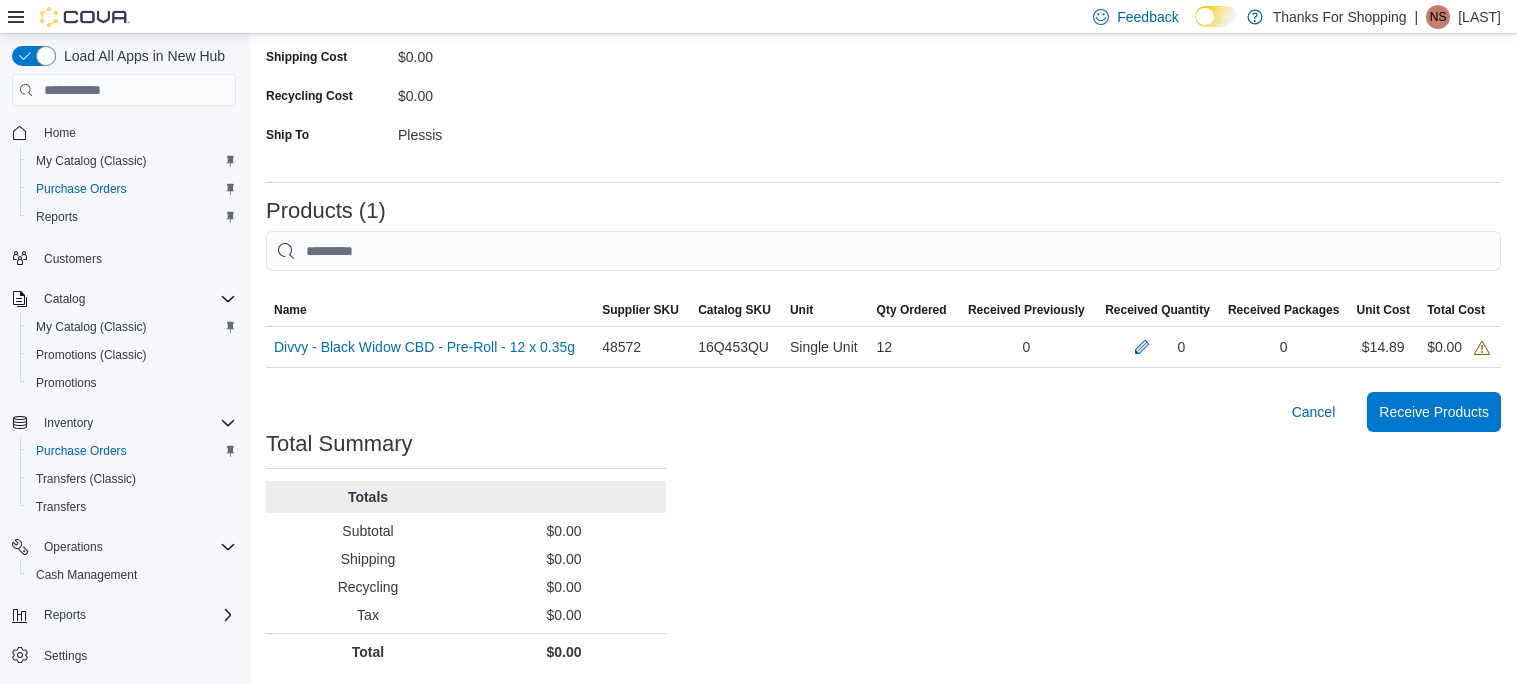scroll, scrollTop: 300, scrollLeft: 0, axis: vertical 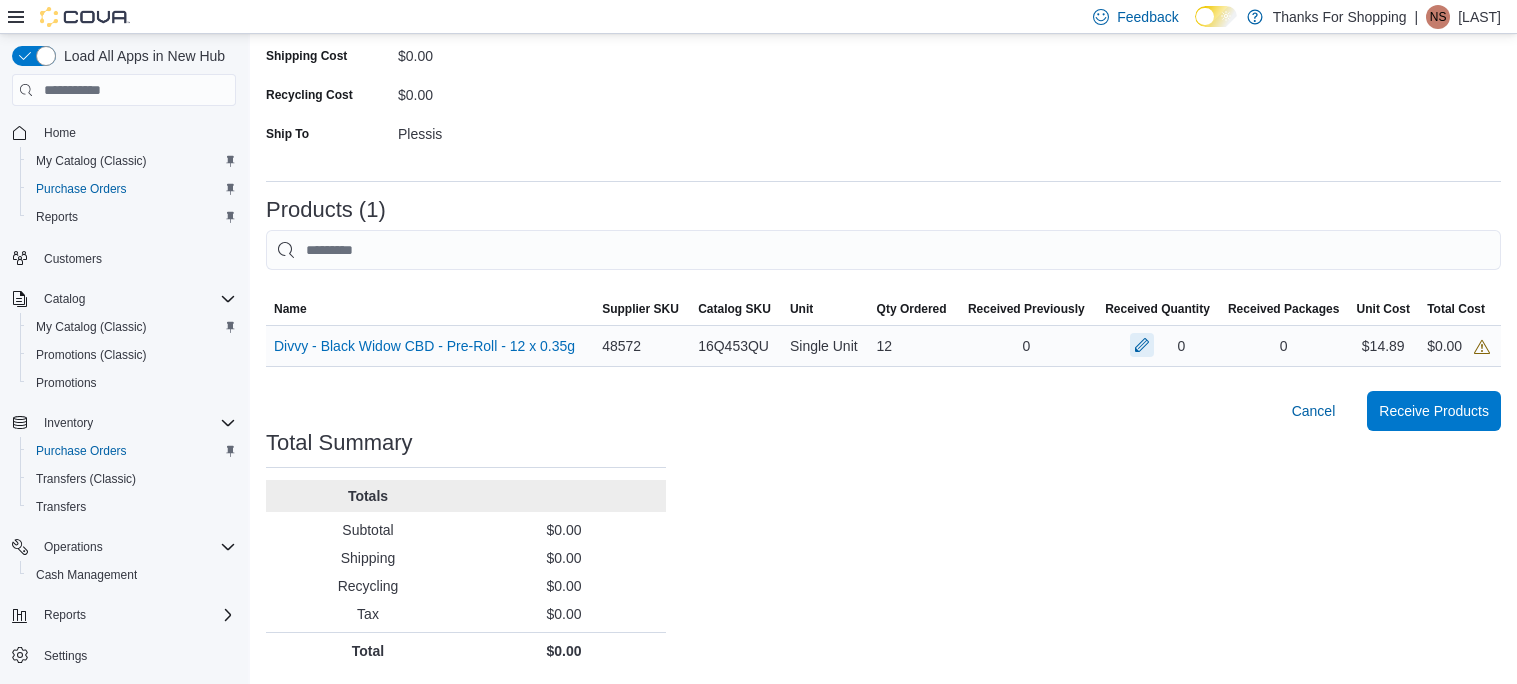 click at bounding box center [1142, 345] 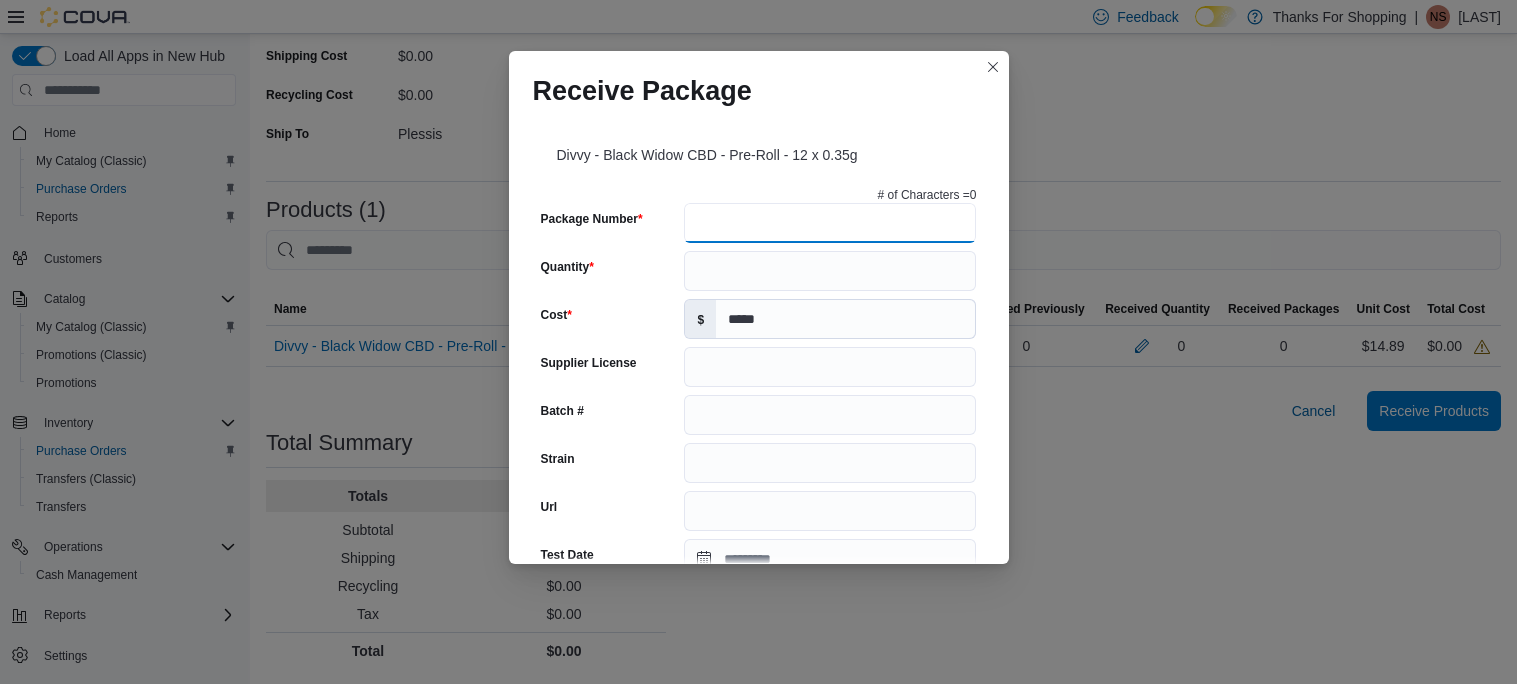 click on "Package Number" at bounding box center [830, 223] 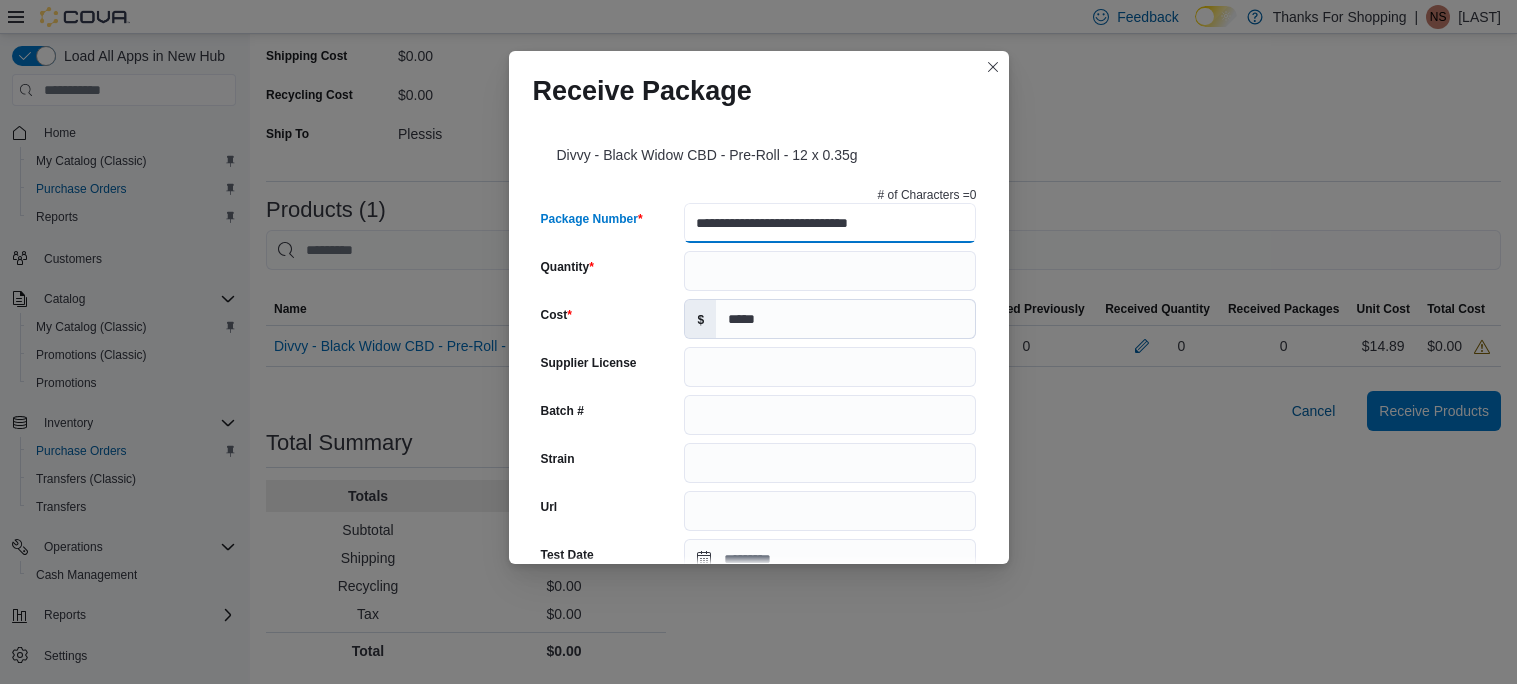 type on "**********" 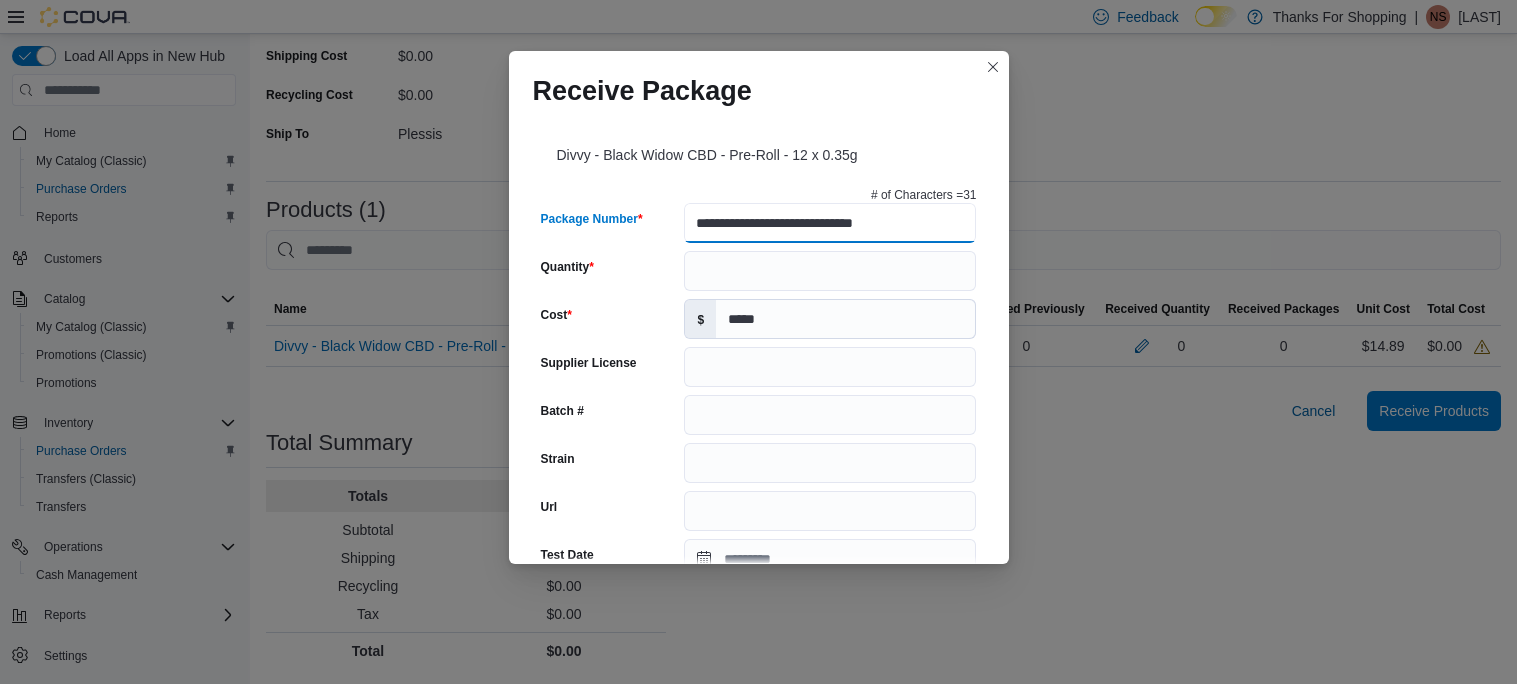type on "*****" 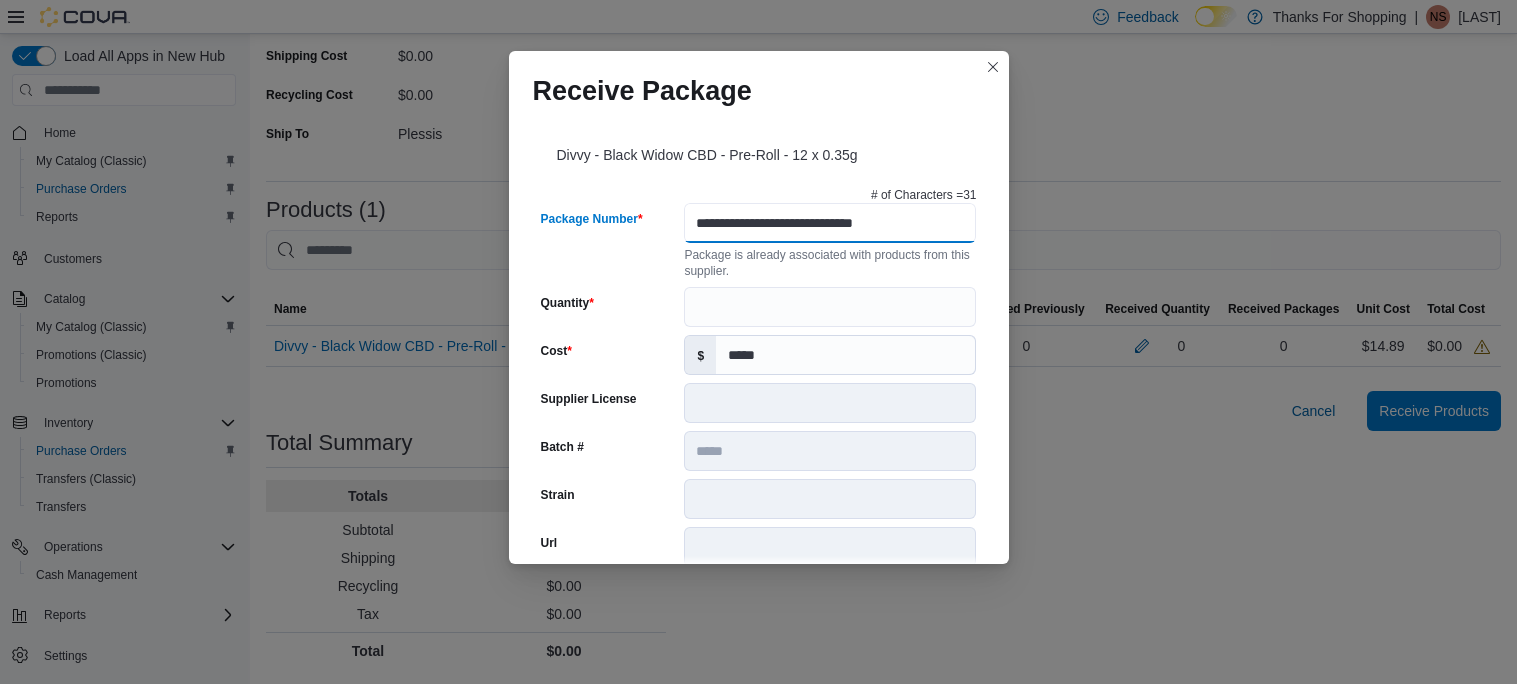 type on "**********" 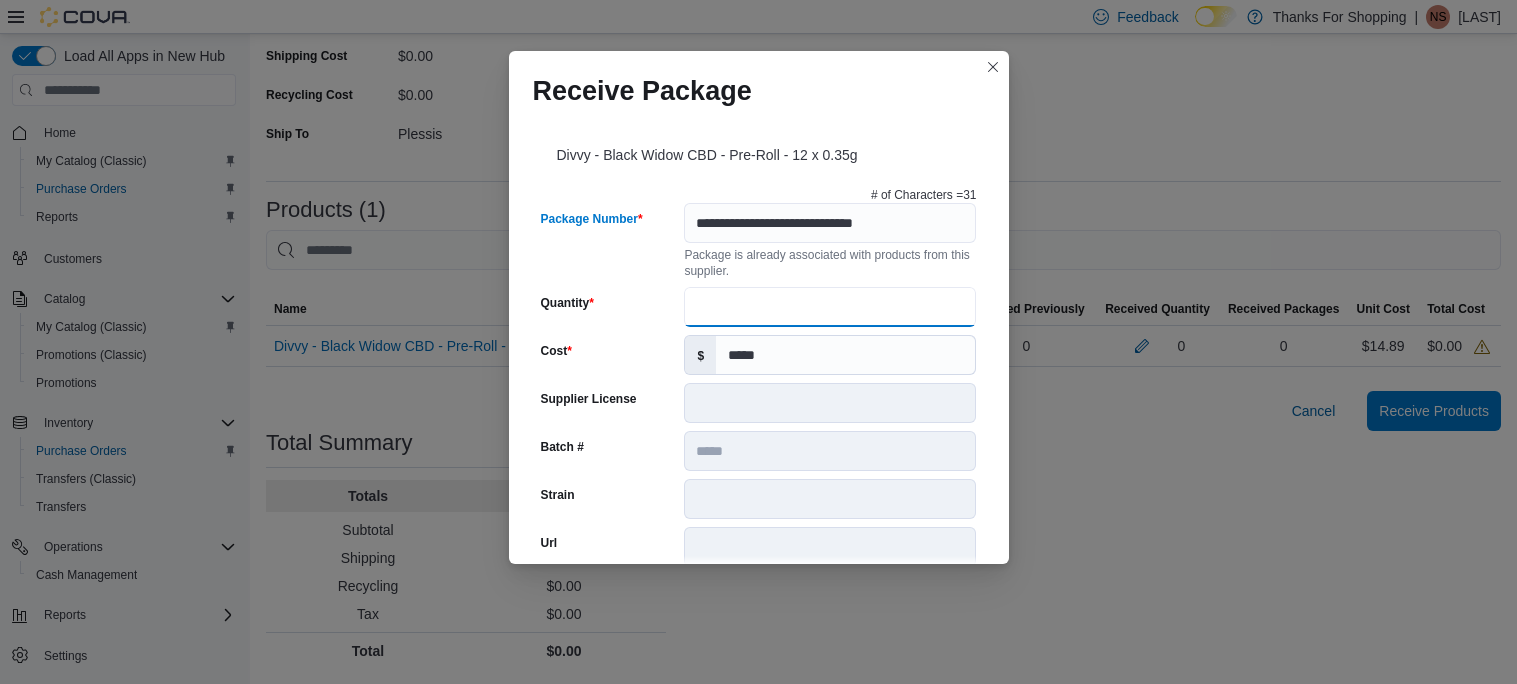 click on "Quantity" at bounding box center [830, 307] 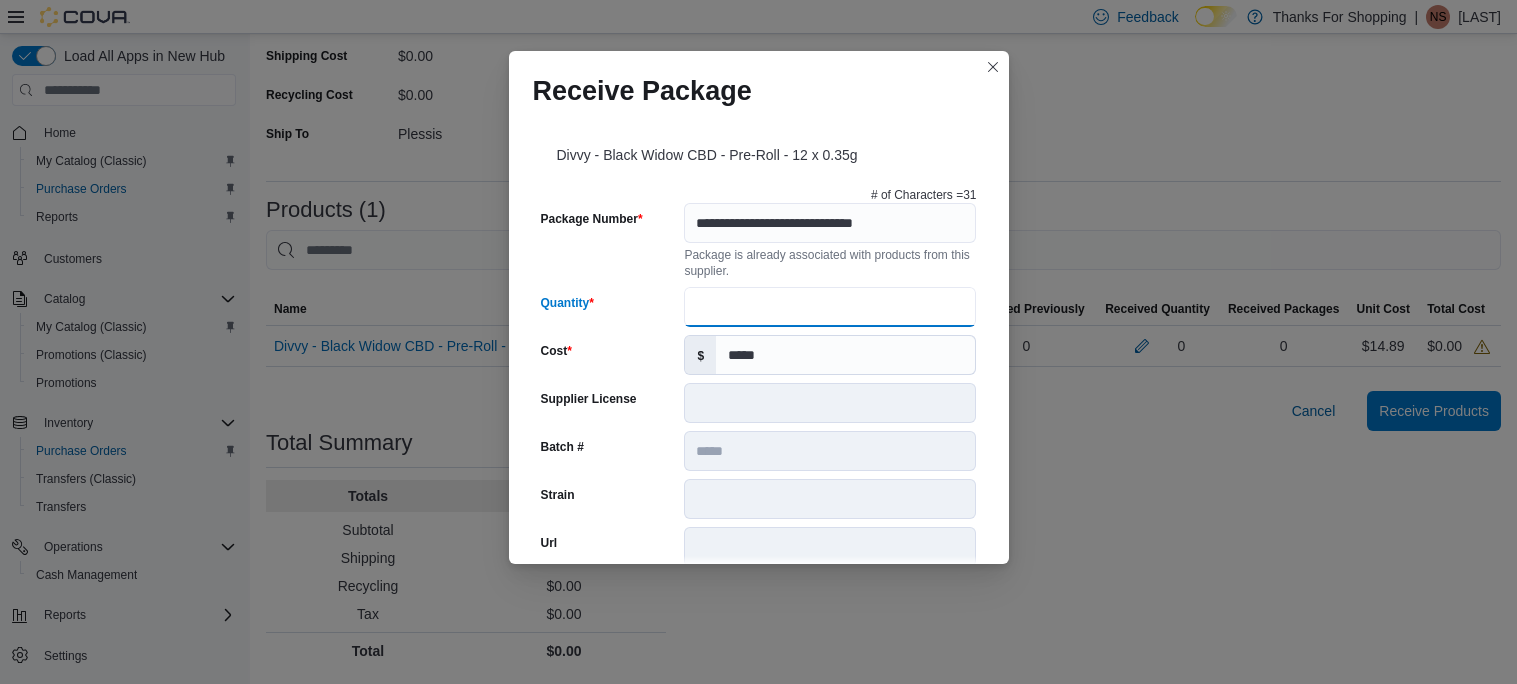 type on "**" 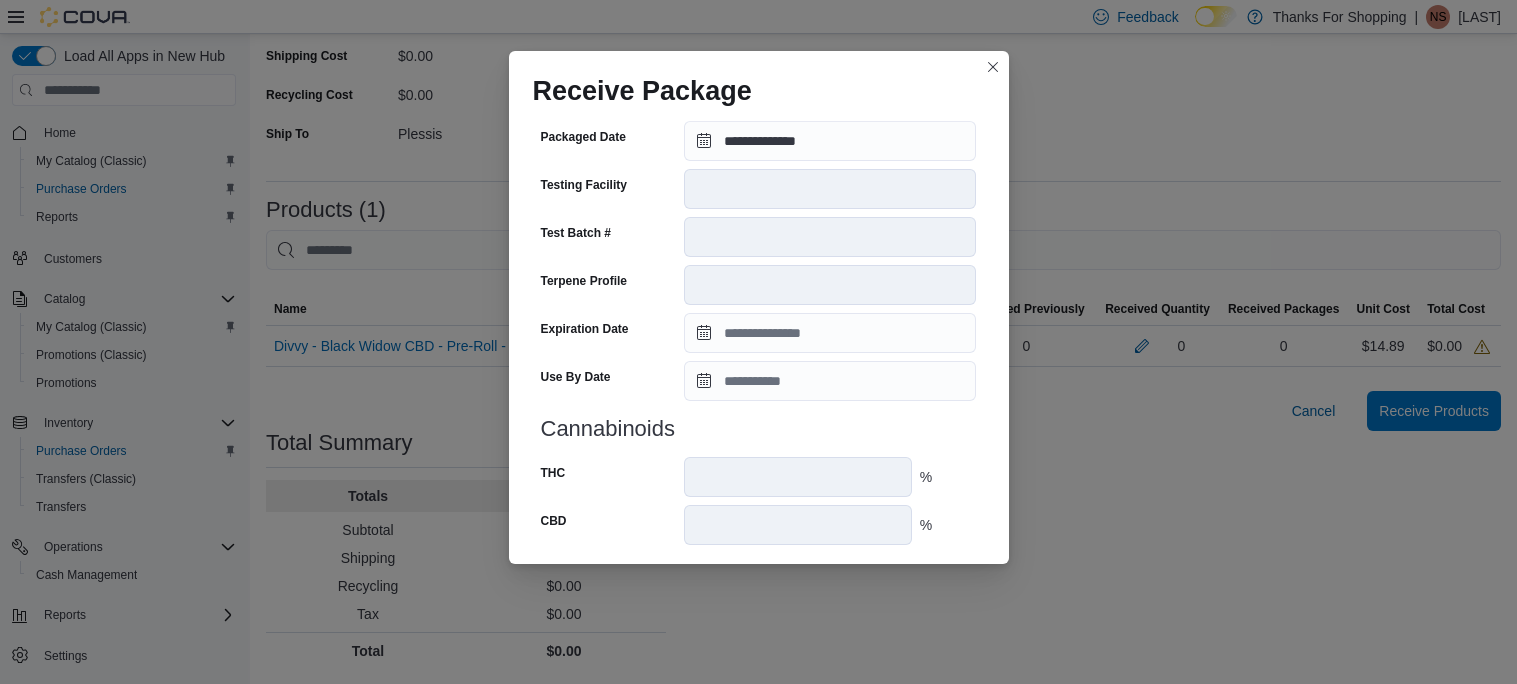 scroll, scrollTop: 715, scrollLeft: 0, axis: vertical 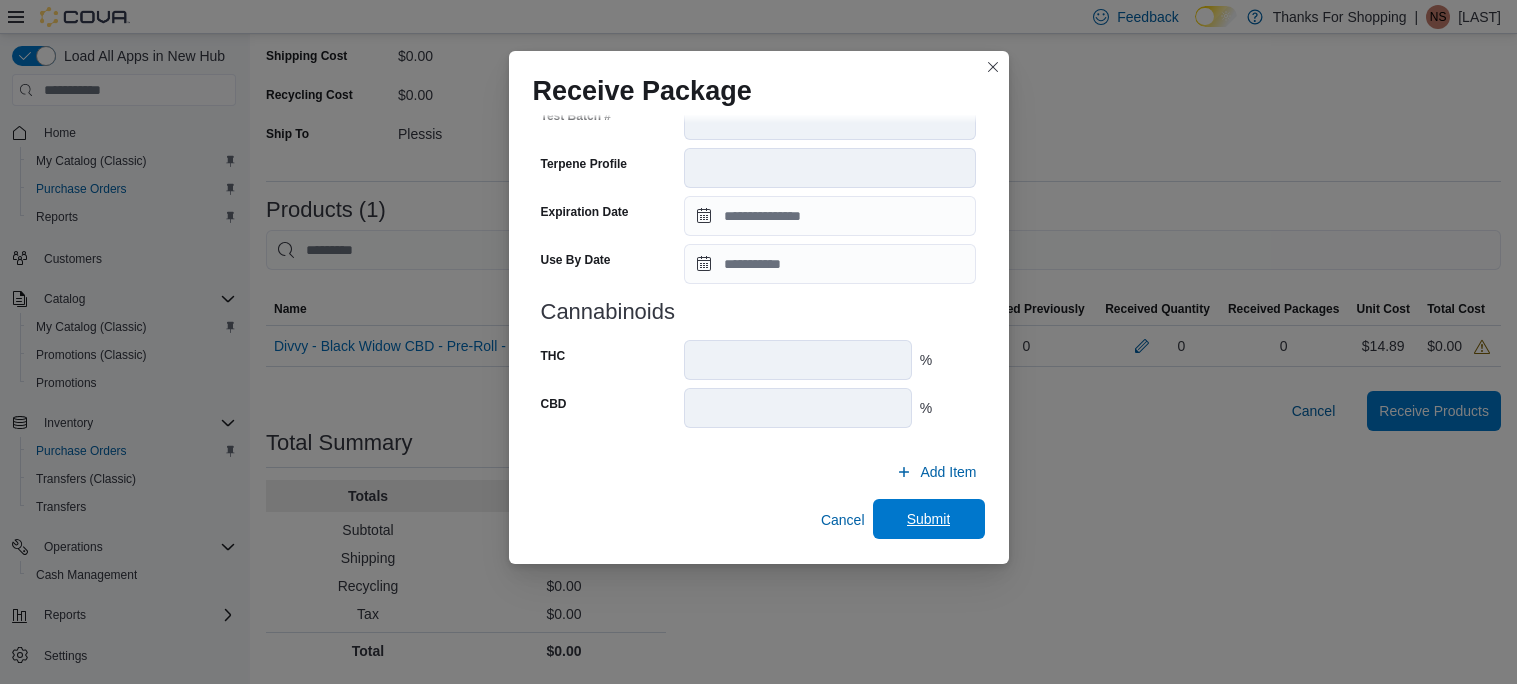 click on "Submit" at bounding box center (929, 519) 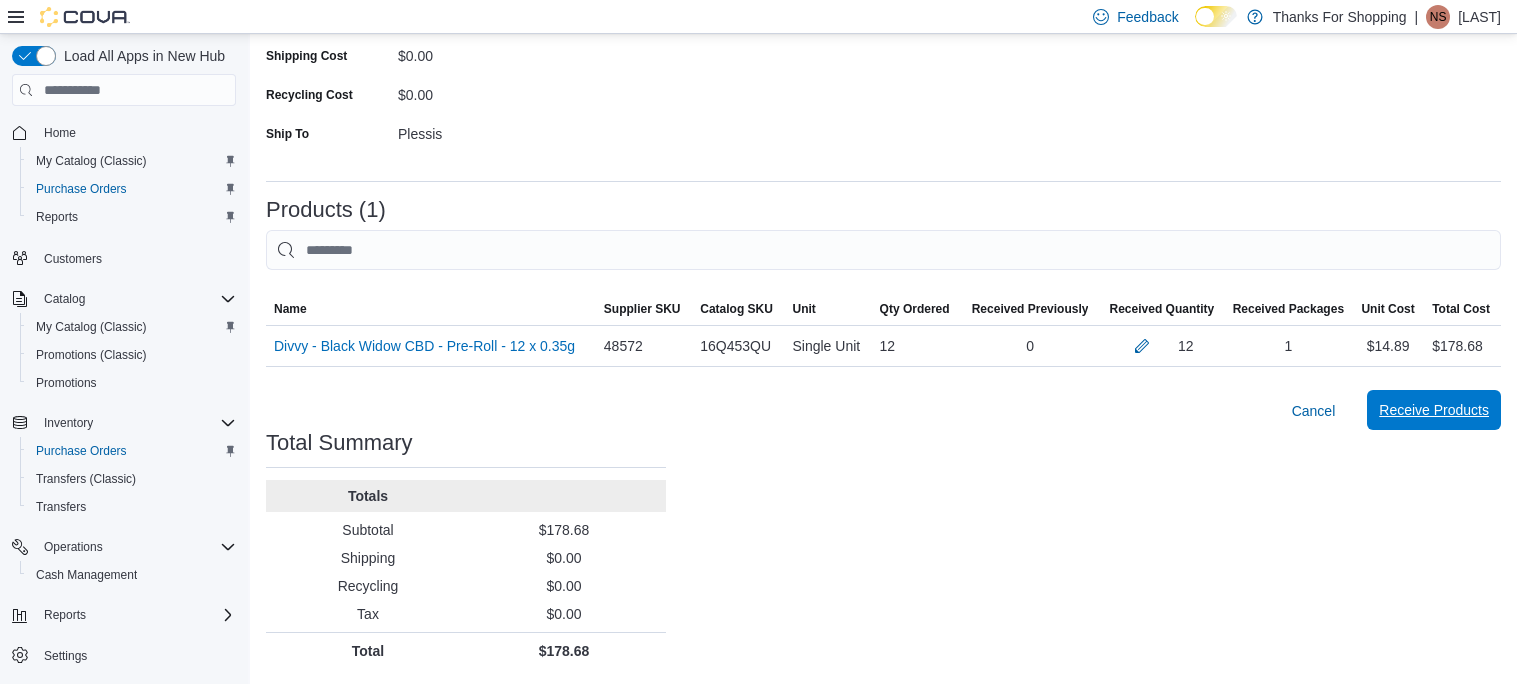 click on "Receive Products" at bounding box center [1434, 410] 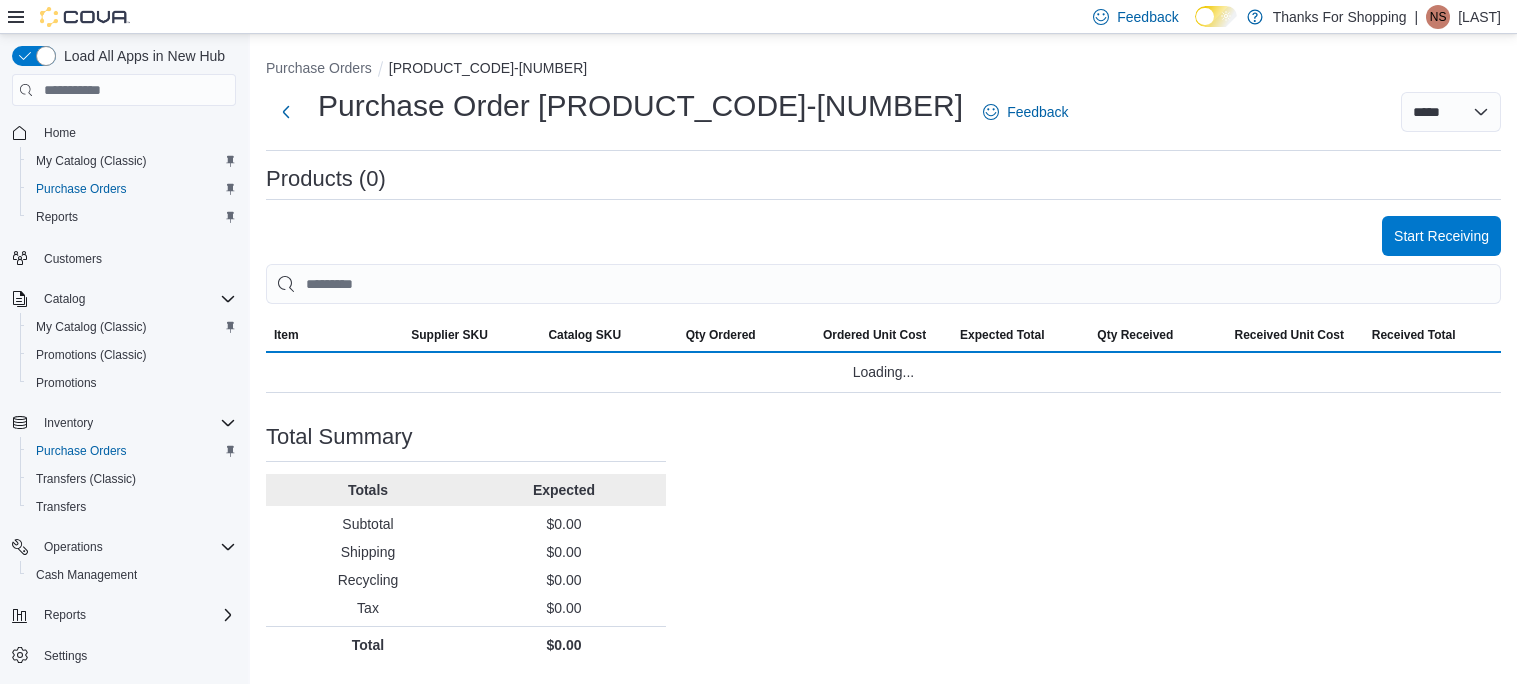 scroll, scrollTop: 0, scrollLeft: 0, axis: both 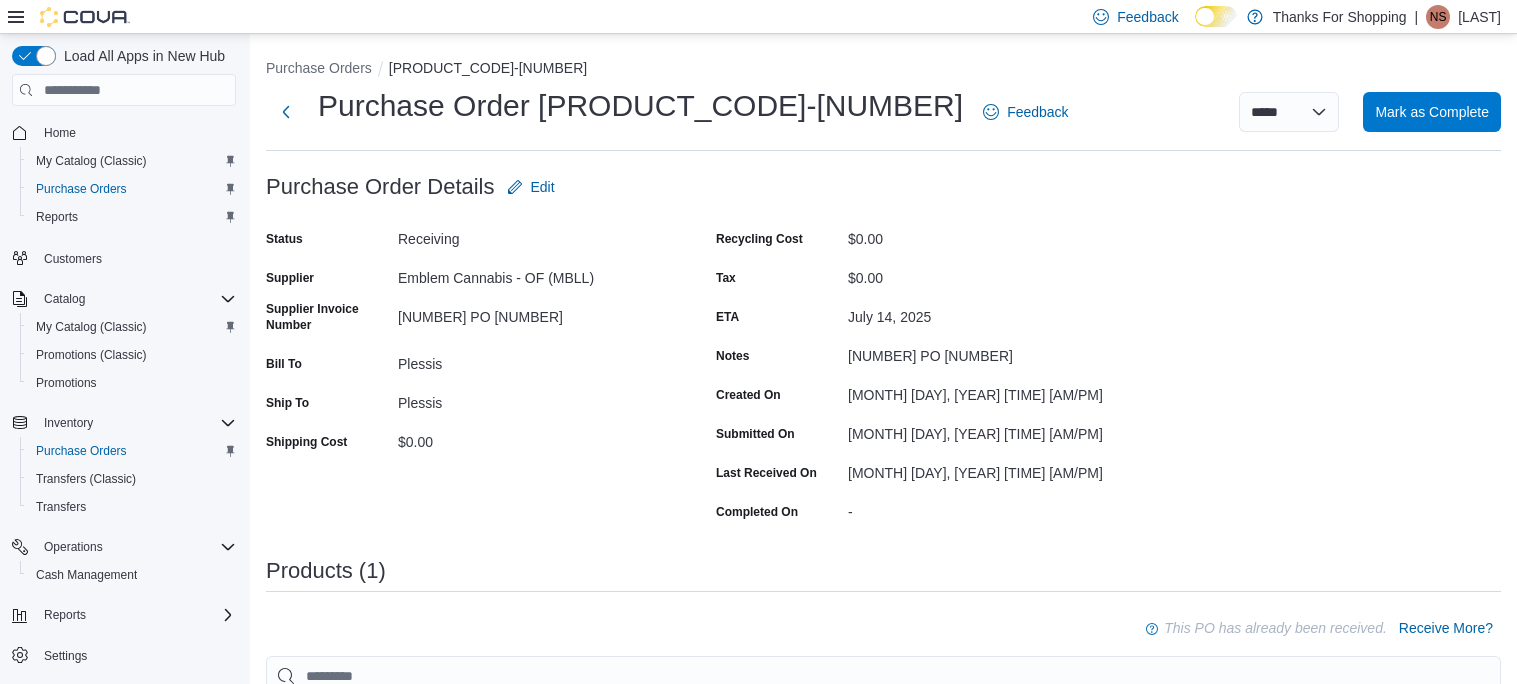 click on "Purchase Order: [PRODUCT_CODE]-[NUMBER] Feedback Purchase Order Details   Edit Status Receiving Supplier Emblem Cannabis - OF (MBLL) Supplier Invoice Number [NUMBER] PO [NUMBER] Bill To [CITY] Ship To [CITY] Shipping Cost $0.00 Recycling Cost $0.00 Tax $0.00 ETA [MONTH] [DAY], [YEAR] Notes [NUMBER] PO [NUMBER] Created On [MONTH] [DAY], [YEAR] [TIME] [AM/PM] Submitted On [MONTH] [DAY], [YEAR] [TIME] [AM/PM] Last Received On [MONTH] [DAY], [YEAR] [TIME] [AM/PM] Completed On - Products (1)   This PO has already been received. Receive More? Sorting EuiBasicTable with search callback Item Supplier SKU Catalog SKU Qty Ordered Ordered Unit Cost Expected Total Qty Received Received Unit Cost Received Total Divvy - Black Widow CBD - Pre-Roll - 12 x 0.35g Supplier SKU [NUMBER] Catalog SKU [ALPHANUMERIC] Qty Ordered 12 Ordered Unit Cost $14.89 Expected Total $178.68 Qty Received 12 Received Unit Cost $14.89 Received Total $178.68  Total Summary   Totals Expected Received Subtotal $178.68 $178.68 Shipping $0.00 $0.00 Recycling $0.00 $0.00 Tax $0.00 $0.00 Total $178.68 $178.68" at bounding box center (883, 623) 